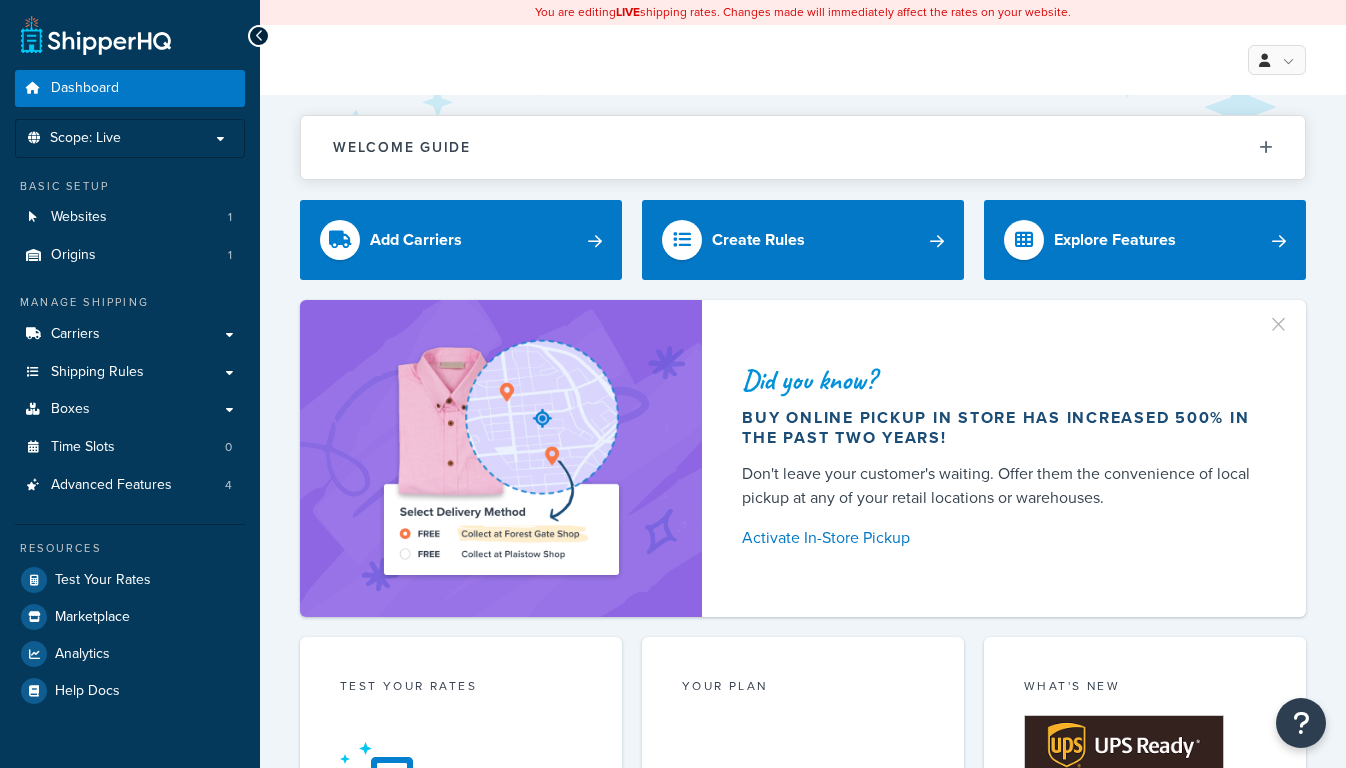 scroll, scrollTop: 0, scrollLeft: 0, axis: both 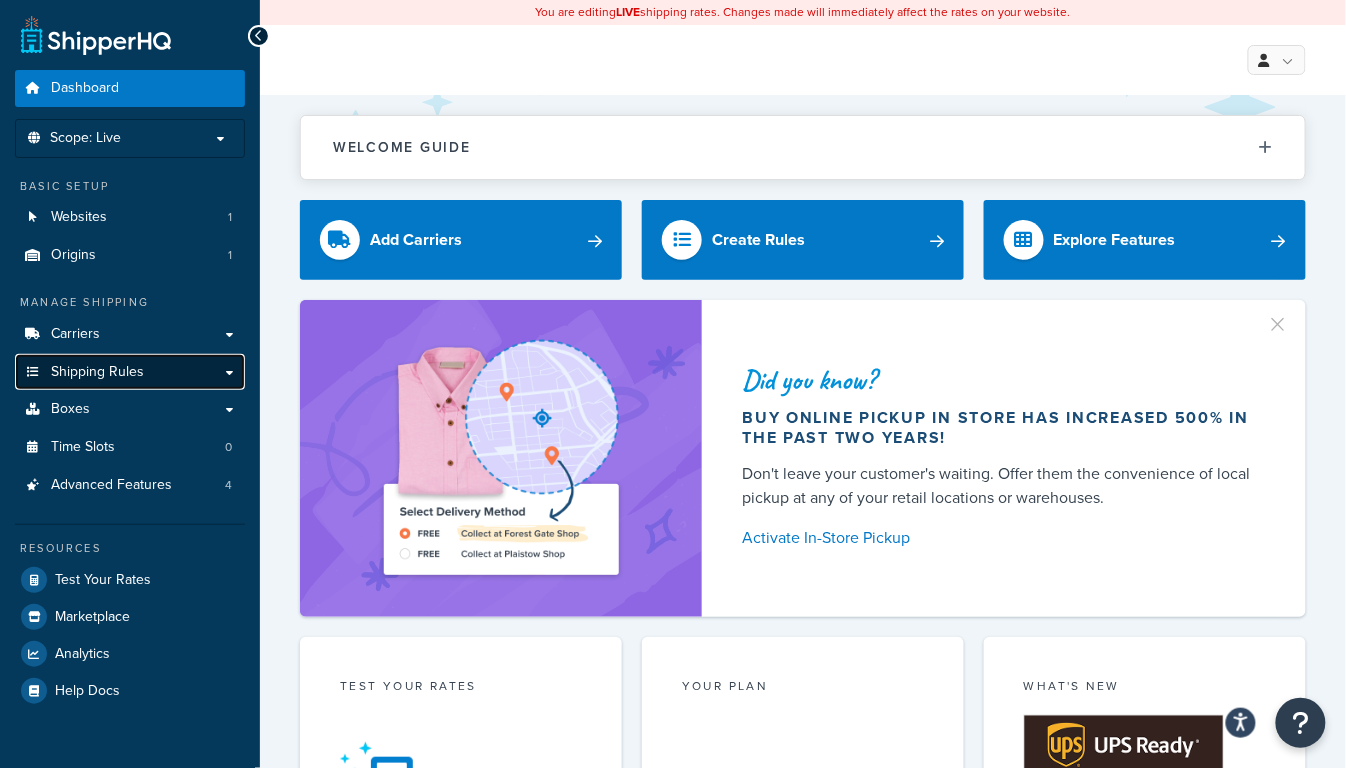 click on "Shipping Rules" at bounding box center [97, 372] 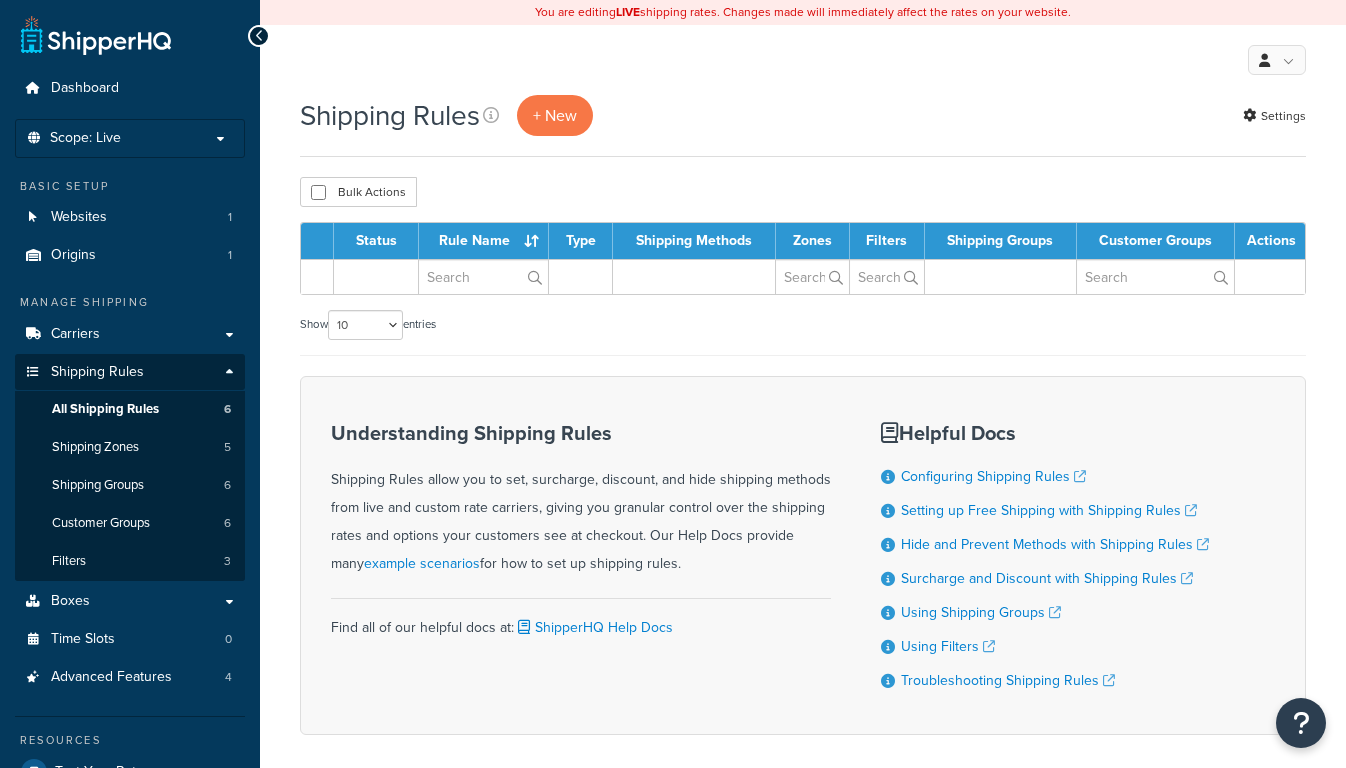 scroll, scrollTop: 0, scrollLeft: 0, axis: both 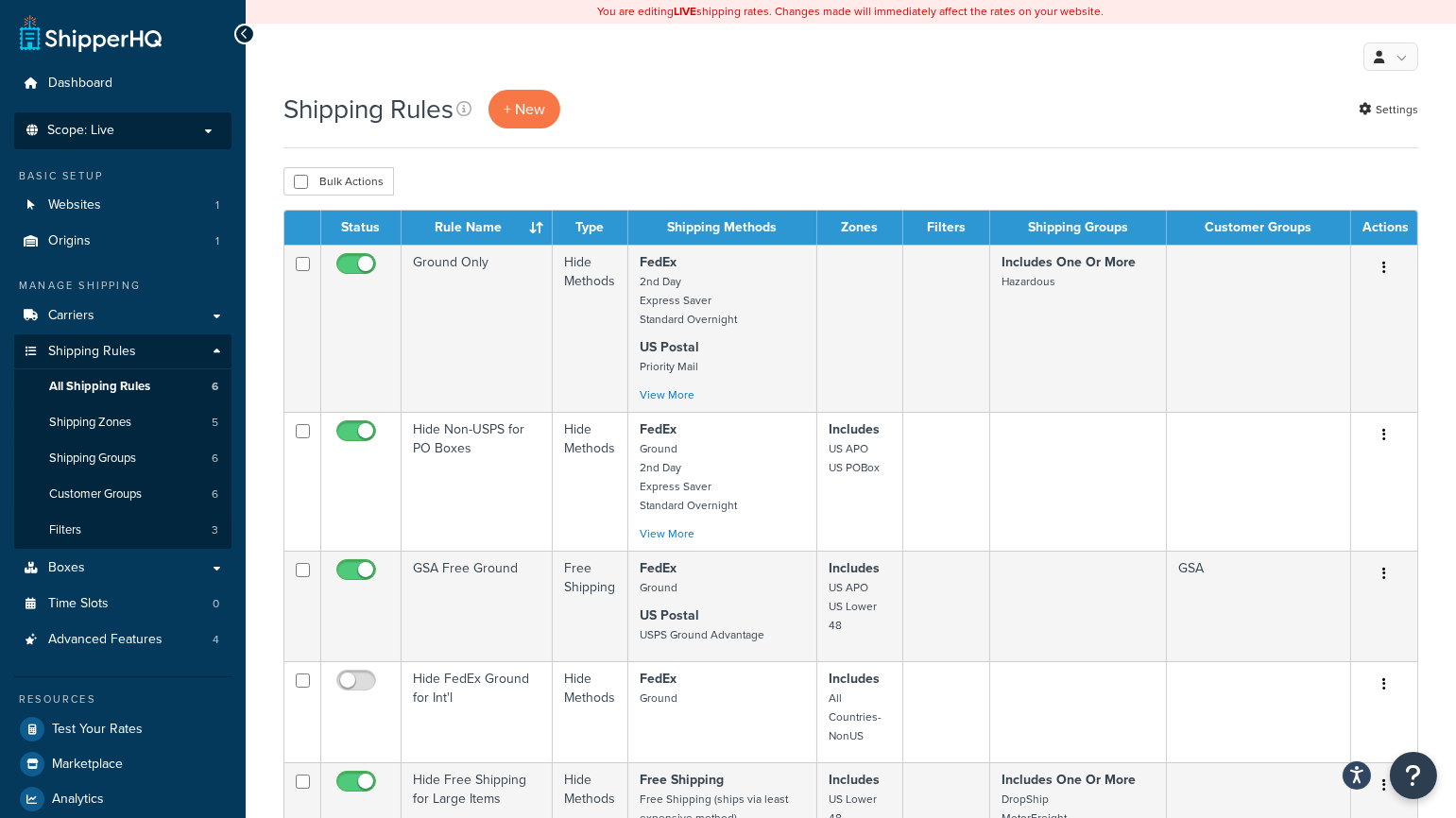 click on "Scope: Live" at bounding box center (123, 130) 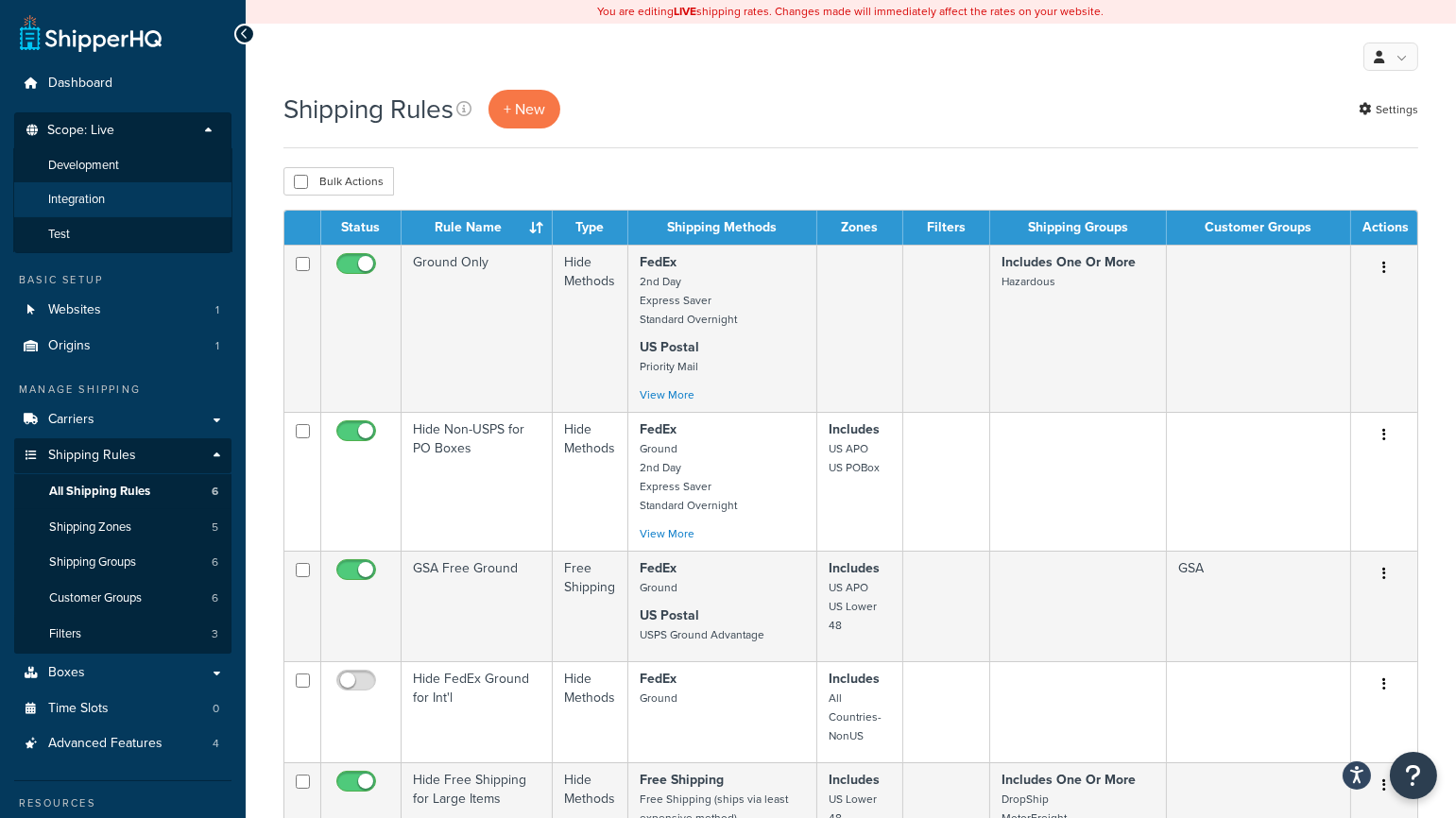 click on "Integration" at bounding box center (123, 199) 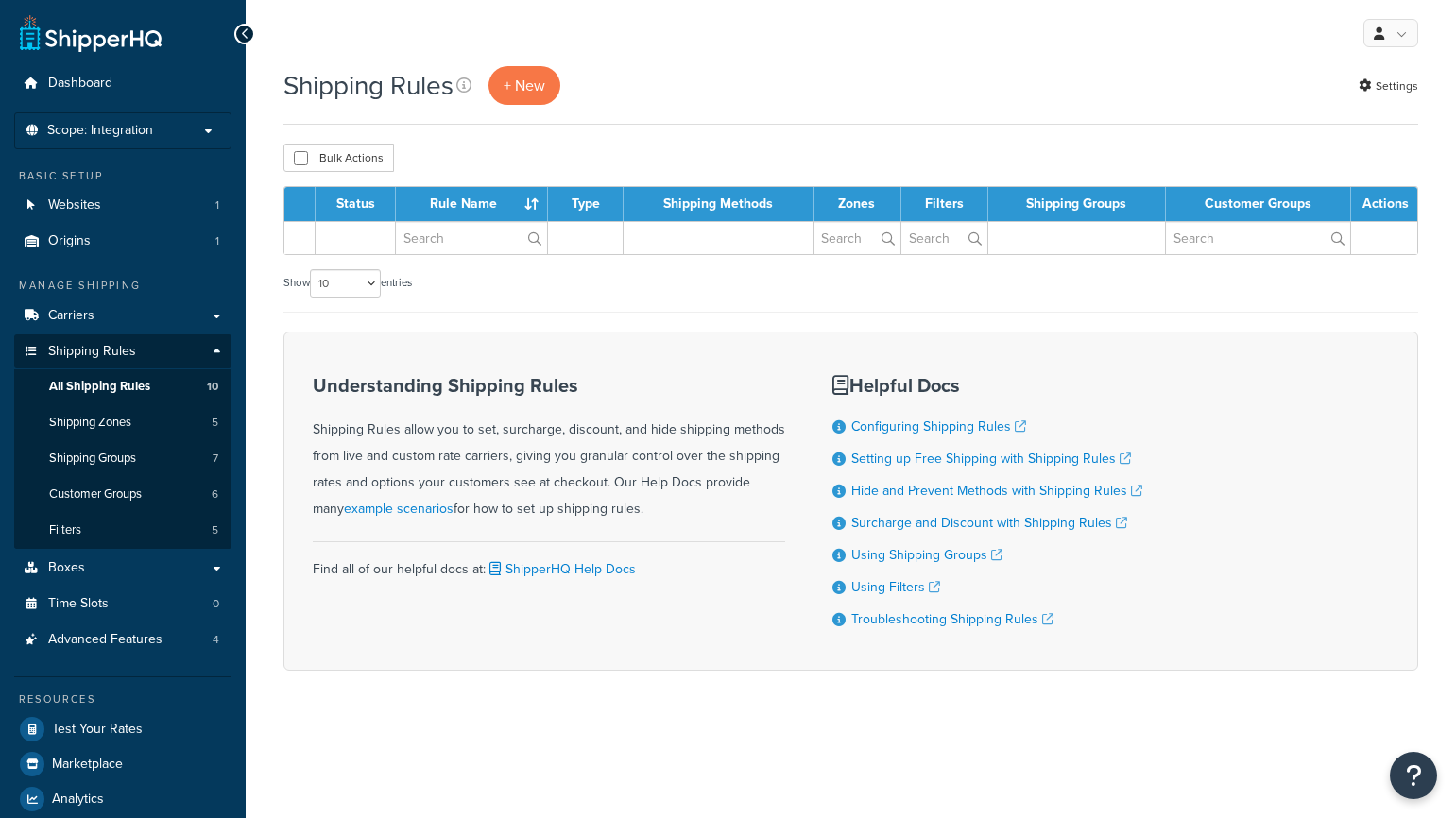 scroll, scrollTop: 0, scrollLeft: 0, axis: both 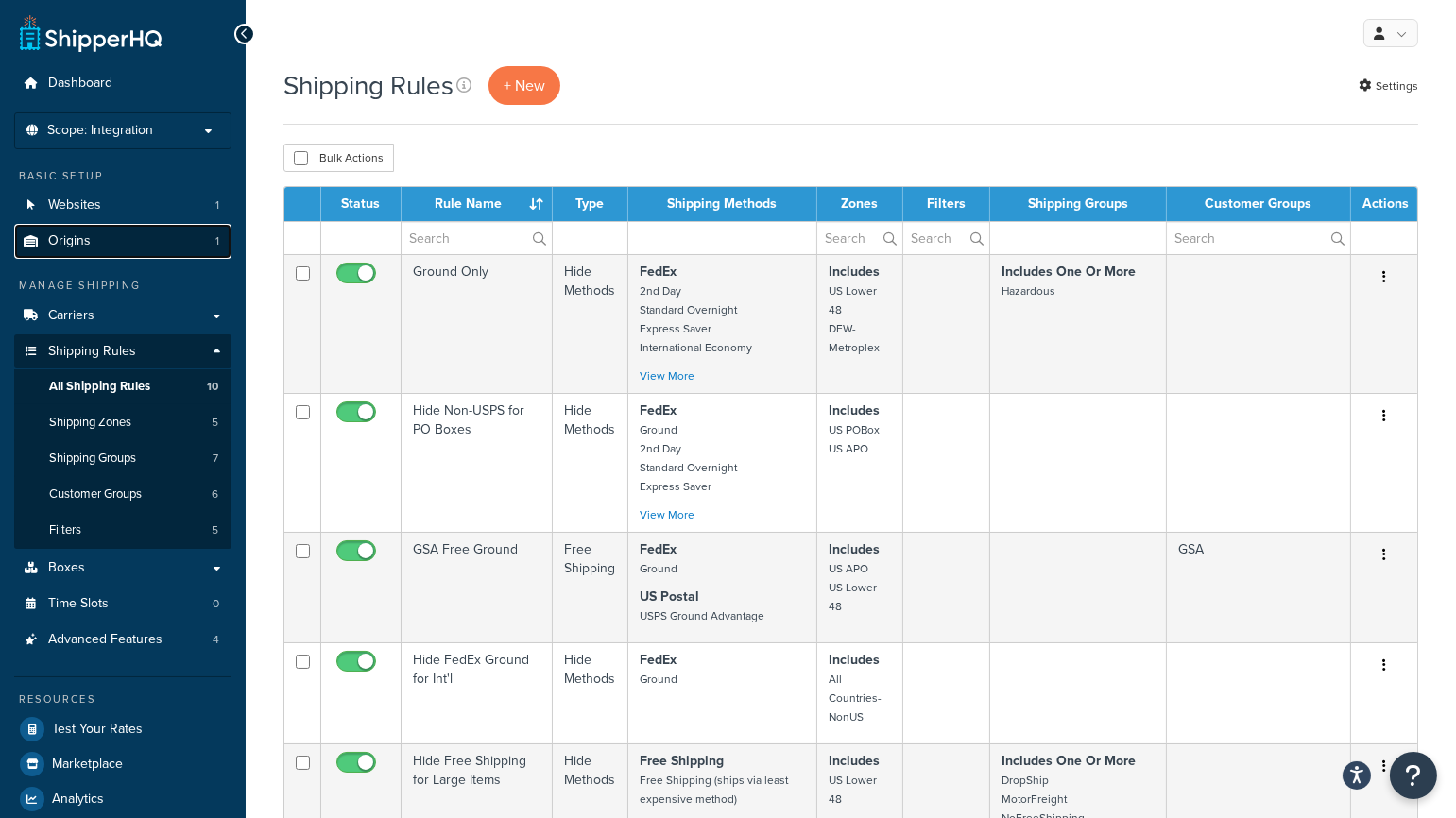 click on "Origins" at bounding box center [69, 241] 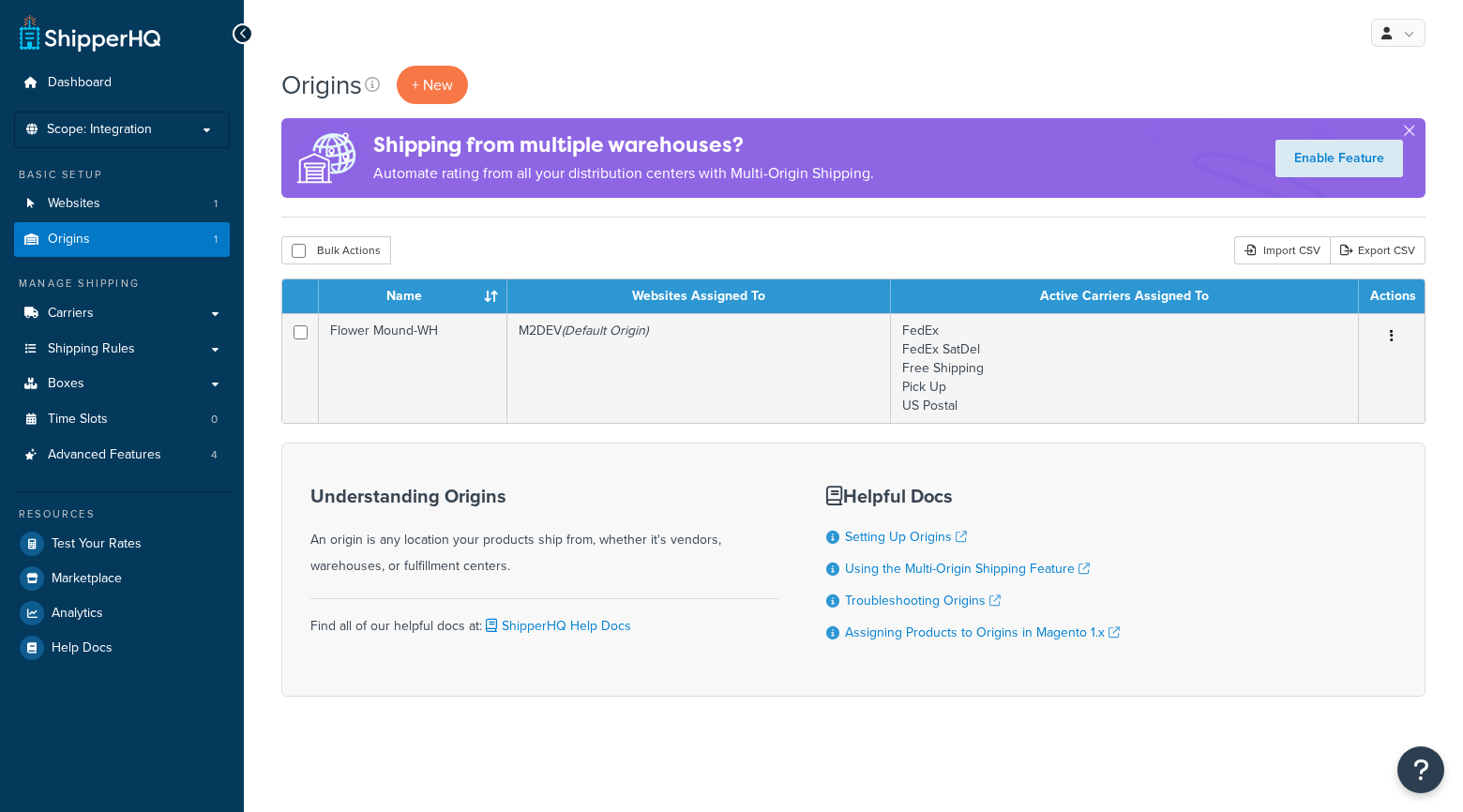 scroll, scrollTop: 0, scrollLeft: 0, axis: both 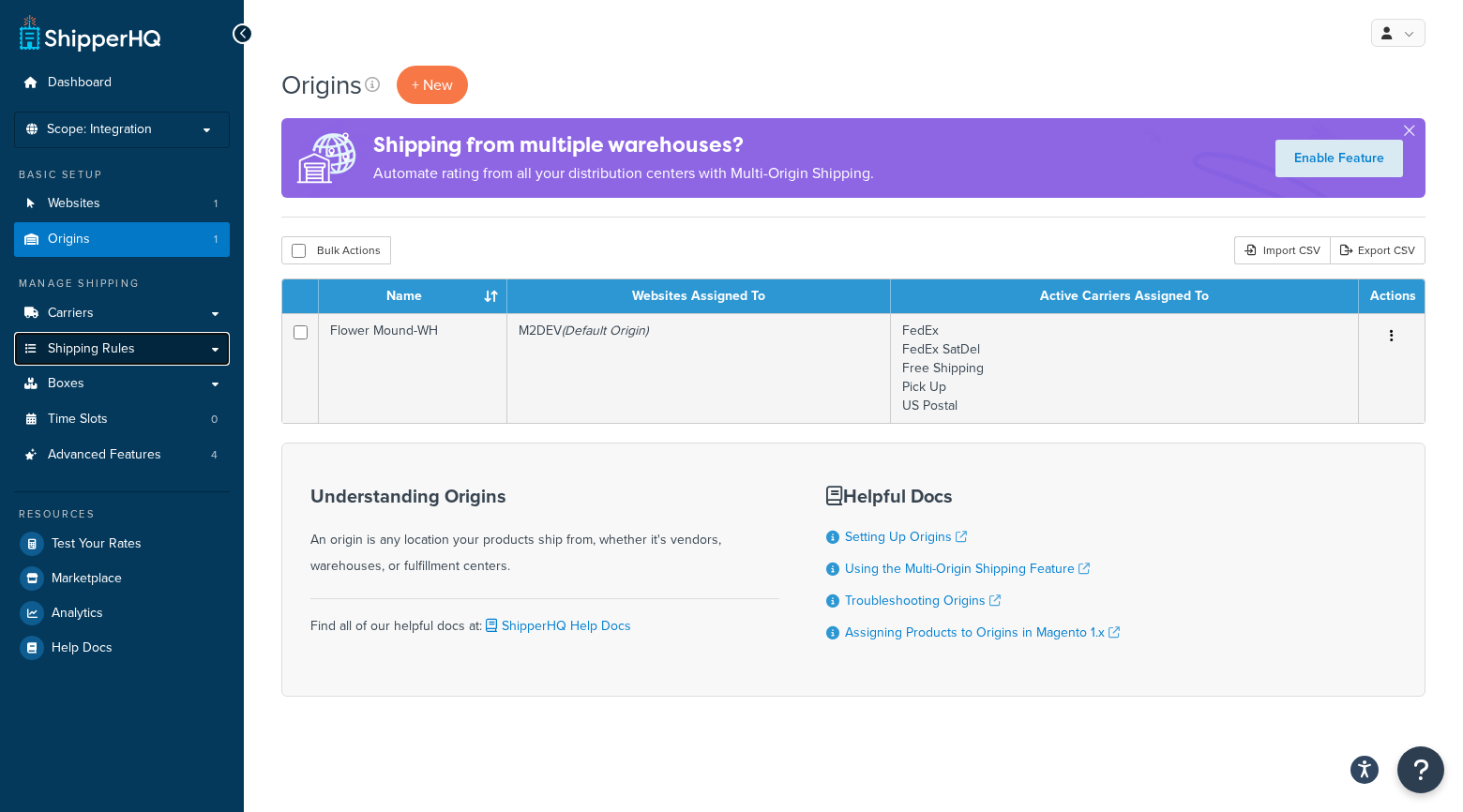 click on "Shipping Rules" at bounding box center (91, 349) 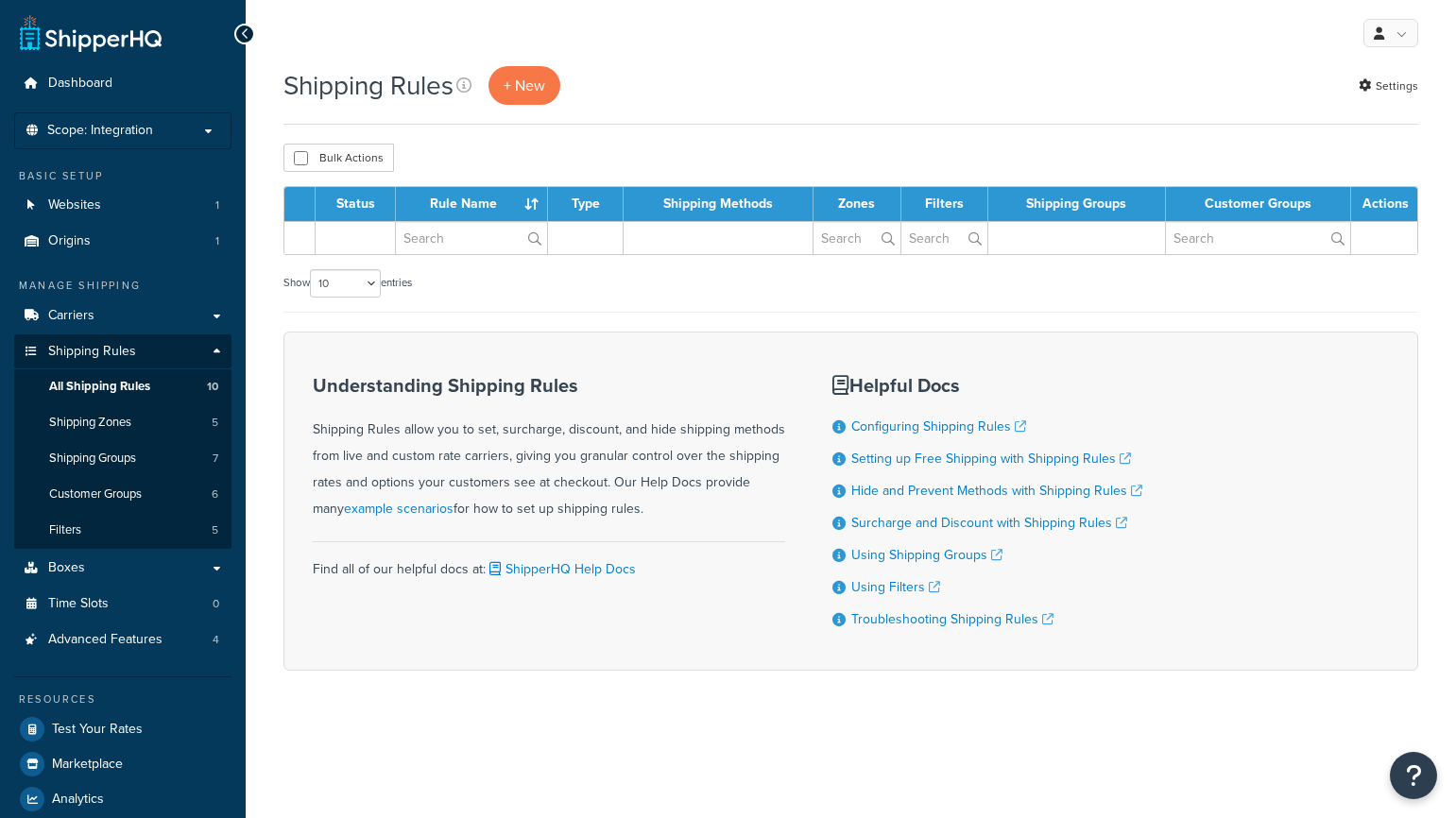 scroll, scrollTop: 0, scrollLeft: 0, axis: both 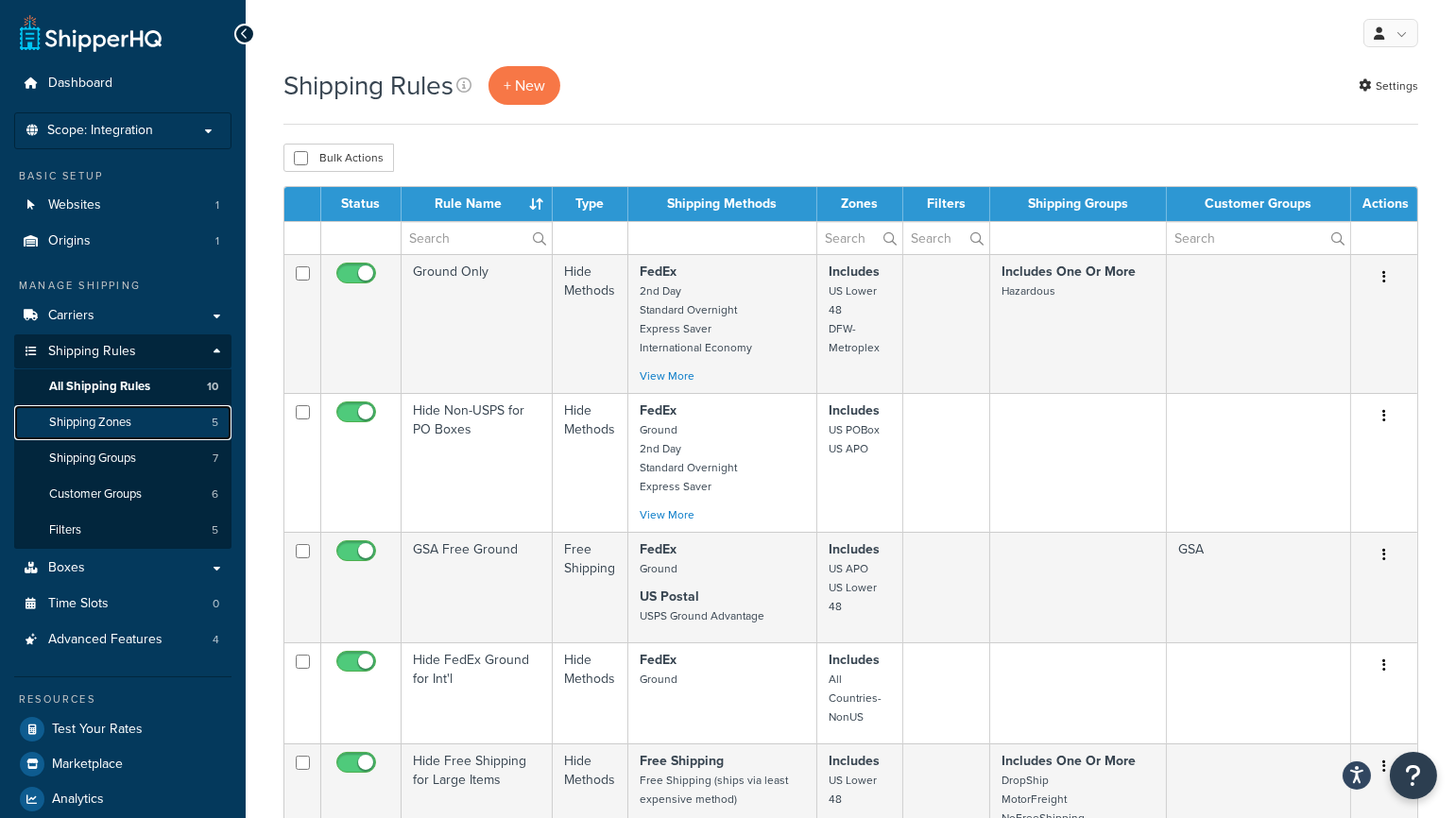 click on "Shipping Zones" at bounding box center (90, 422) 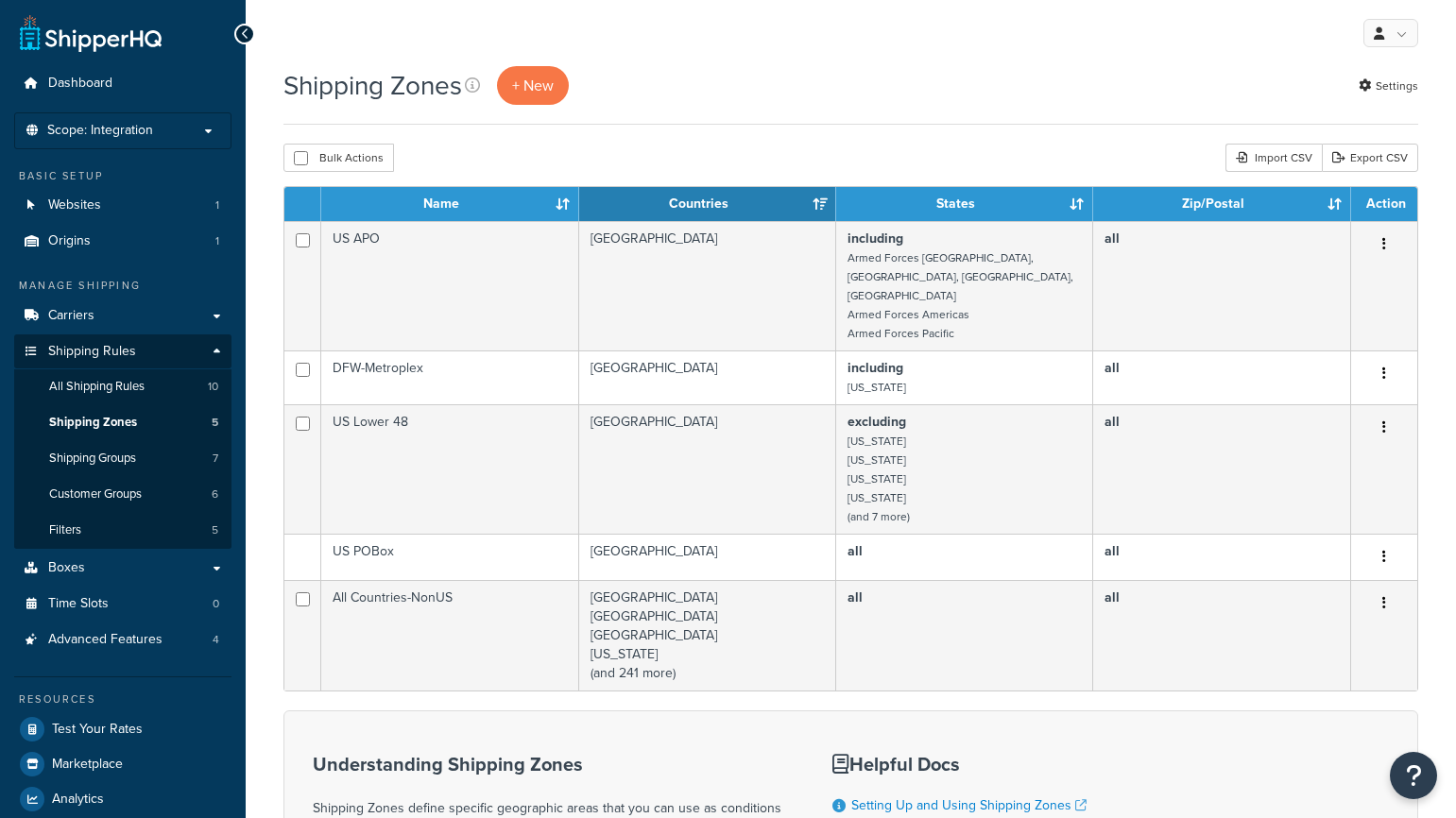 scroll, scrollTop: 0, scrollLeft: 0, axis: both 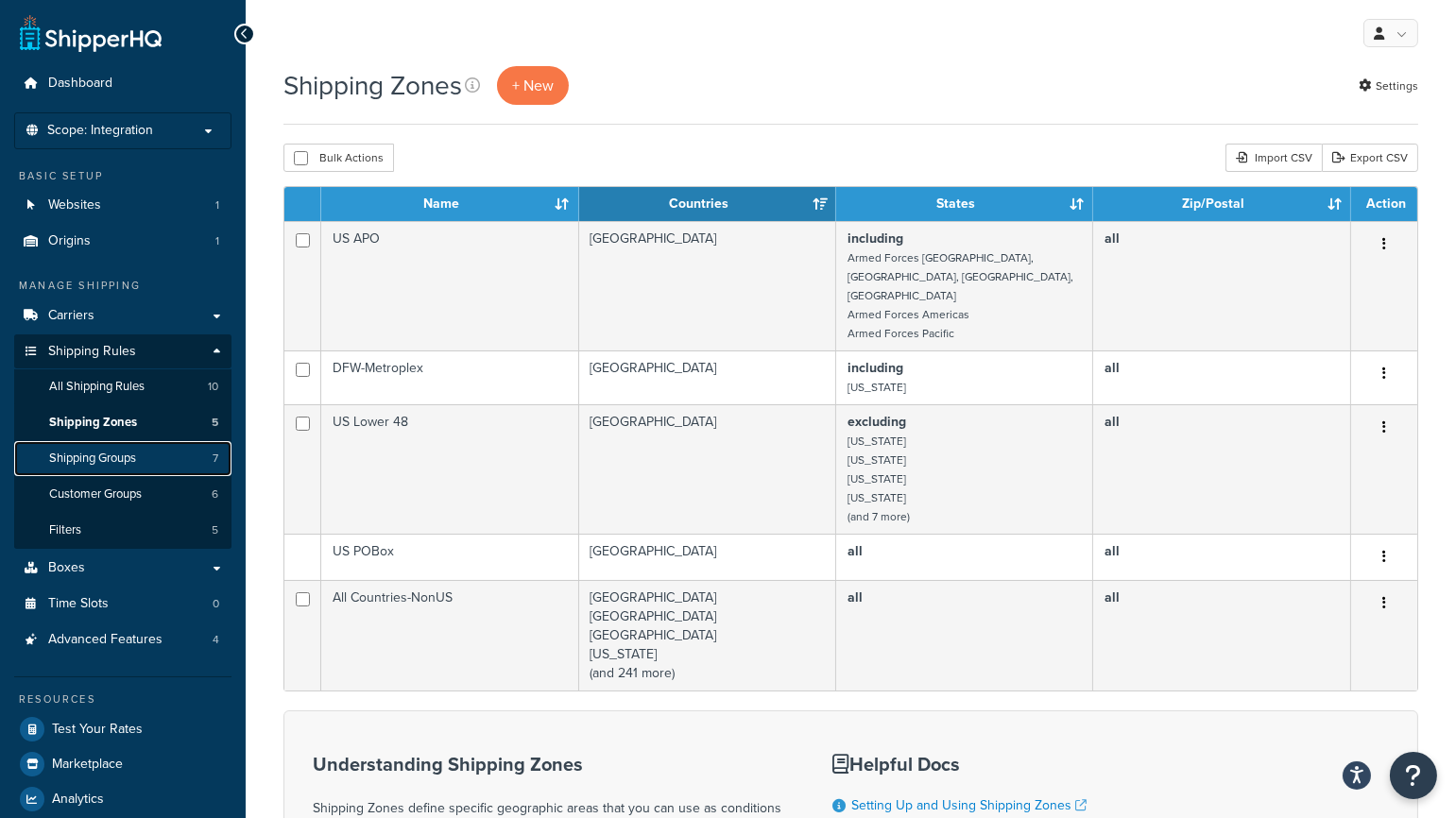 click on "Shipping Groups" at bounding box center (93, 458) 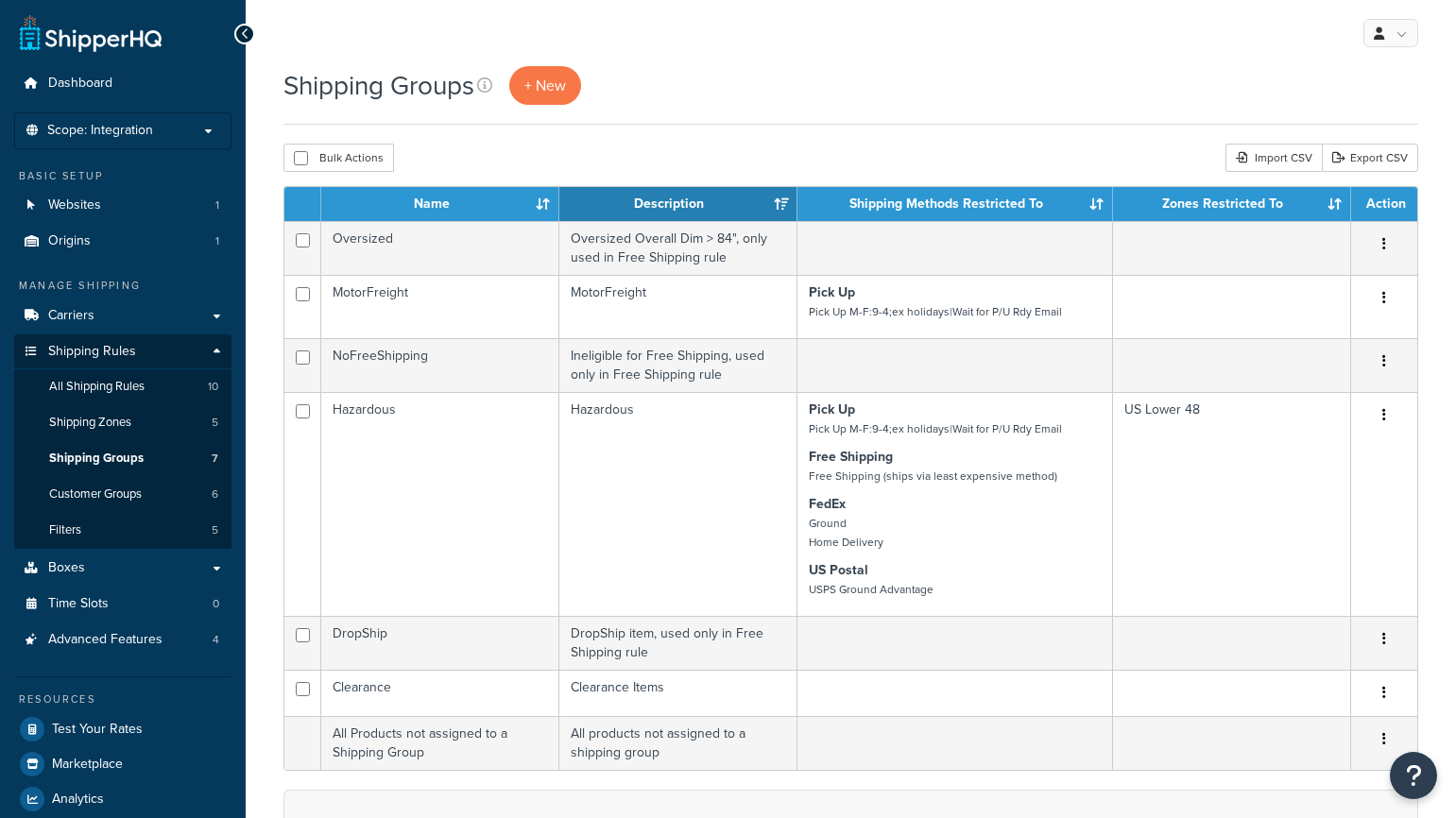 scroll, scrollTop: 0, scrollLeft: 0, axis: both 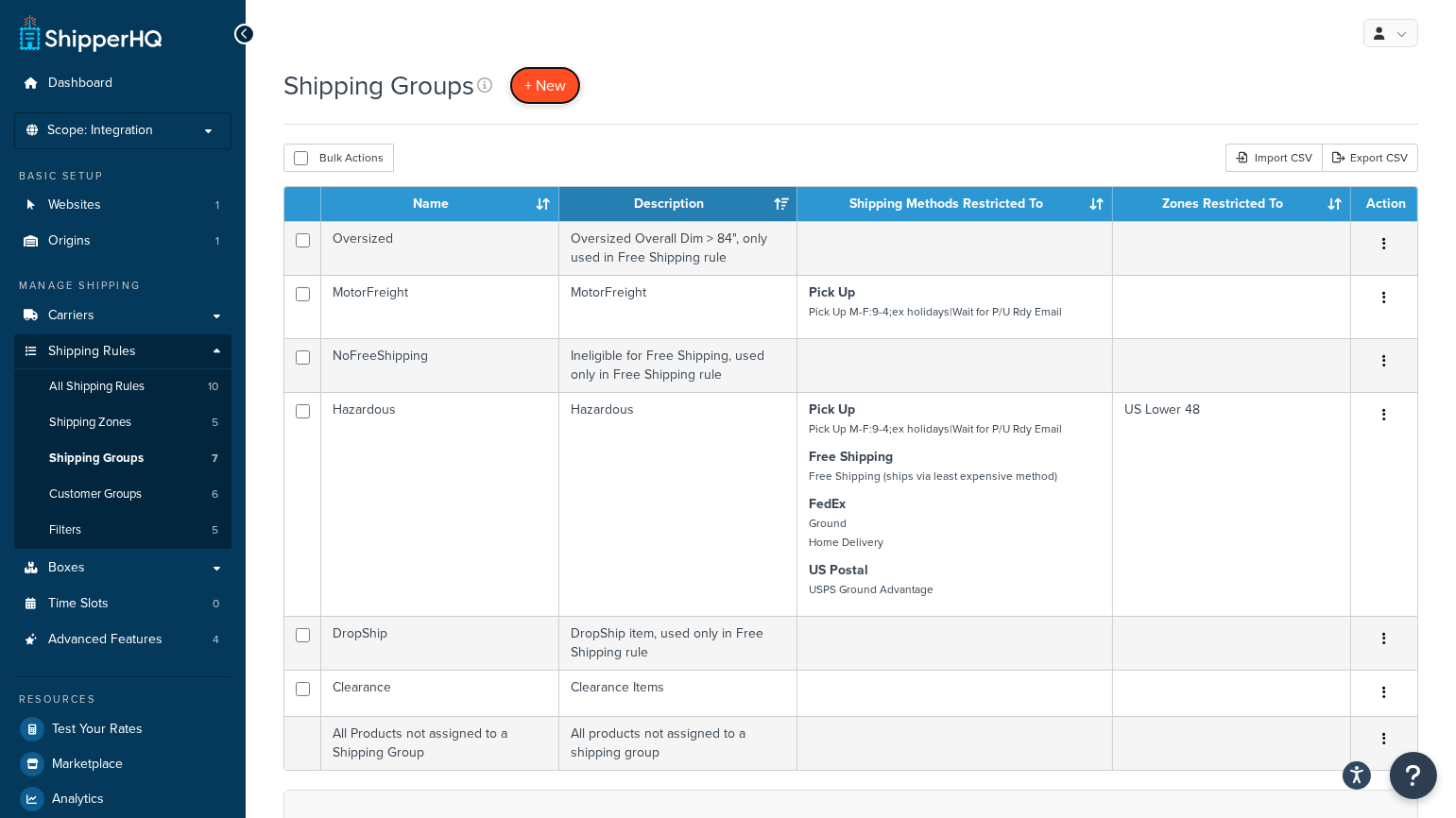 click on "+ New" at bounding box center (545, 85) 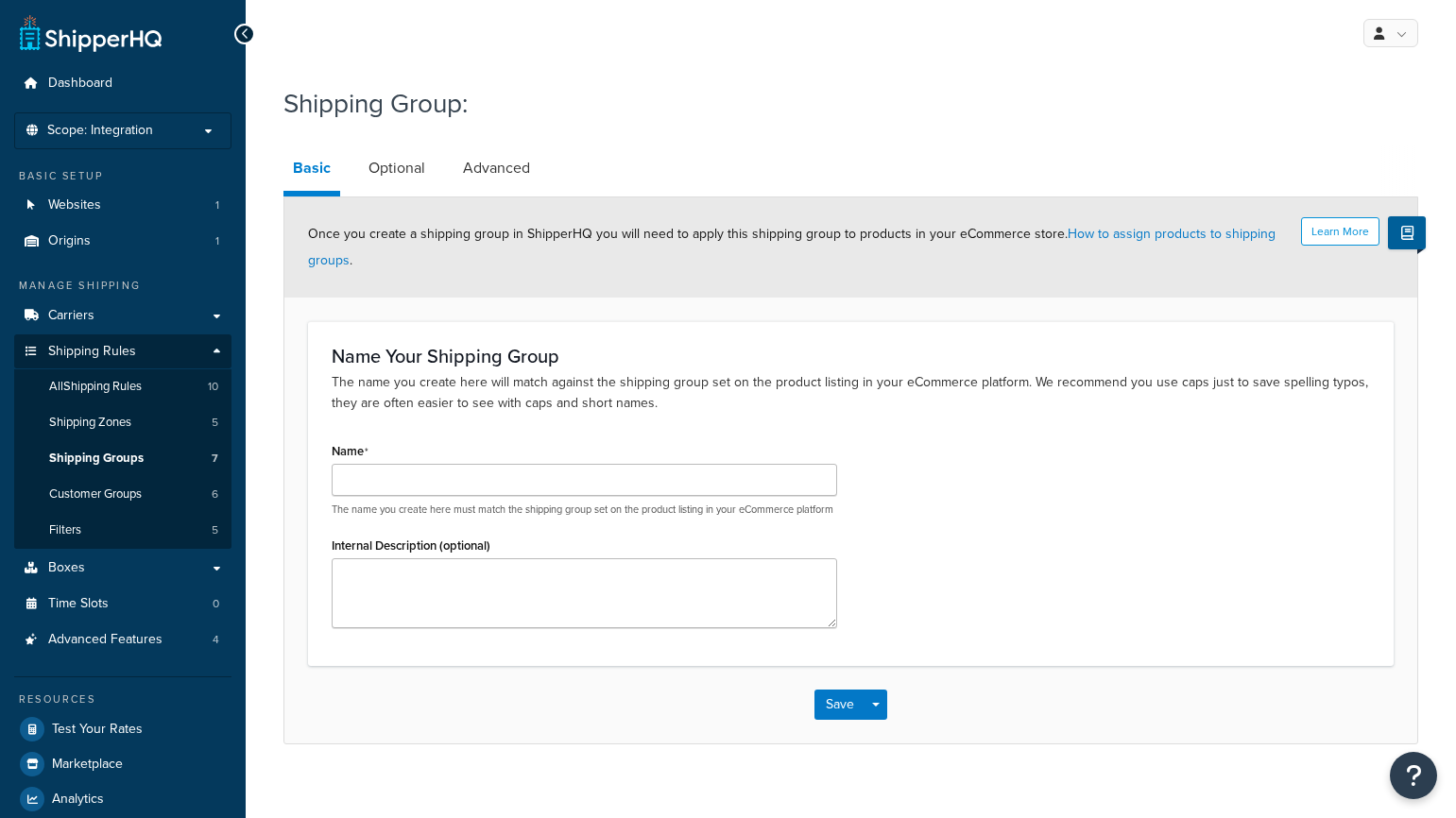 scroll, scrollTop: 0, scrollLeft: 0, axis: both 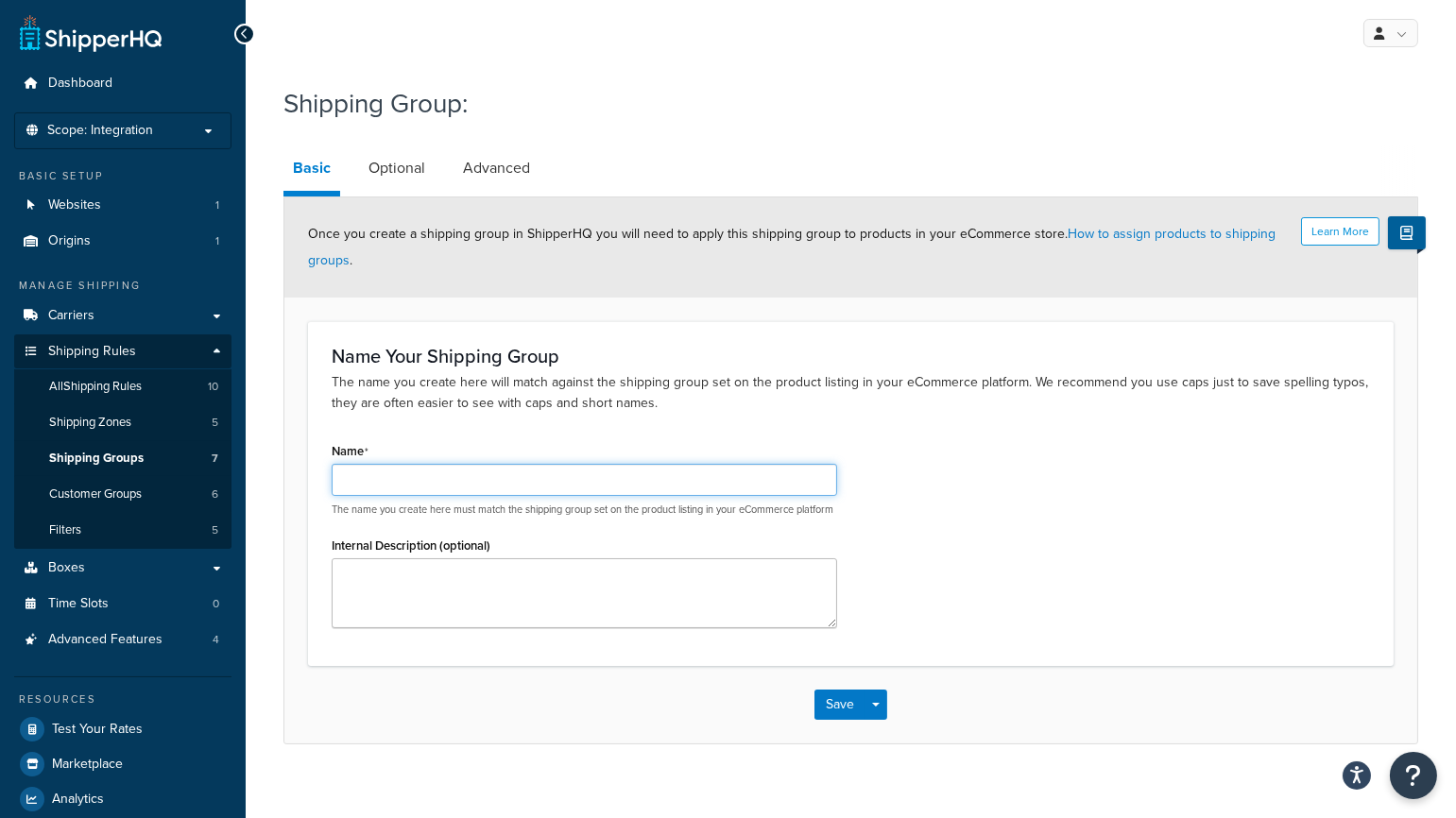 click on "Name" at bounding box center (584, 480) 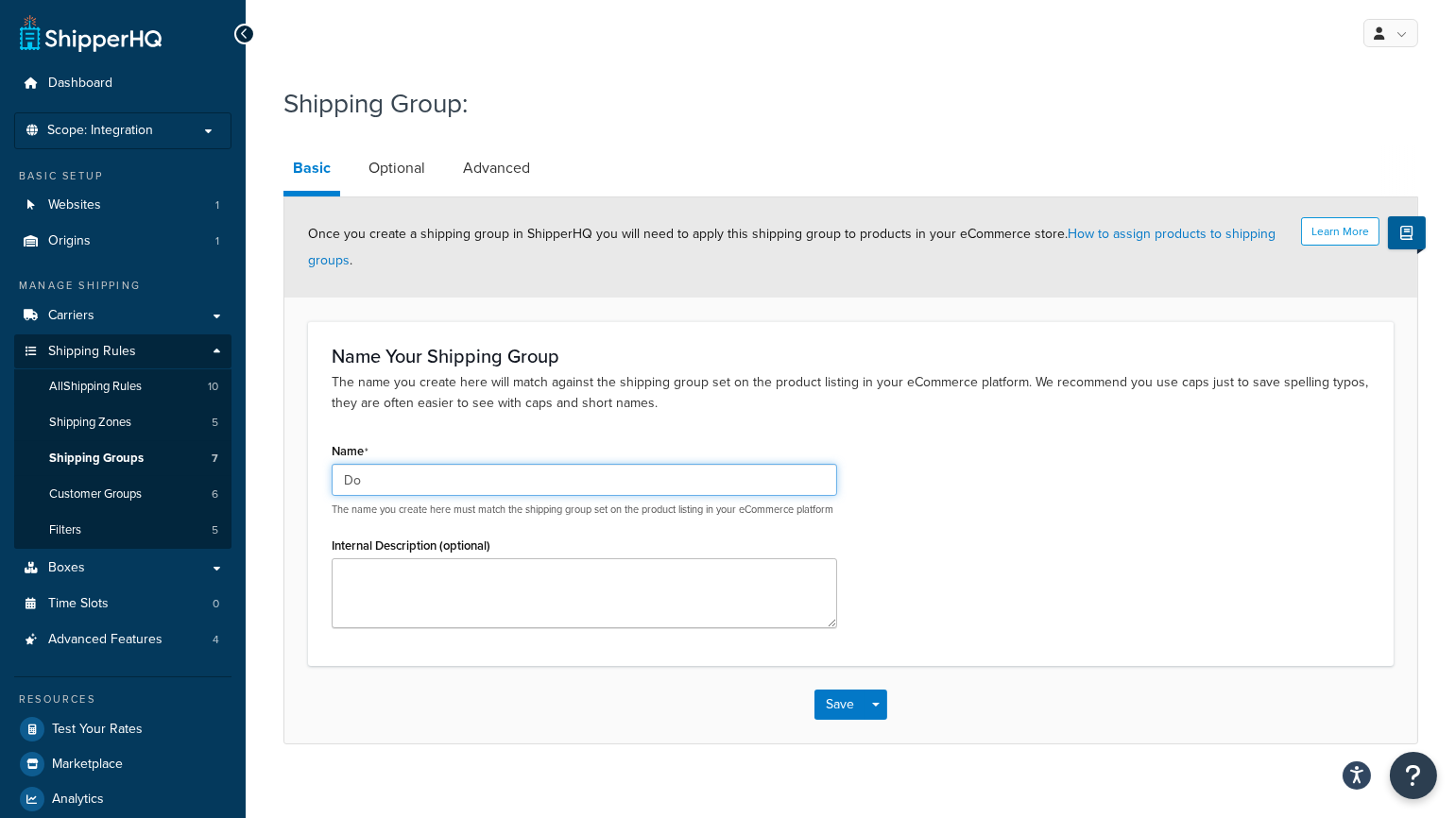 type on "D" 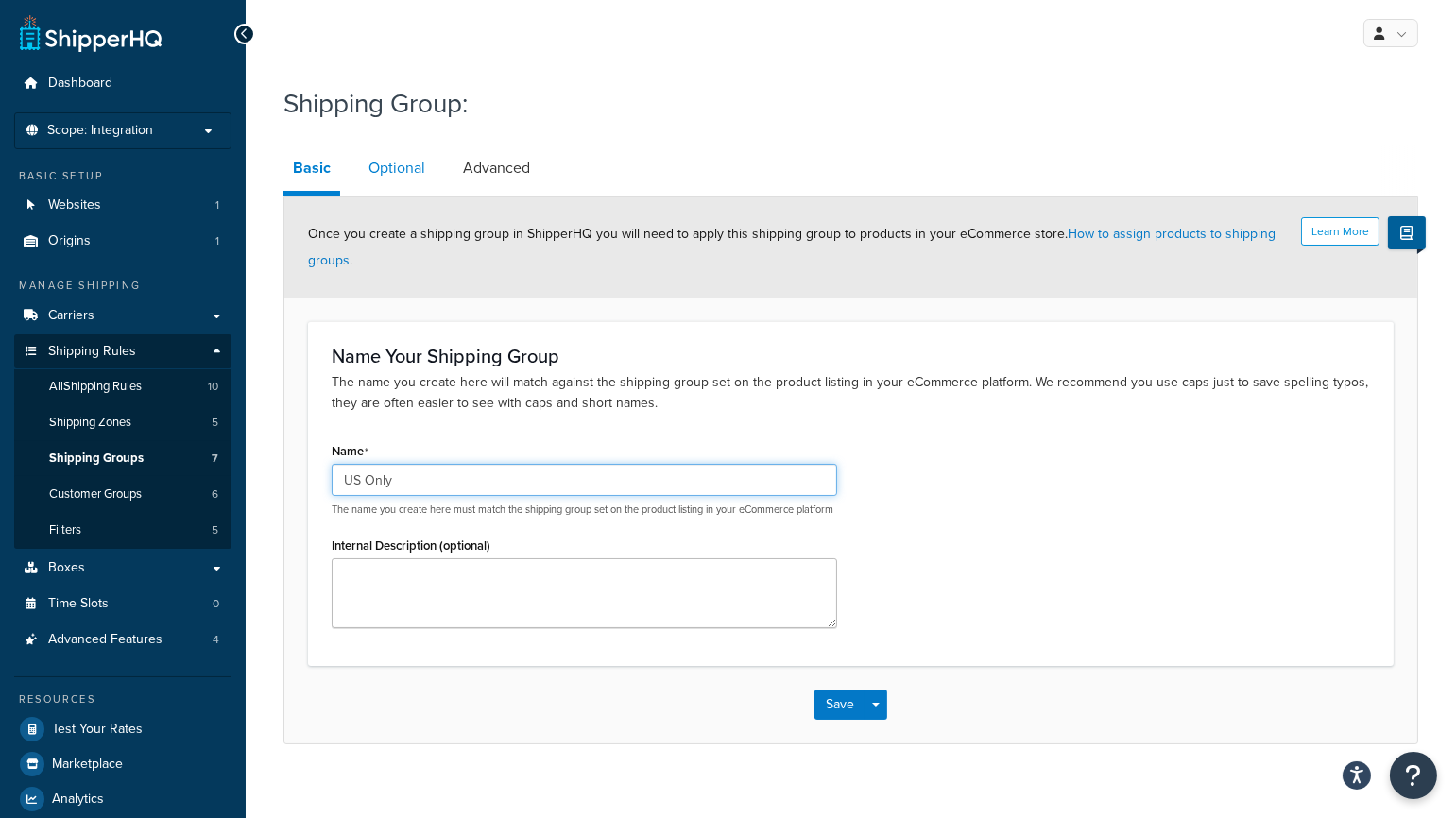 type on "US Only" 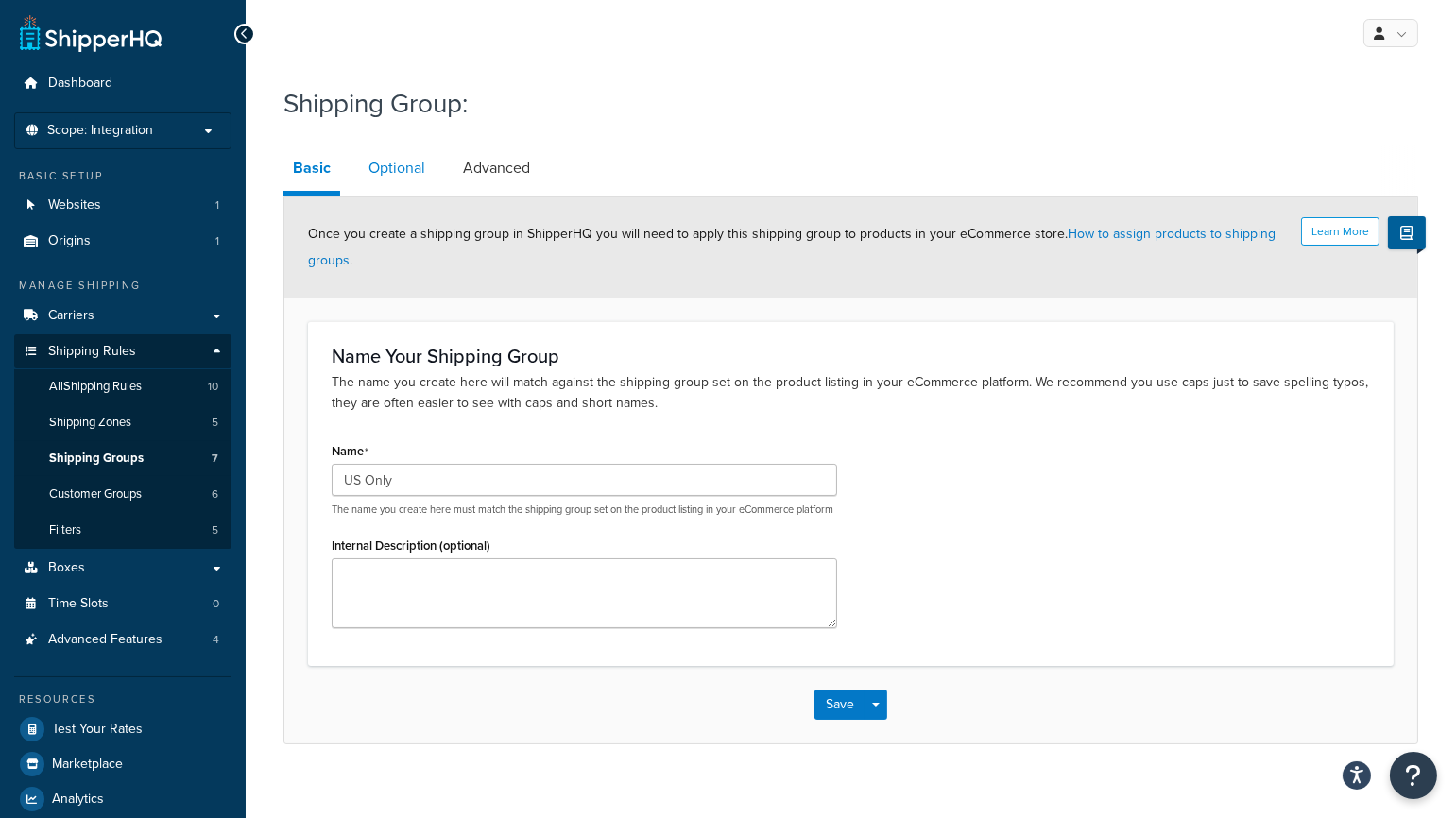 click on "Optional" at bounding box center [397, 168] 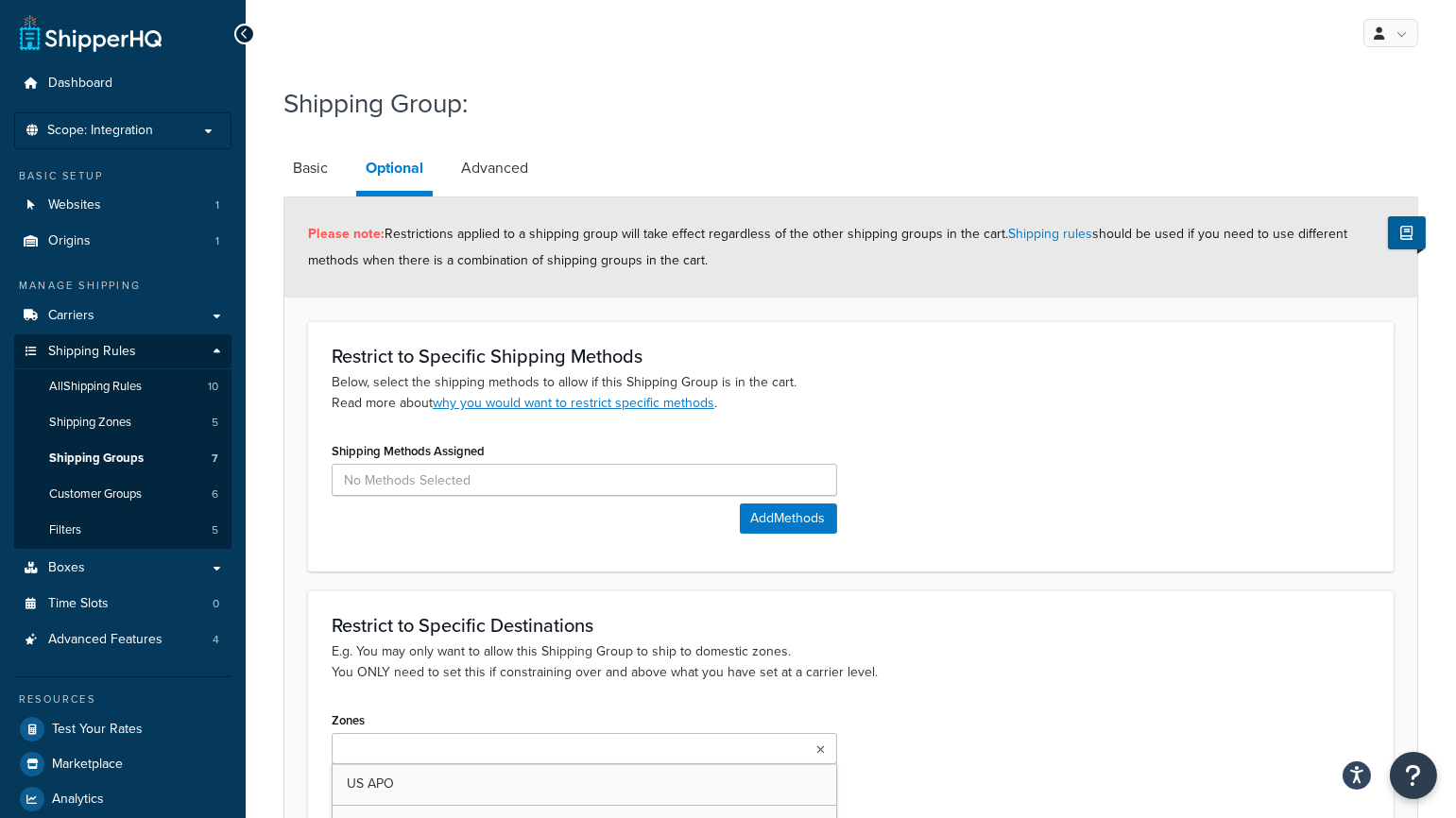 click at bounding box center [584, 748] 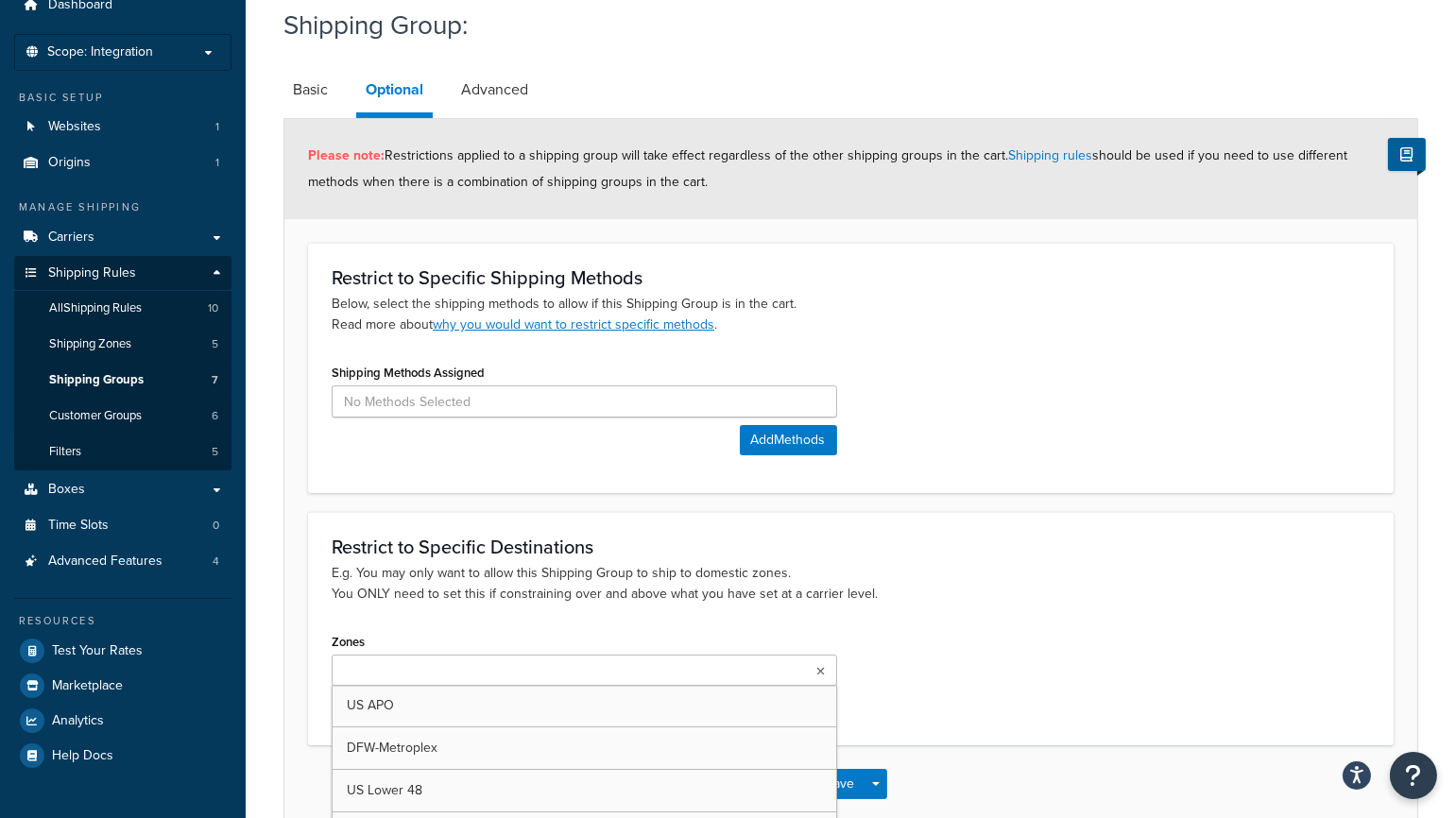 scroll, scrollTop: 177, scrollLeft: 0, axis: vertical 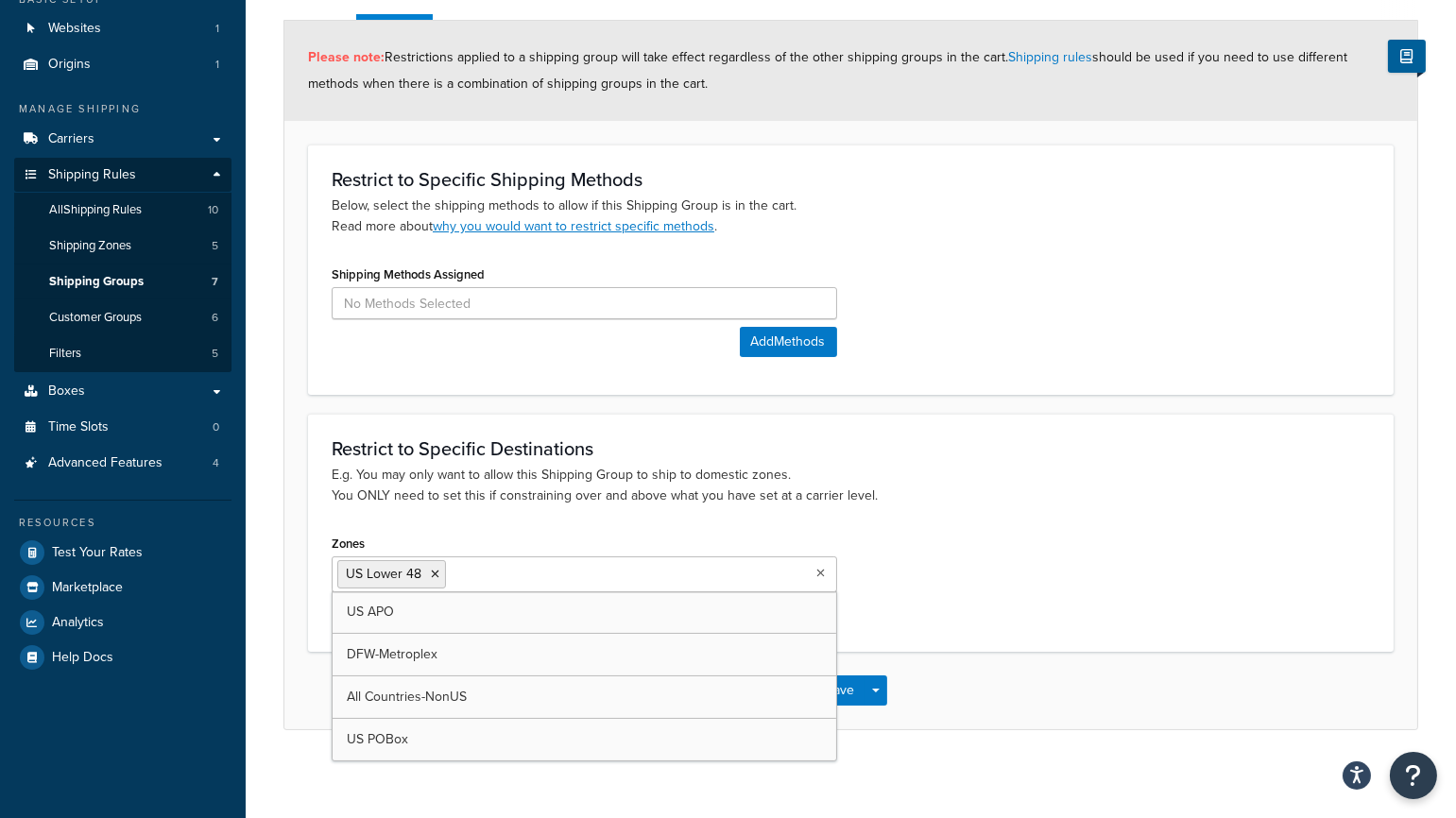 click on "Zones   US Lower 48   US APO DFW-Metroplex All Countries-NonUS US POBox Select any zones that this shipping group will be restricted to" at bounding box center [850, 578] 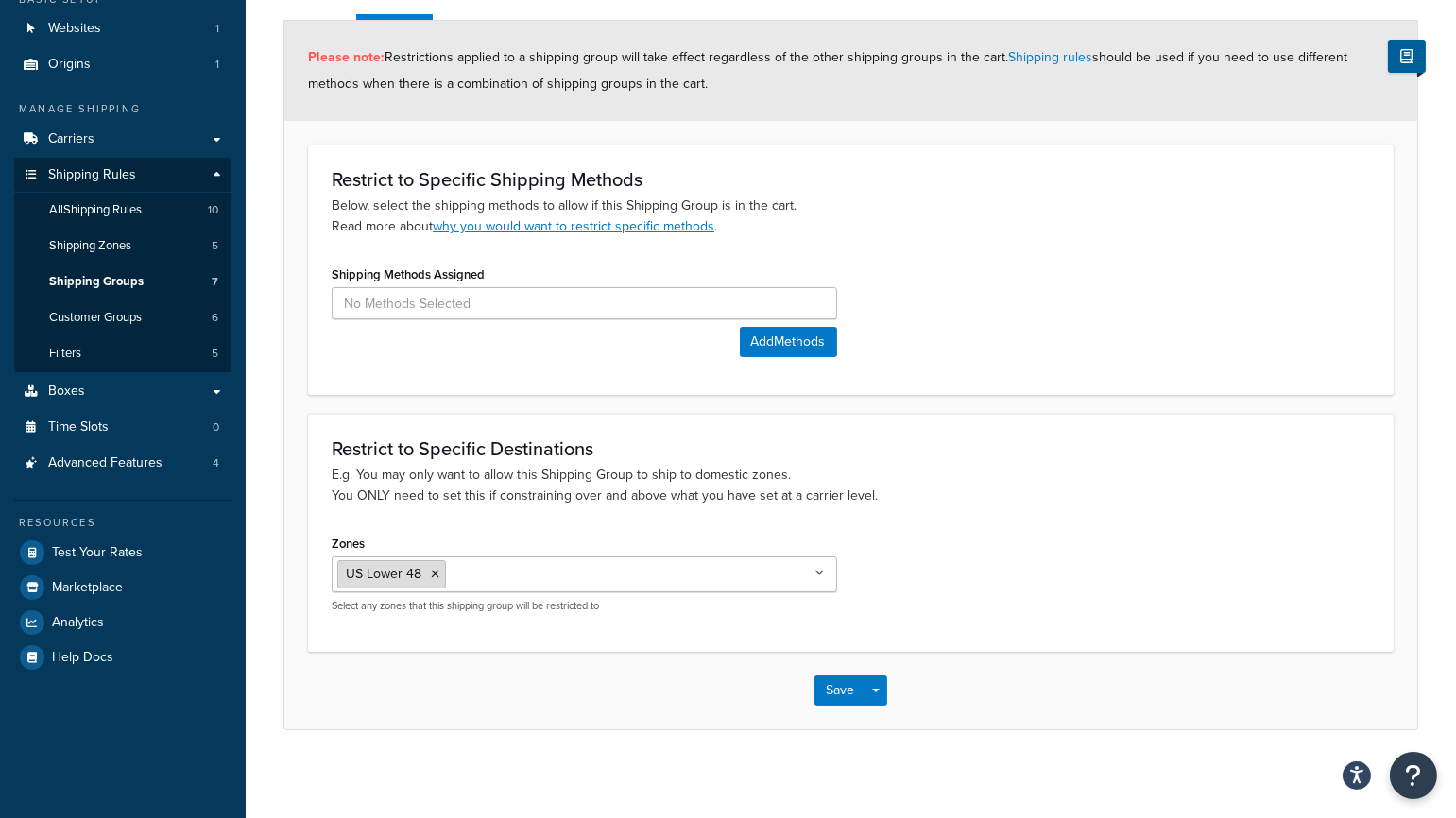click at bounding box center (435, 574) 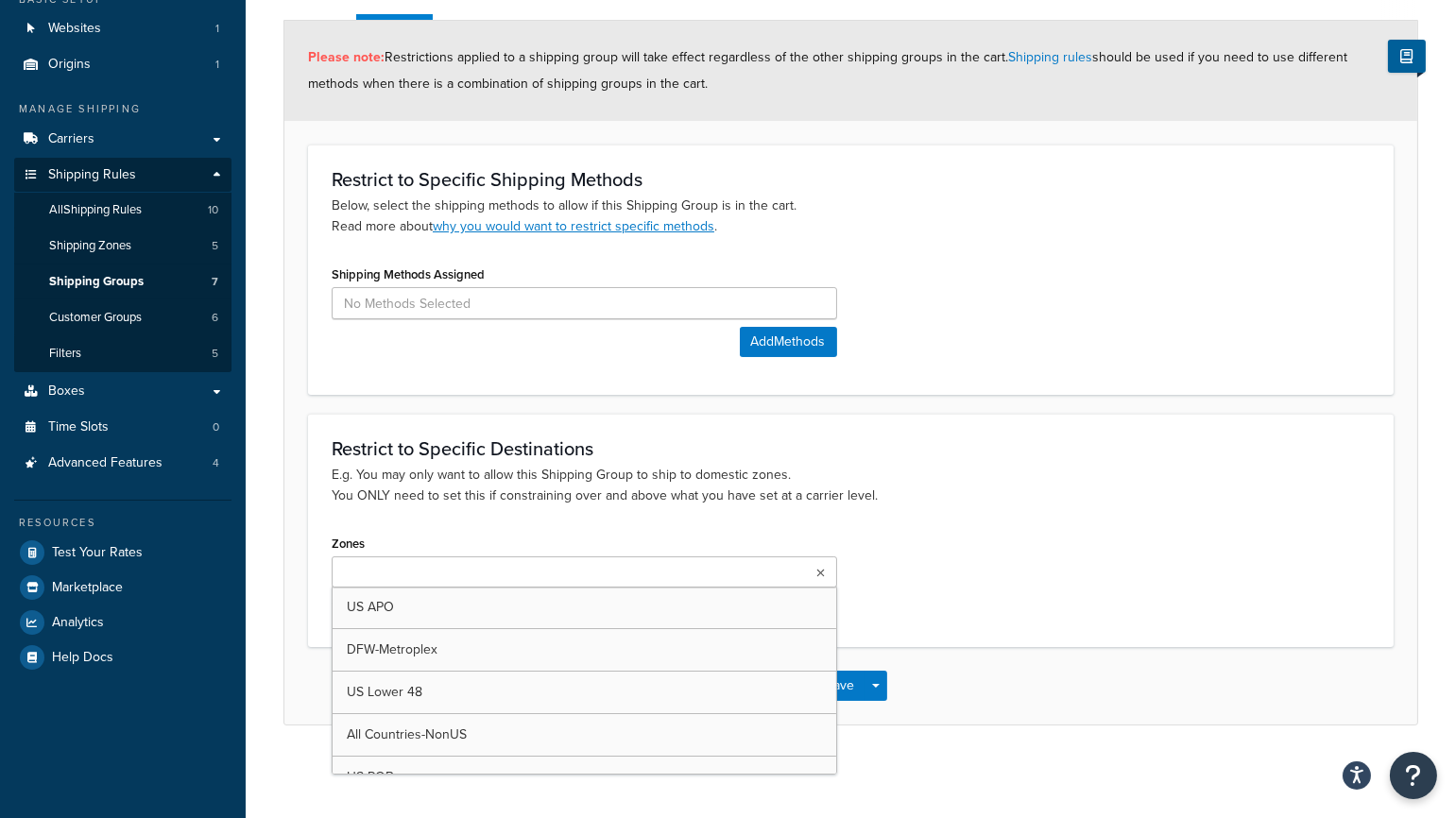 click on "Zones   US APO DFW-Metroplex US Lower 48 All Countries-NonUS US POBox Select any zones that this shipping group will be restricted to" at bounding box center [850, 576] 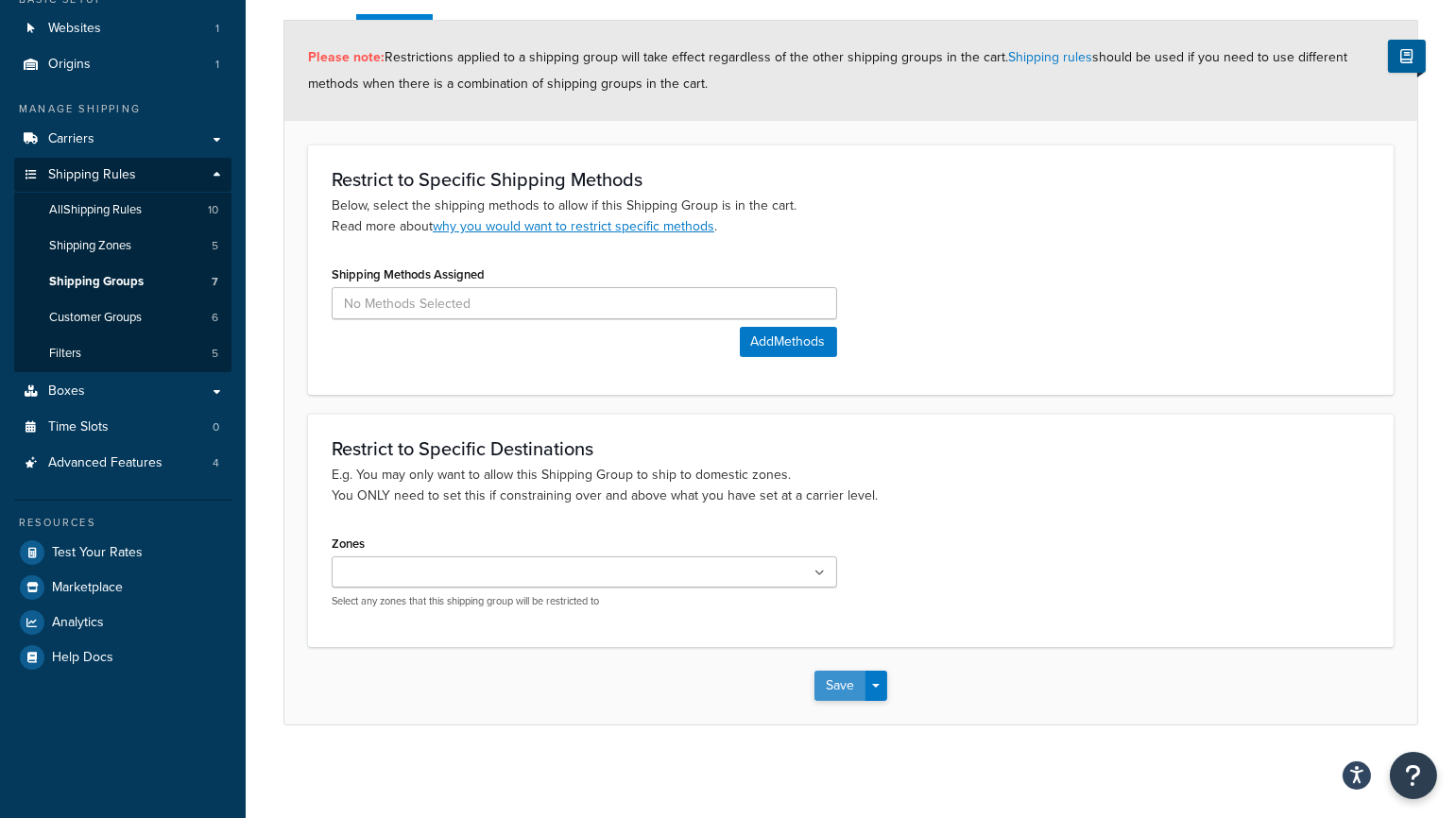 click on "Save" at bounding box center (840, 686) 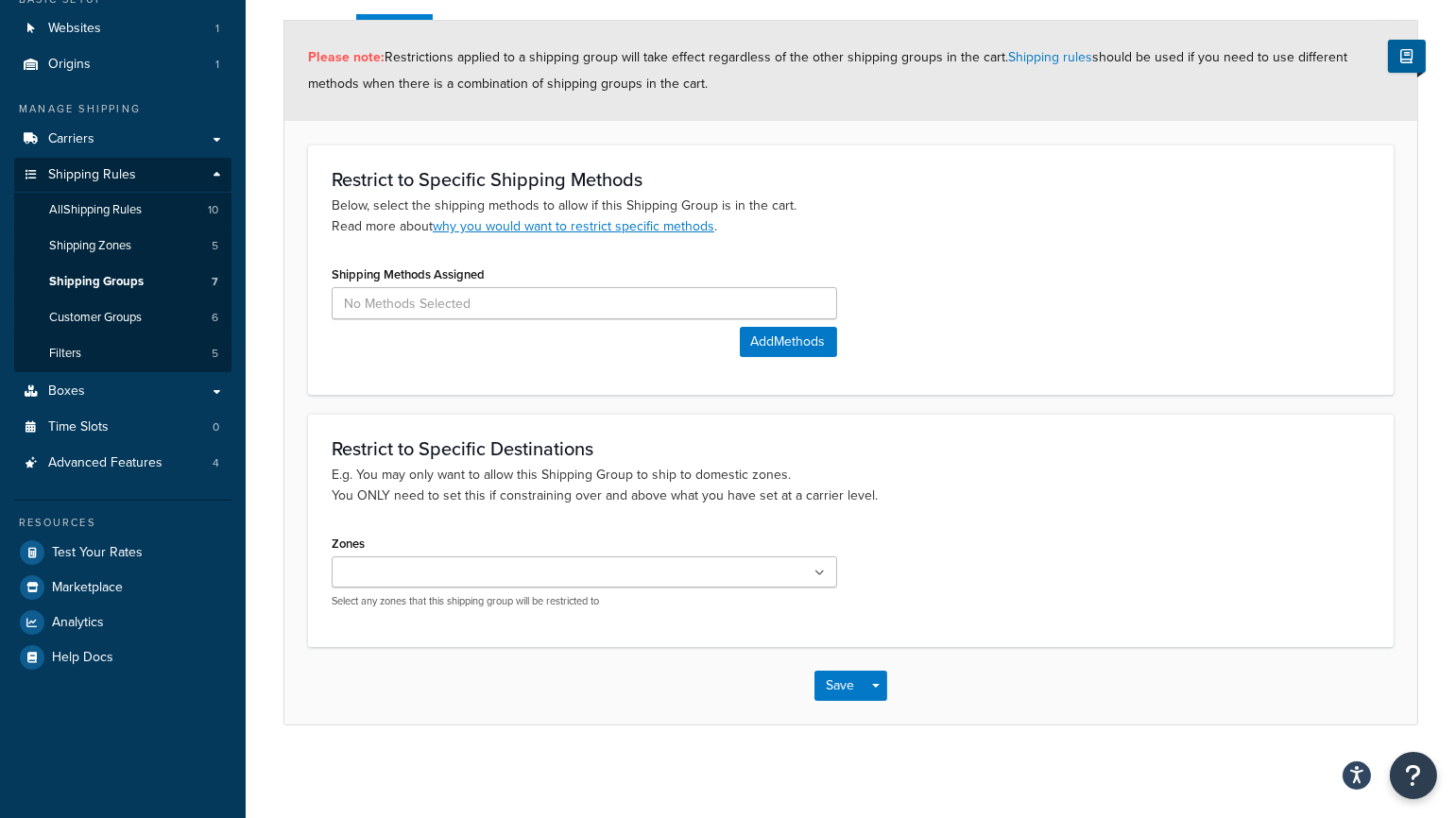 scroll, scrollTop: 0, scrollLeft: 0, axis: both 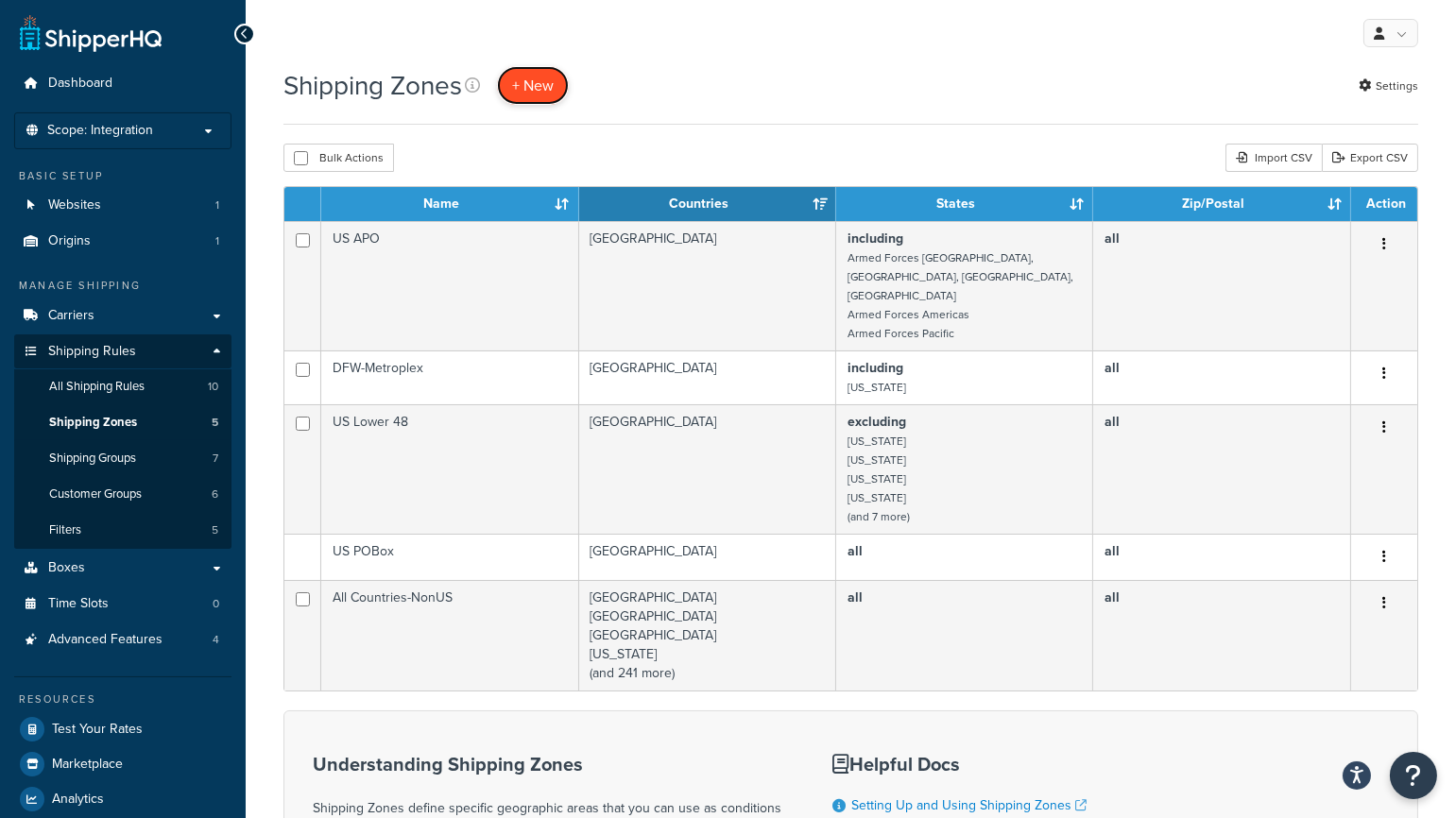 click on "+ New" at bounding box center [533, 85] 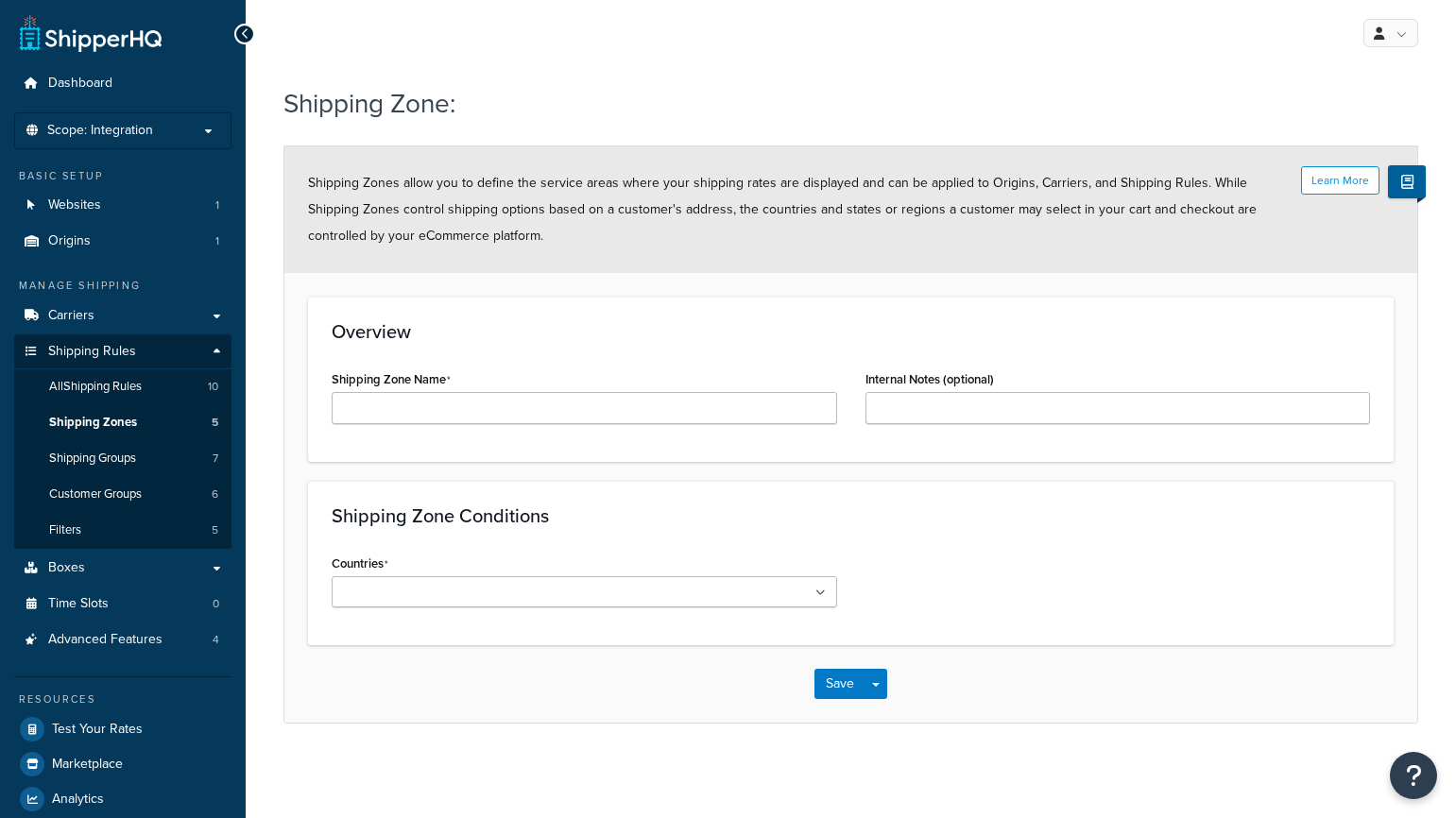 scroll, scrollTop: 0, scrollLeft: 0, axis: both 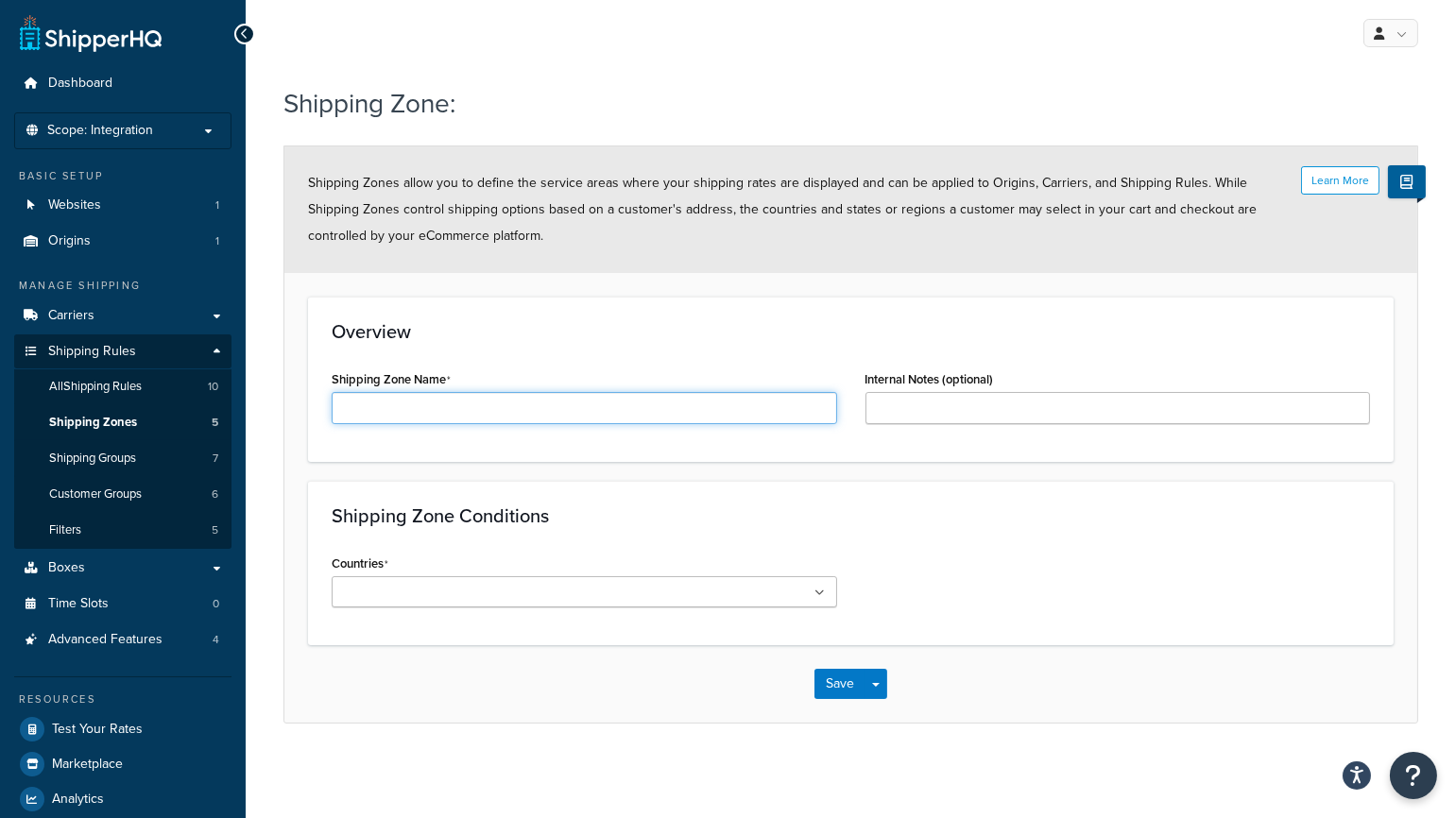 click on "Shipping Zone Name" at bounding box center [584, 408] 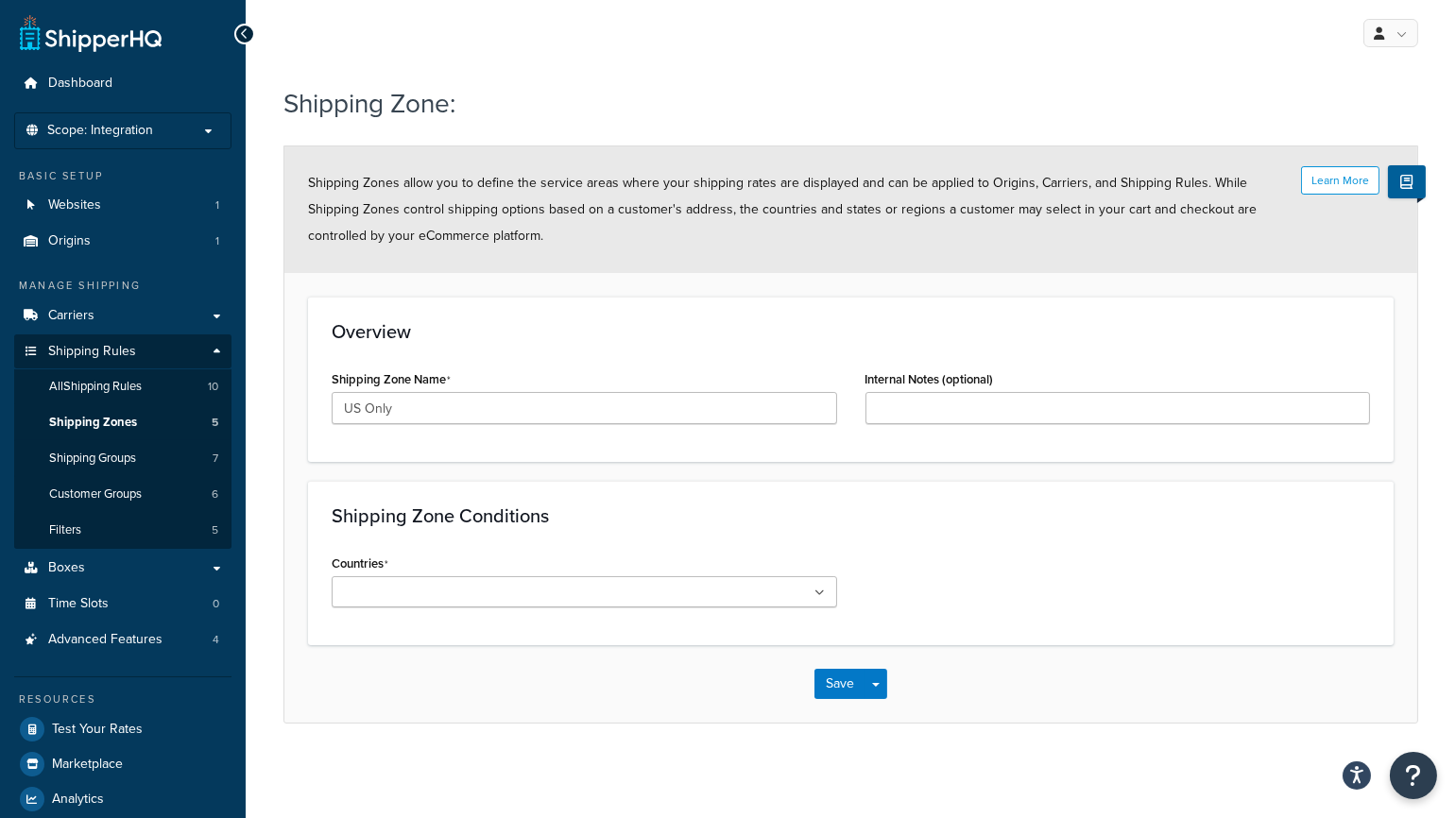 click at bounding box center (820, 593) 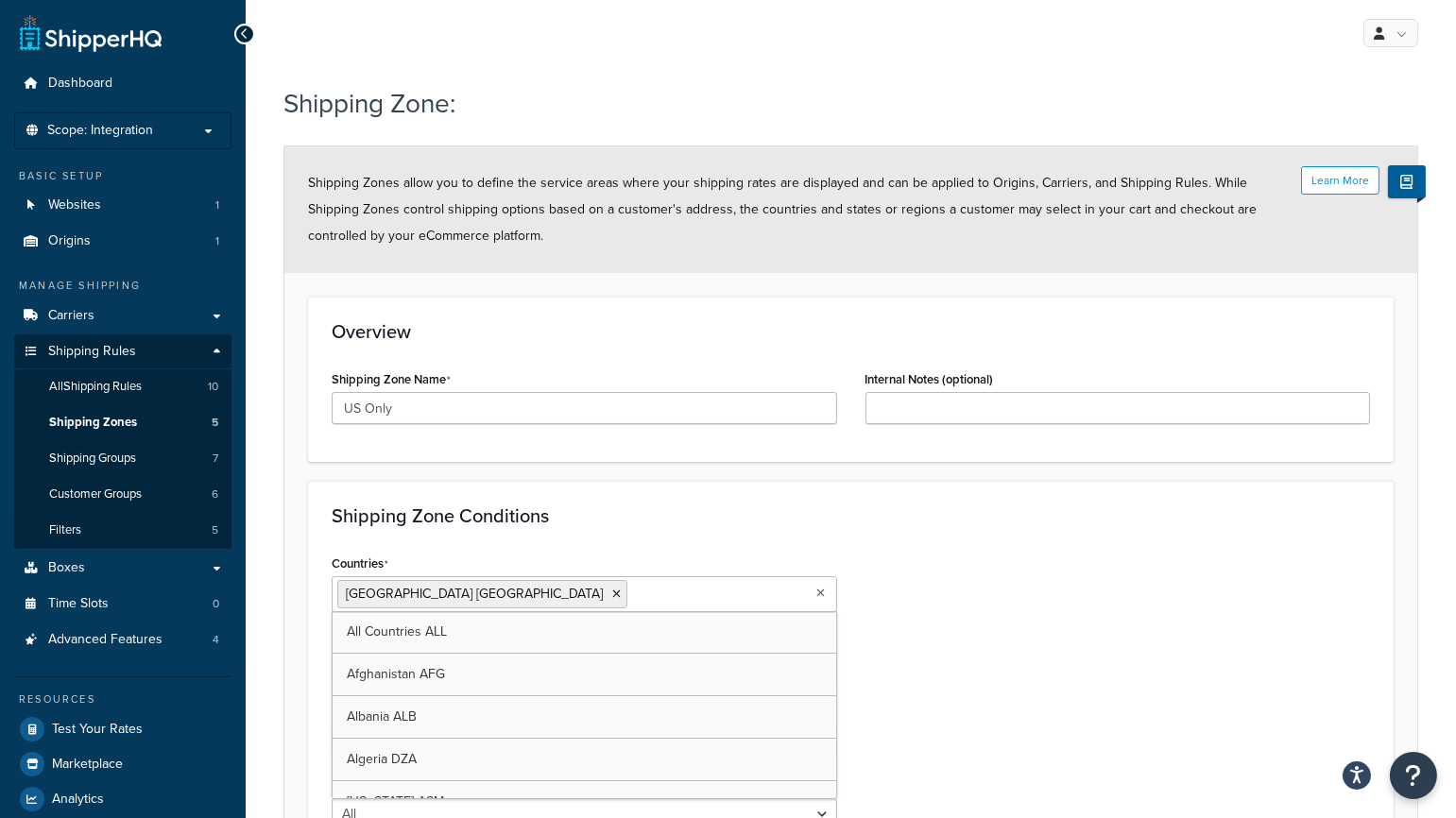 click on "Countries   United States USA   All Countries ALL Afghanistan AFG Albania ALB Algeria DZA American Samoa ASM Andorra AND Angola AGO Anguilla AIA Antarctica ATA Antigua and Barbuda ATG Argentina ARG Armenia ARM Aruba ABW Australia AUS Austria AUT Azerbaijan AZE Bahrain BHR Bangladesh BGD Barbados BRB Belarus BLR Belgium BEL Belize BLZ Benin BEN Bermuda BMU Bhutan BTN Bolivia BOL Bosnia and Herzegovina BIH Botswana BWA Bouvet Island BVT Brazil BRA British Indian Ocean Territory IOT Virgin Islands, British VGB Brunei Darussalam BRN Bulgaria BGR Burkina Faso BFA Myanmar MMR Burundi BDI Cambodia KHM Cameroon CMR Canada CAN Cape Verde CPV Cayman Islands CYM Central African Republic CAF Chad TCD Chile CHL China CHN Christmas Island CXR Cocos (Keeling) Islands CCK Colombia COL Comoros COM Congo, The Democratic Republic of the COD Congo COG Cook Islands COK Costa Rica CRI Côte d'Ivoire CIV Croatia HRV Cuba CUB Cyprus CYP Czech Republic CZE Denmark DNK Djibouti DJI Dominica DMA Dominican Republic DOM Timor-Leste TLS" at bounding box center [850, 697] 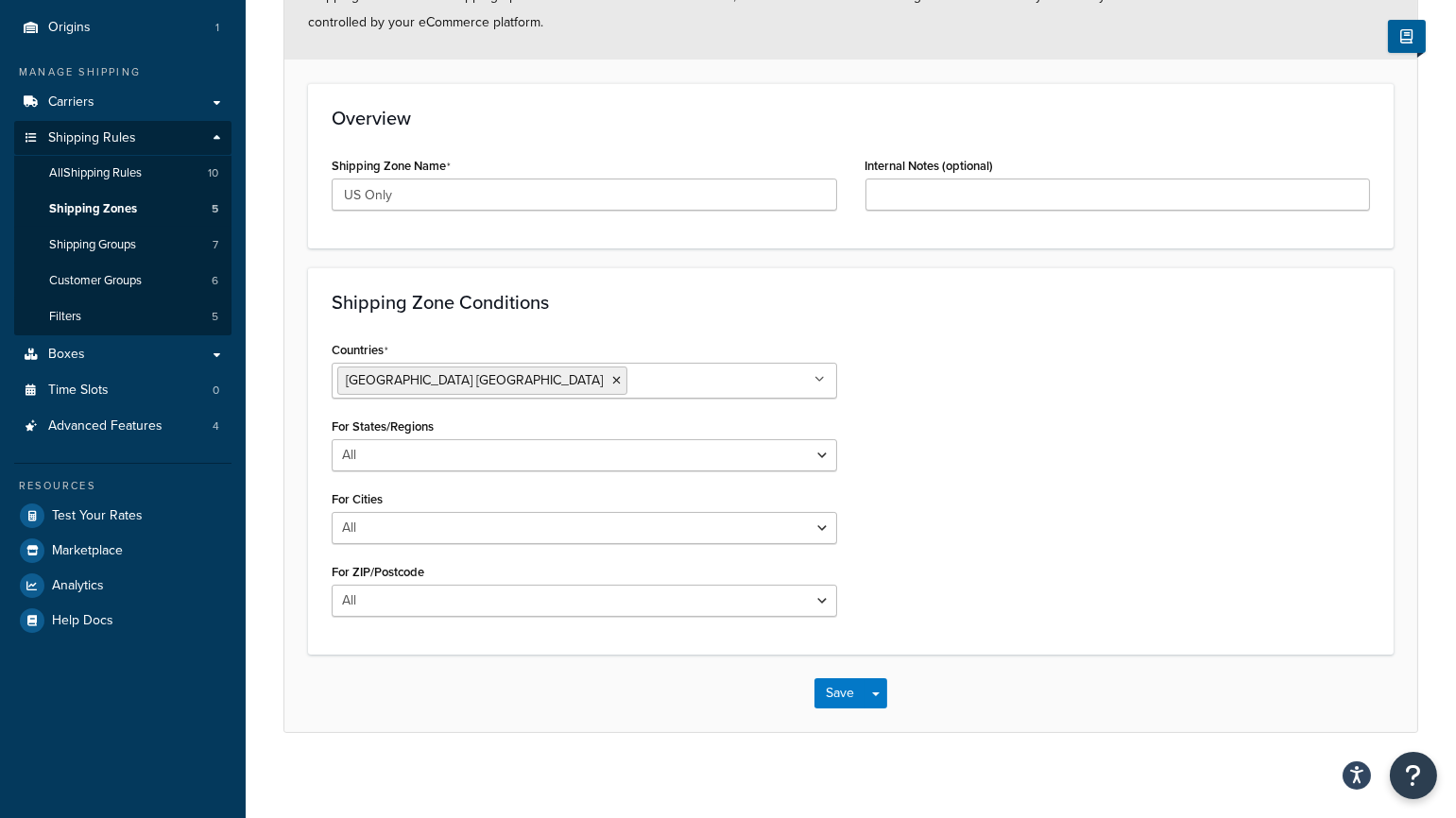 scroll, scrollTop: 223, scrollLeft: 0, axis: vertical 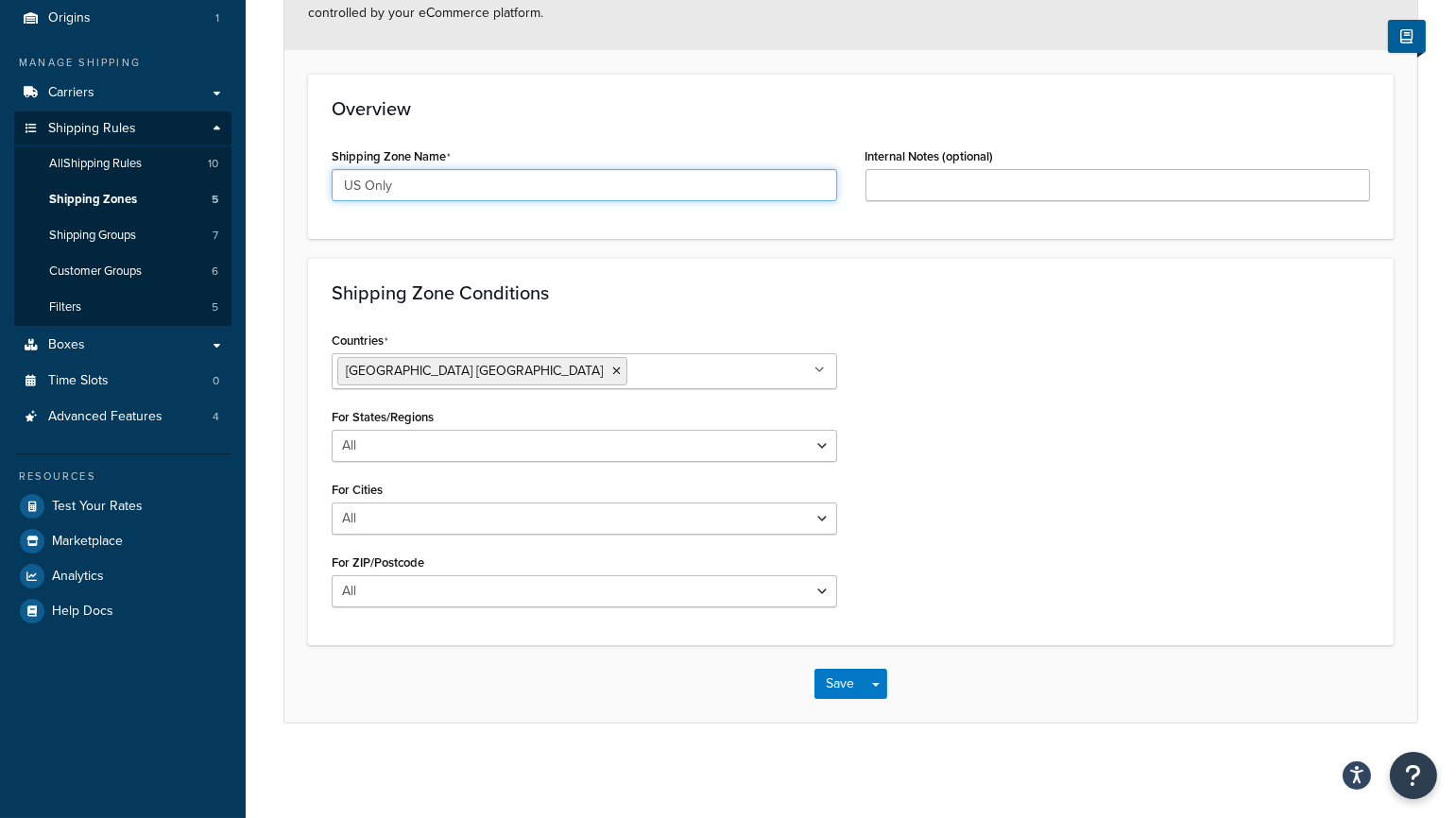 click on "US Only" at bounding box center (584, 185) 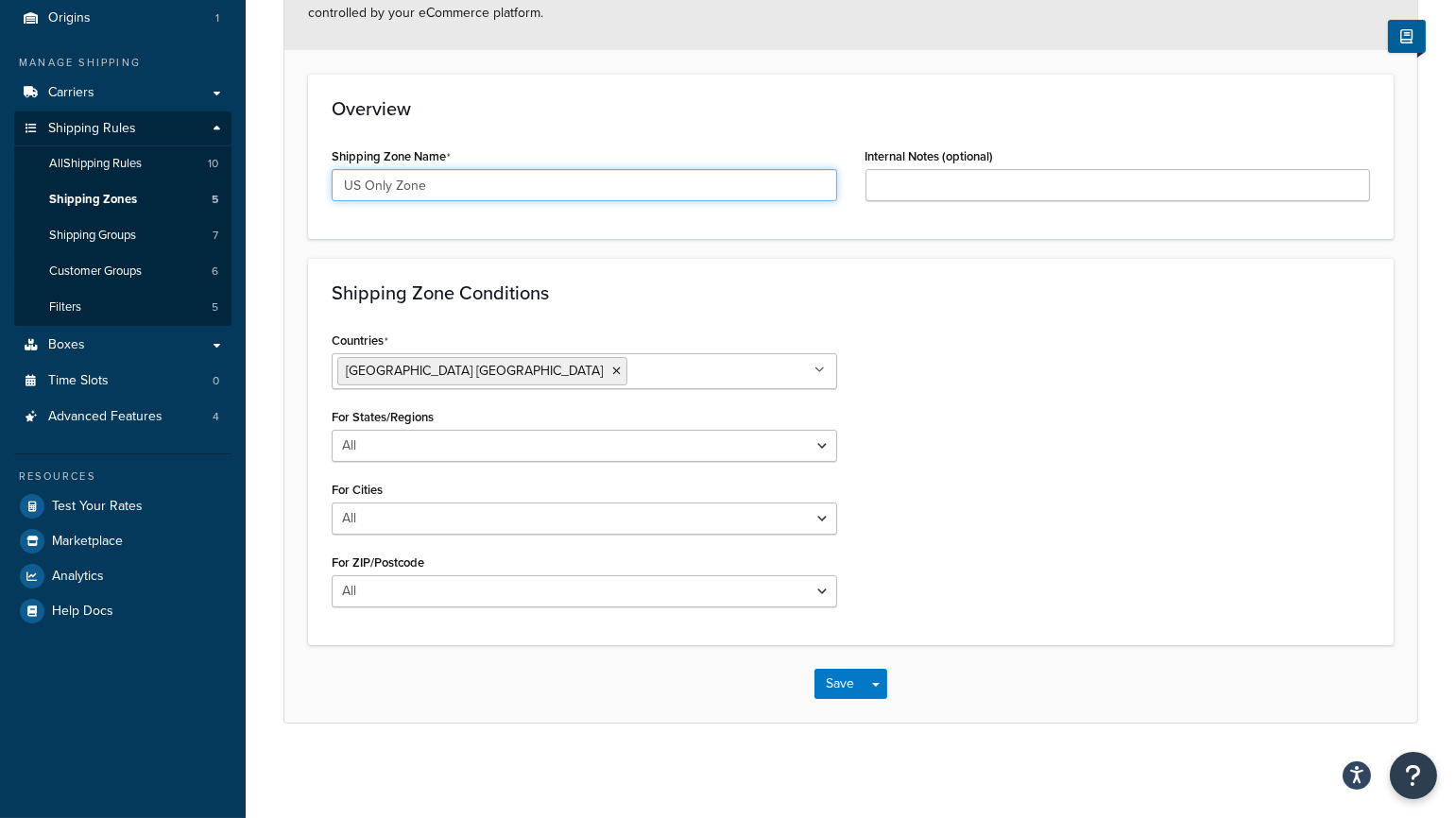 type on "US Only Zone" 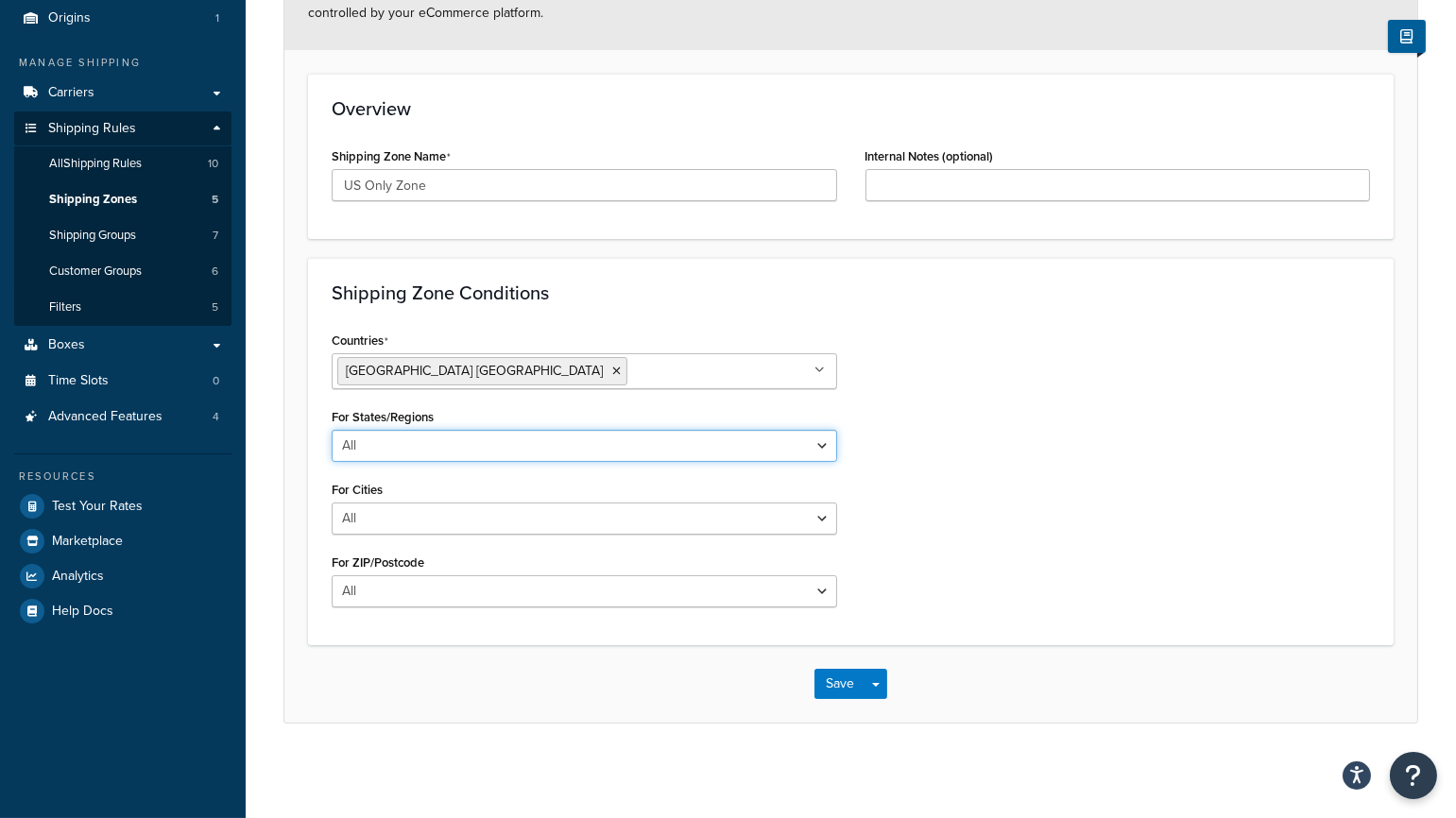 click on "All  Including  Excluding" at bounding box center [584, 446] 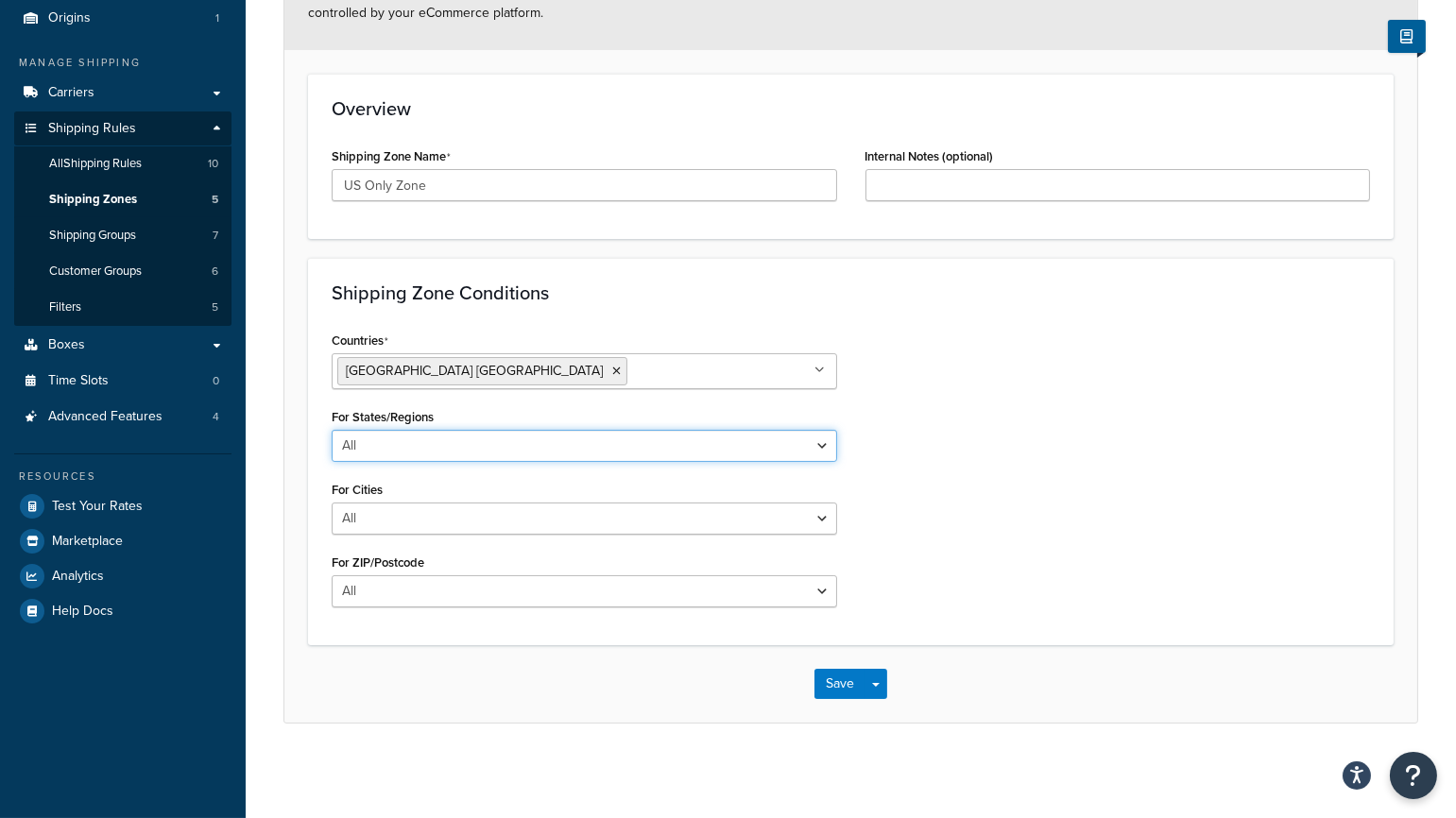 click on "All  Including  Excluding" at bounding box center (584, 446) 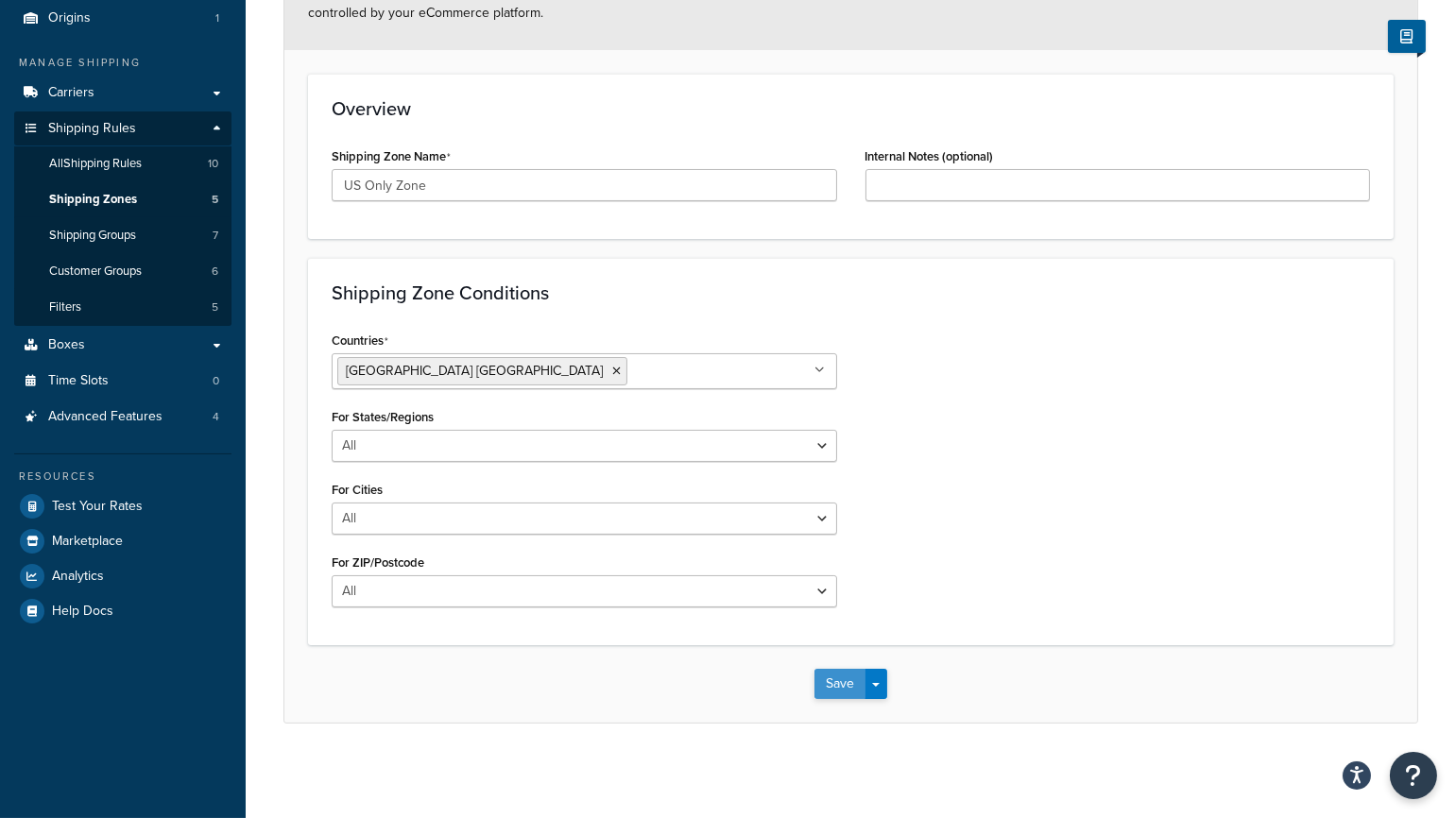 click on "Save" at bounding box center (840, 684) 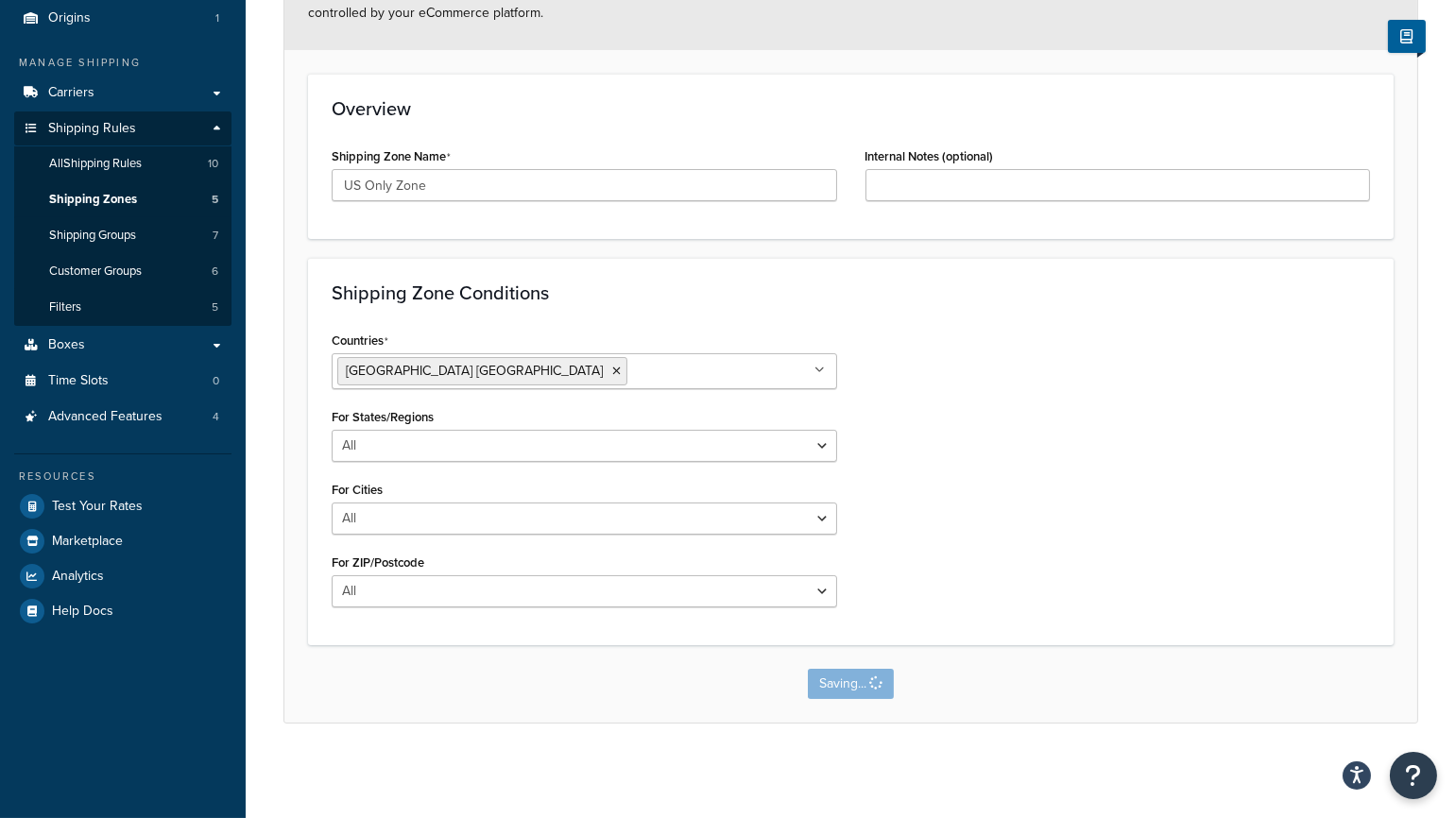 scroll, scrollTop: 0, scrollLeft: 0, axis: both 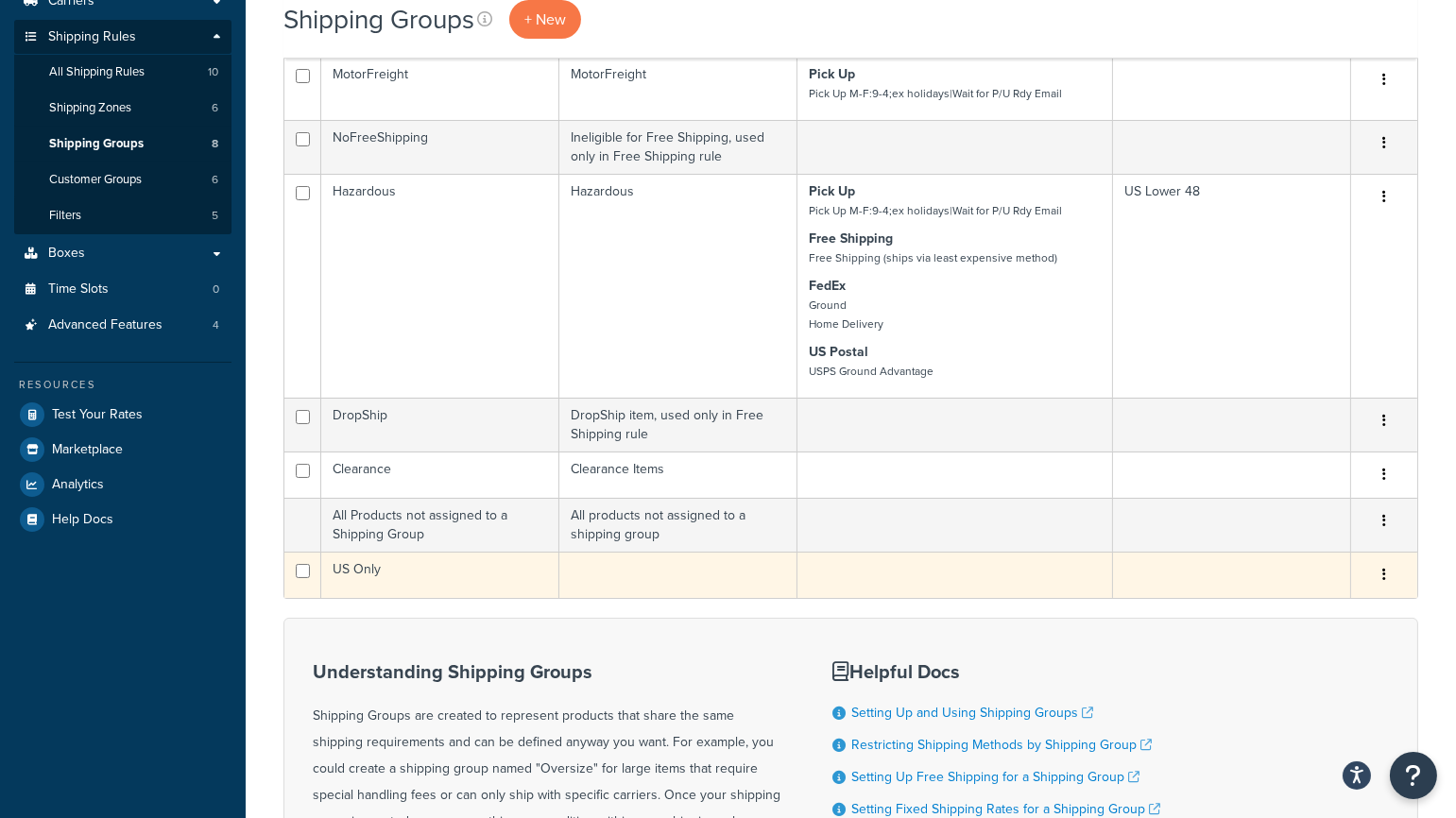 click on "US Only" at bounding box center (440, 574) 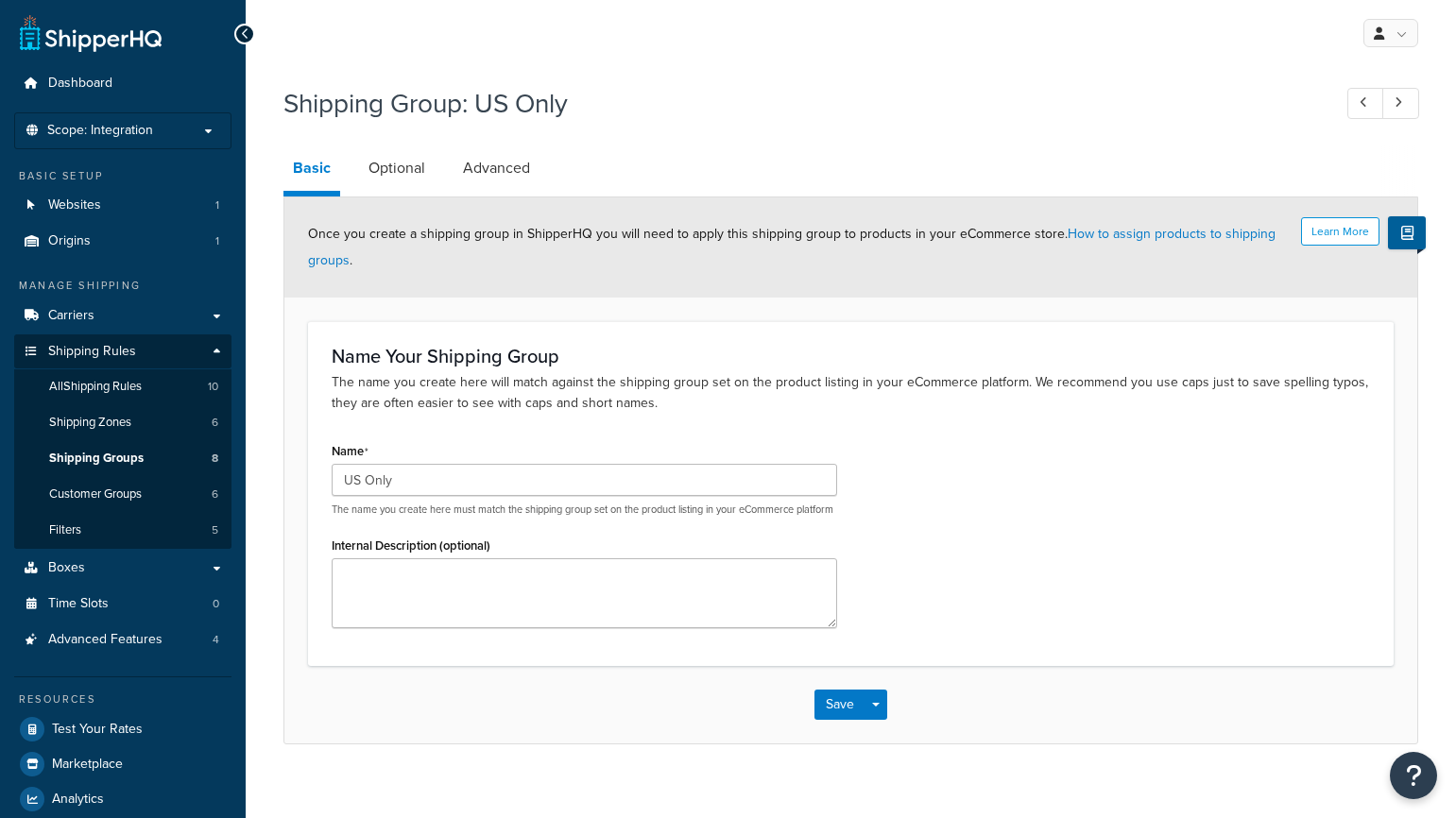 scroll, scrollTop: 0, scrollLeft: 0, axis: both 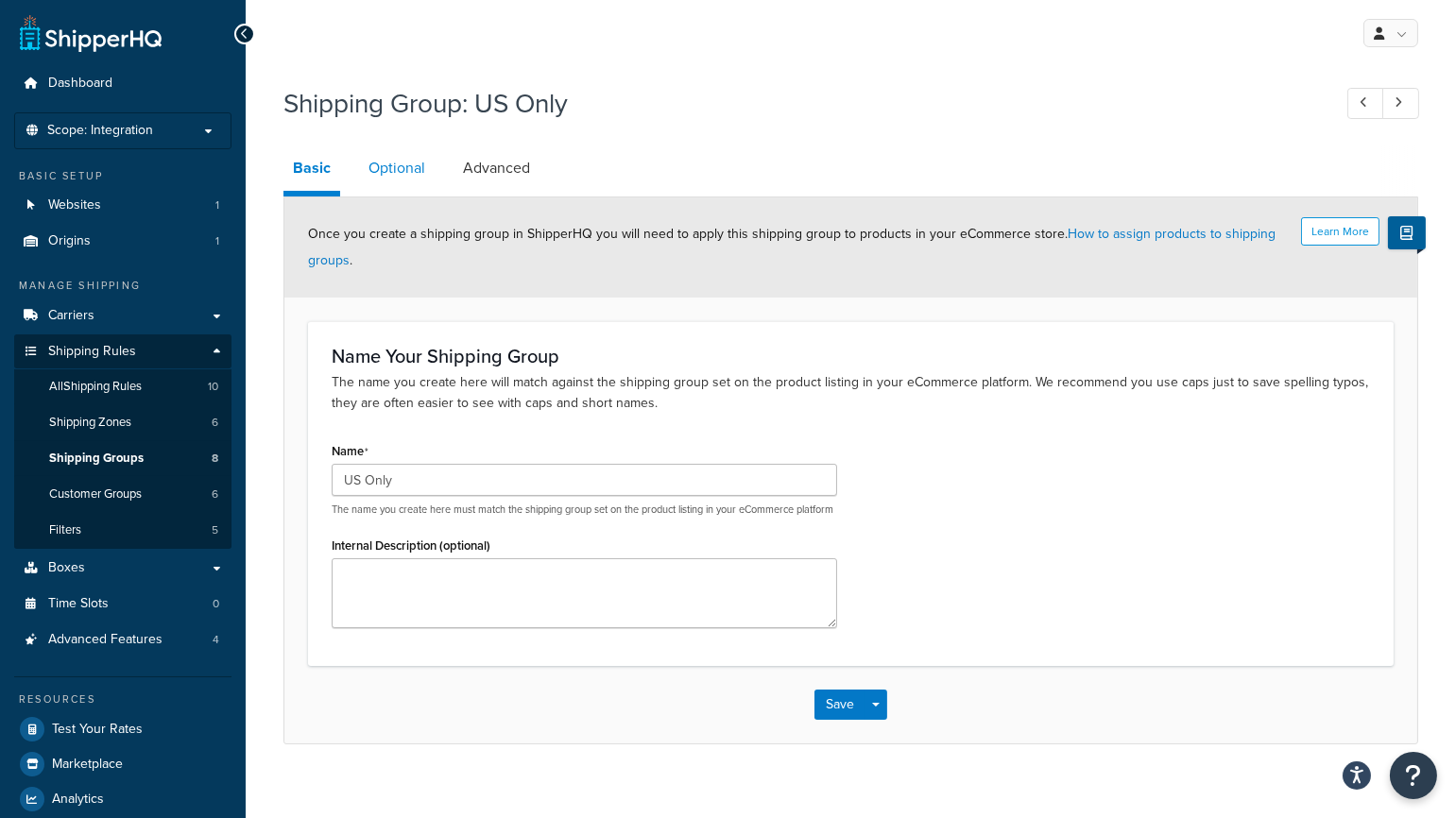 click on "Optional" at bounding box center [397, 168] 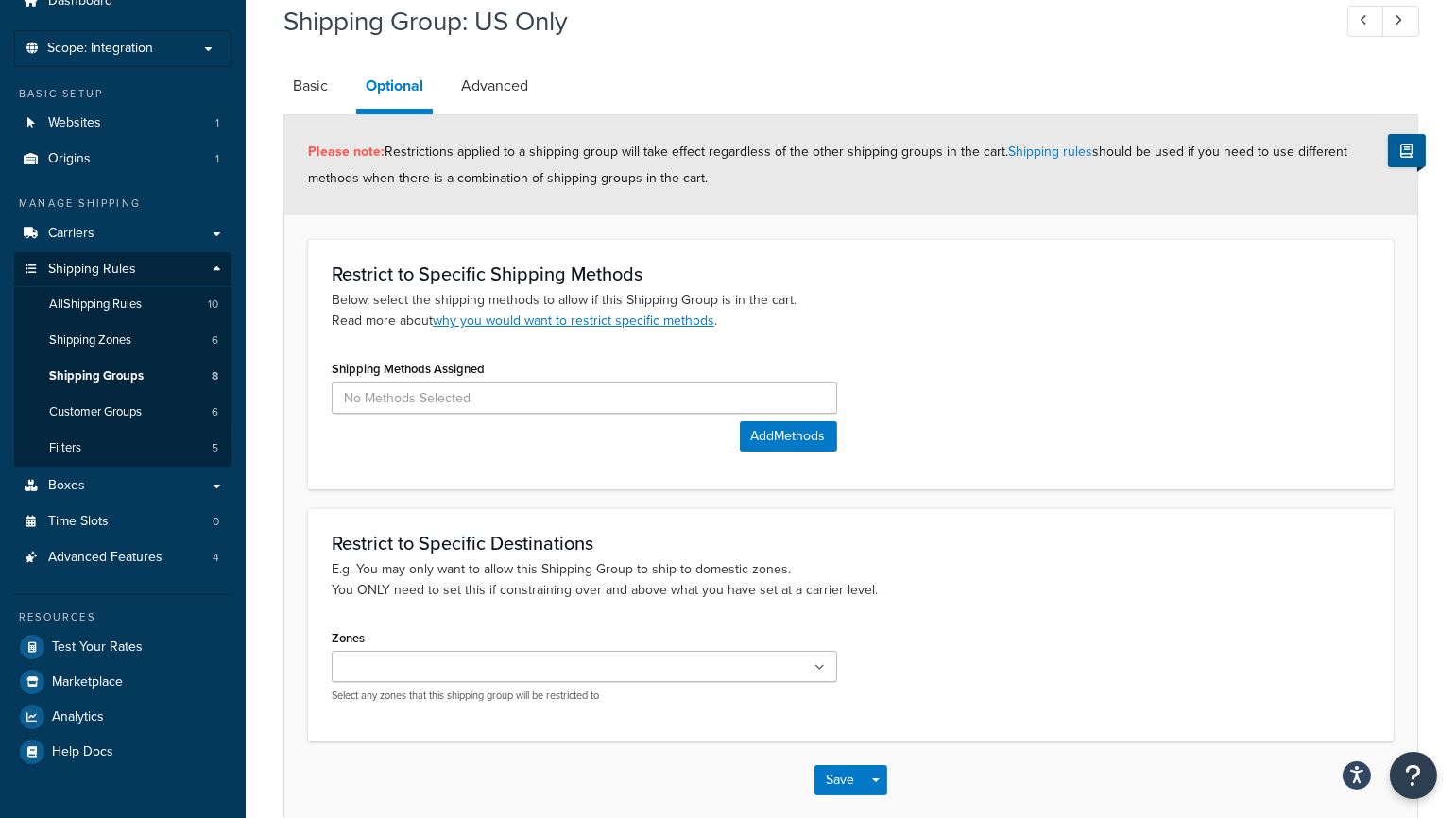 scroll, scrollTop: 177, scrollLeft: 0, axis: vertical 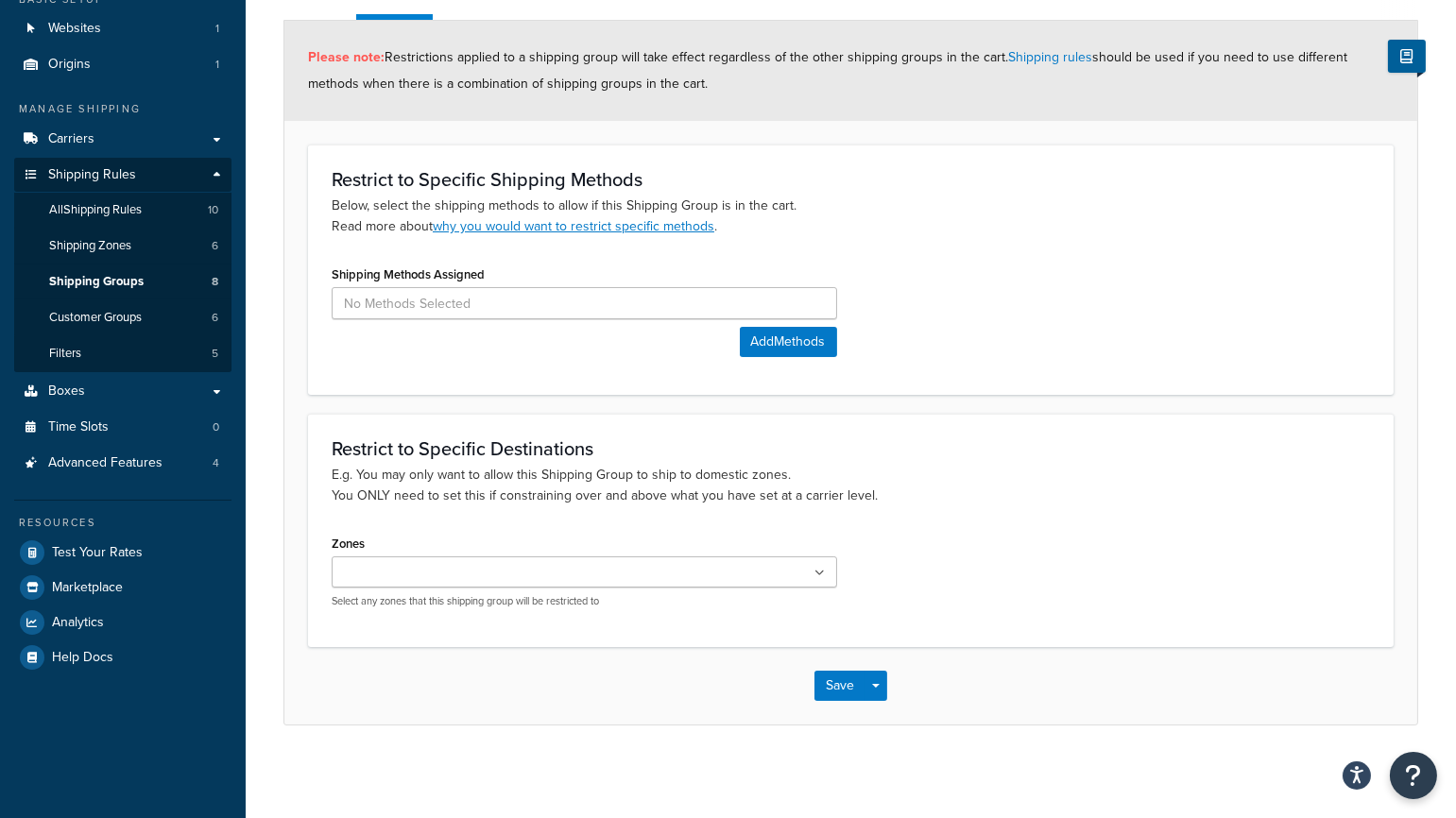 click at bounding box center [584, 571] 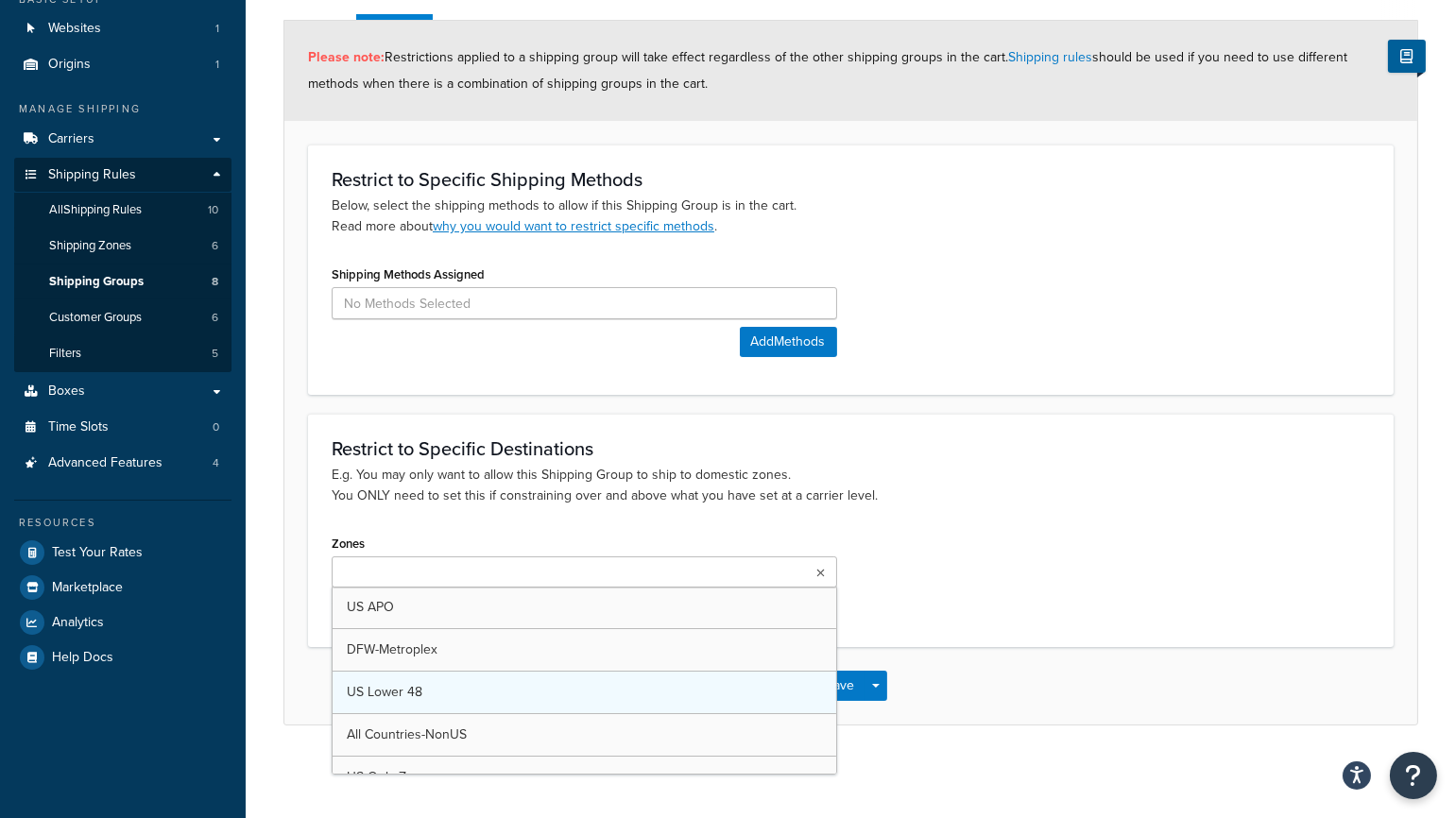 scroll, scrollTop: 67, scrollLeft: 0, axis: vertical 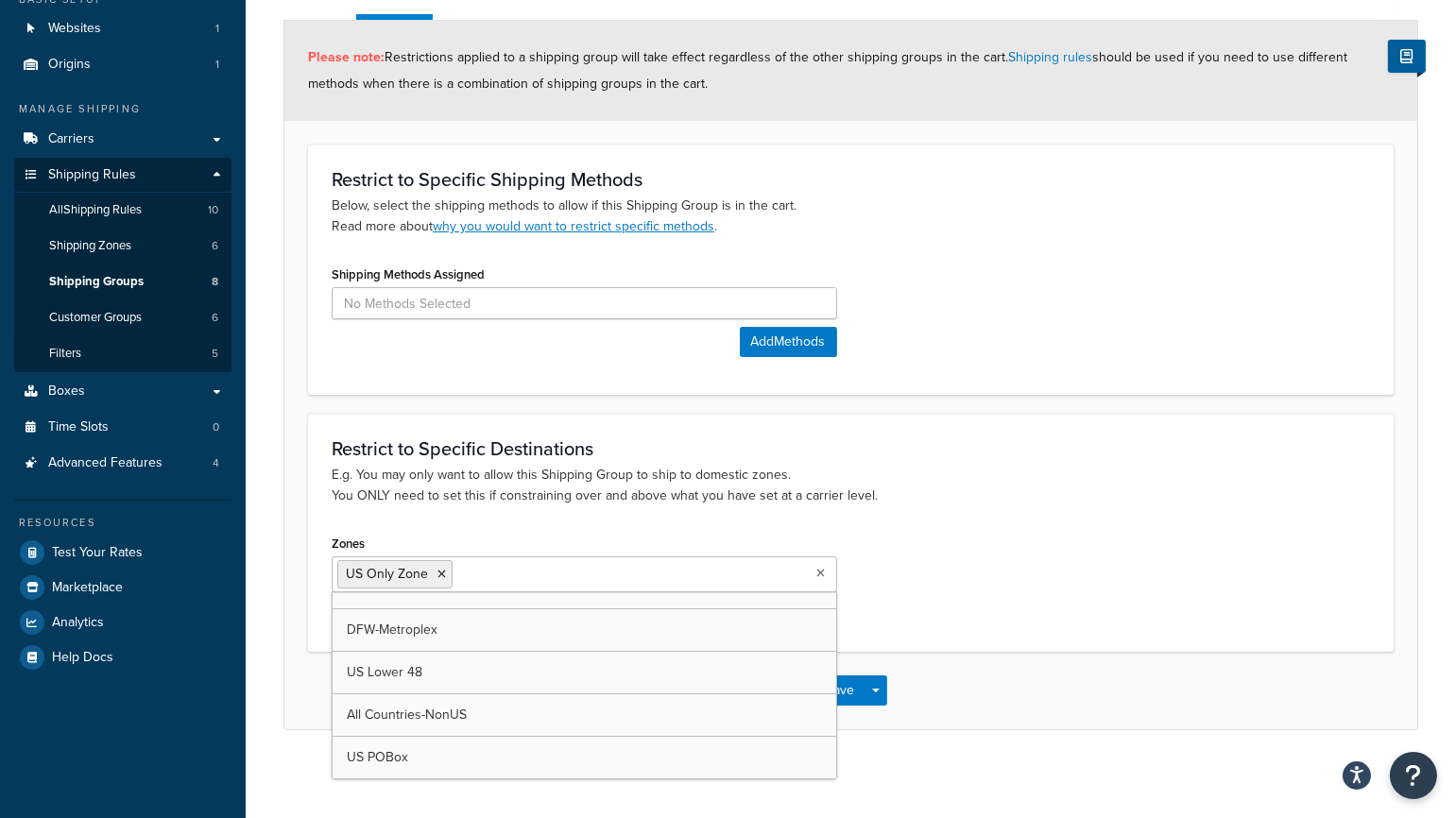 click on "E.g. You may only want to allow this Shipping Group to ship to domestic zones. You ONLY need to set this if constraining over and above what you have set at a carrier level." 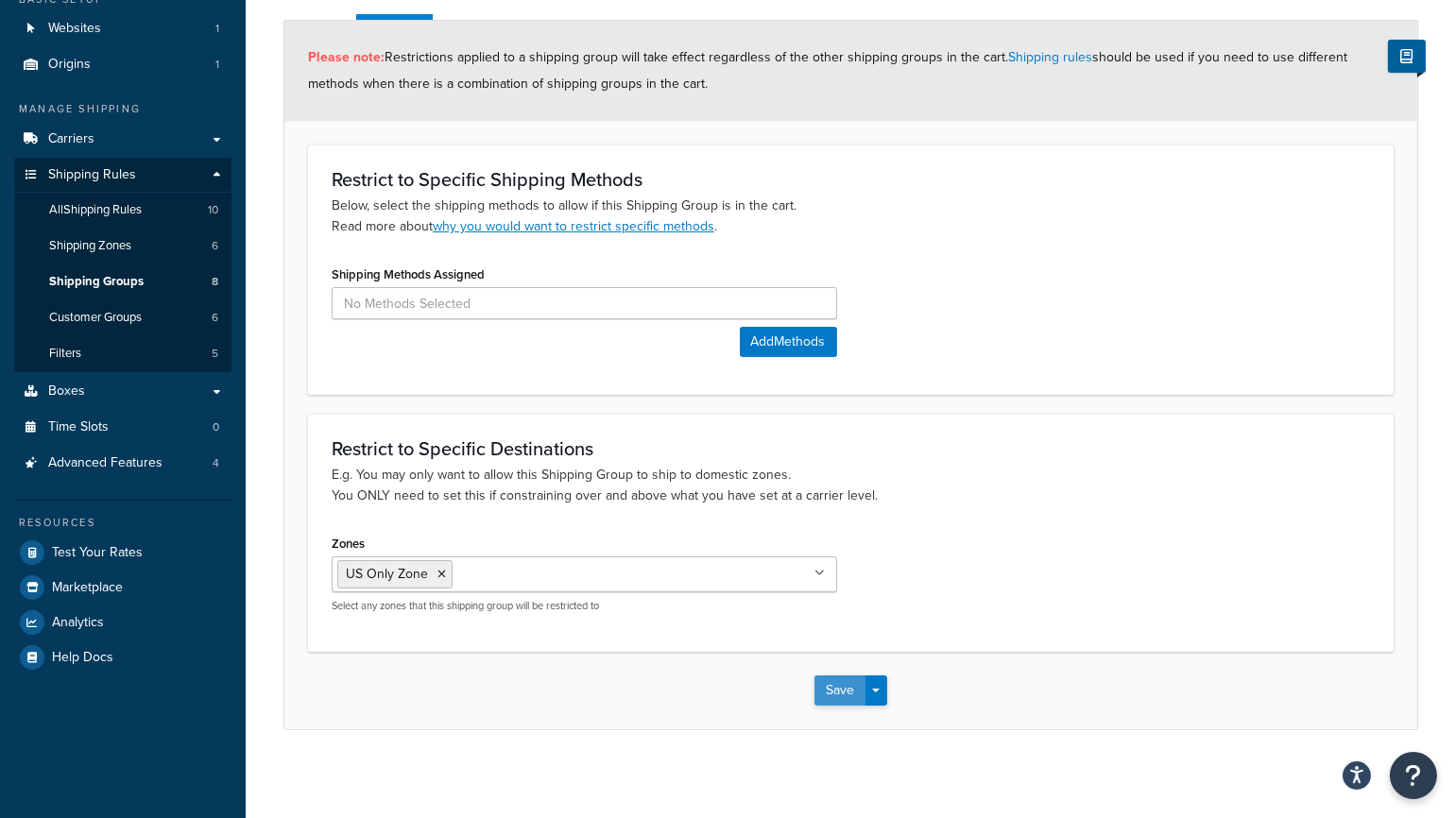 click on "Save" at bounding box center (840, 690) 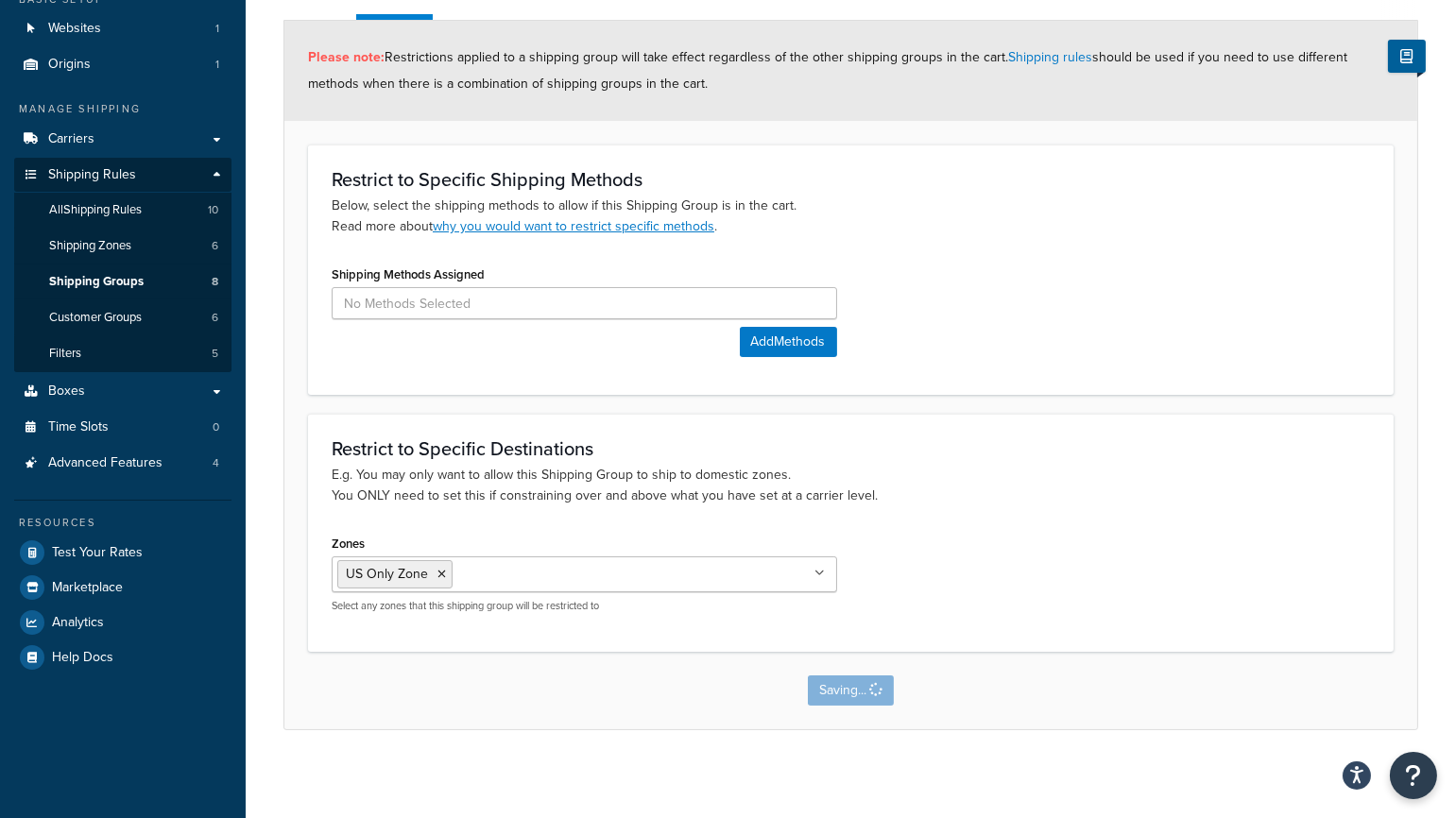 scroll, scrollTop: 0, scrollLeft: 0, axis: both 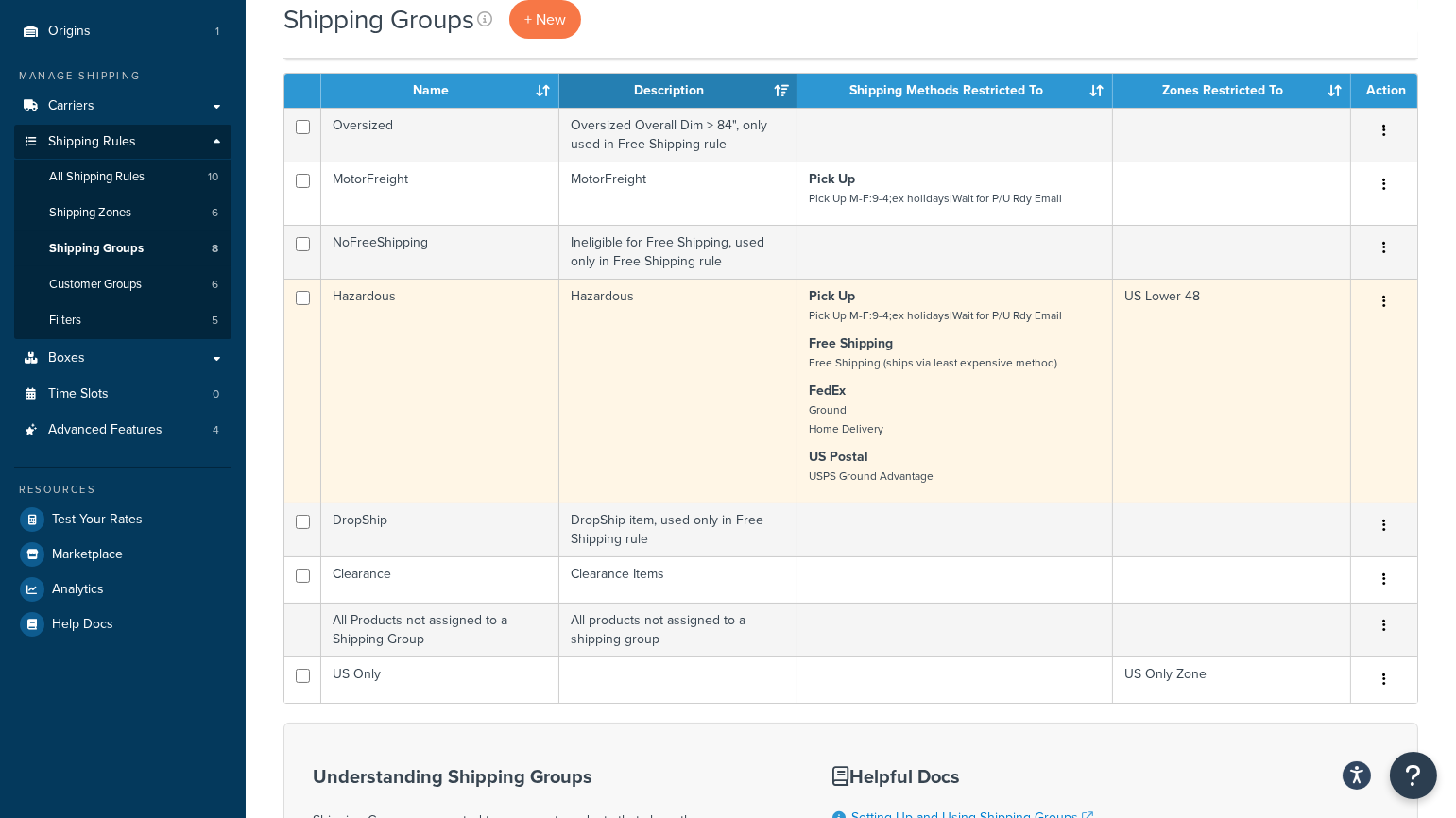 click on "Hazardous" at bounding box center (440, 390) 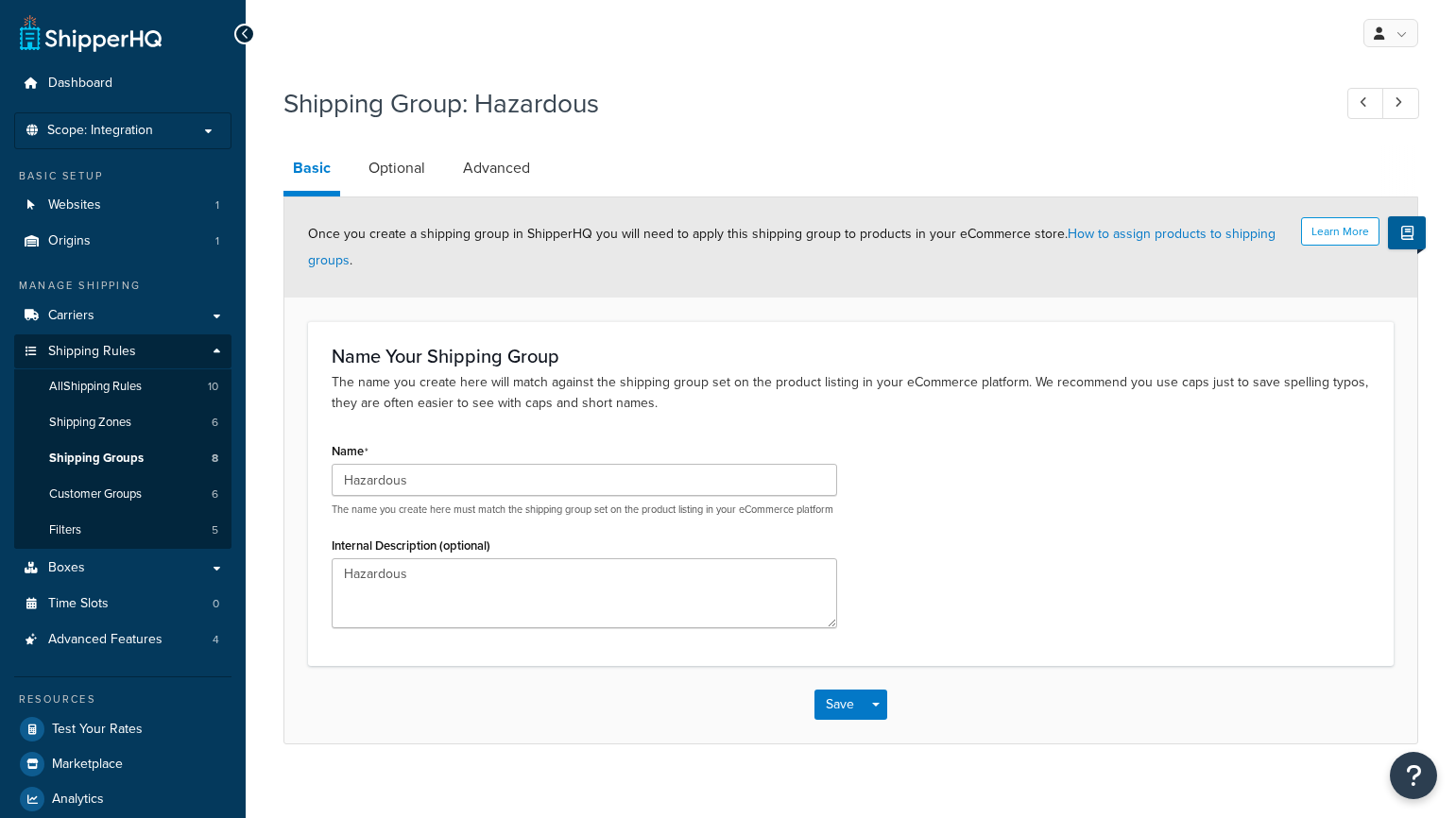scroll, scrollTop: 0, scrollLeft: 0, axis: both 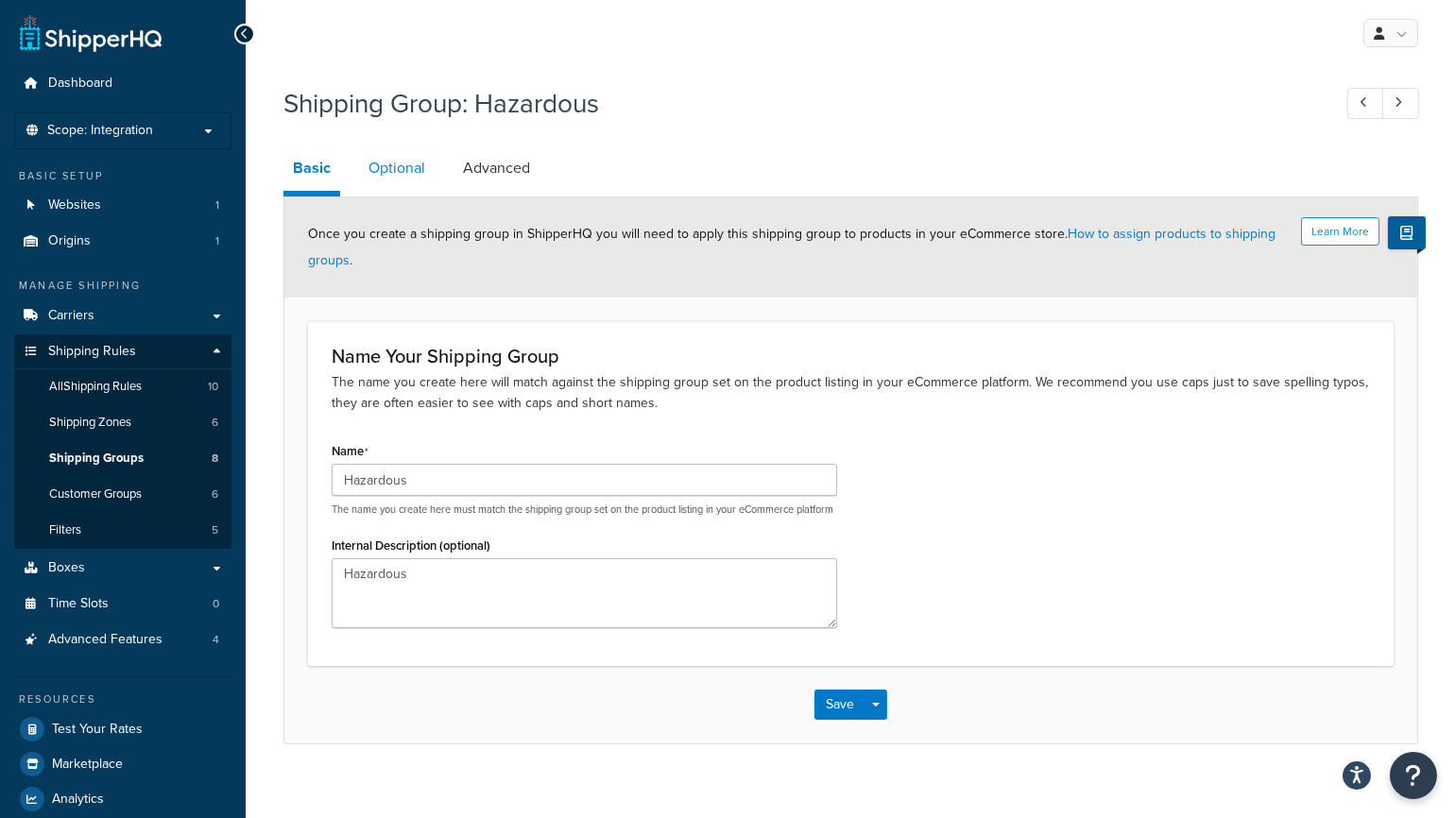 click on "Optional" at bounding box center [397, 168] 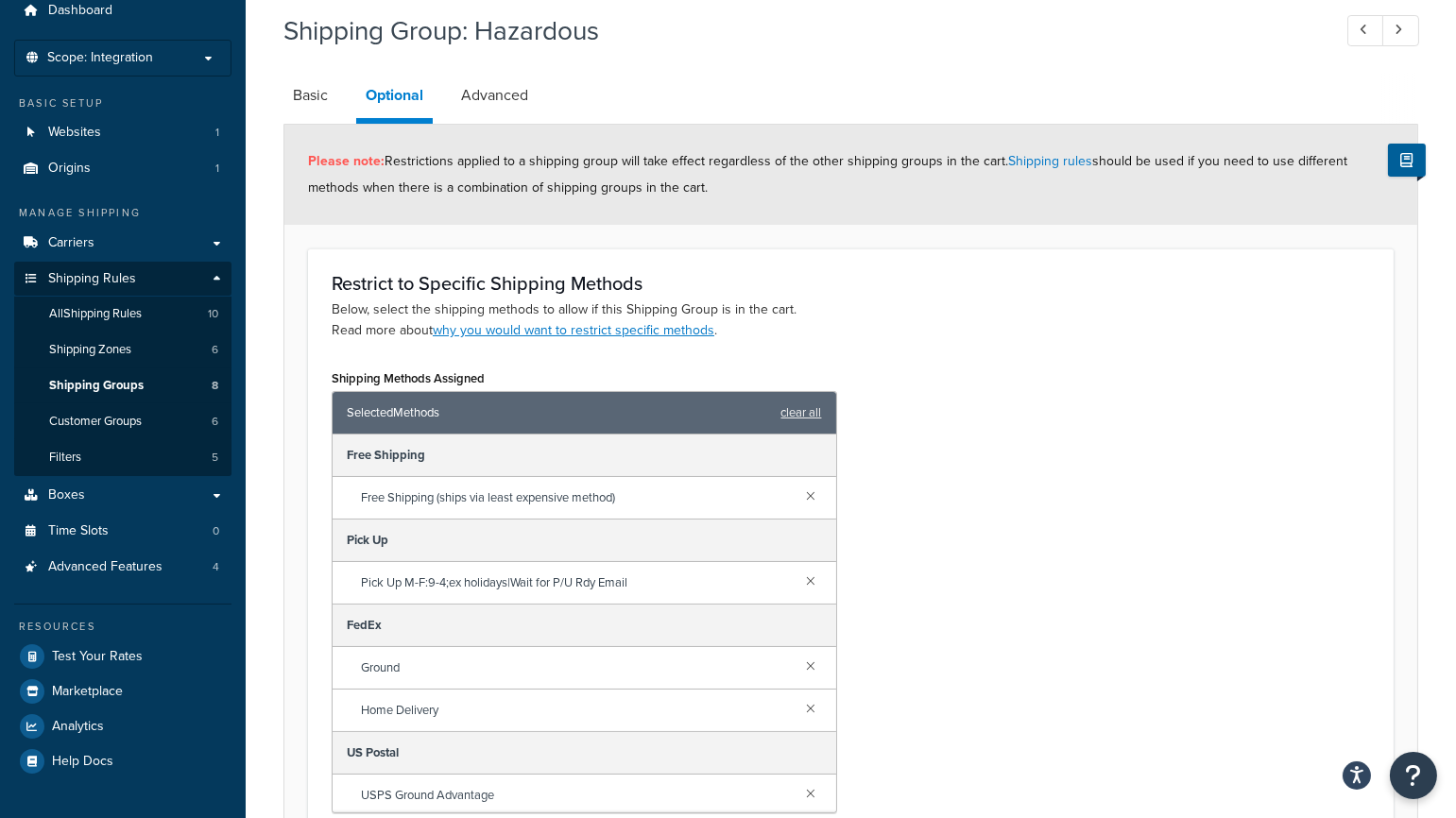 scroll, scrollTop: 0, scrollLeft: 0, axis: both 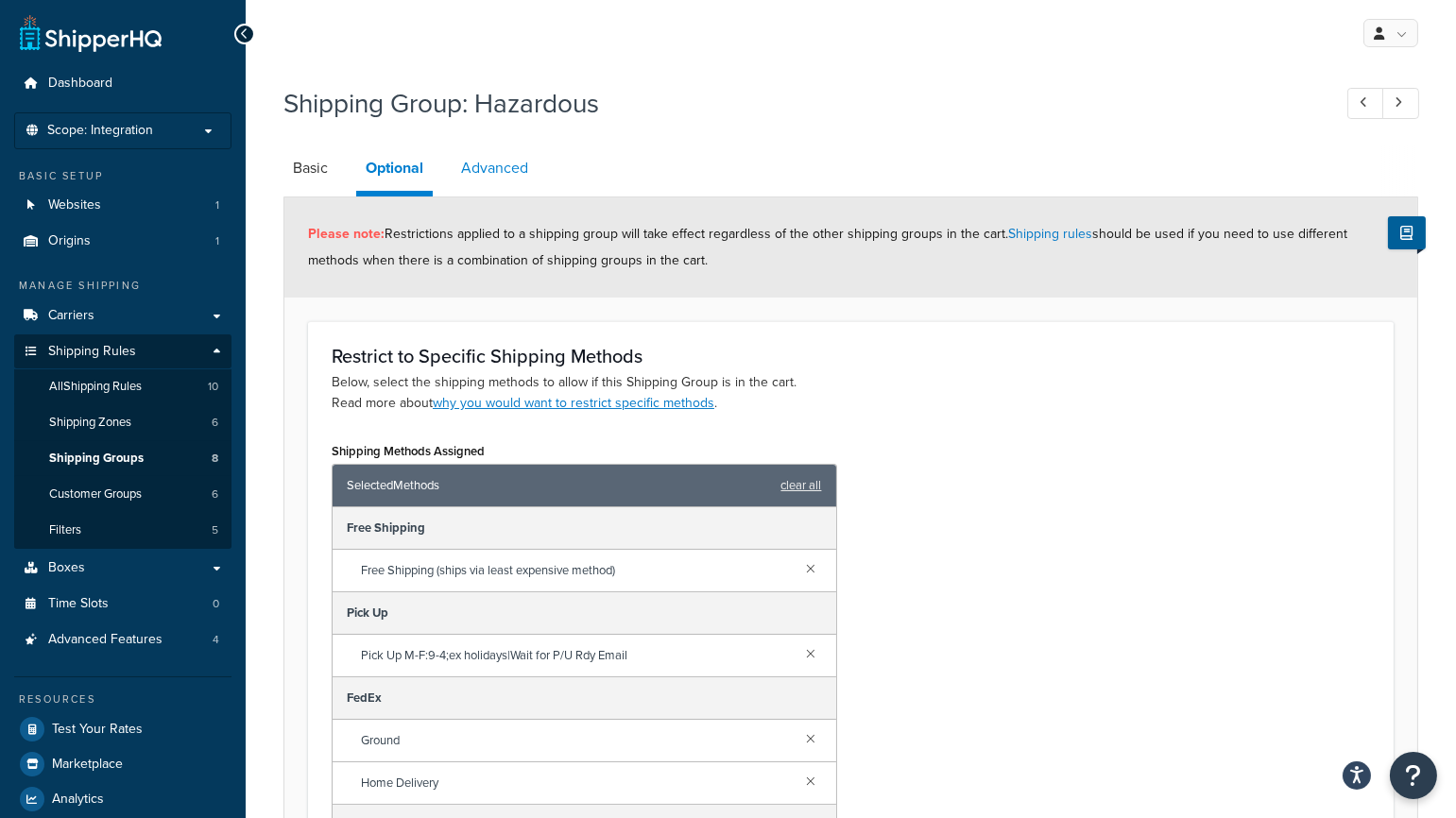 click on "Advanced" at bounding box center [494, 168] 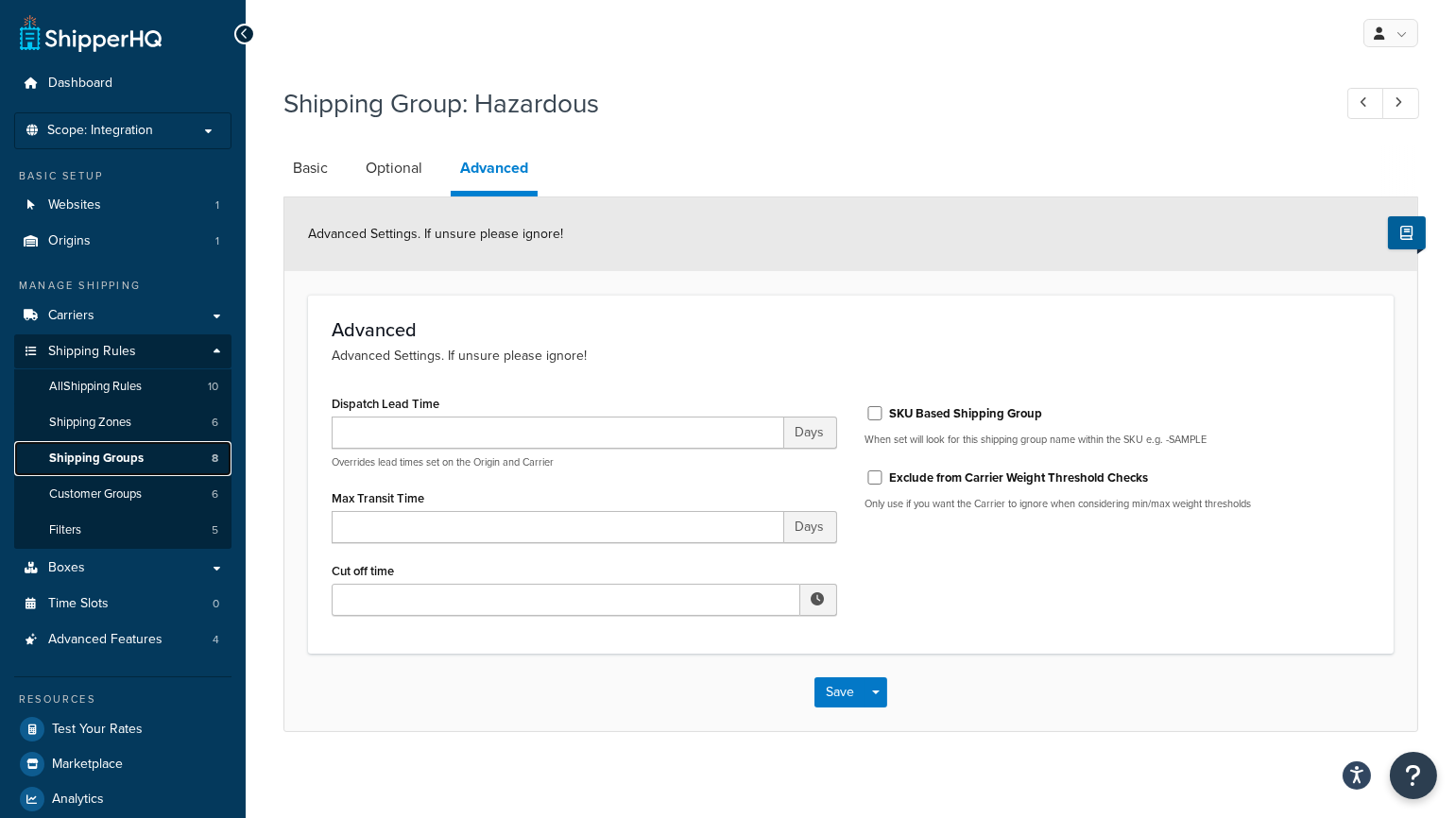 click on "Shipping Groups" at bounding box center [96, 458] 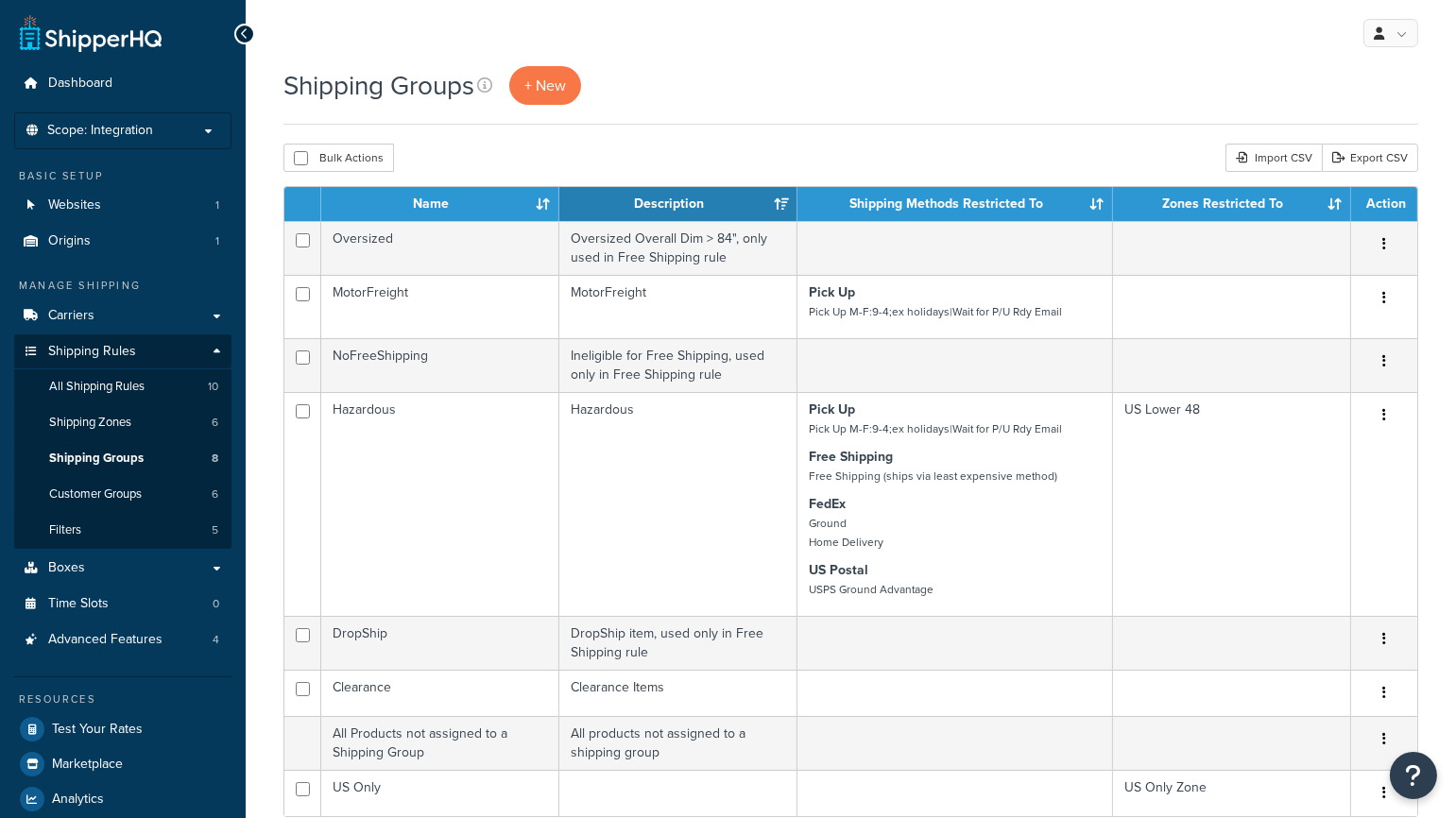 scroll, scrollTop: 419, scrollLeft: 0, axis: vertical 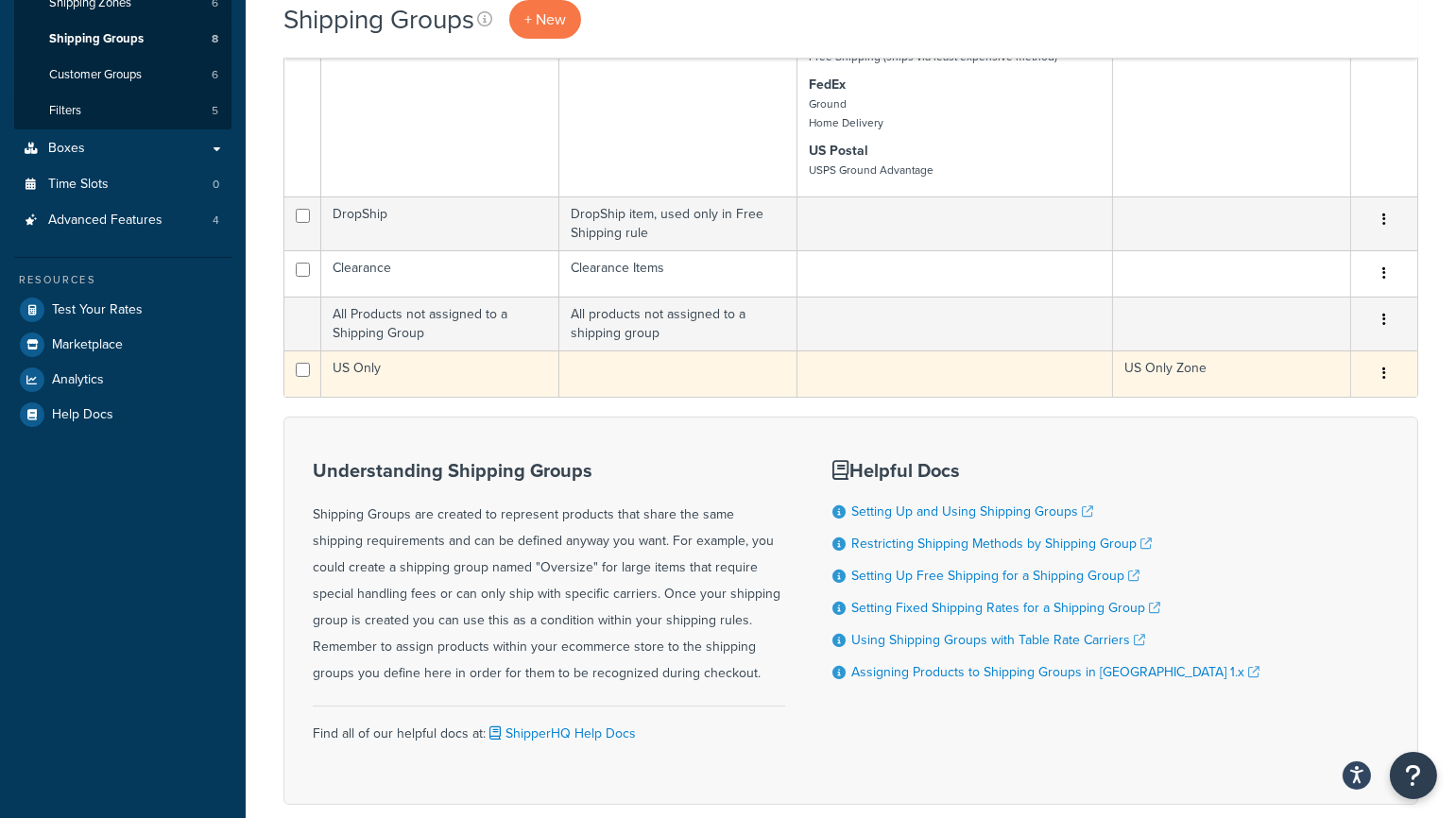 click on "US Only" at bounding box center [440, 373] 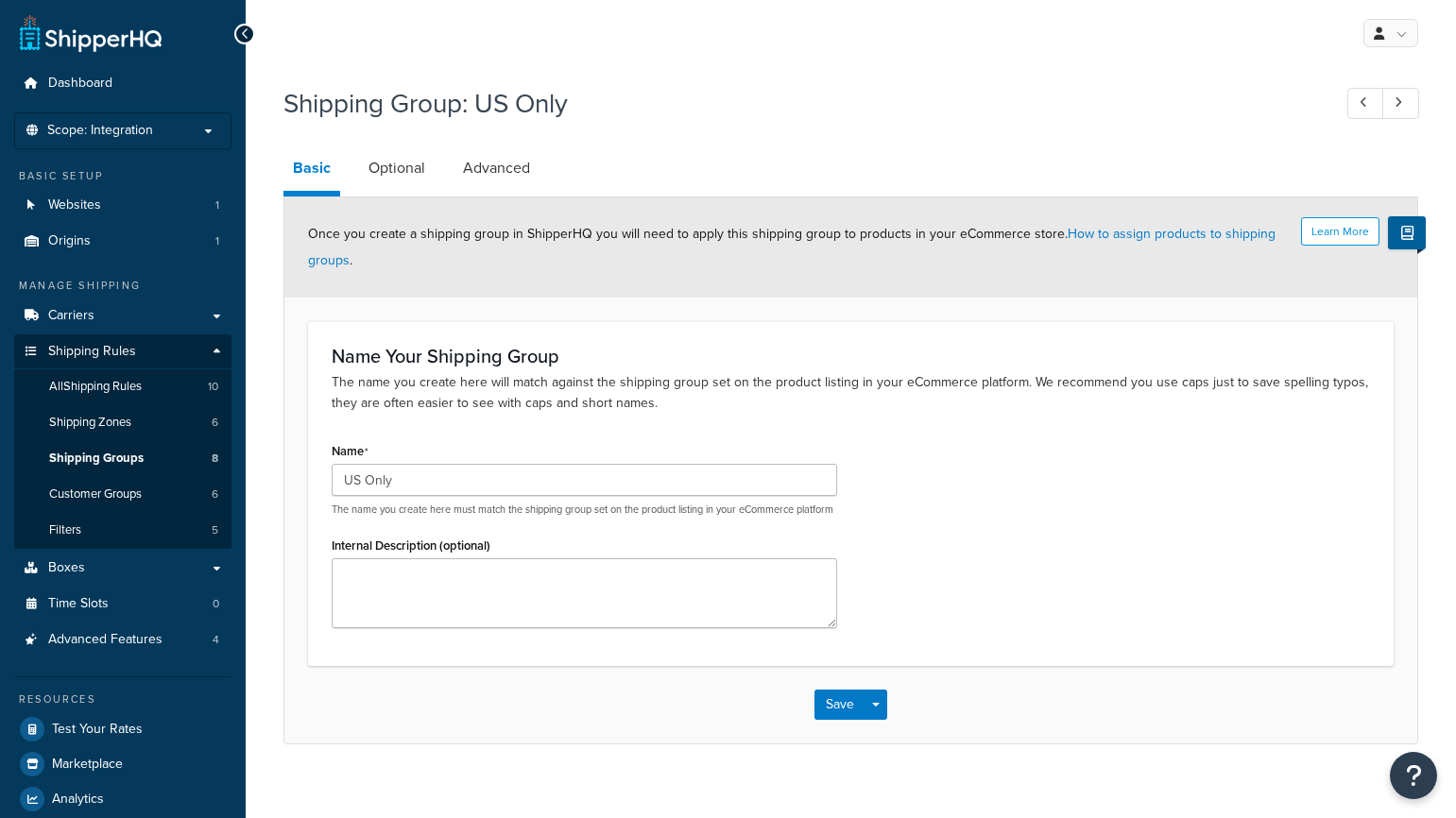 scroll, scrollTop: 0, scrollLeft: 0, axis: both 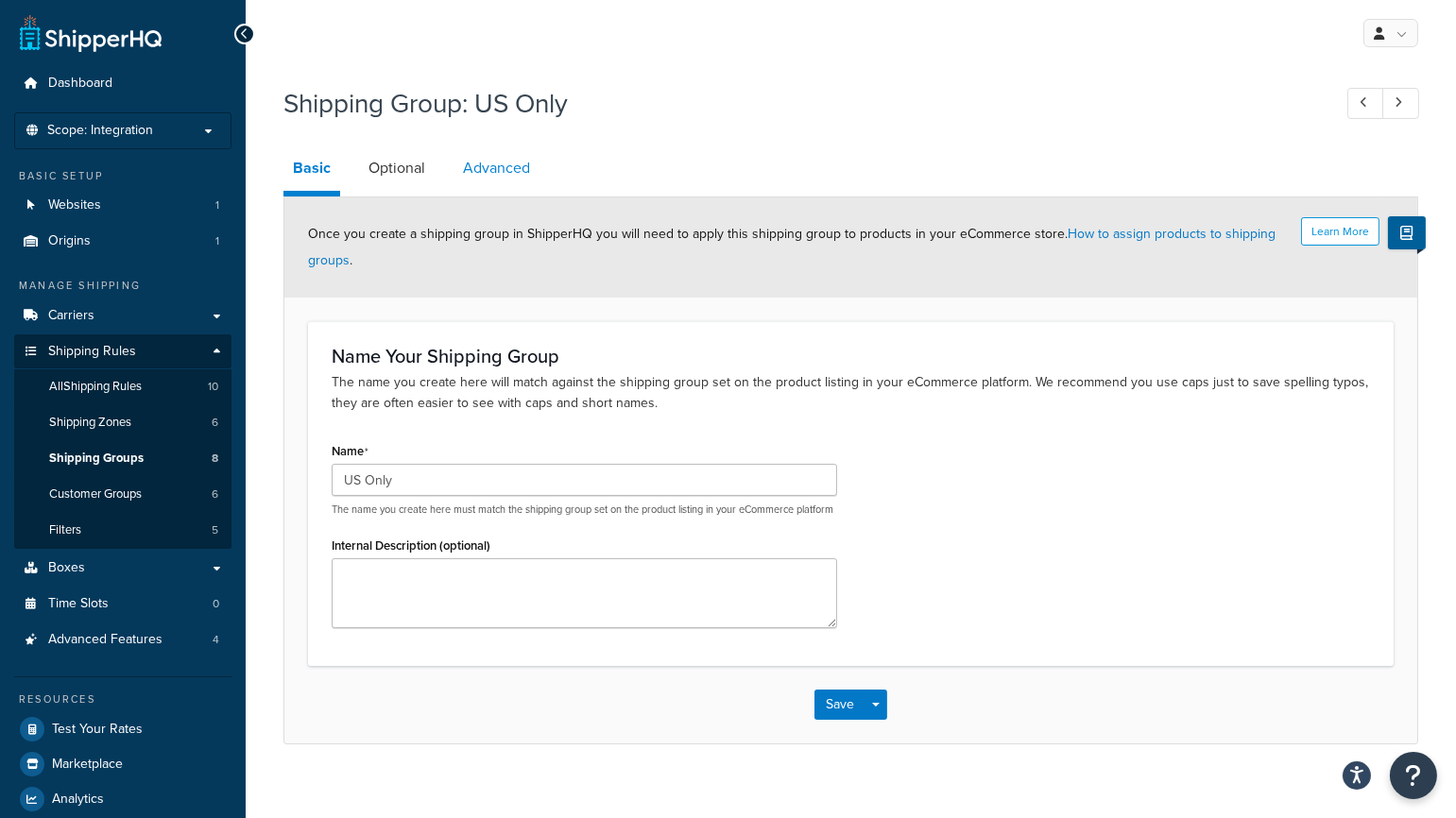 click on "Advanced" at bounding box center [496, 168] 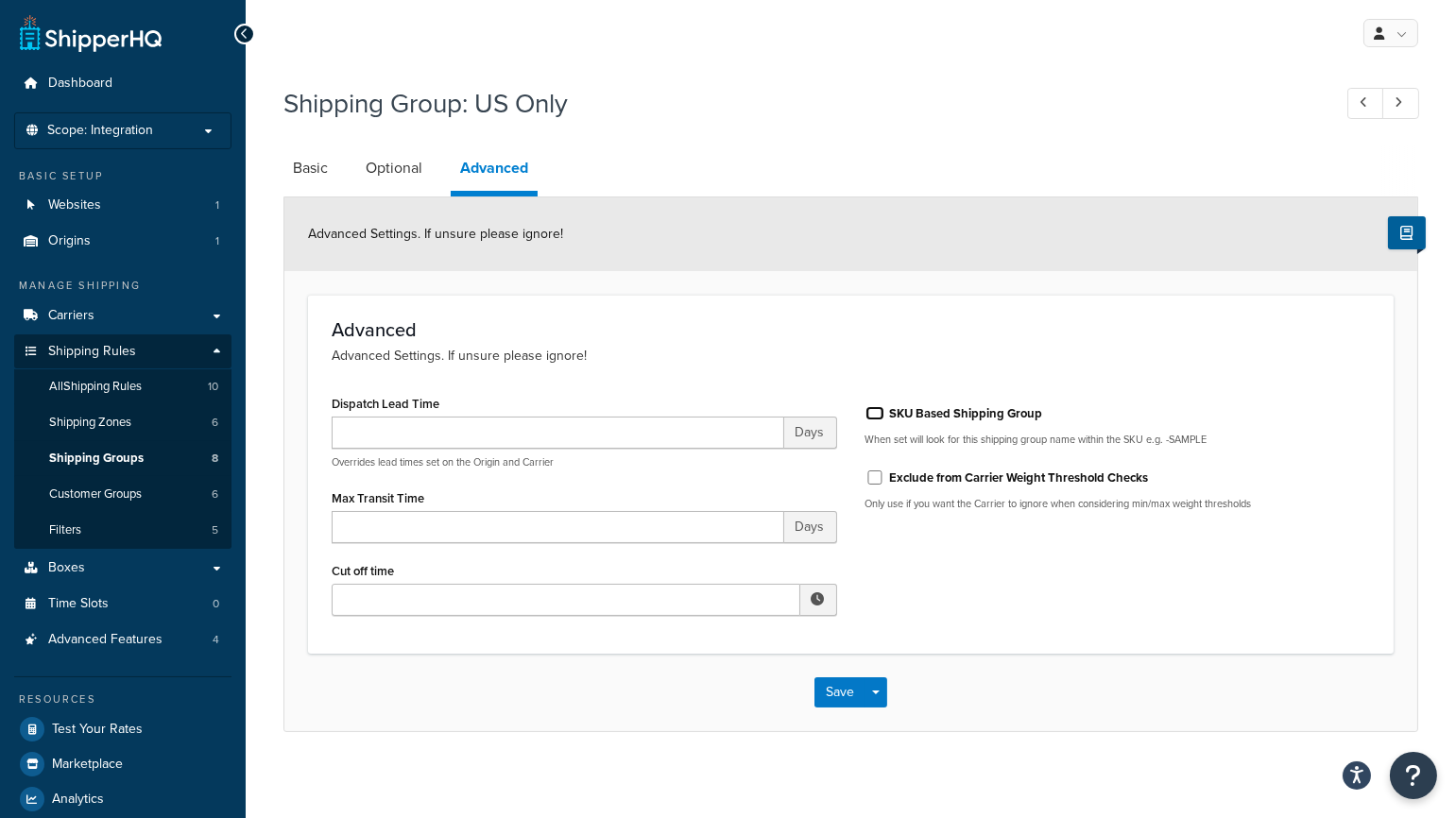 click on "SKU Based Shipping Group" at bounding box center (875, 413) 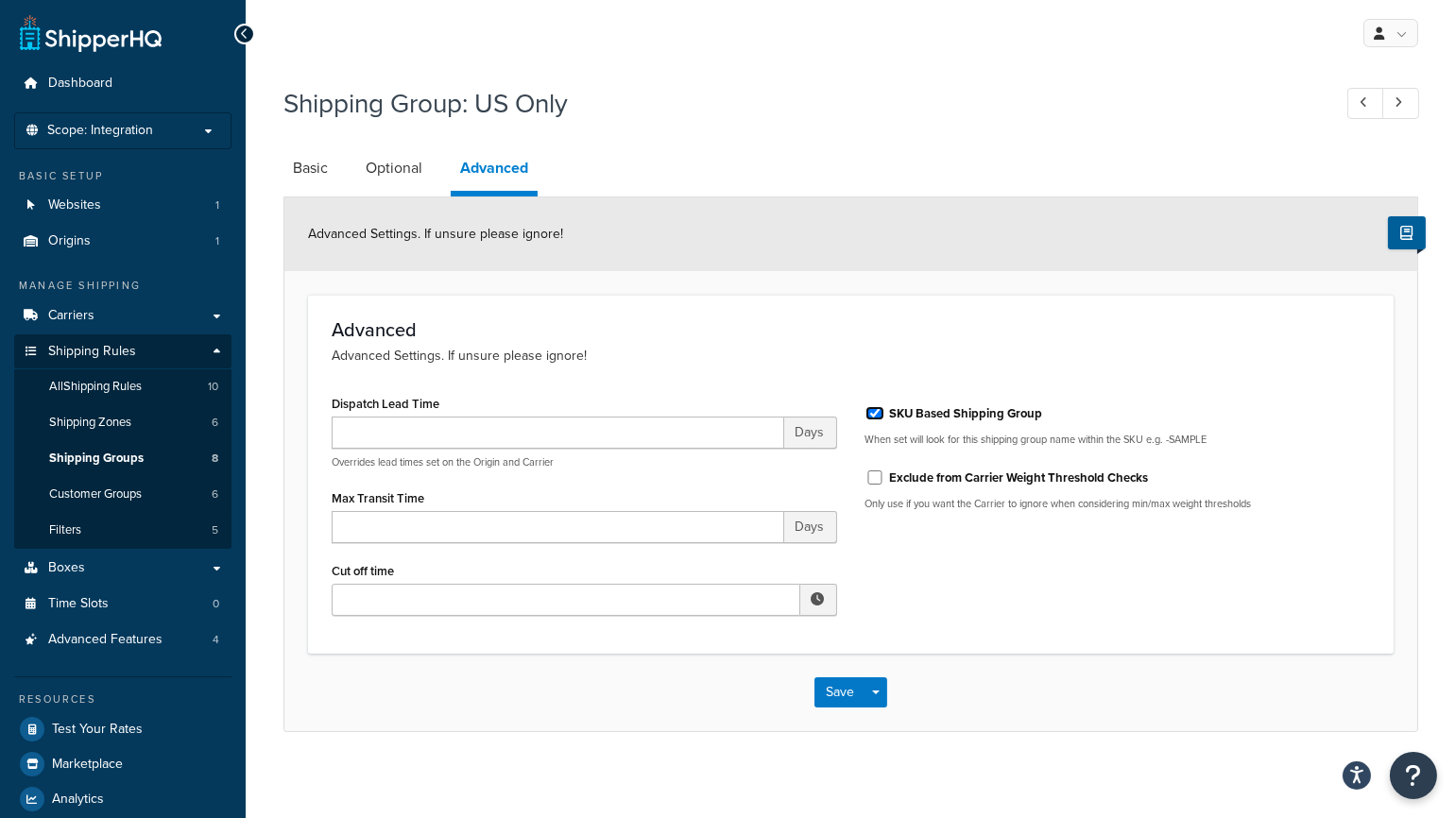 checkbox on "true" 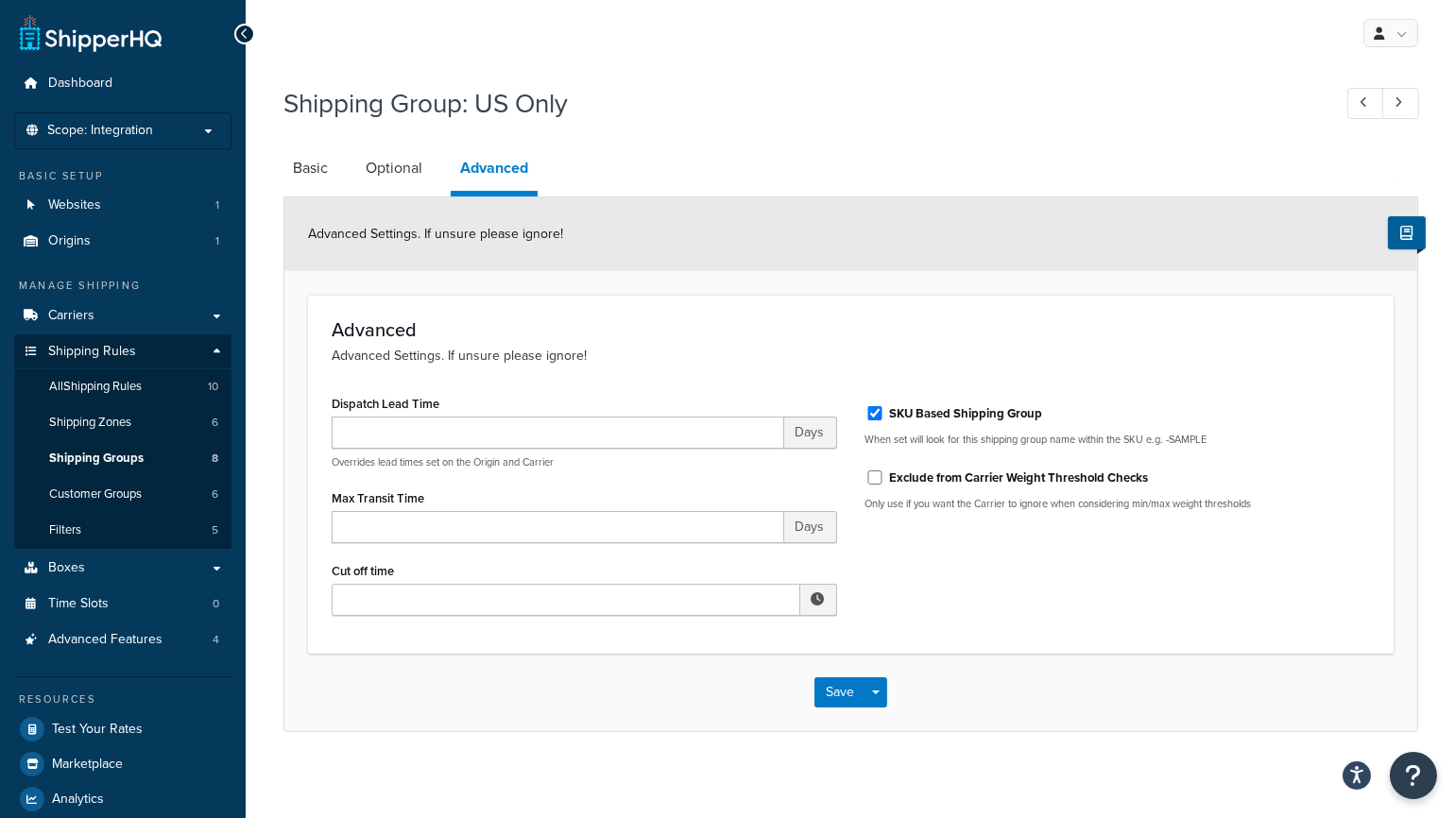 click on "When set will look for this shipping group name within the SKU e.g. -SAMPLE" at bounding box center (1118, 439) 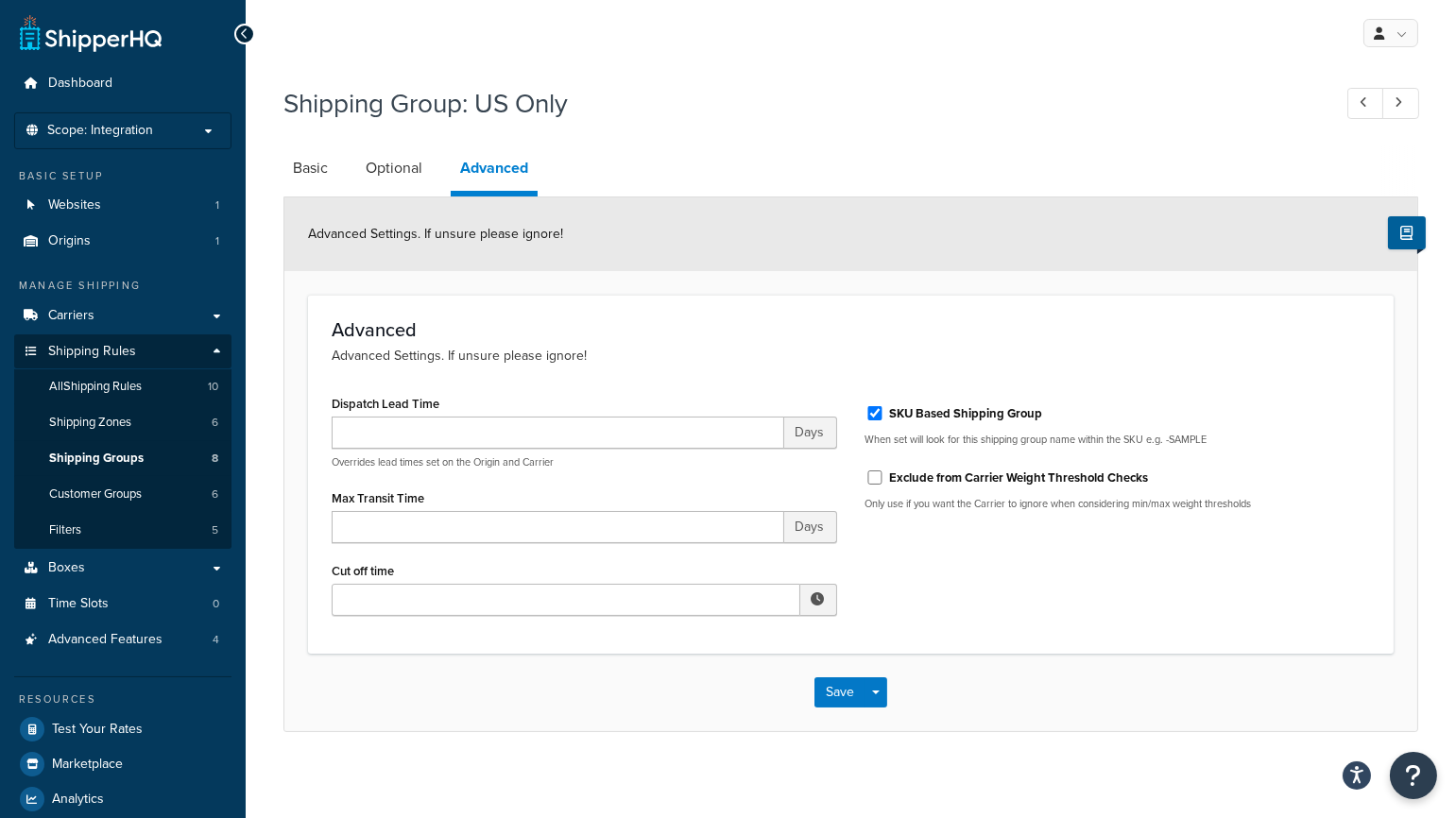 click on "When set will look for this shipping group name within the SKU e.g. -SAMPLE" at bounding box center [1118, 439] 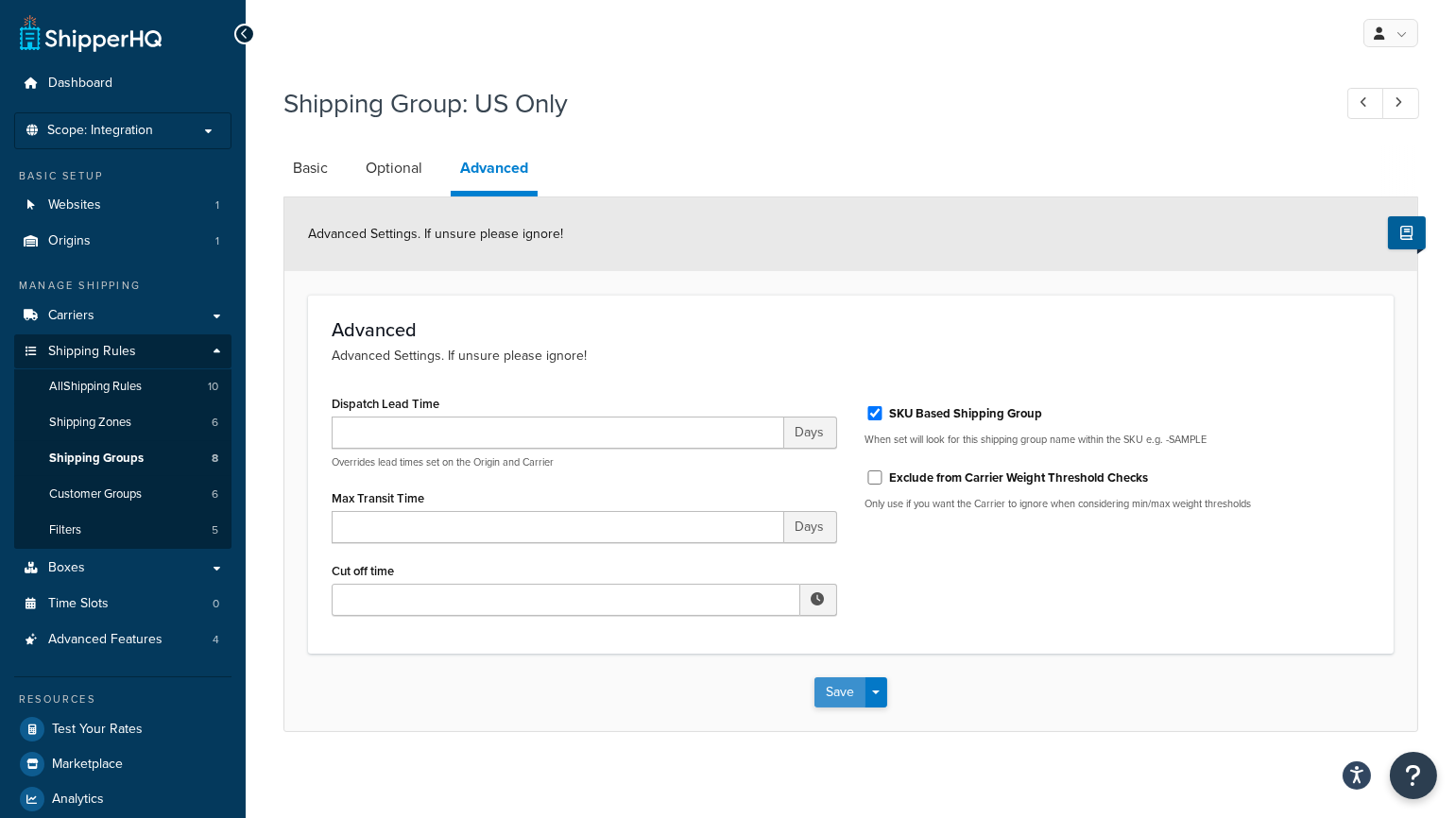 click on "Save" at bounding box center [840, 692] 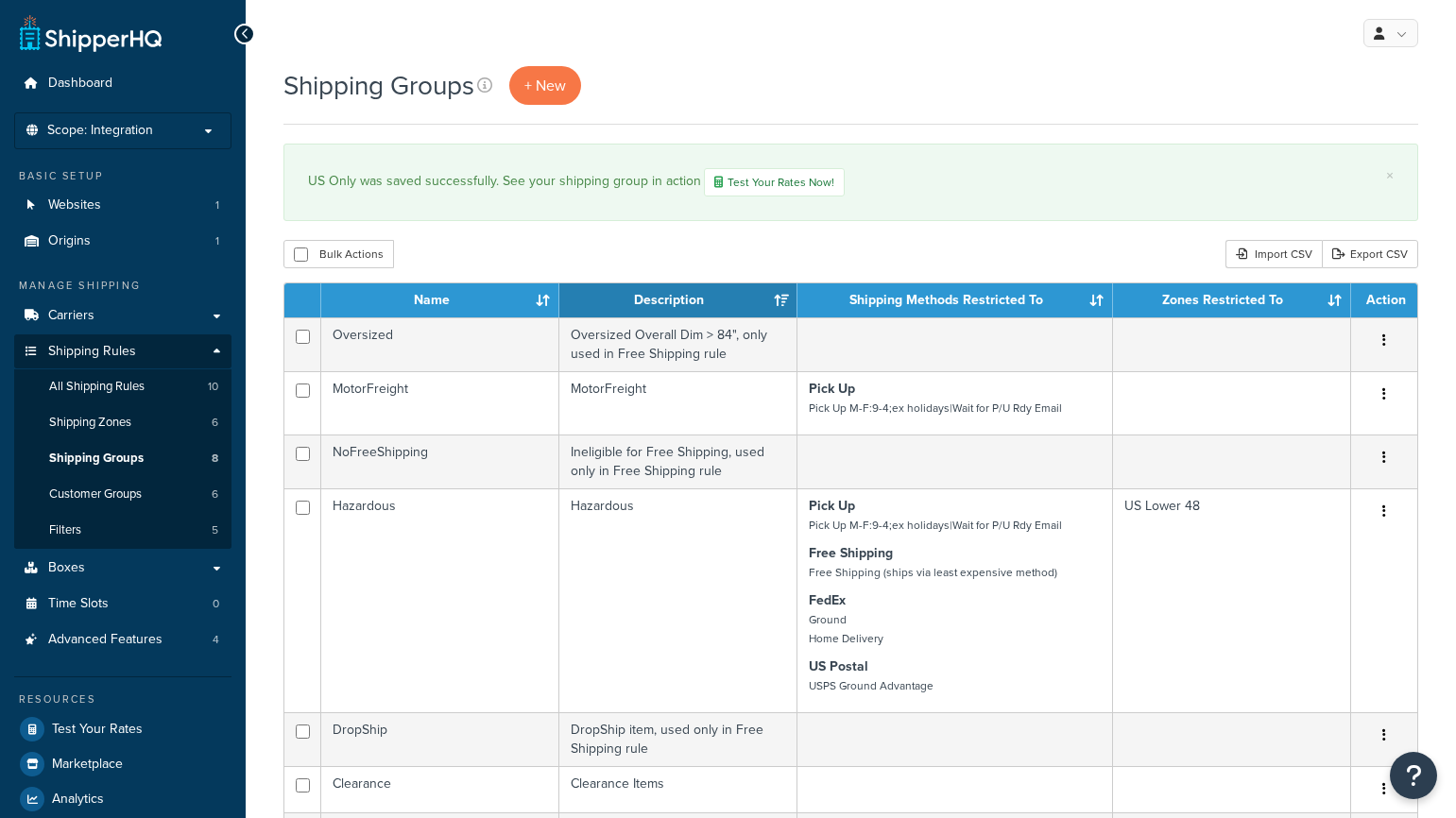 scroll, scrollTop: 0, scrollLeft: 0, axis: both 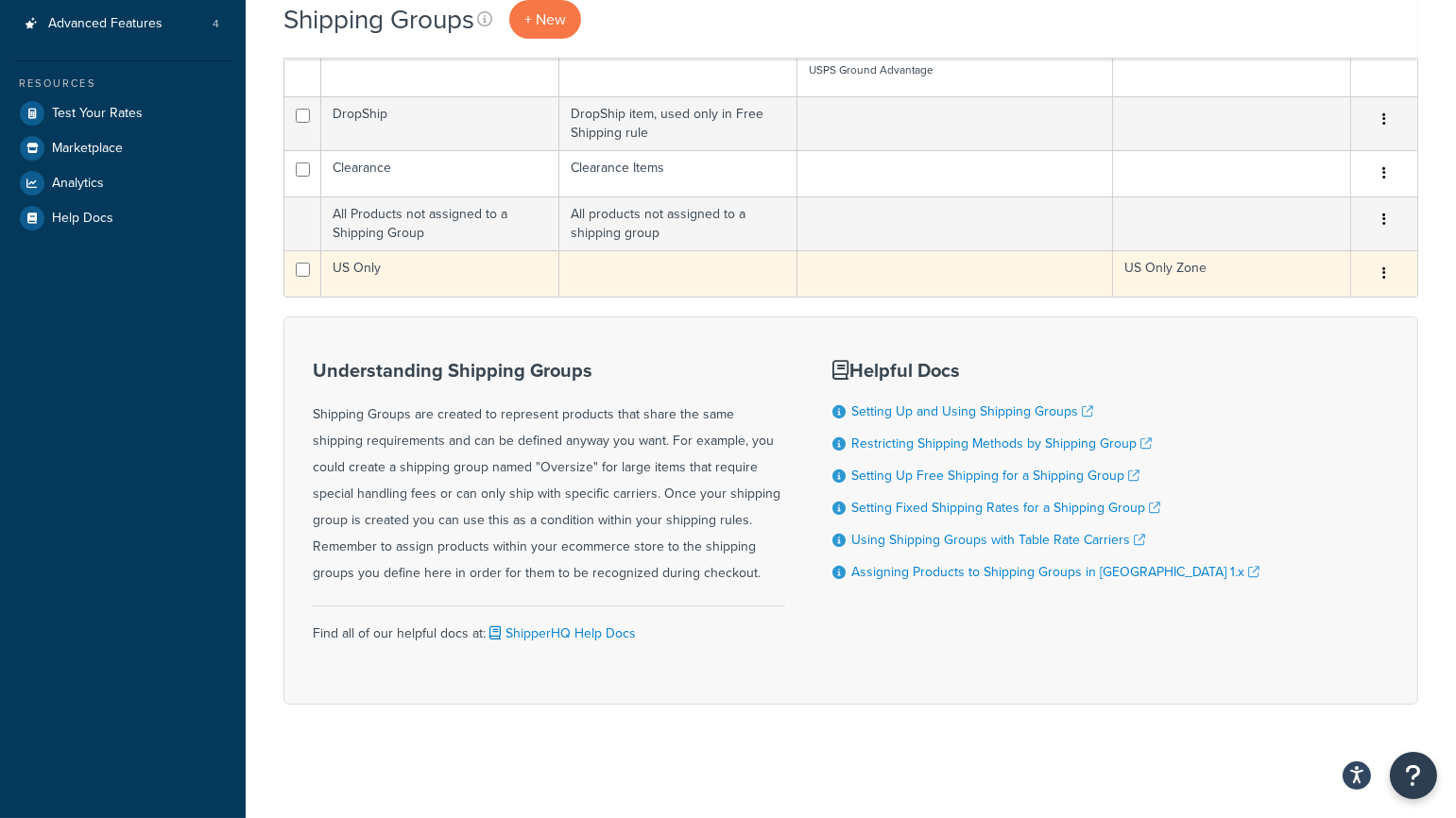click at bounding box center [1384, 273] 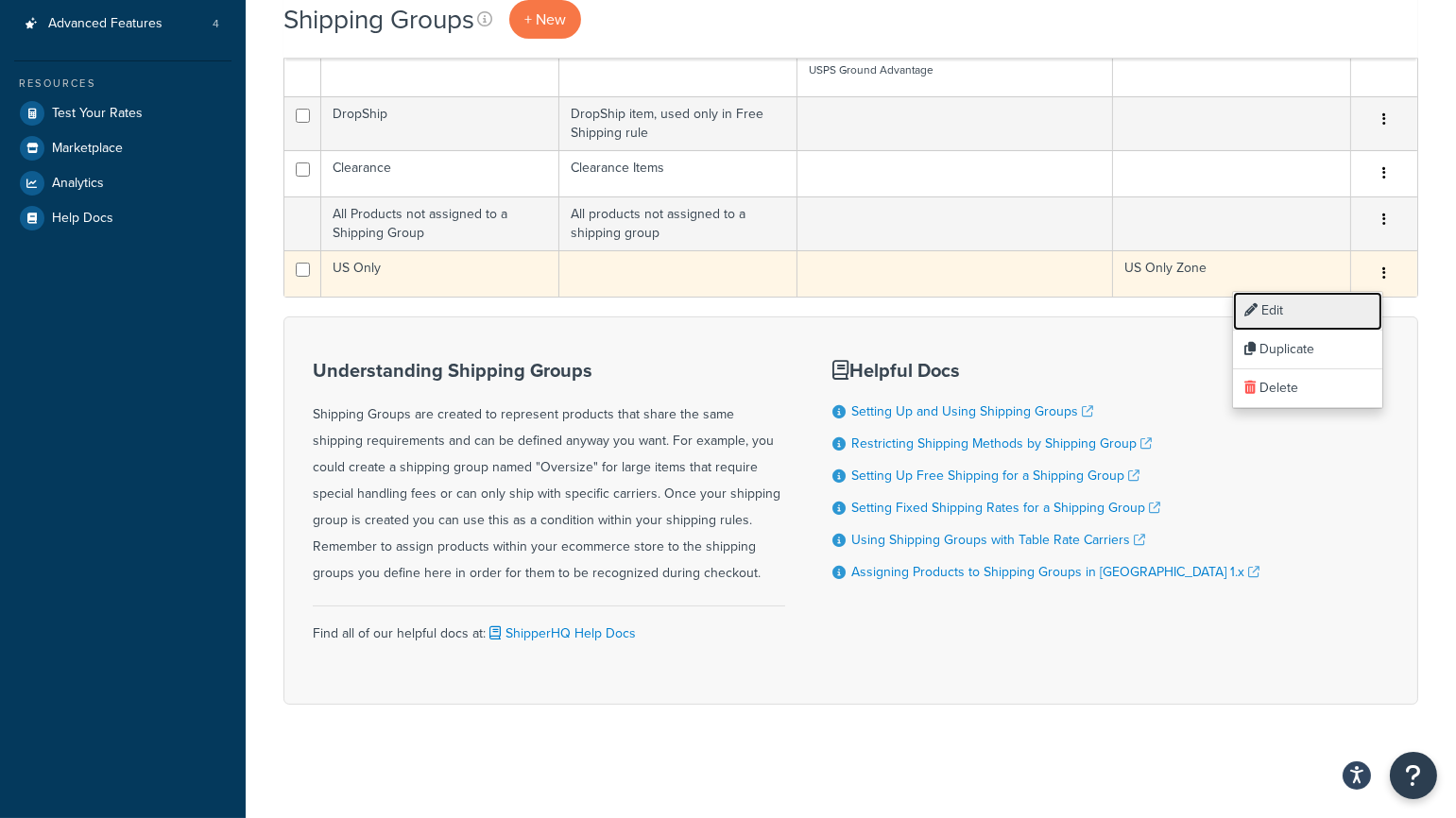 click on "Edit" at bounding box center (1308, 311) 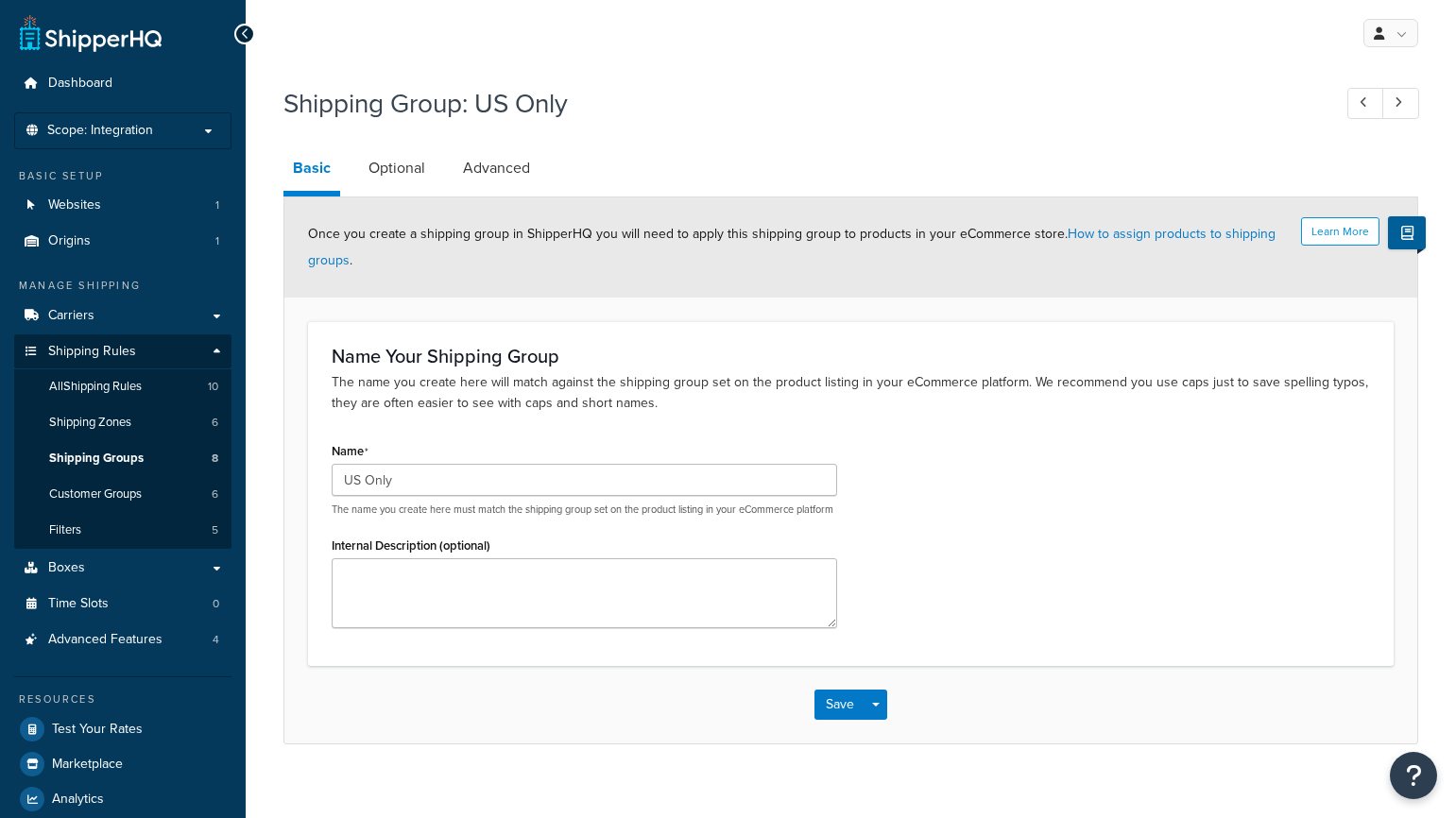scroll, scrollTop: 0, scrollLeft: 0, axis: both 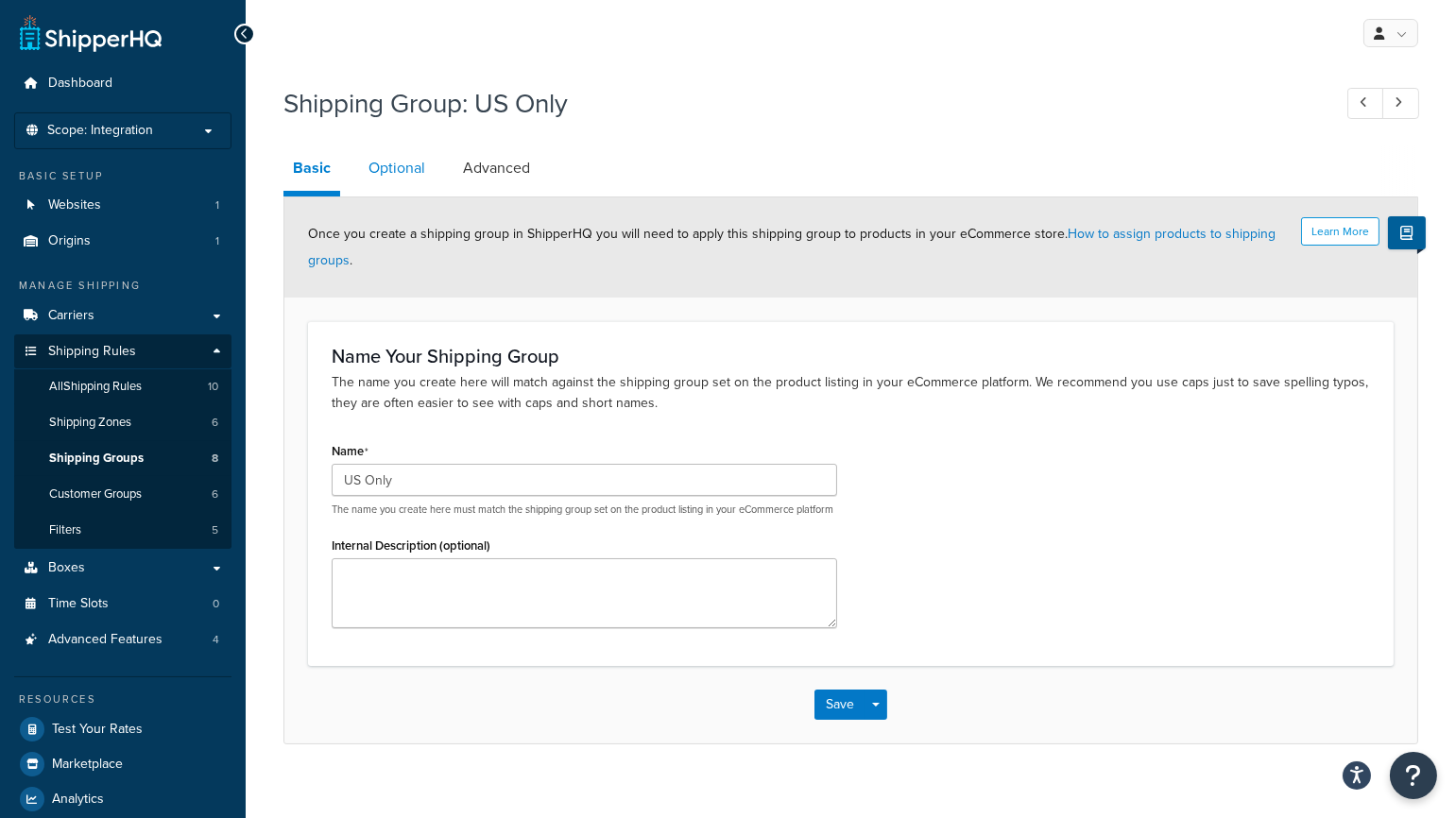 click on "Optional" at bounding box center (397, 168) 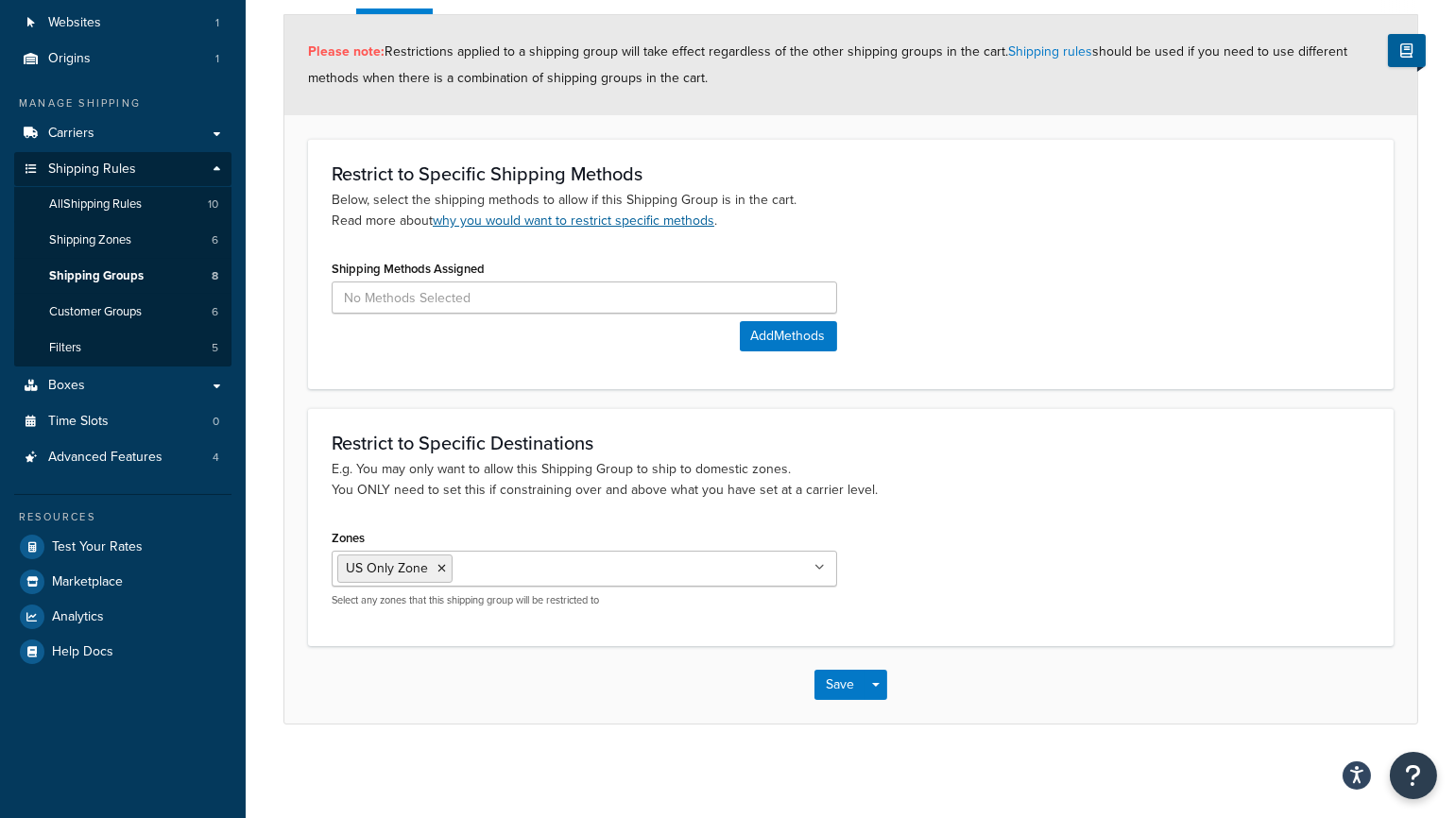 scroll, scrollTop: 0, scrollLeft: 0, axis: both 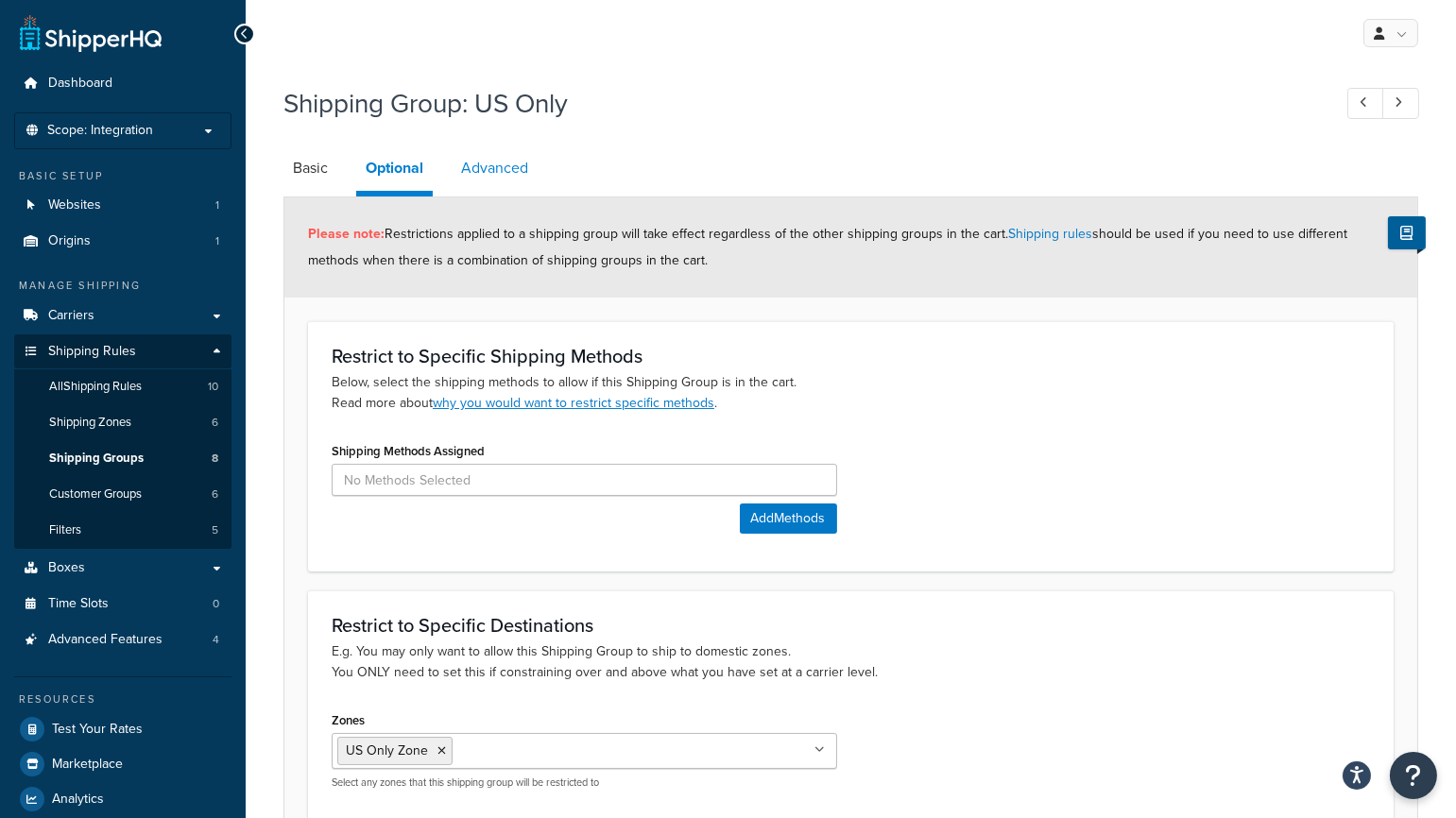 click on "Advanced" at bounding box center [494, 168] 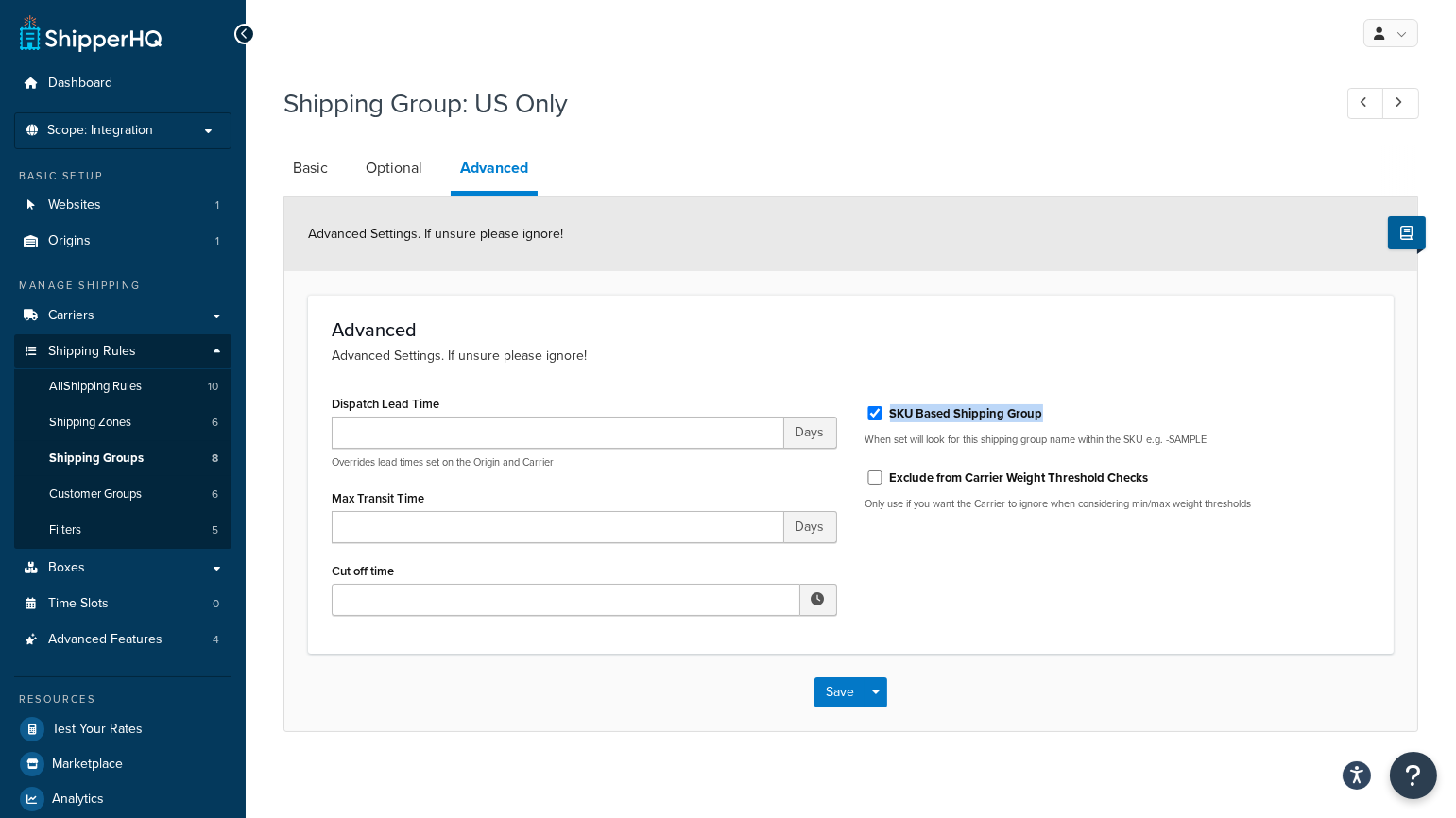 drag, startPoint x: 1062, startPoint y: 417, endPoint x: 889, endPoint y: 417, distance: 173 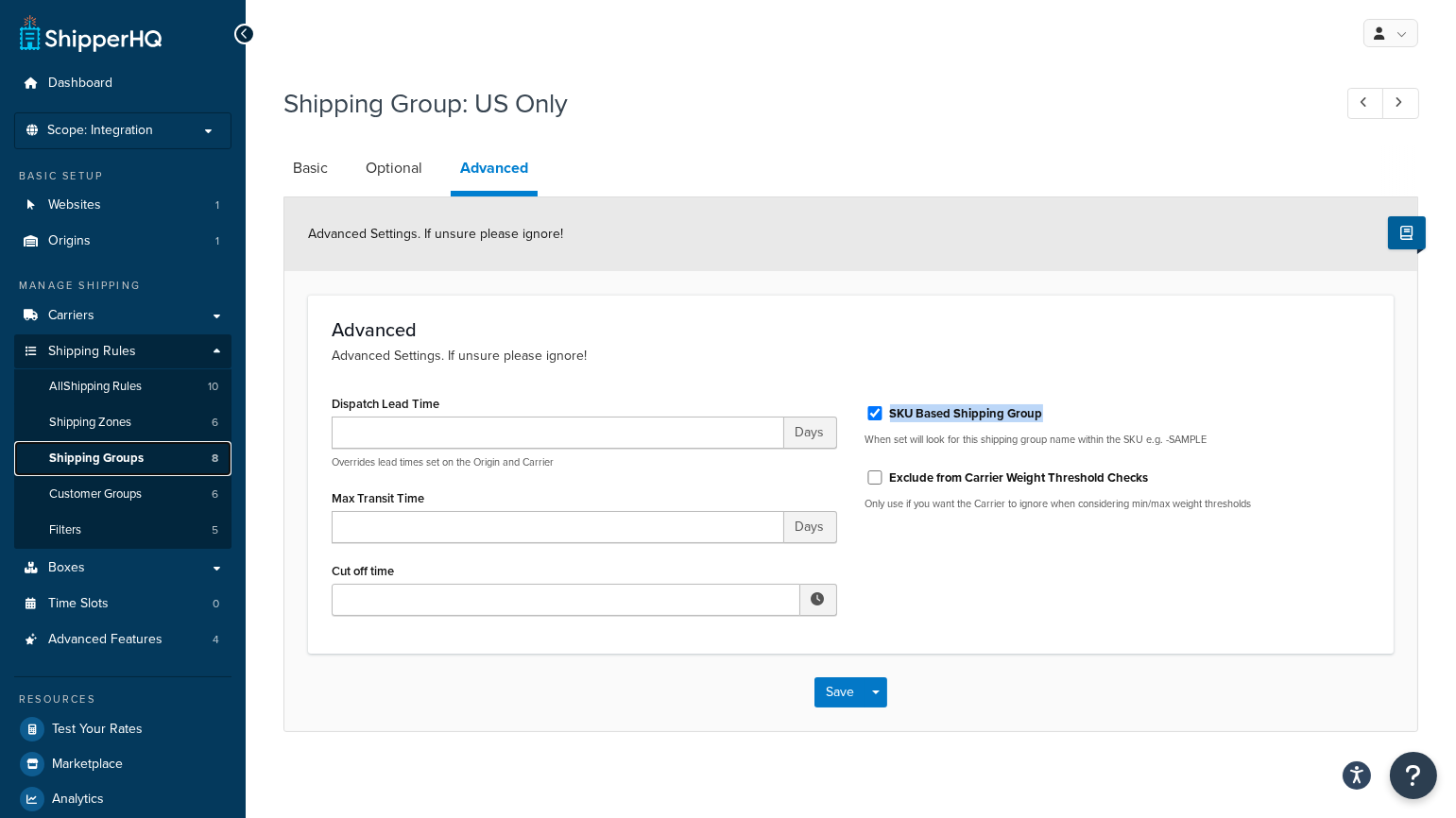 click on "Shipping Groups" at bounding box center (96, 458) 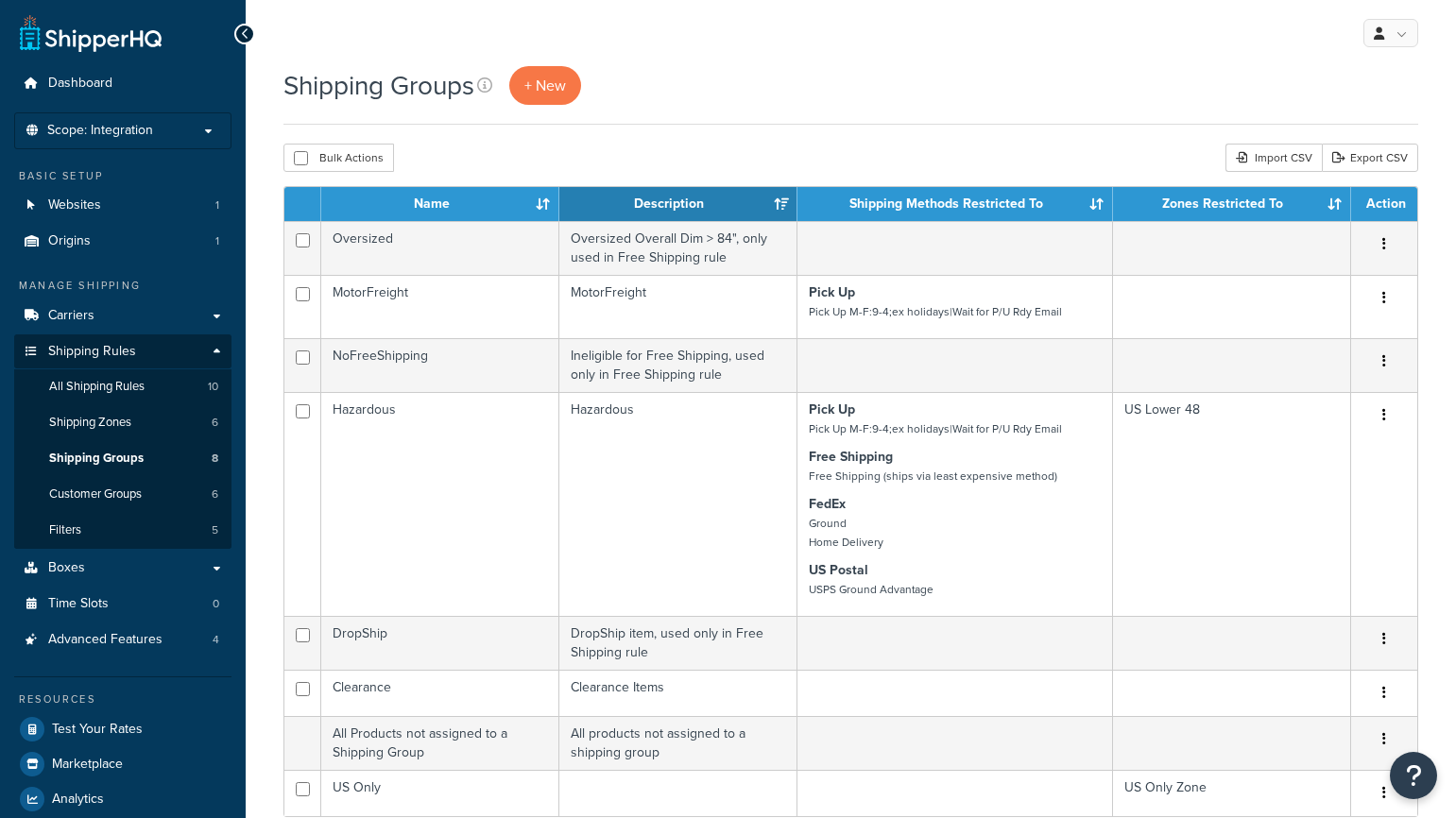 scroll, scrollTop: 0, scrollLeft: 0, axis: both 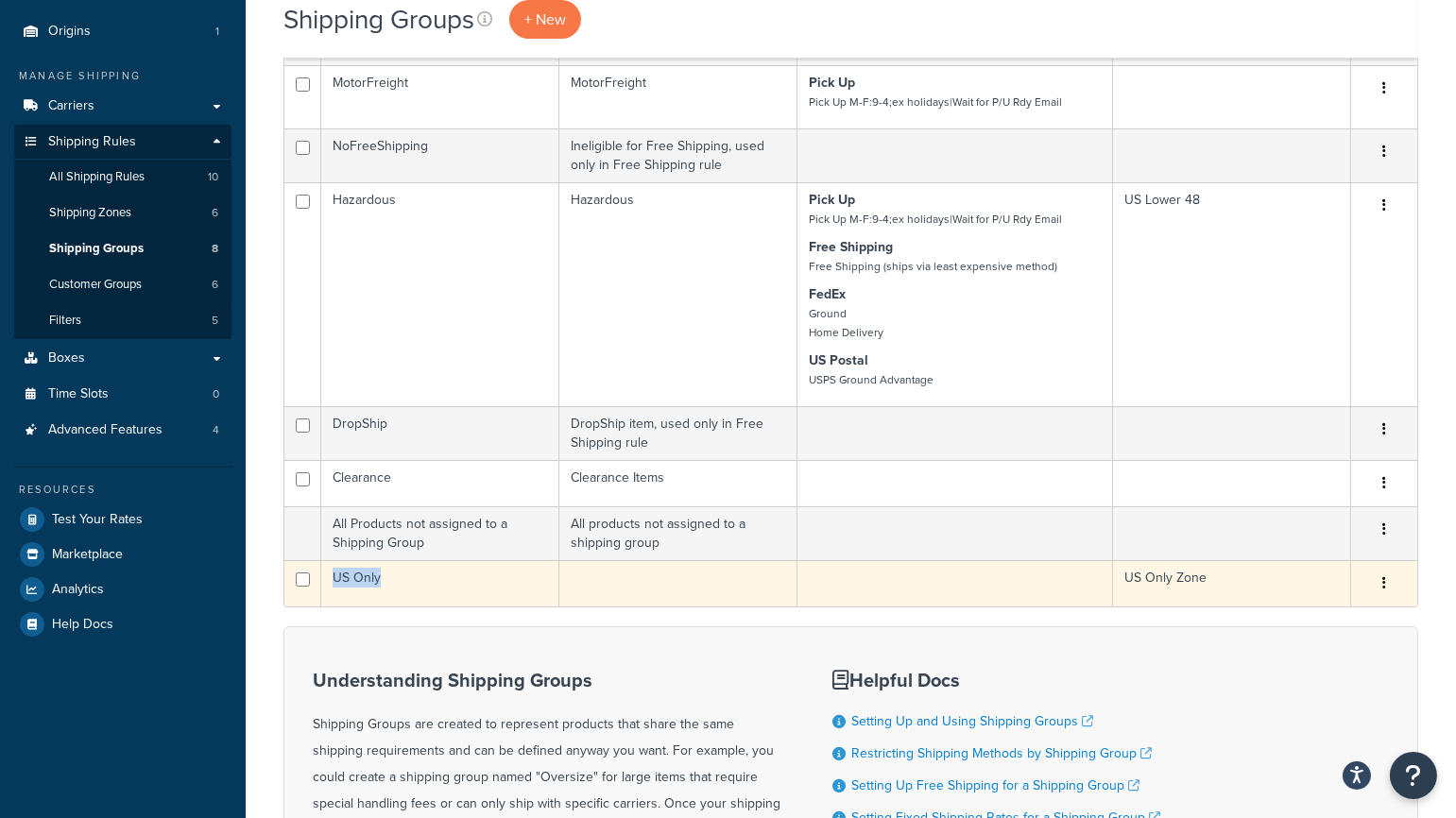 drag, startPoint x: 394, startPoint y: 589, endPoint x: 334, endPoint y: 588, distance: 60.00833 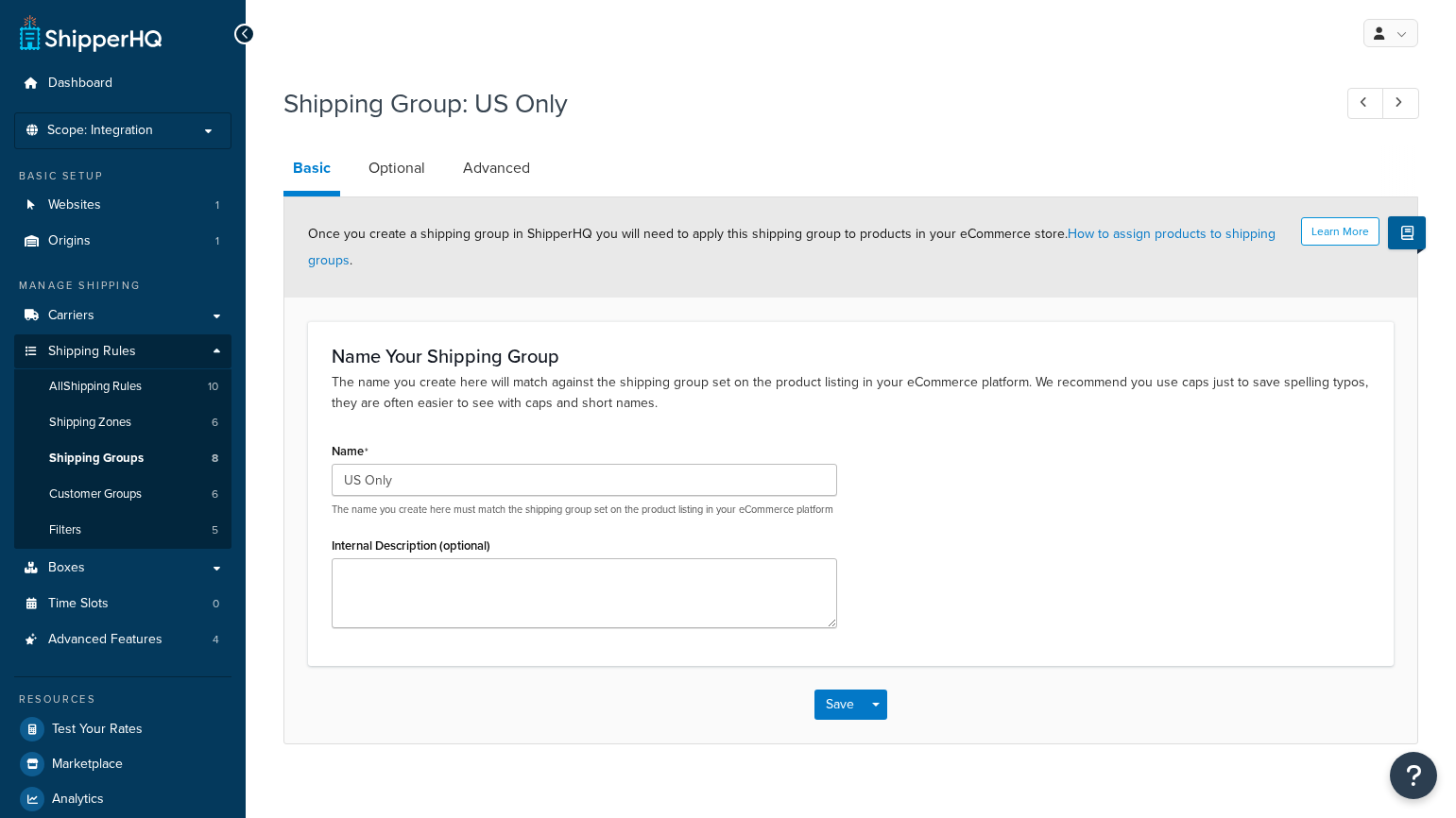 scroll, scrollTop: 0, scrollLeft: 0, axis: both 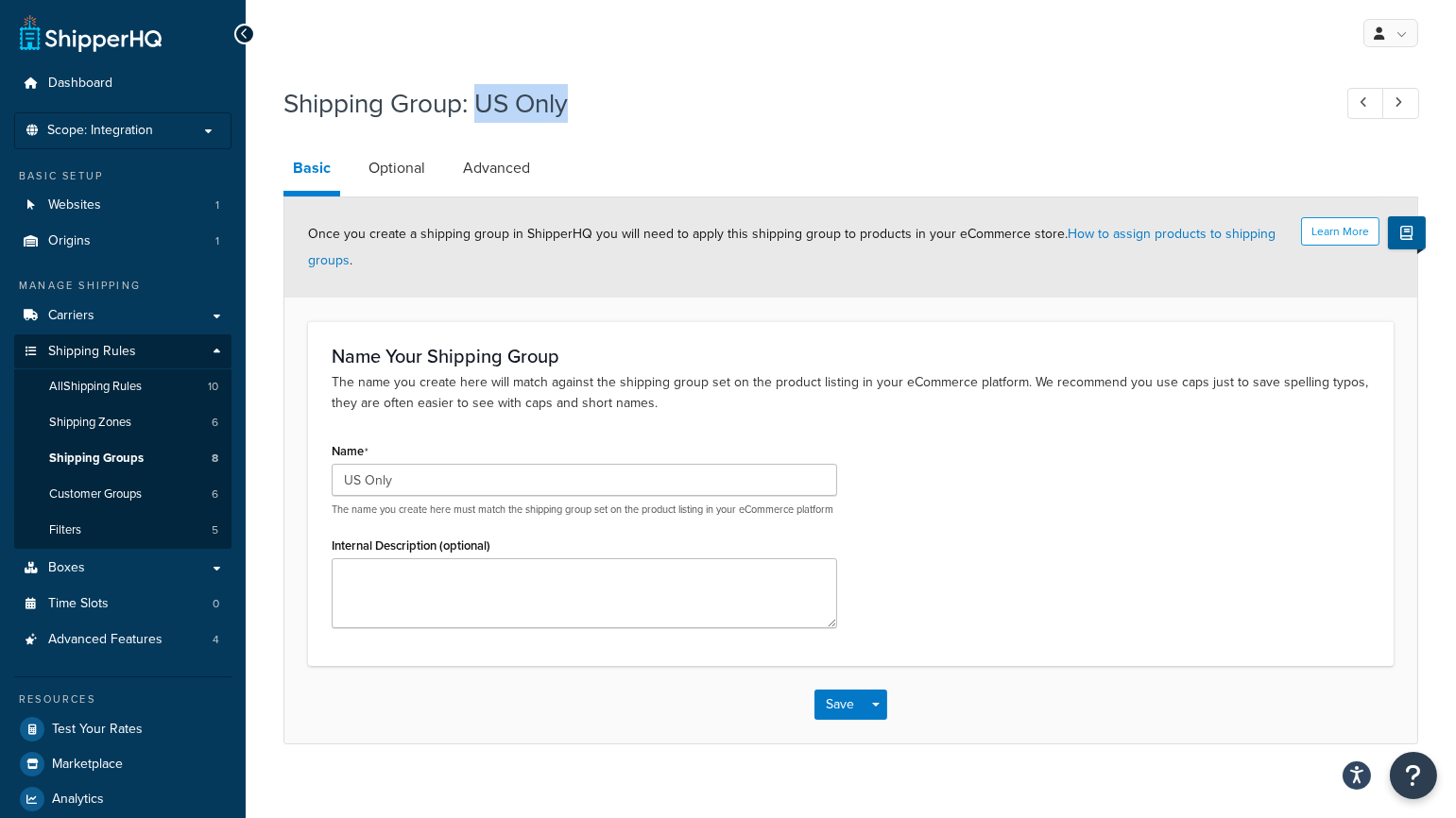 drag, startPoint x: 477, startPoint y: 102, endPoint x: 586, endPoint y: 100, distance: 109.01835 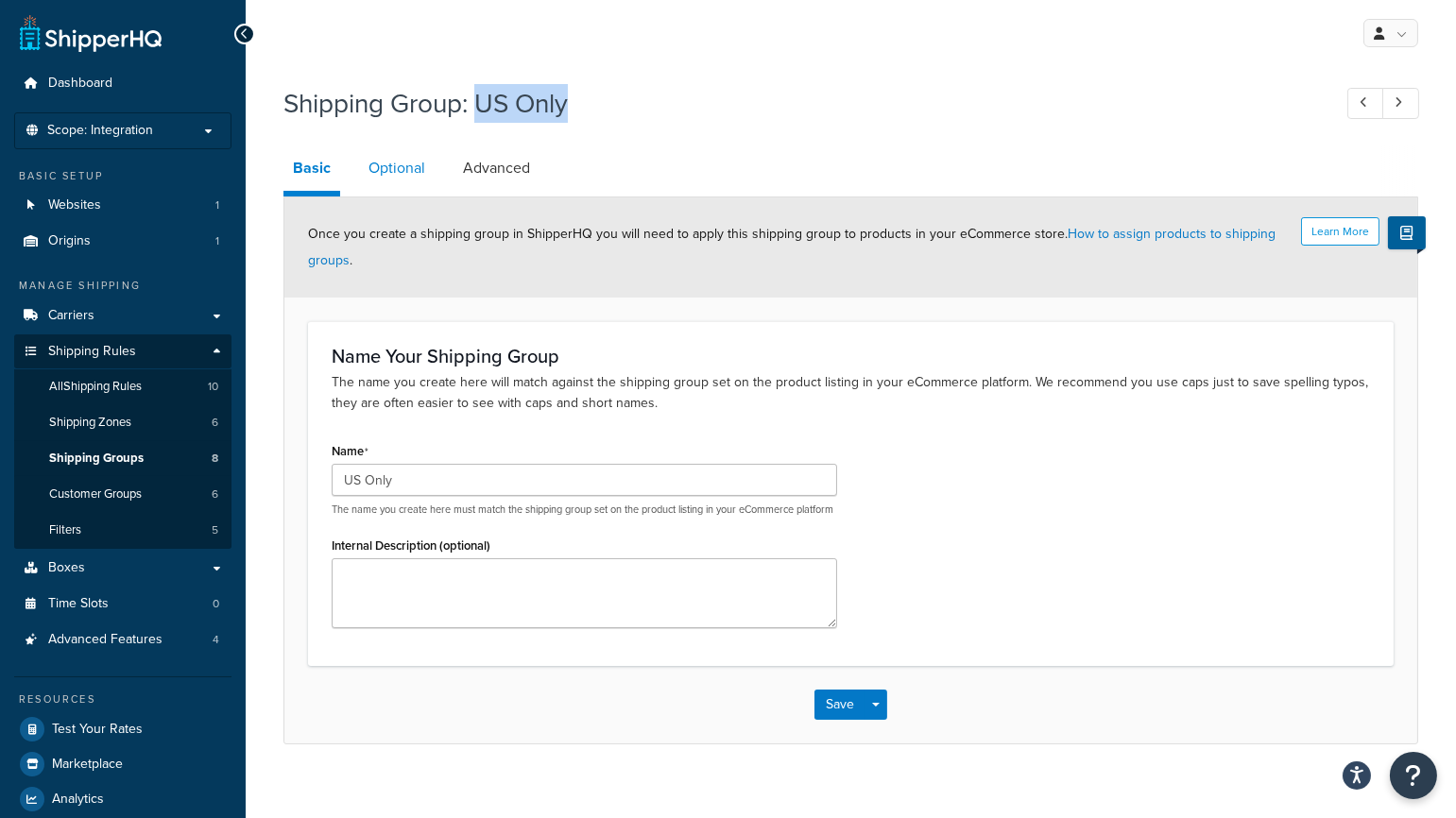 click on "Optional" at bounding box center [397, 168] 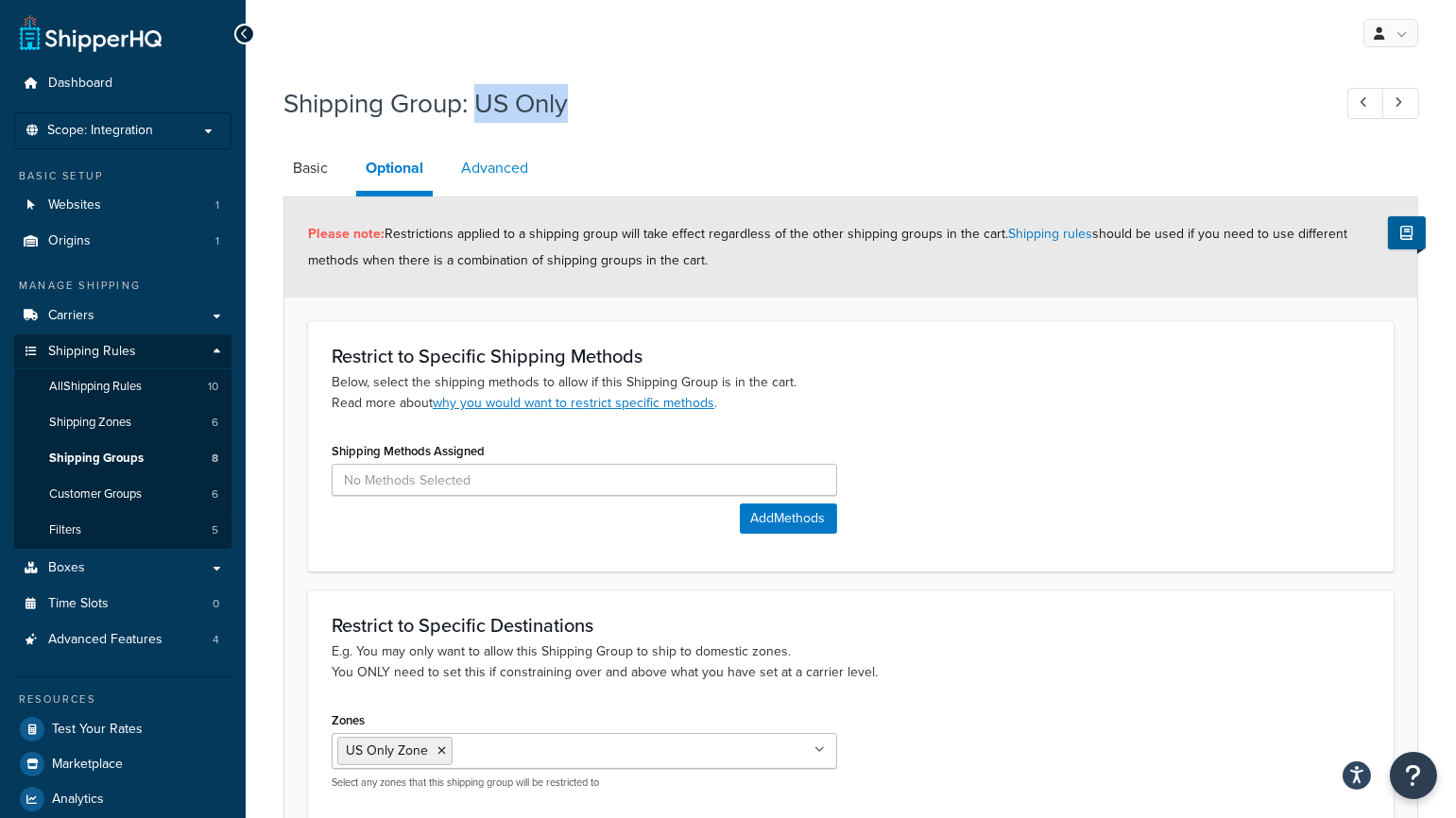click on "Advanced" at bounding box center [494, 168] 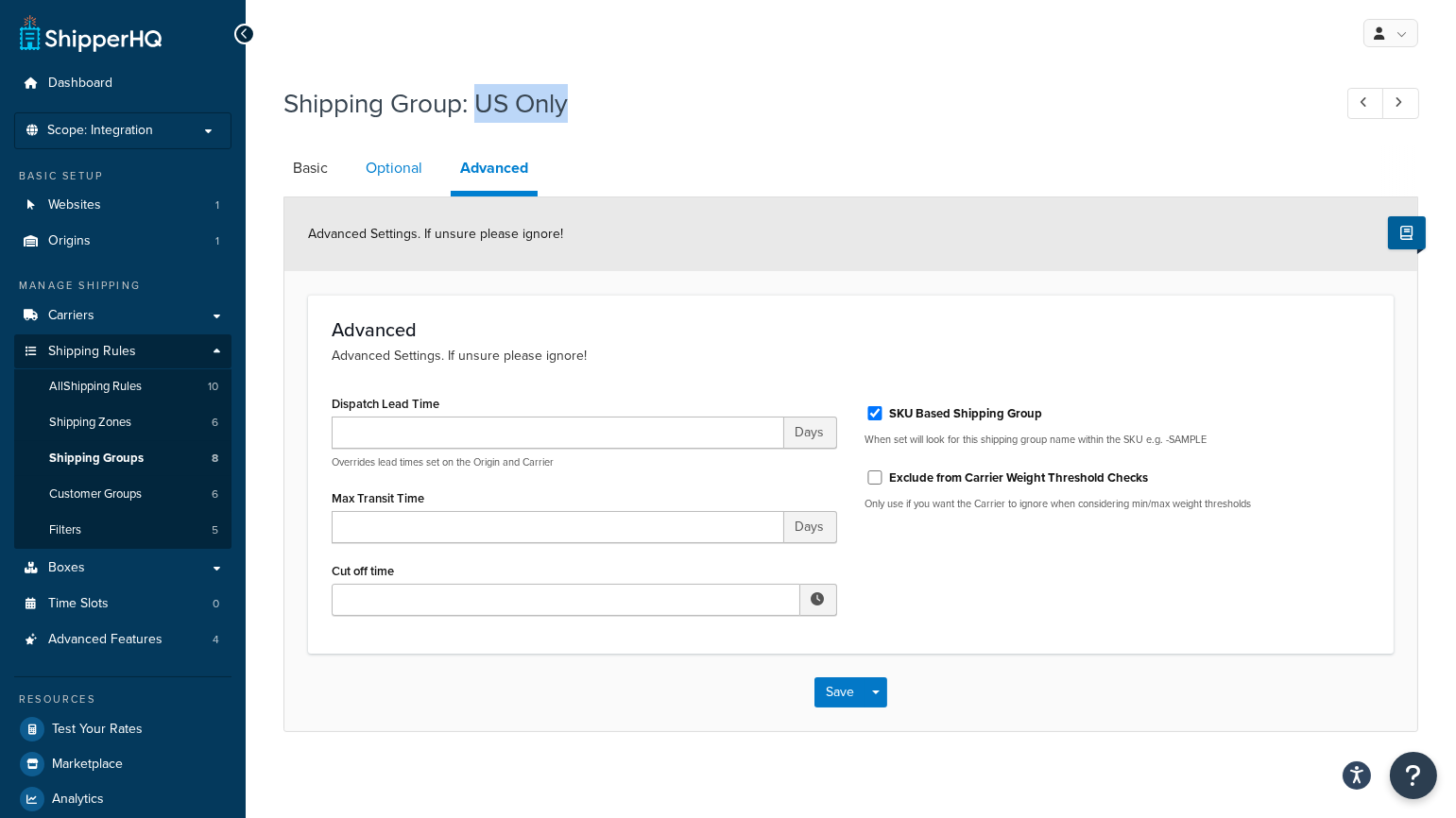 click on "Optional" at bounding box center (394, 168) 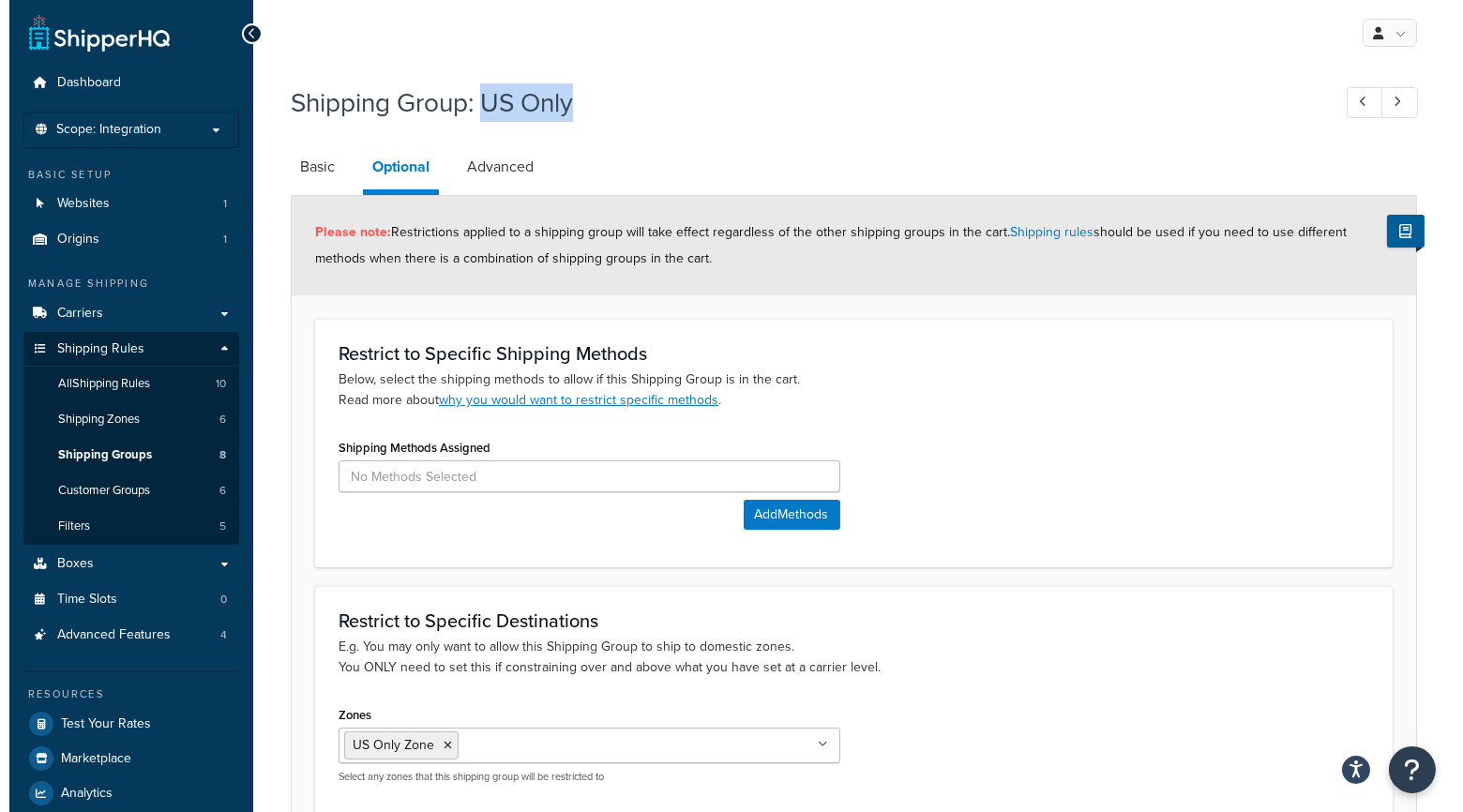 scroll, scrollTop: 181, scrollLeft: 0, axis: vertical 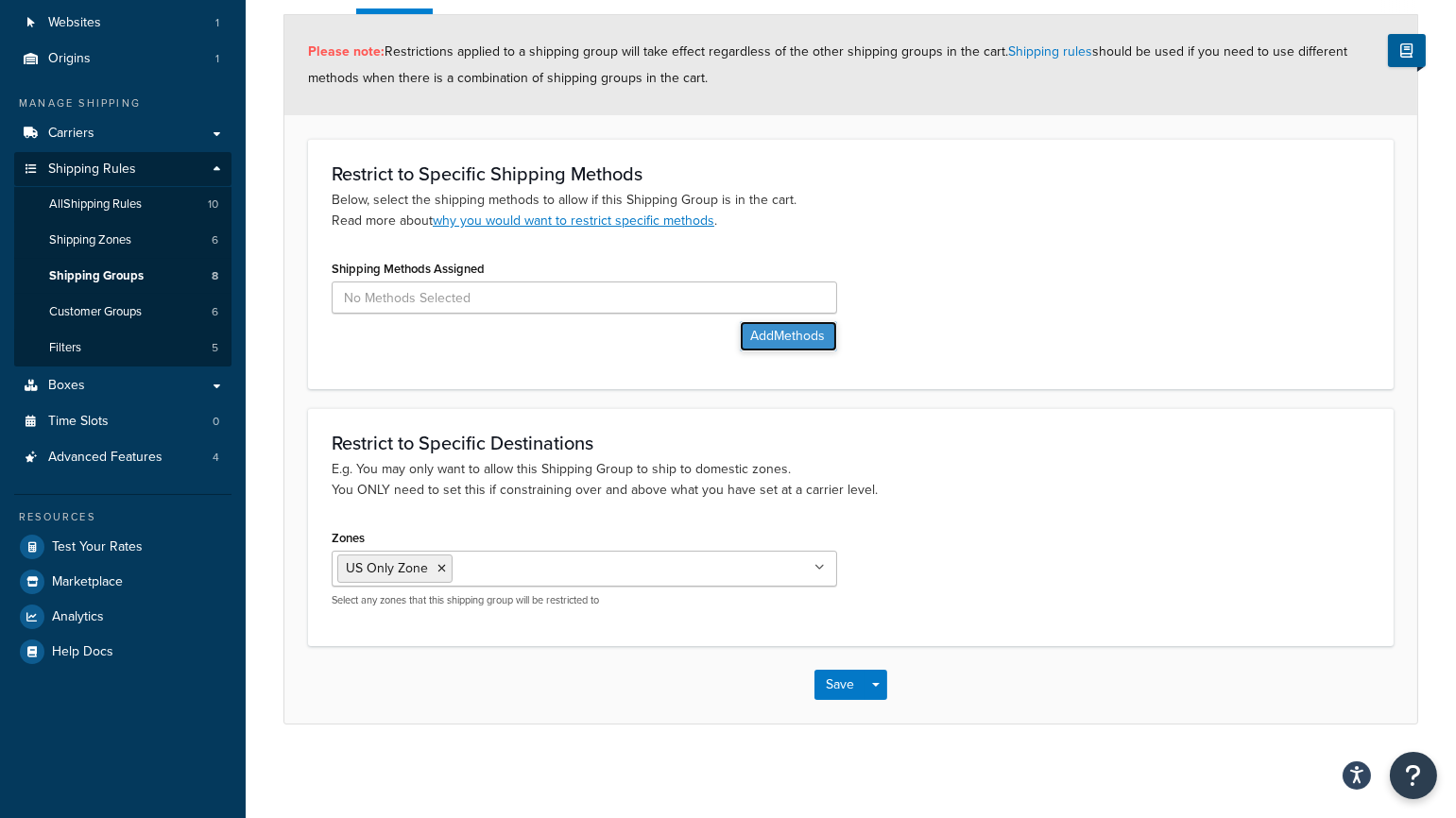 click on "Add  Methods" at bounding box center (788, 336) 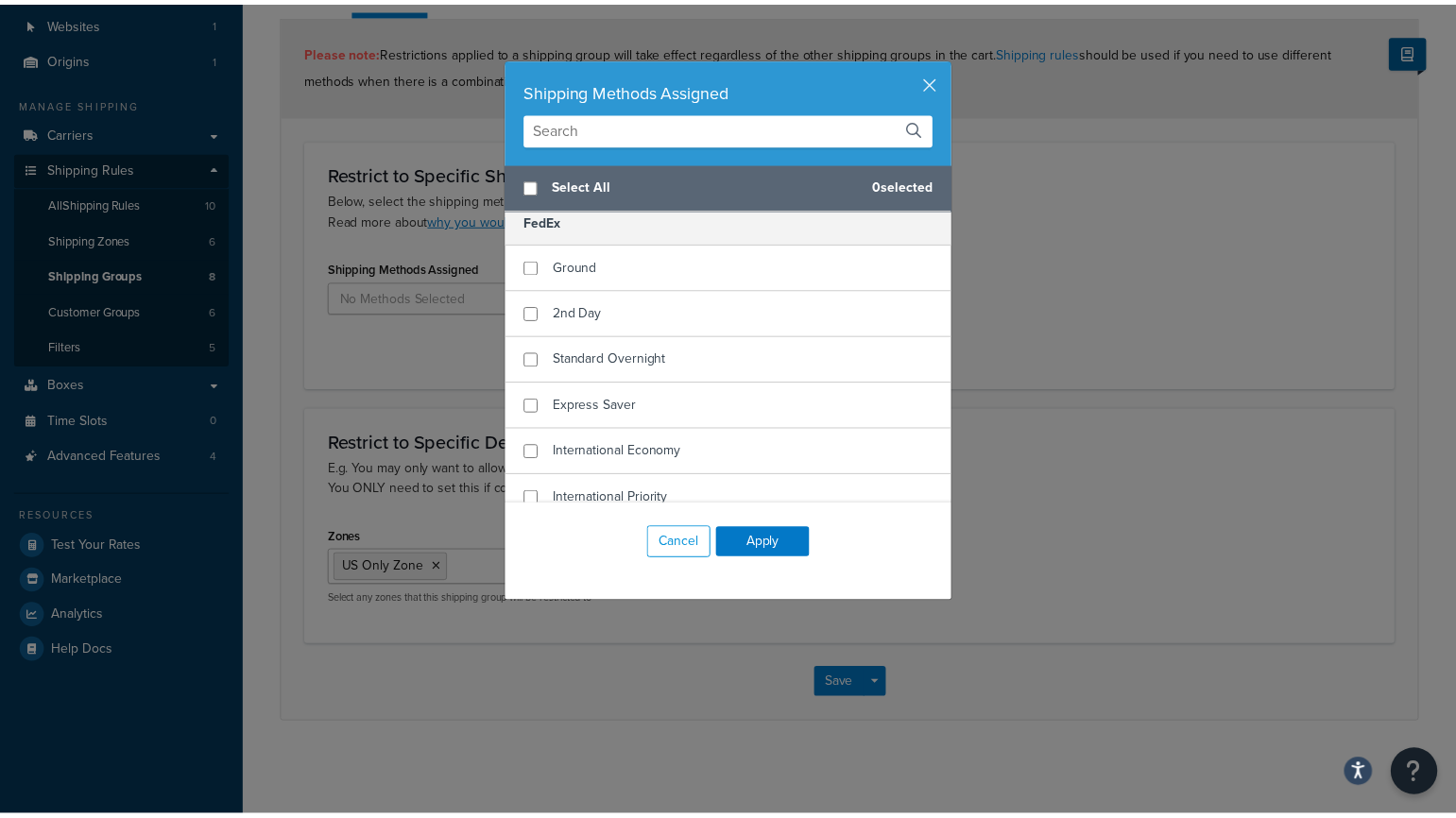 scroll, scrollTop: 0, scrollLeft: 0, axis: both 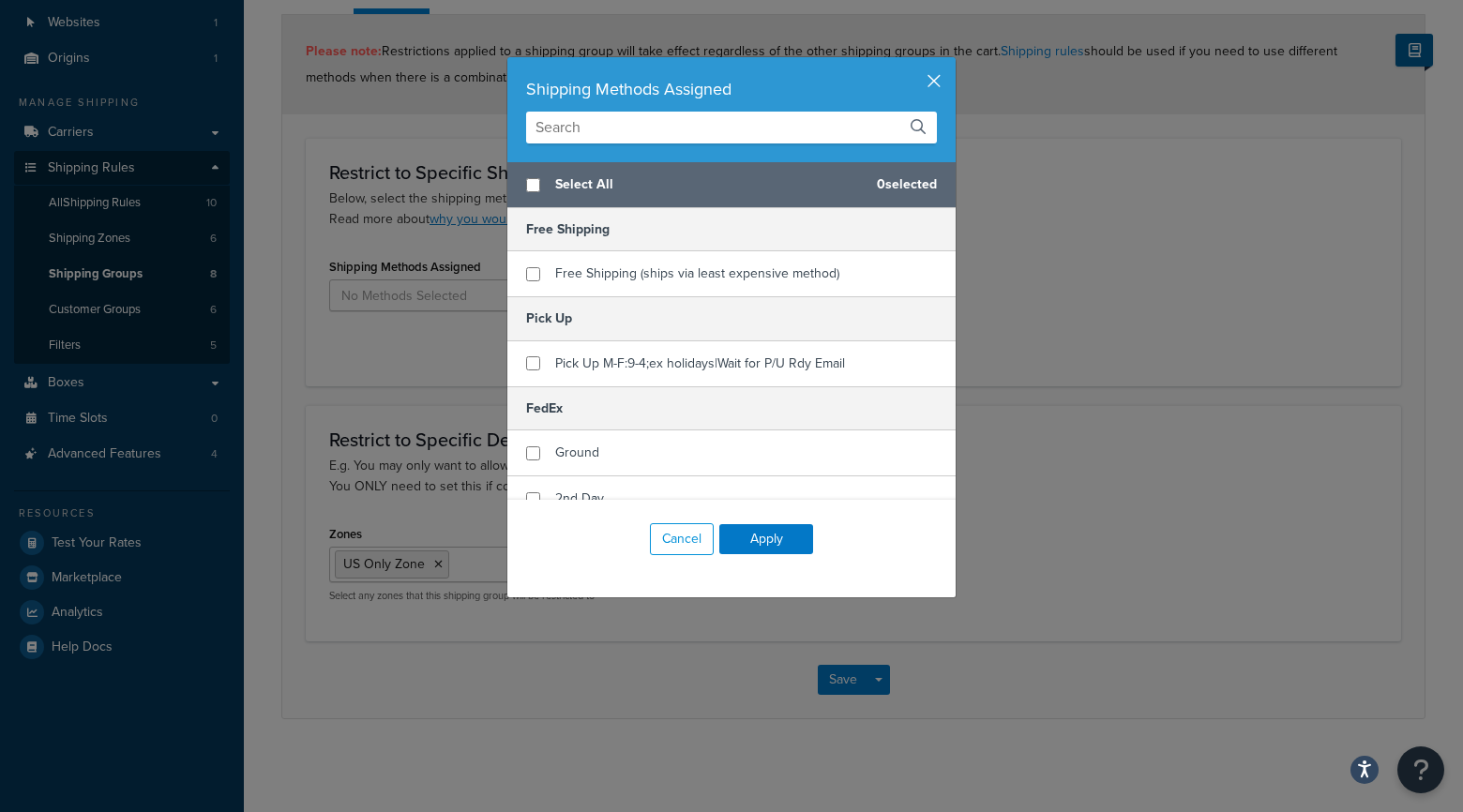 click at bounding box center (953, 59) 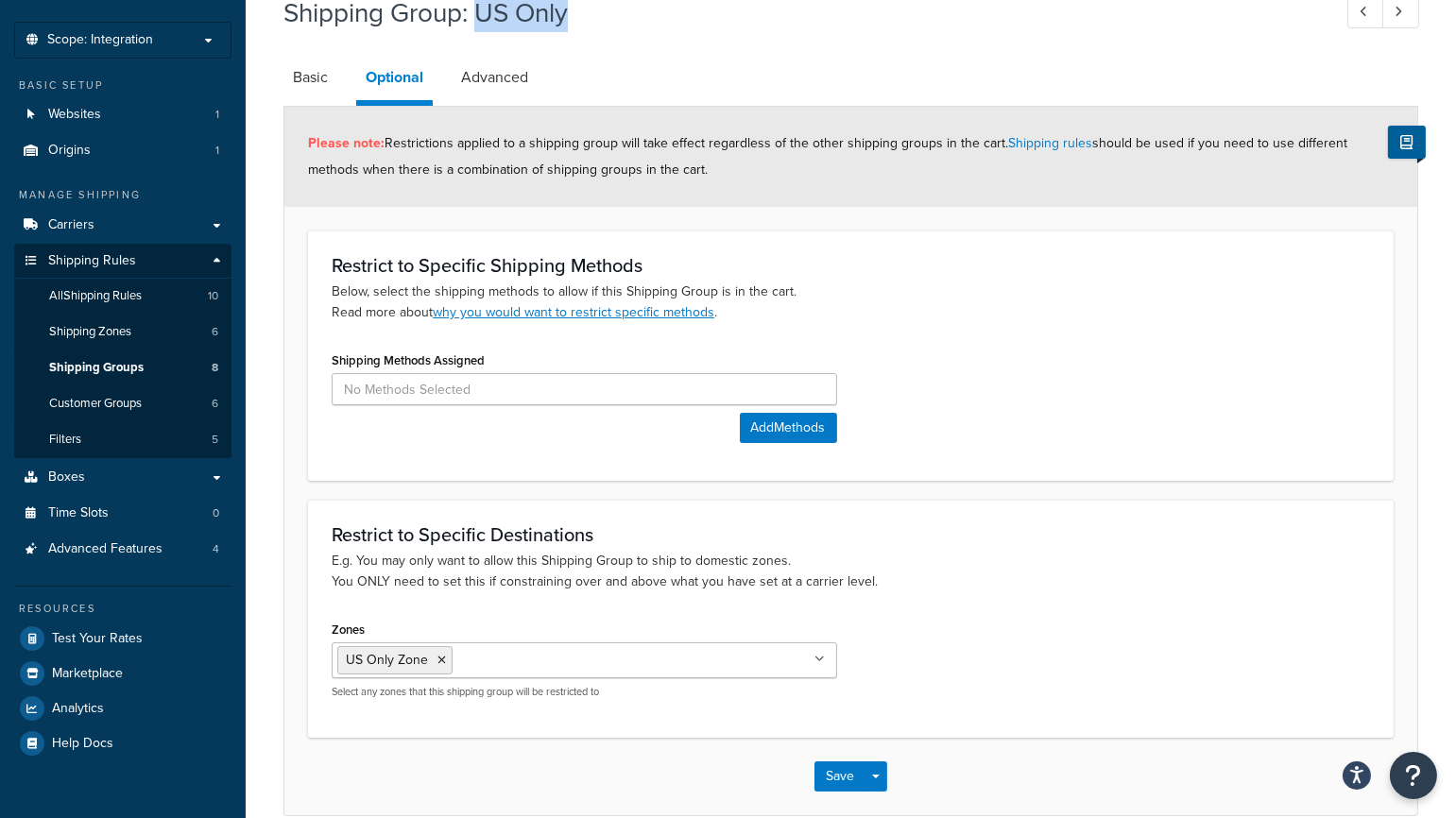 scroll, scrollTop: 0, scrollLeft: 0, axis: both 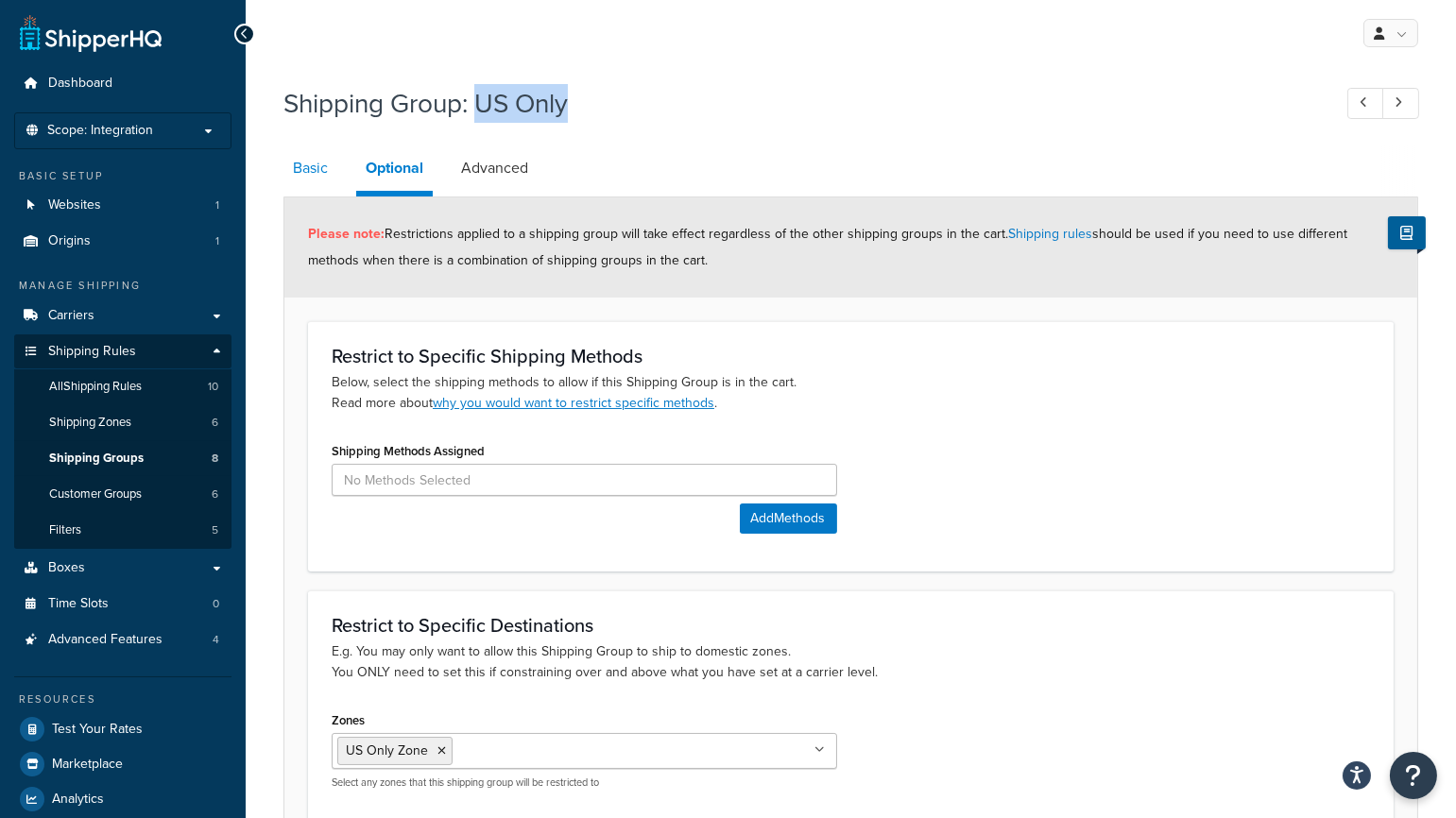 click on "Basic" at bounding box center (310, 168) 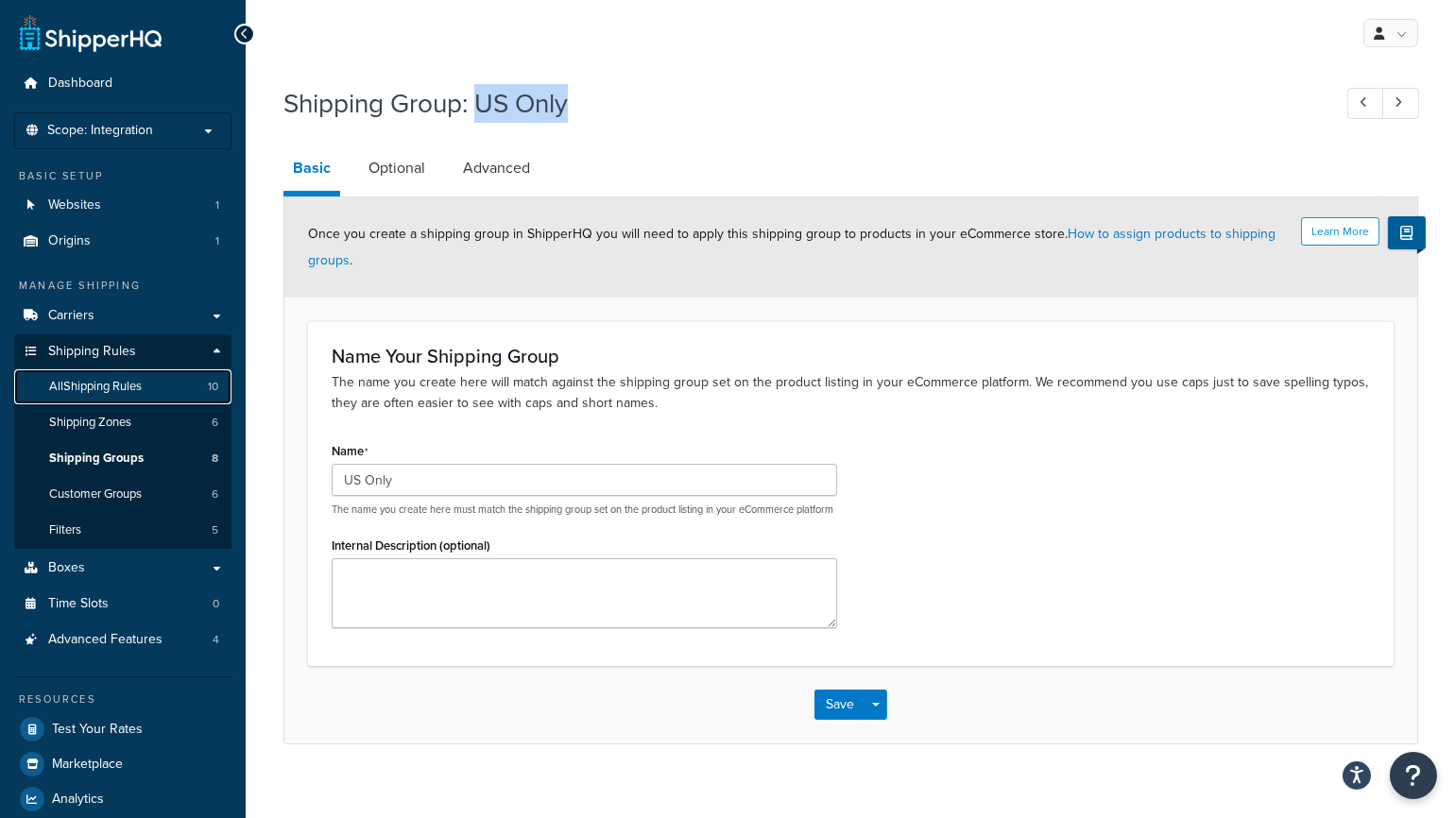 click on "All  Shipping Rules" at bounding box center [95, 386] 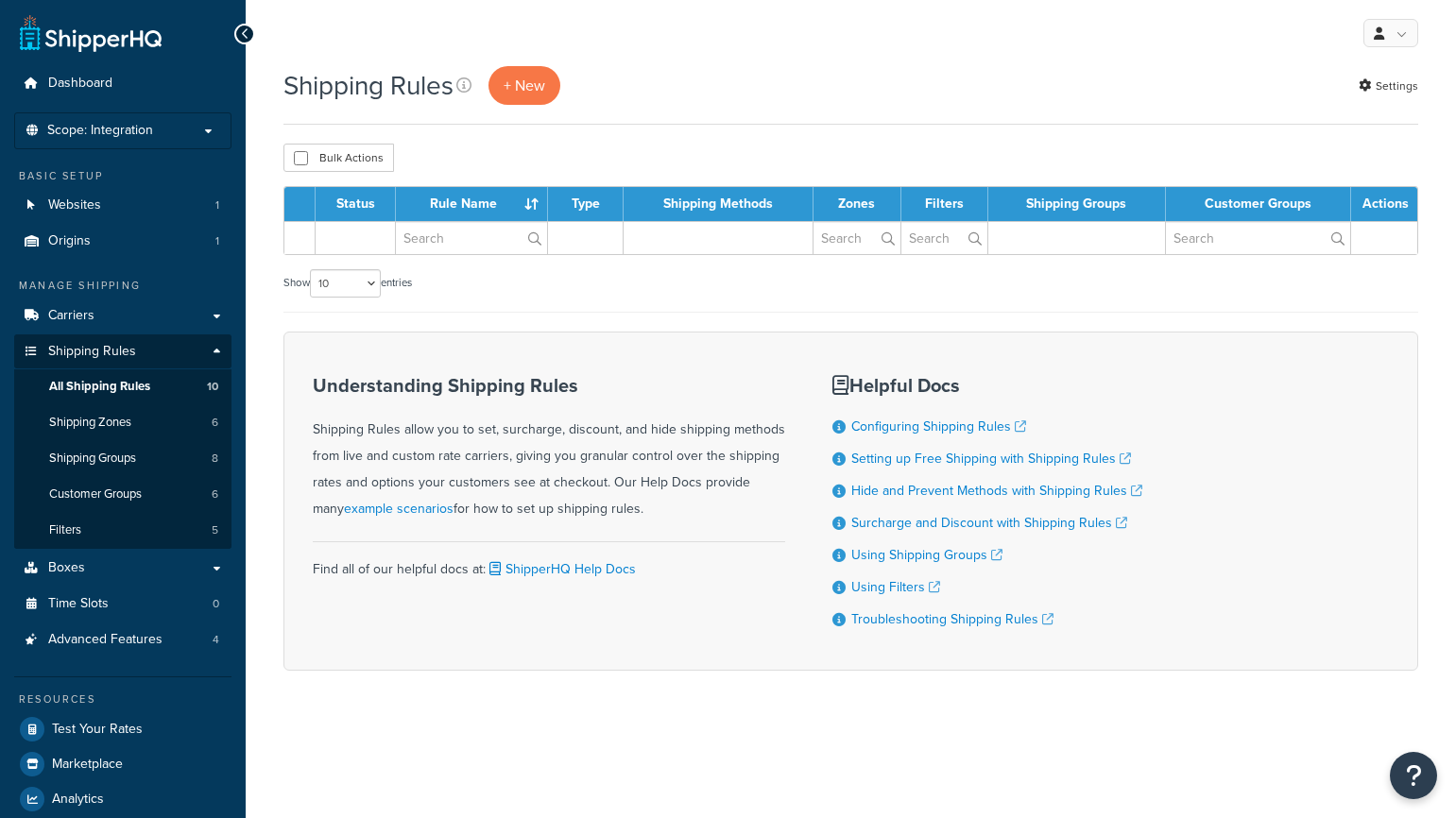 scroll, scrollTop: 0, scrollLeft: 0, axis: both 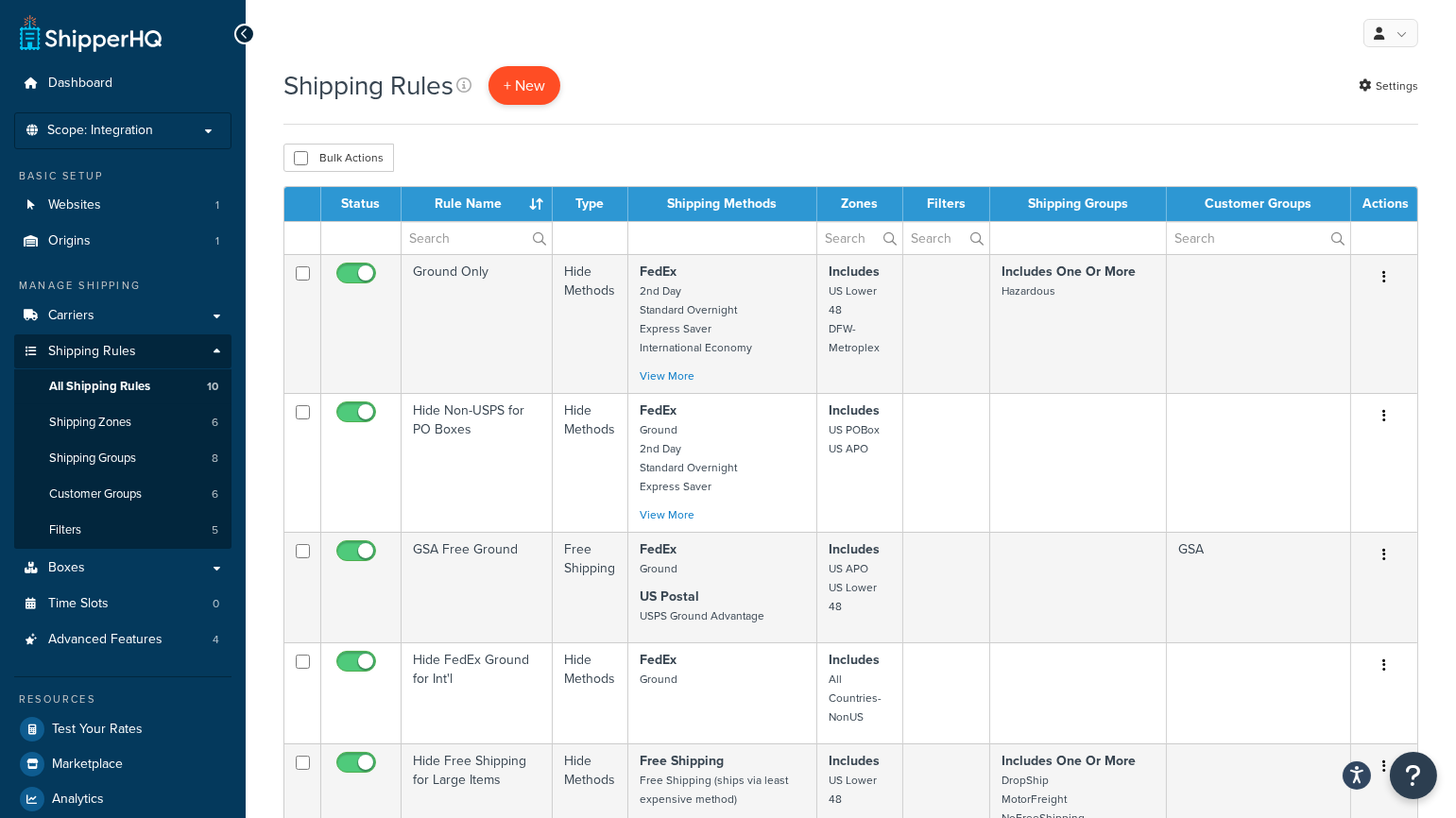 click on "+ New" at bounding box center [524, 85] 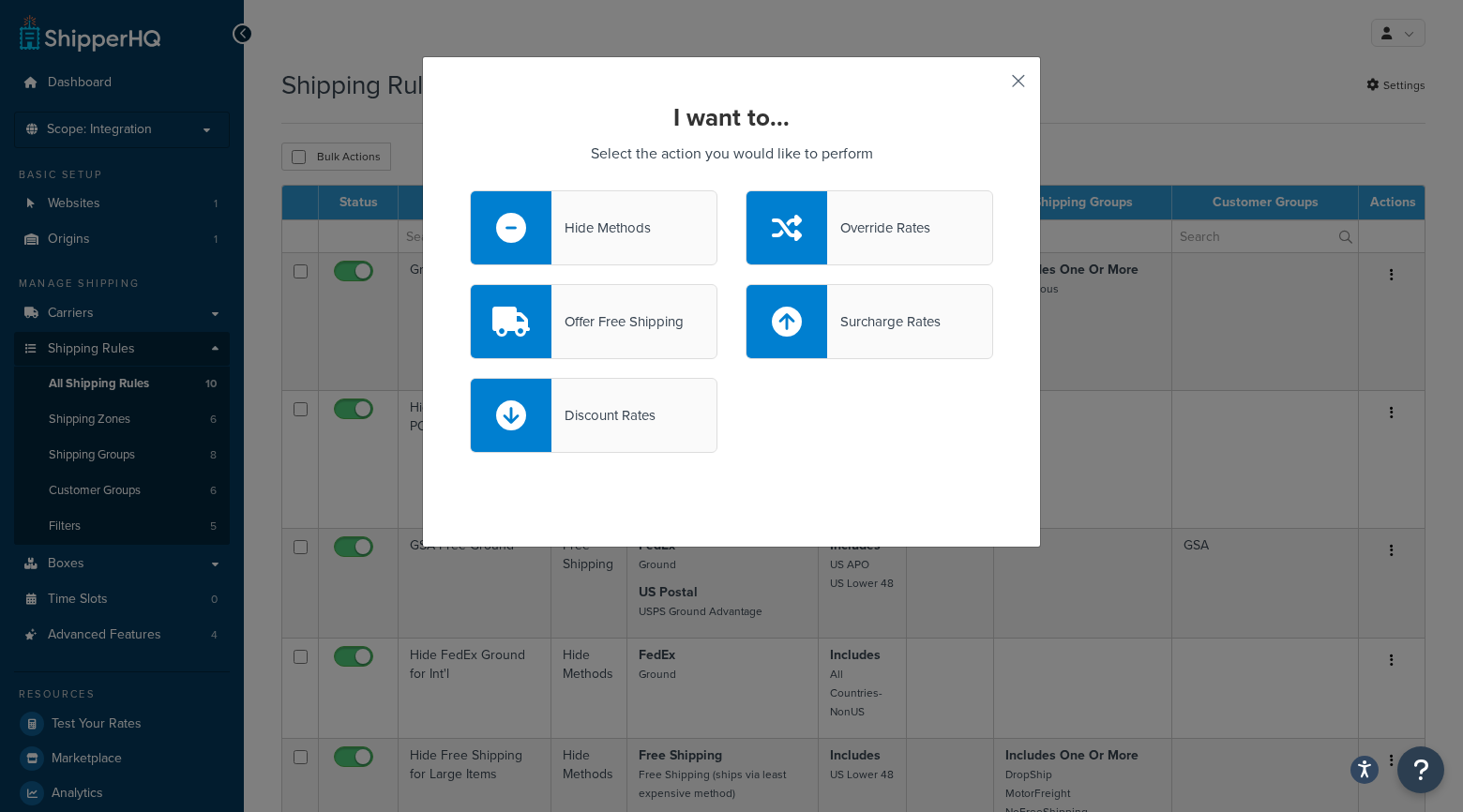 click at bounding box center [990, 87] 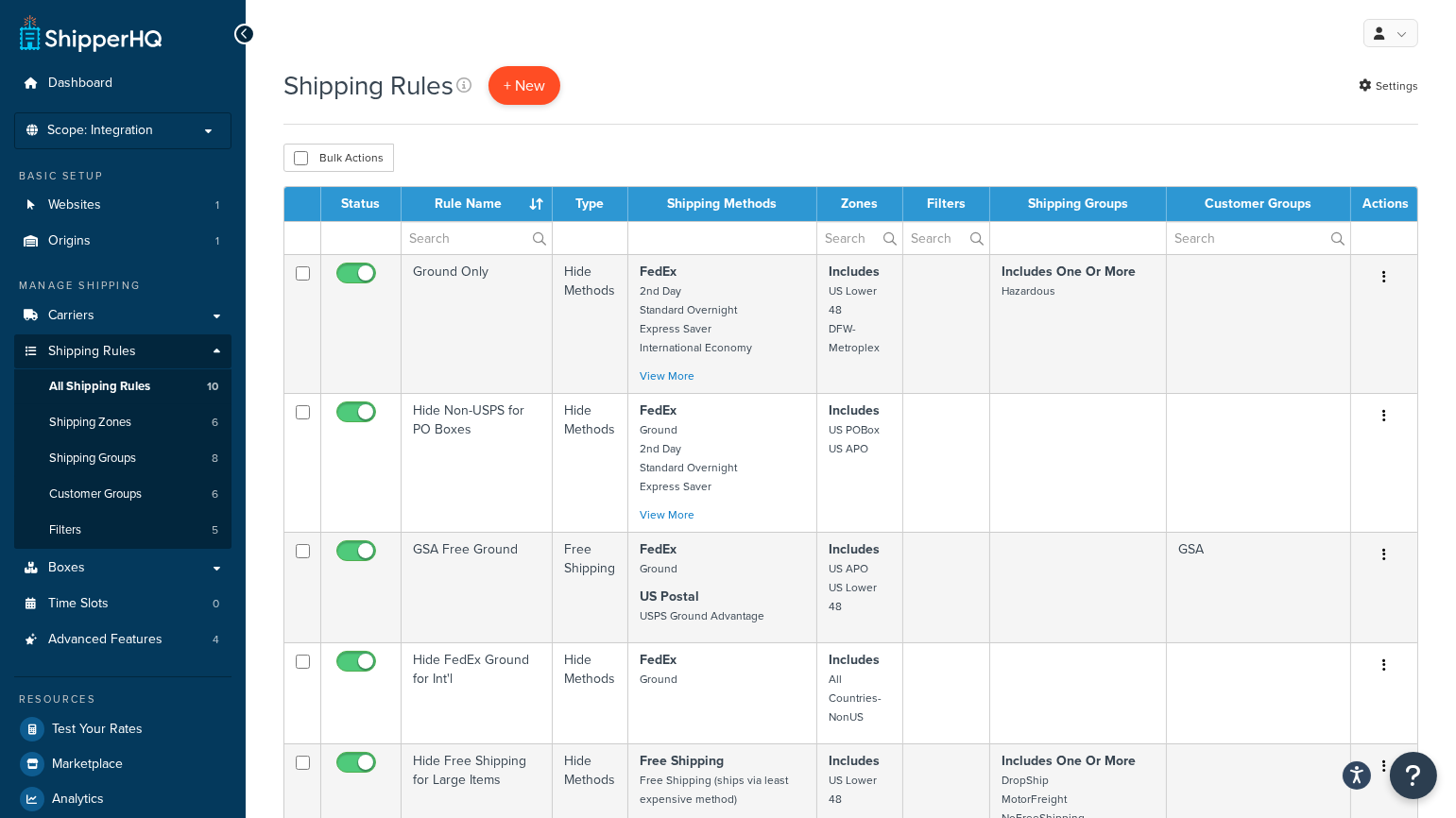 click on "+ New" at bounding box center (524, 85) 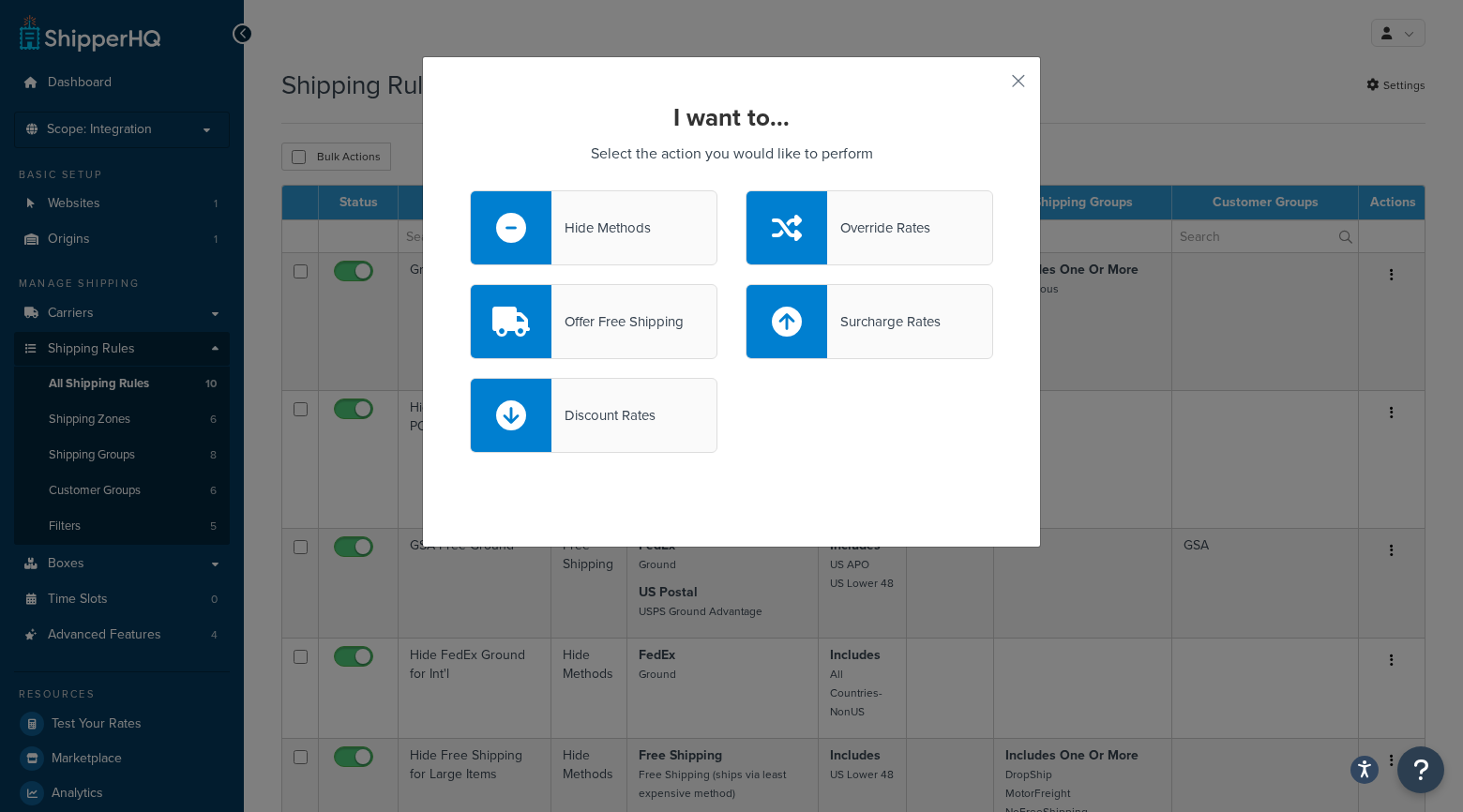 click on "Hide Methods" at bounding box center [601, 228] 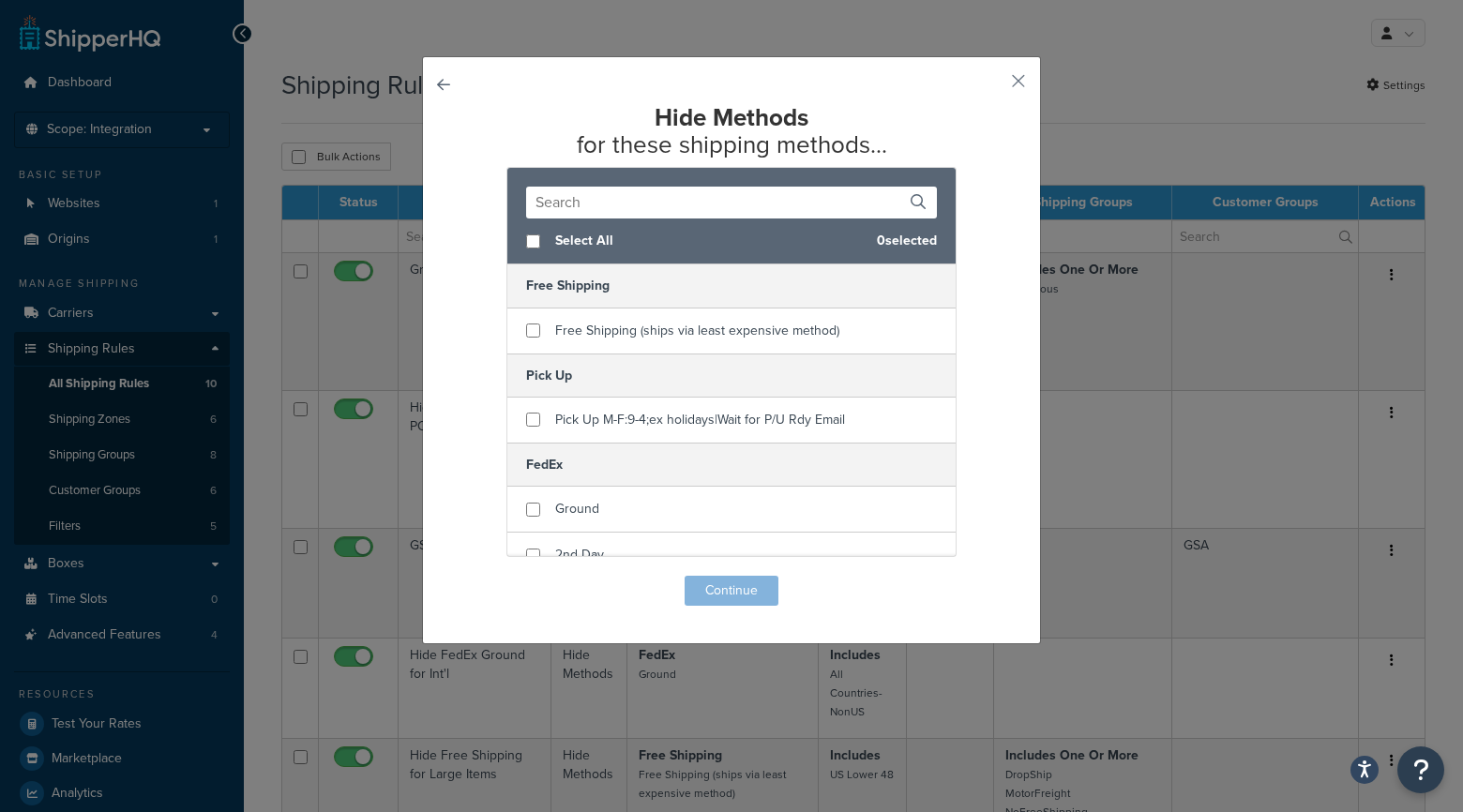 click on "Select All 0  selected" at bounding box center [732, 241] 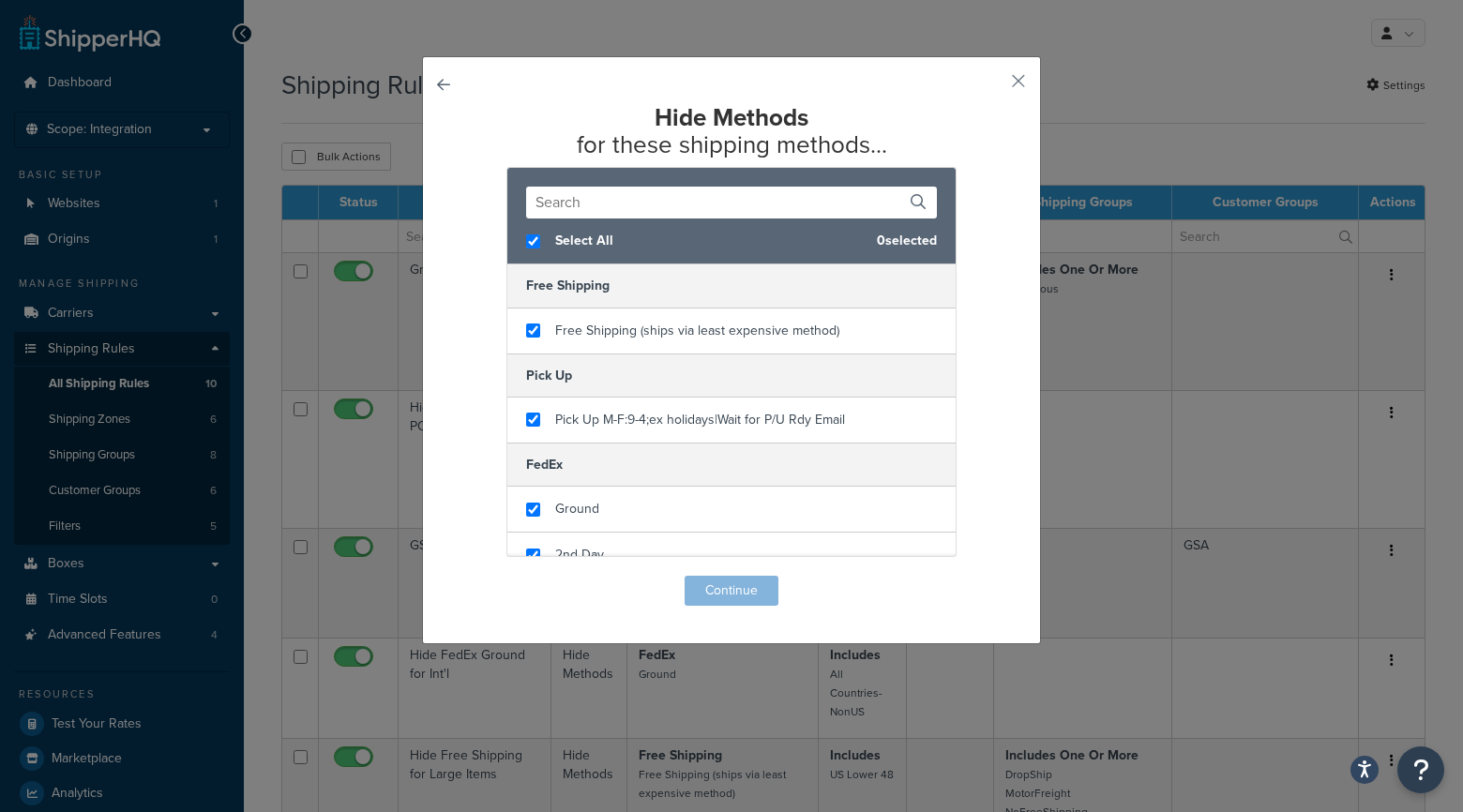 checkbox on "true" 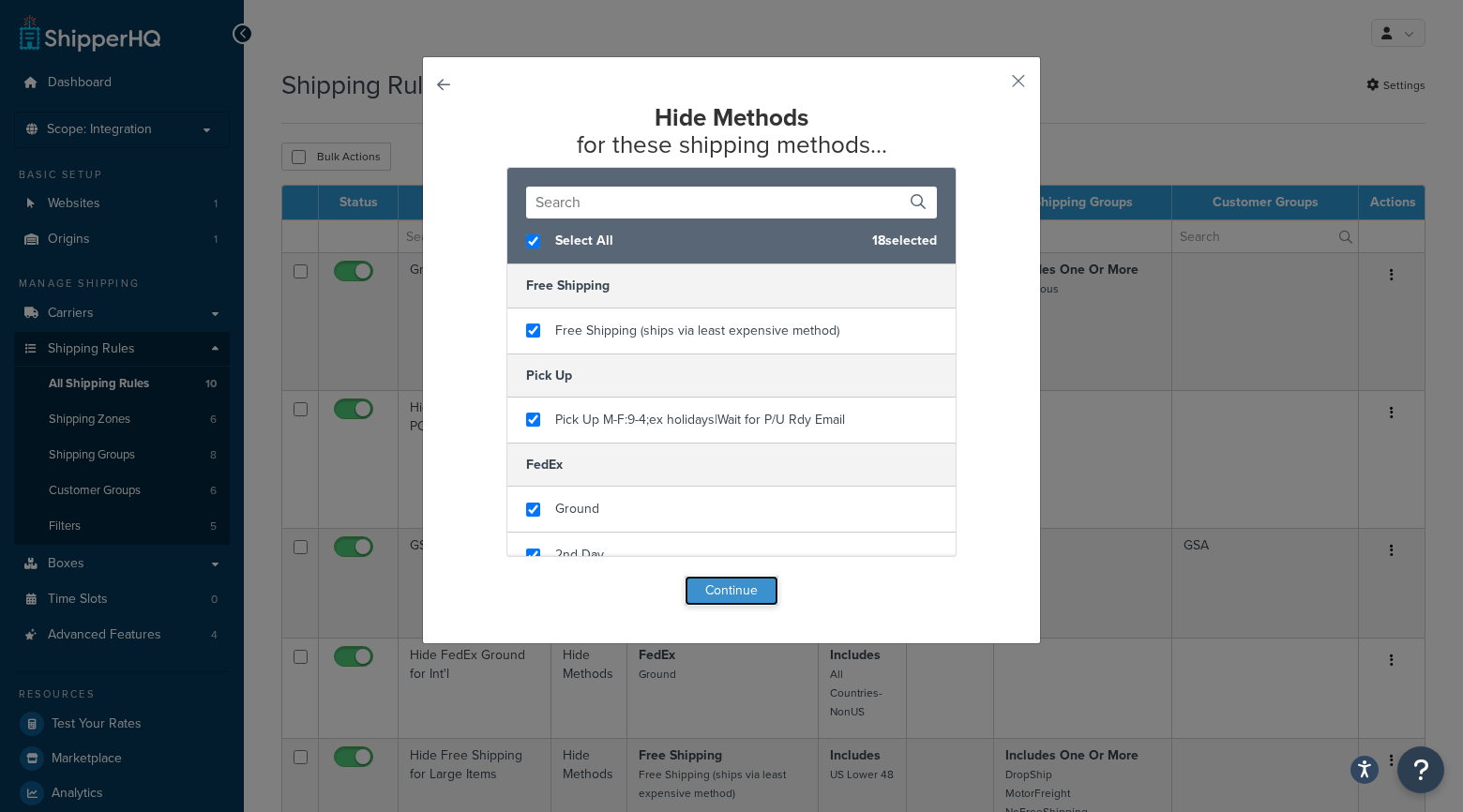 click on "Continue" at bounding box center [732, 591] 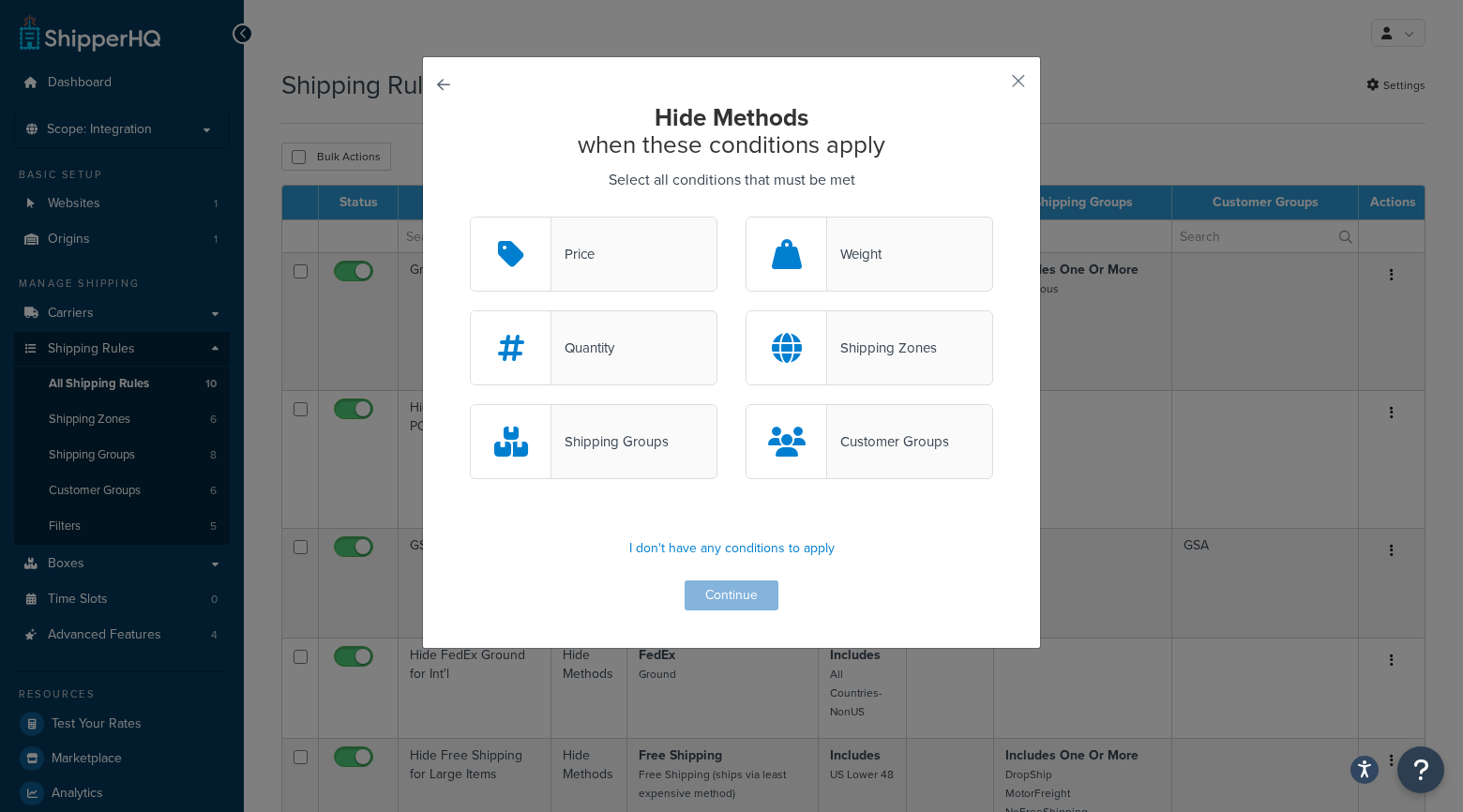 click on "Shipping Zones" at bounding box center [882, 348] 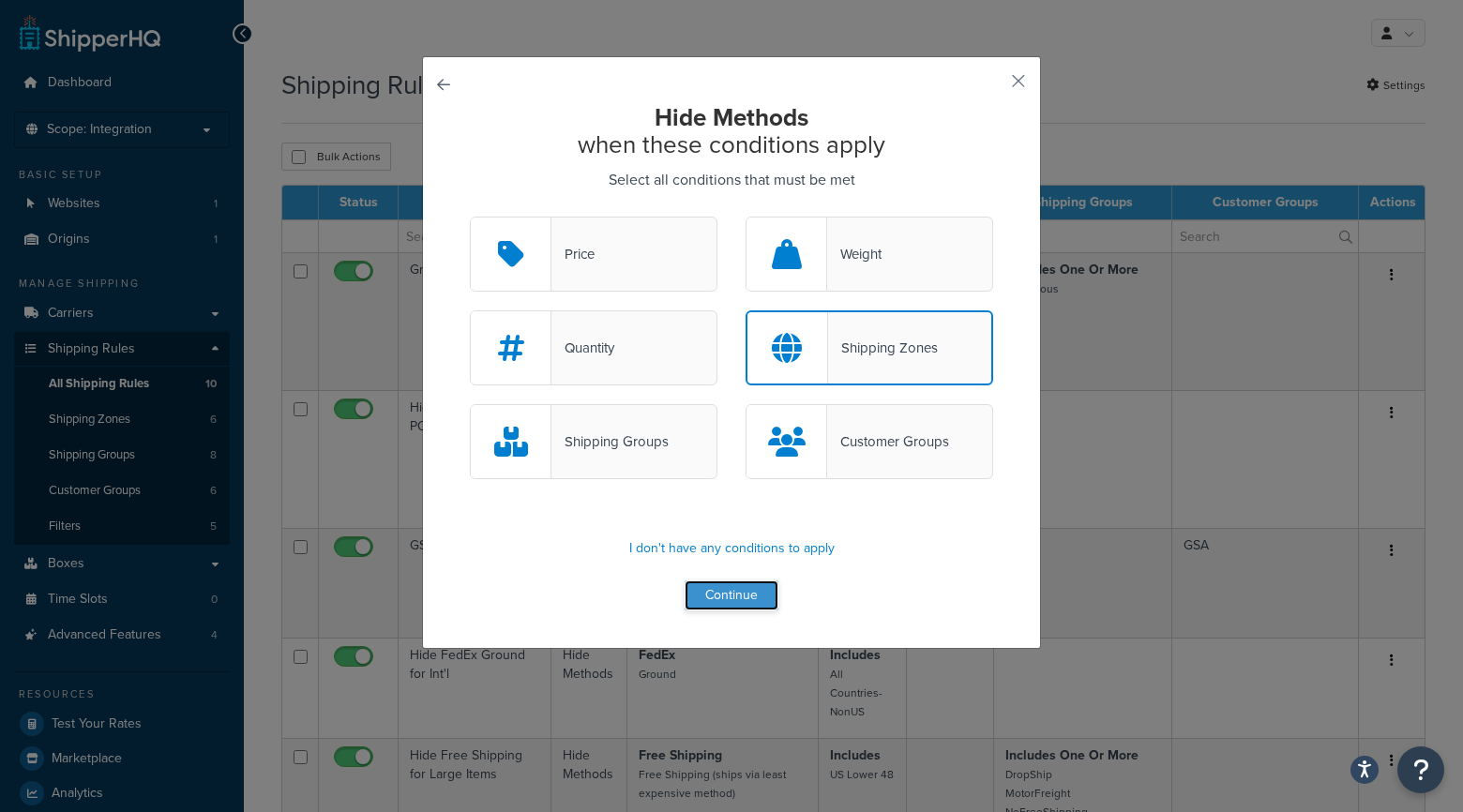 click on "Continue" at bounding box center (732, 595) 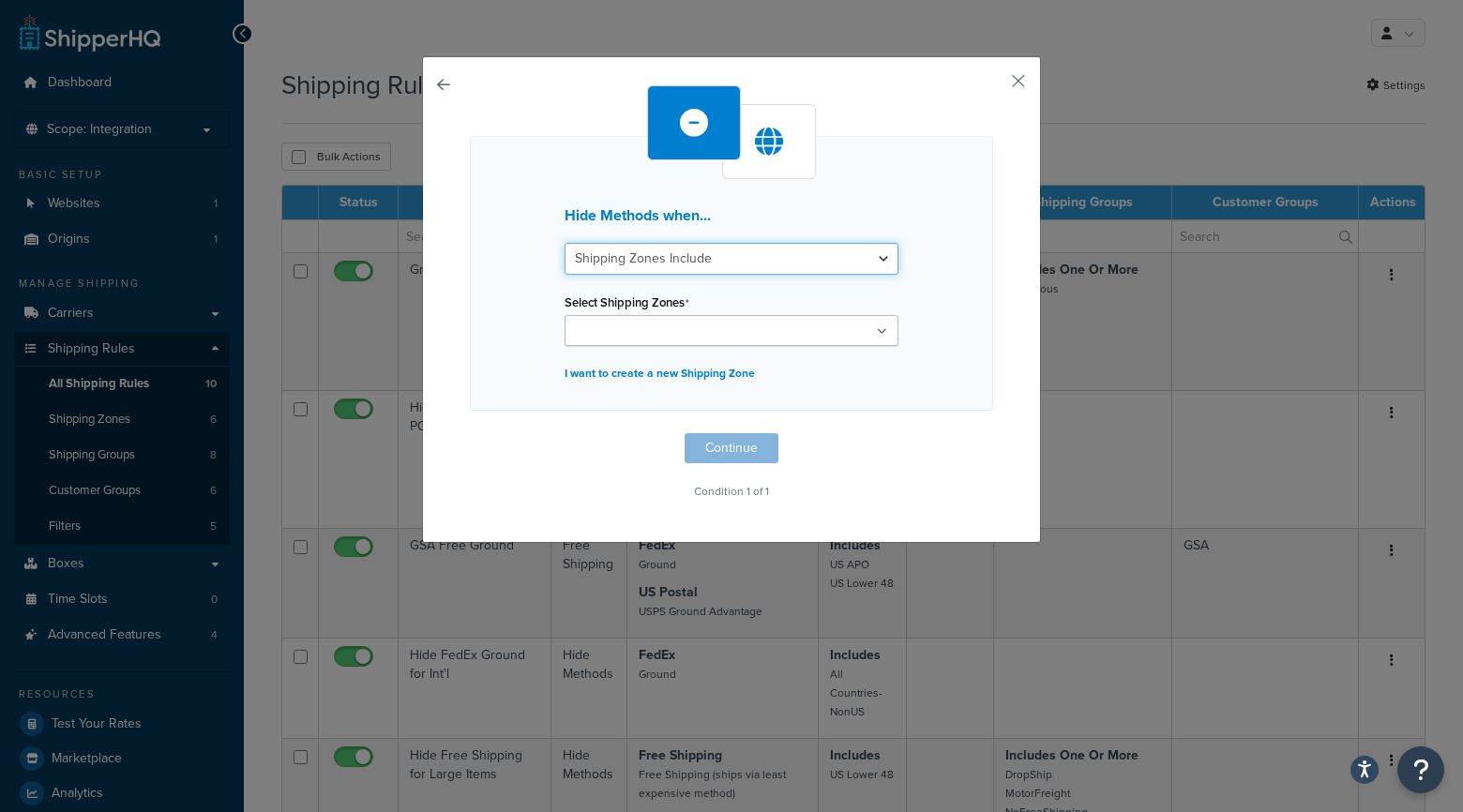 click on "Shipping Zones Include  Shipping Zones Do Not Include" at bounding box center [732, 259] 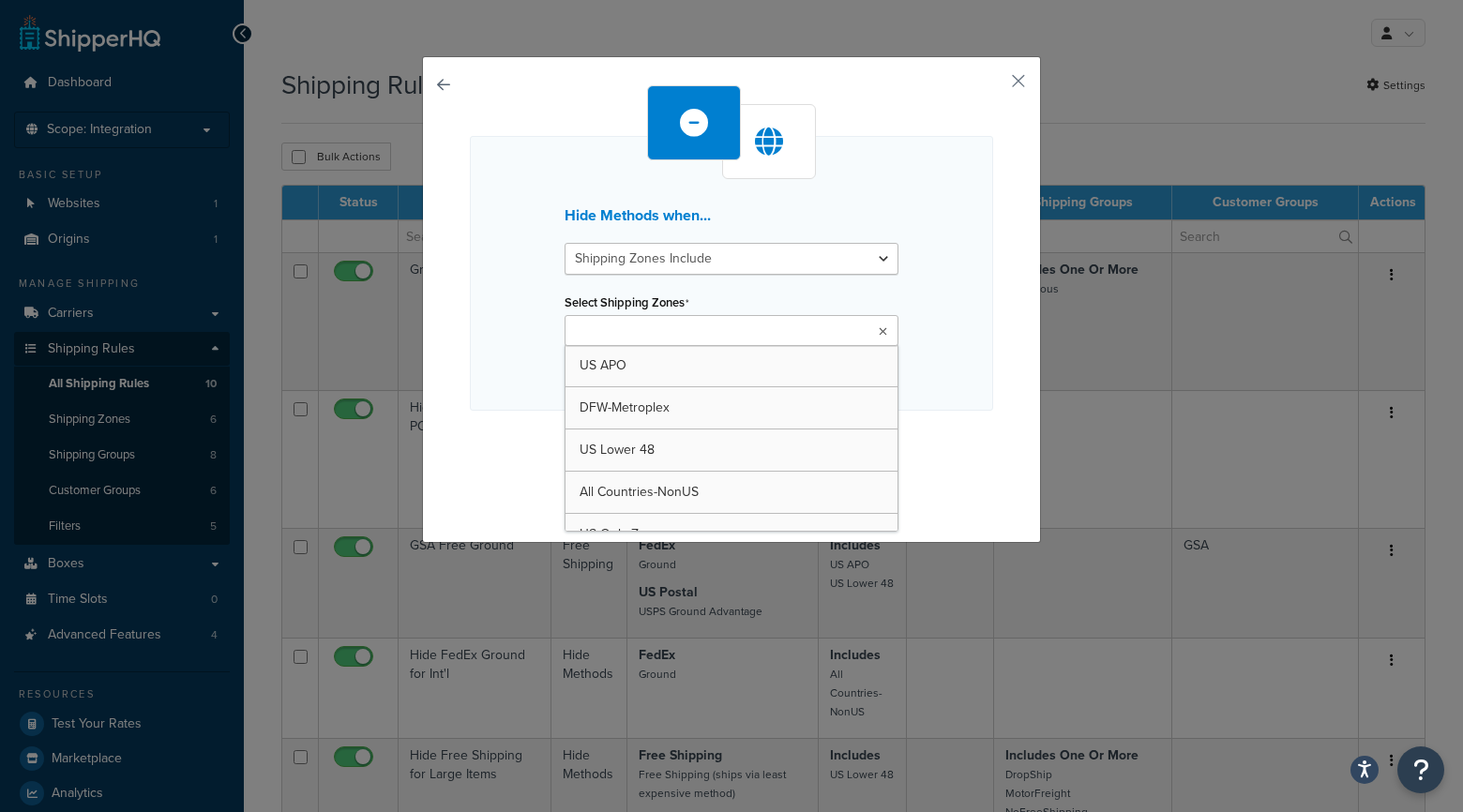 click at bounding box center (882, 332) 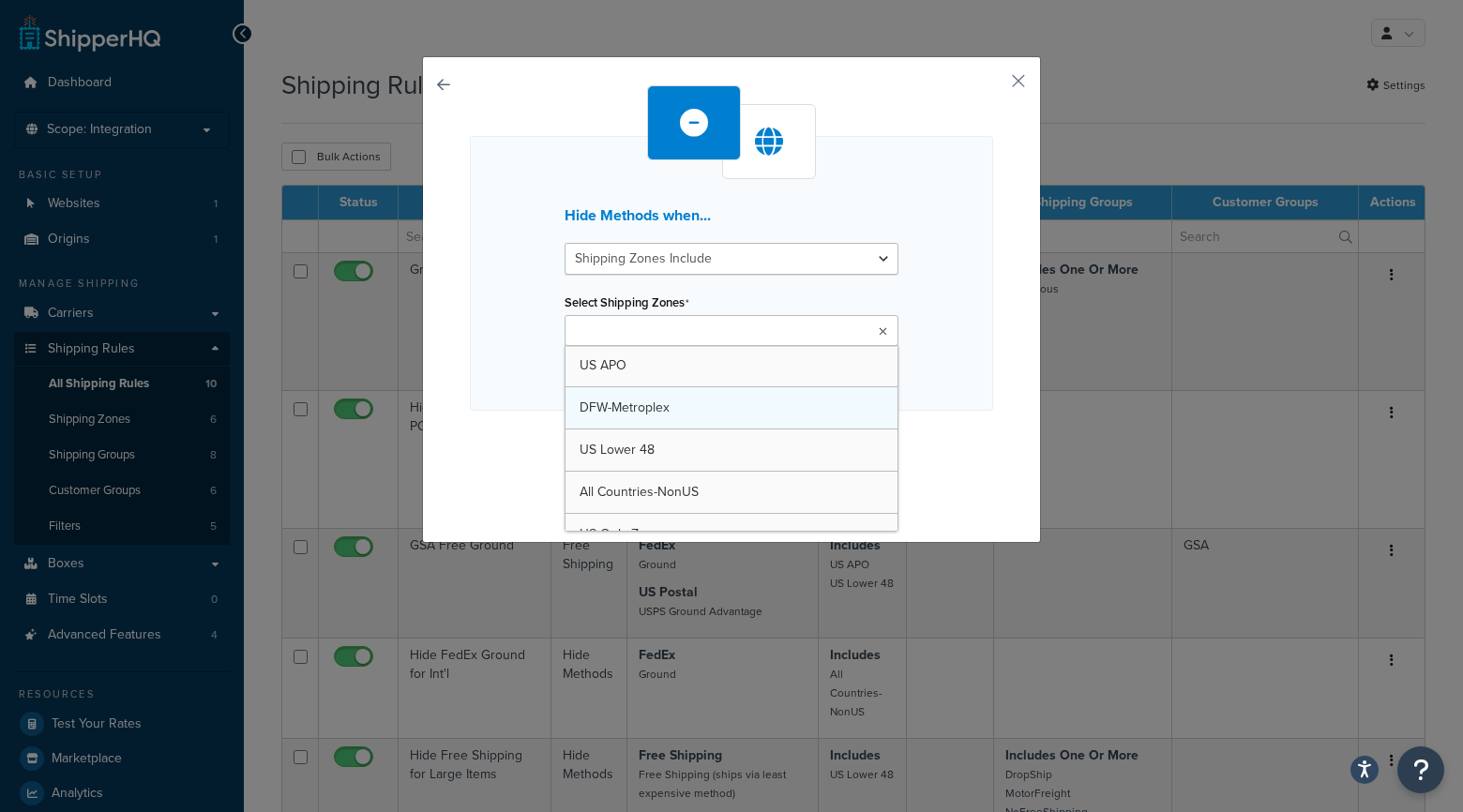scroll, scrollTop: 67, scrollLeft: 0, axis: vertical 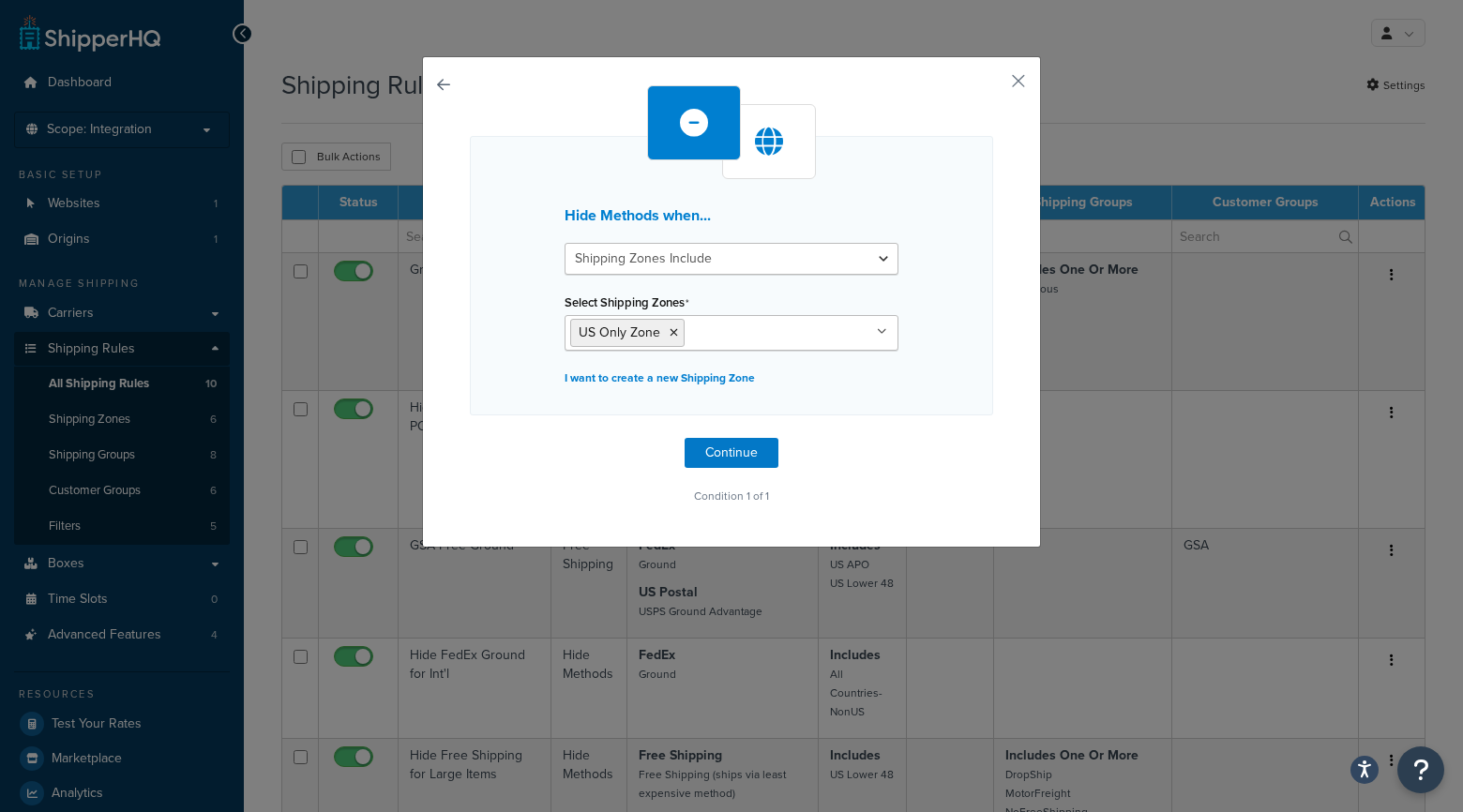click on "Hide Methods when...   Shipping Zones Include  Shipping Zones Do Not Include  Select Shipping Zones   US Only Zone   US APO DFW-Metroplex US Lower 48 All Countries-NonUS US POBox I want to create a new Shipping Zone Continue Condition 1 of 1" at bounding box center [732, 302] 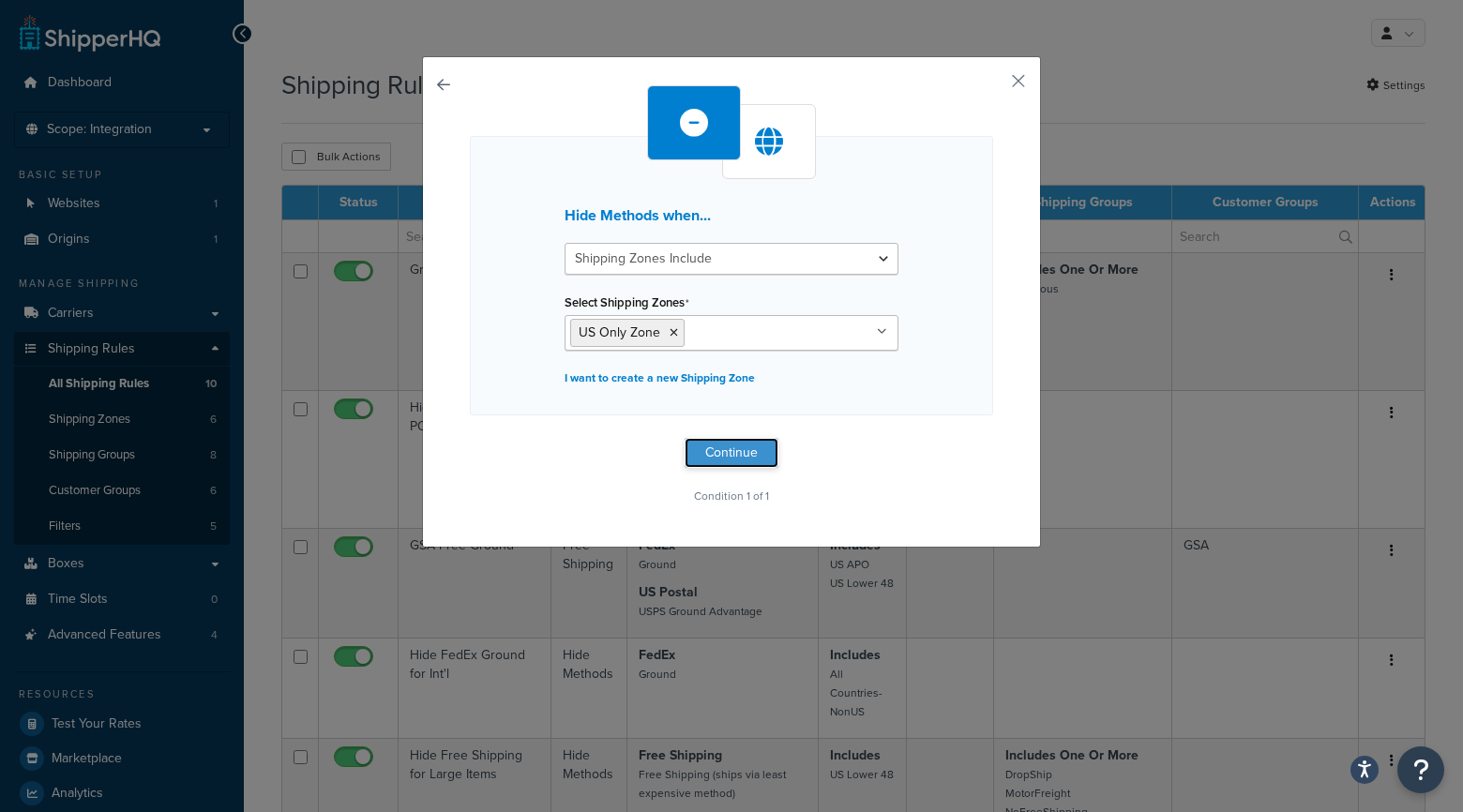 click on "Continue" at bounding box center [732, 453] 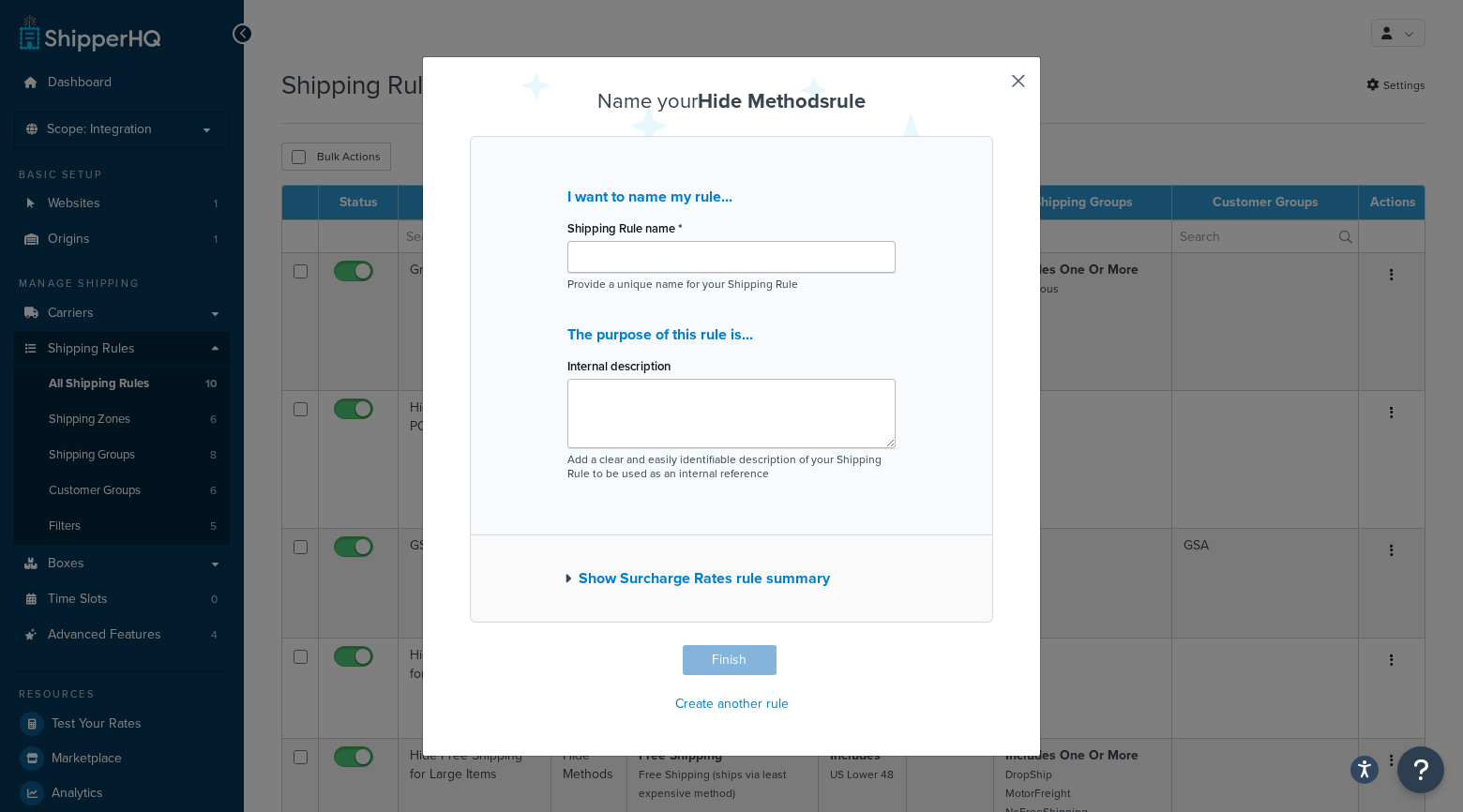 click at bounding box center [990, 647] 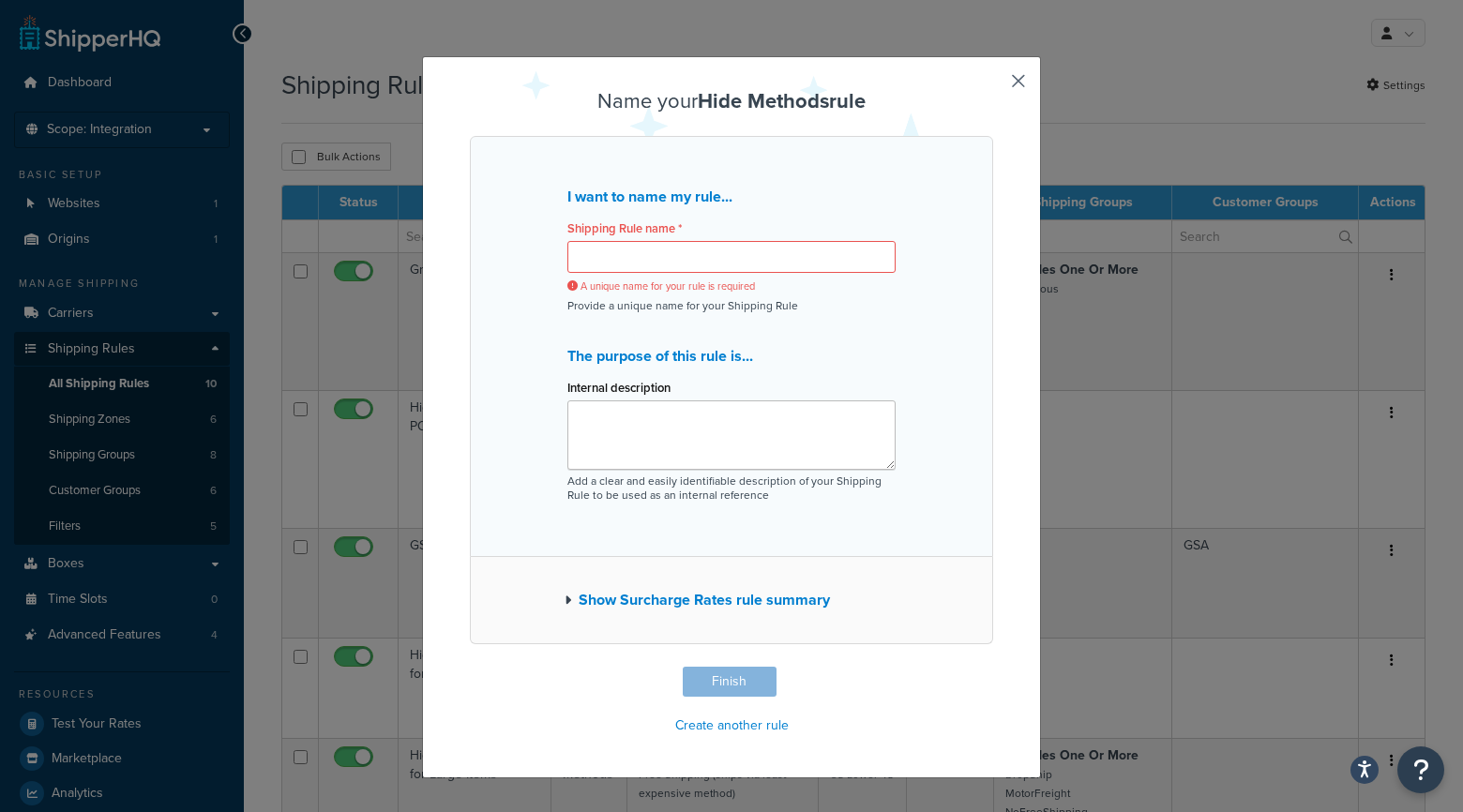 click on "Name your  Hide Methods  rule I want to name my rule... Shipping Rule name *     A unique name for your rule is required Provide a unique name for your Shipping Rule The purpose of this rule is... Internal description   Add a clear and easily identifiable description of your Shipping Rule to be used as an internal reference Show Surcharge Rates rule summary Finish Create another rule" at bounding box center [732, 417] 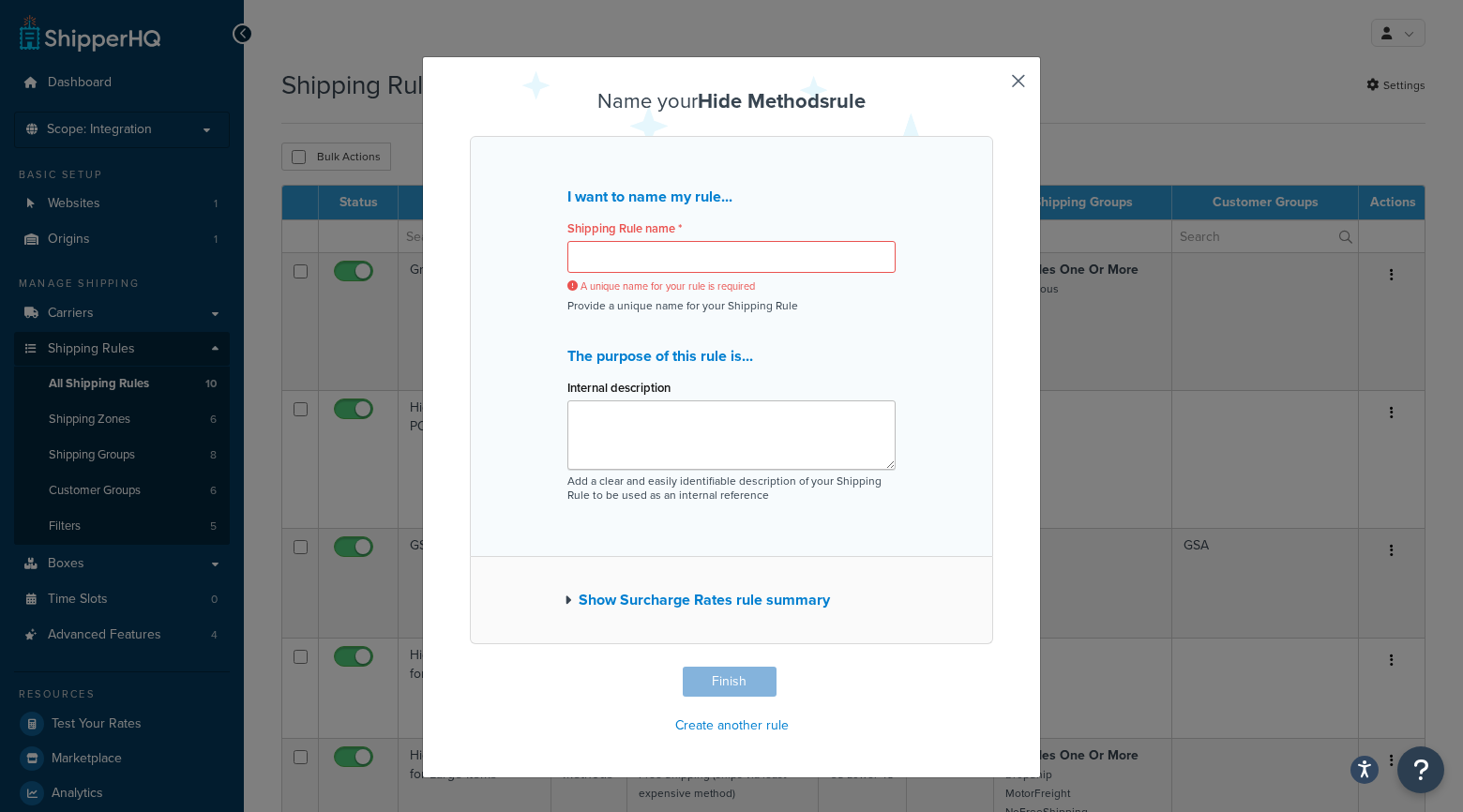 click at bounding box center [990, 669] 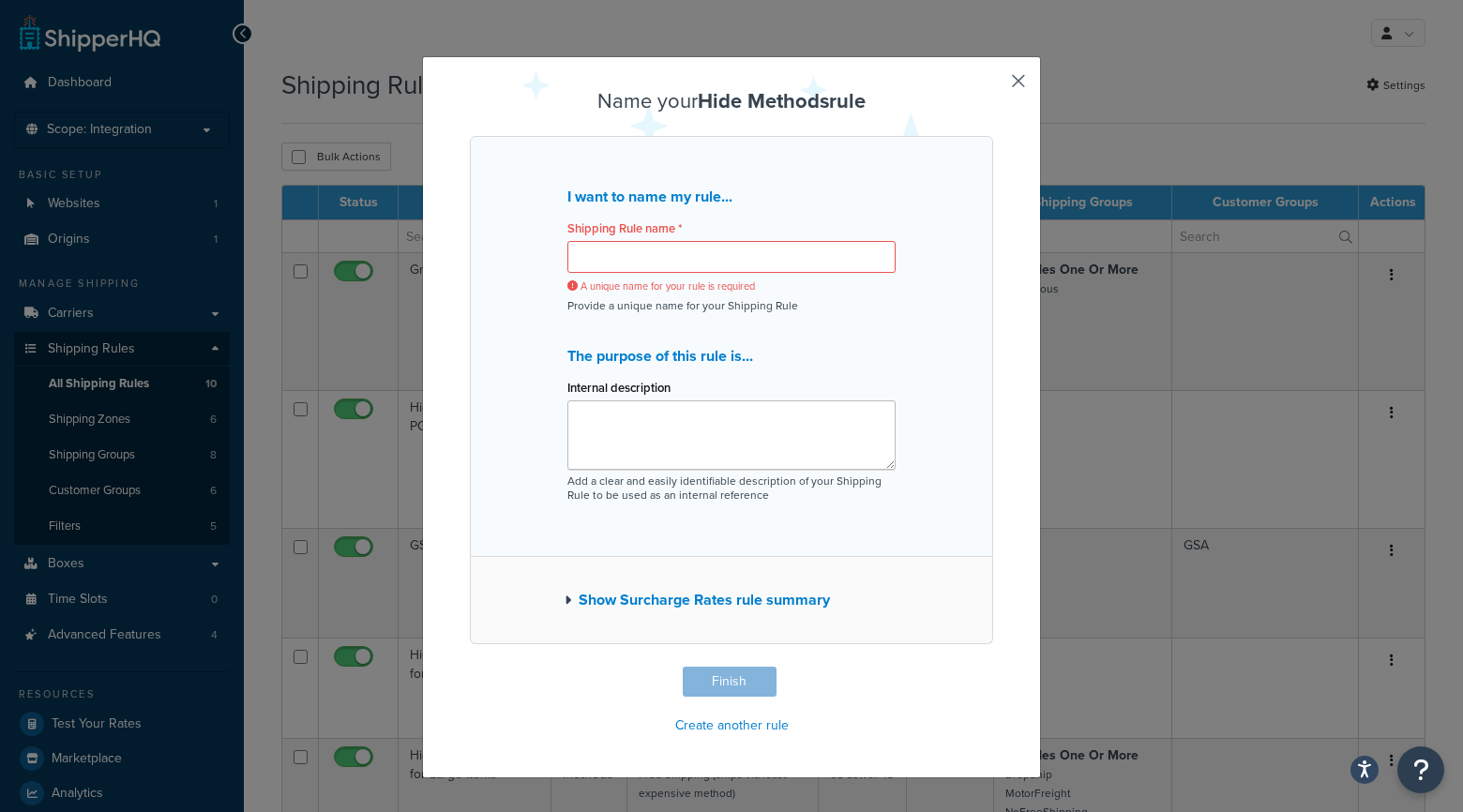 click on "I want to name my rule... Shipping Rule name *     A unique name for your rule is required Provide a unique name for your Shipping Rule The purpose of this rule is... Internal description   Add a clear and easily identifiable description of your Shipping Rule to be used as an internal reference" at bounding box center (732, 346) 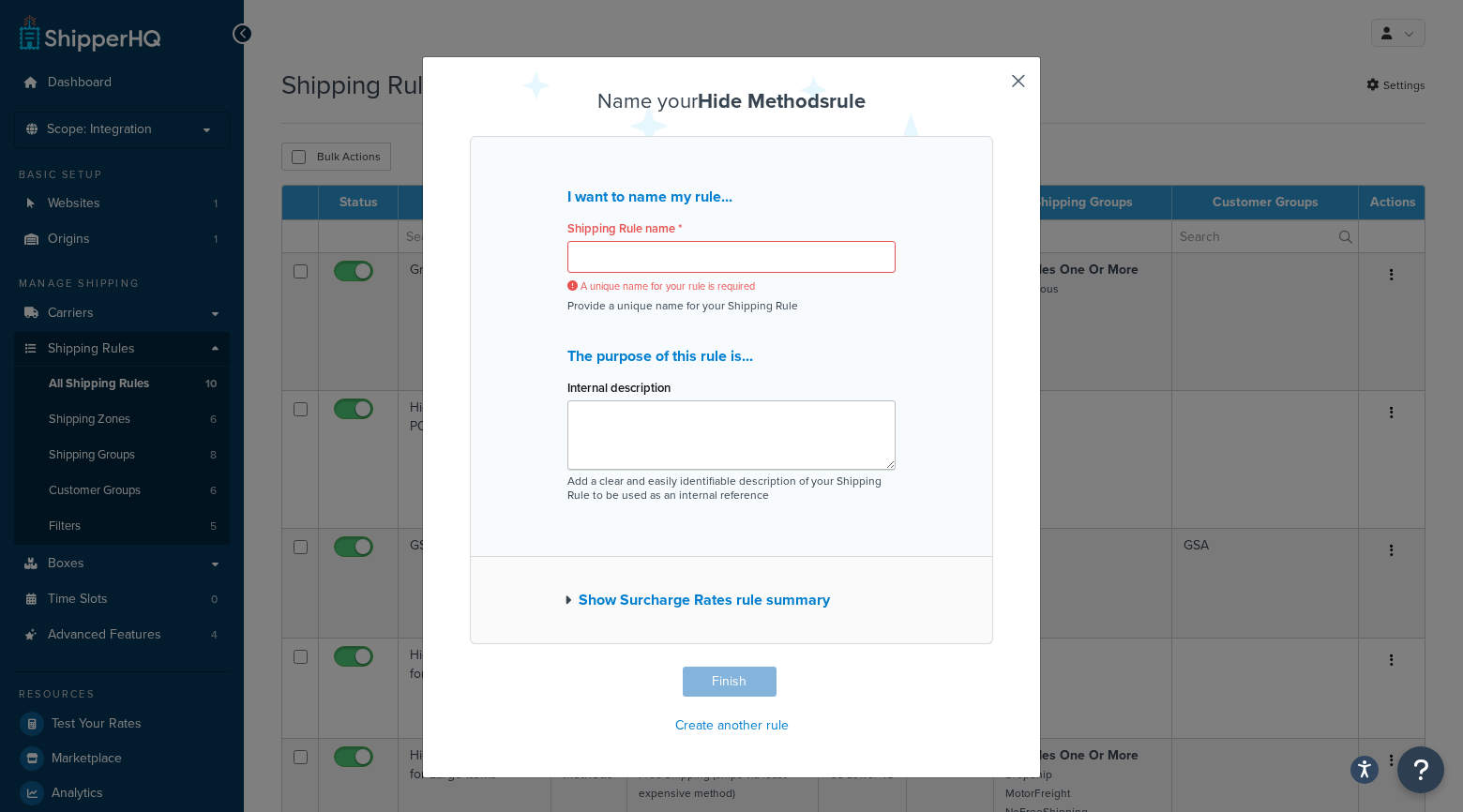click at bounding box center [990, 669] 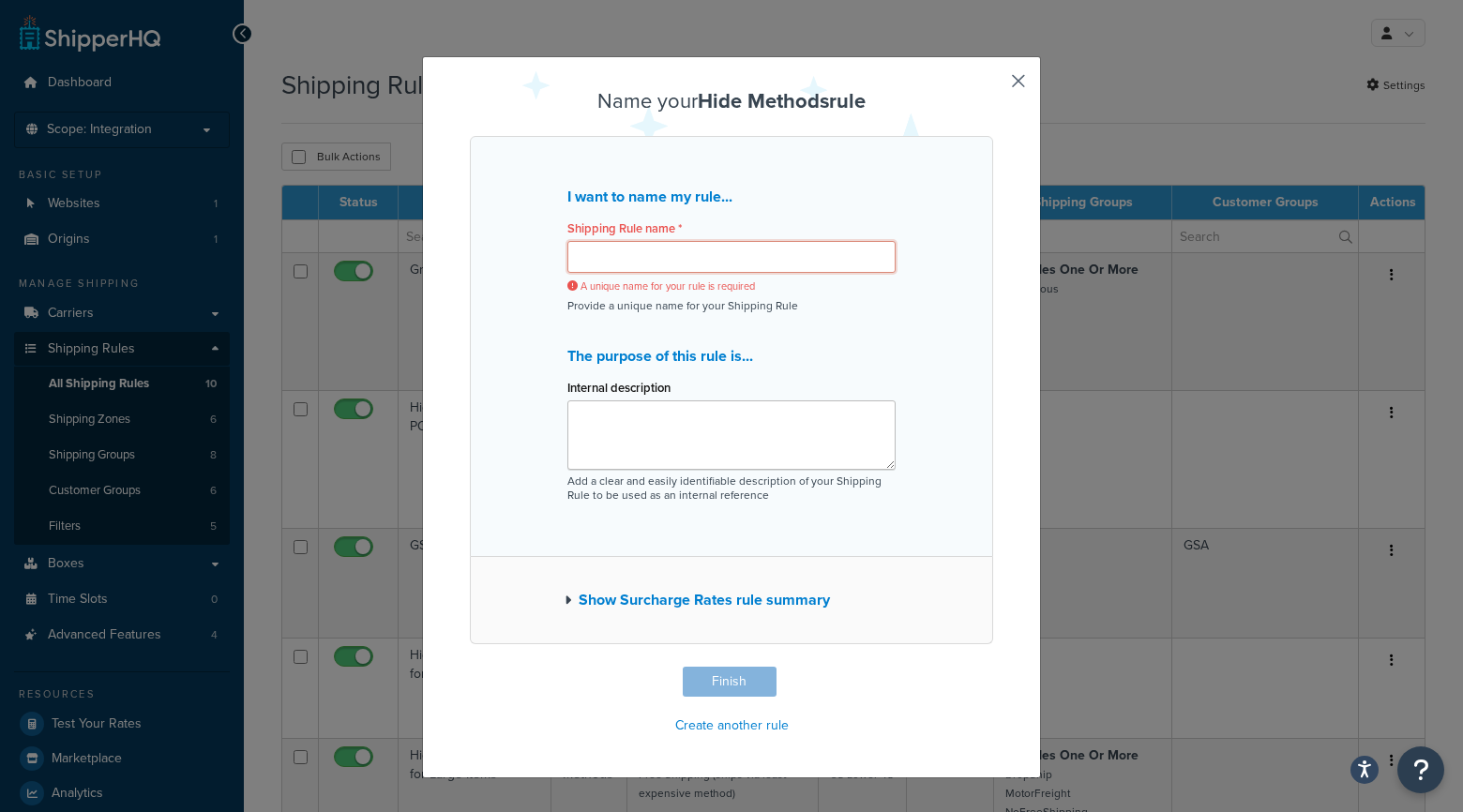 click on "Shipping Rule name *" at bounding box center [732, 257] 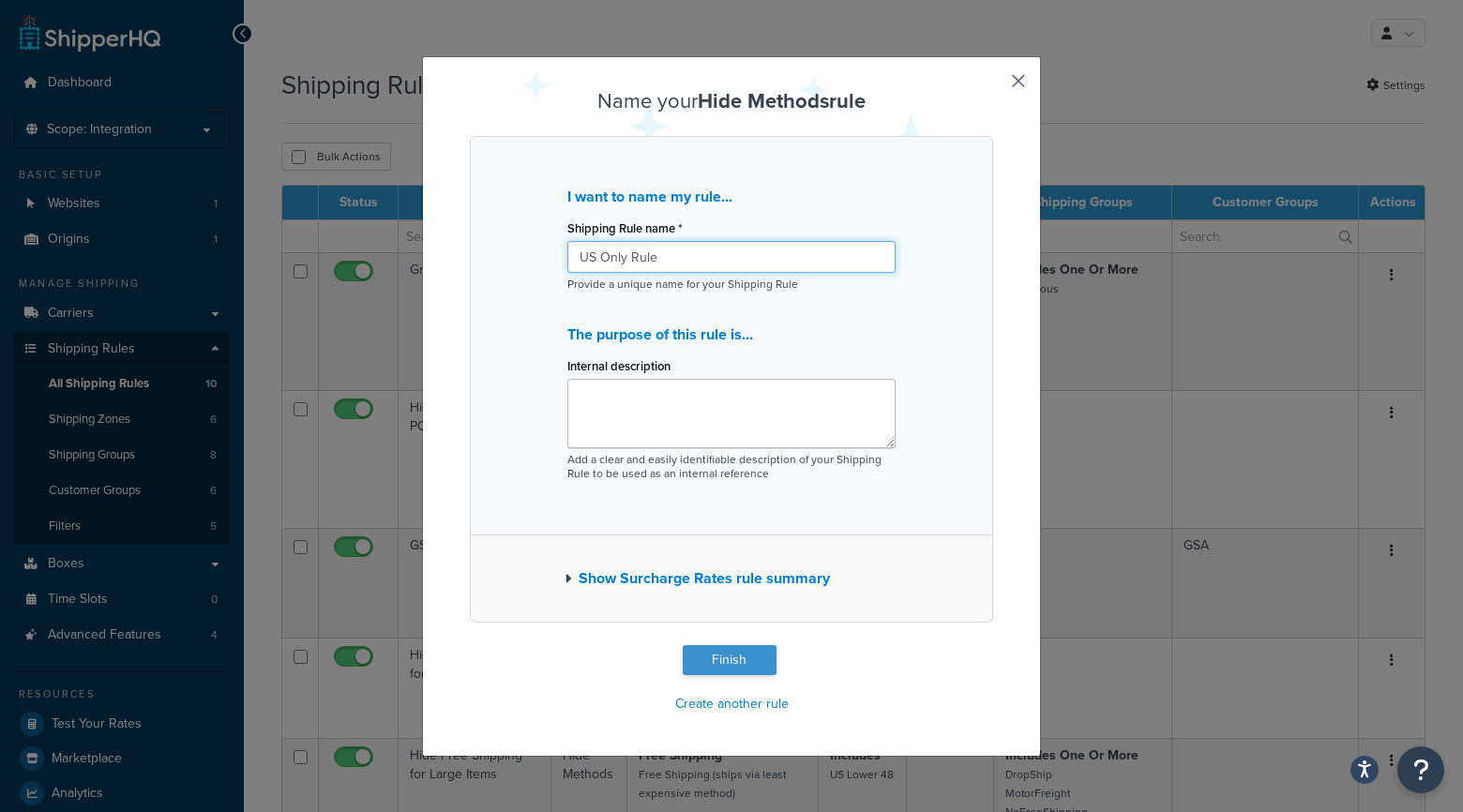 type on "US Only Rule" 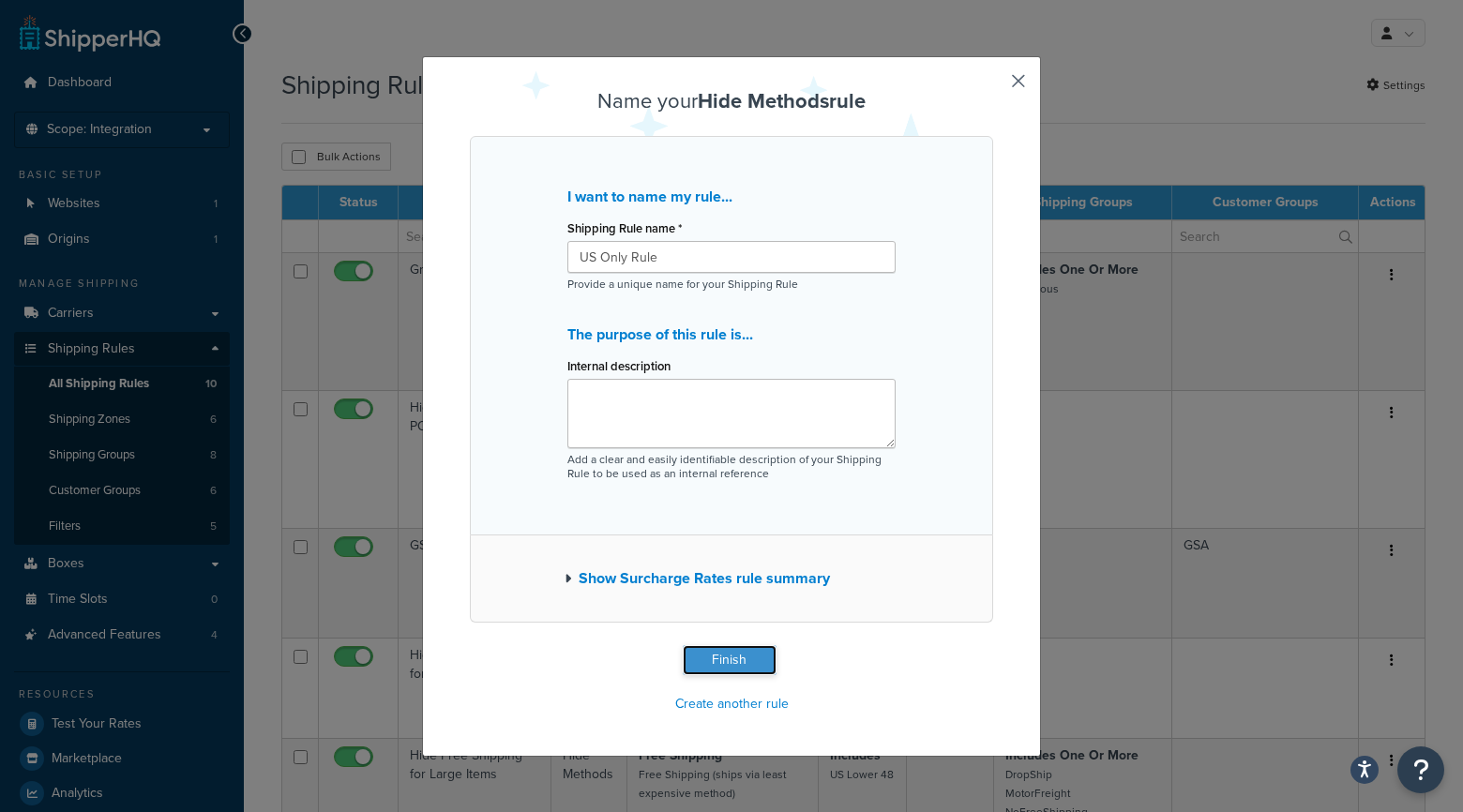 click on "Finish" at bounding box center [730, 660] 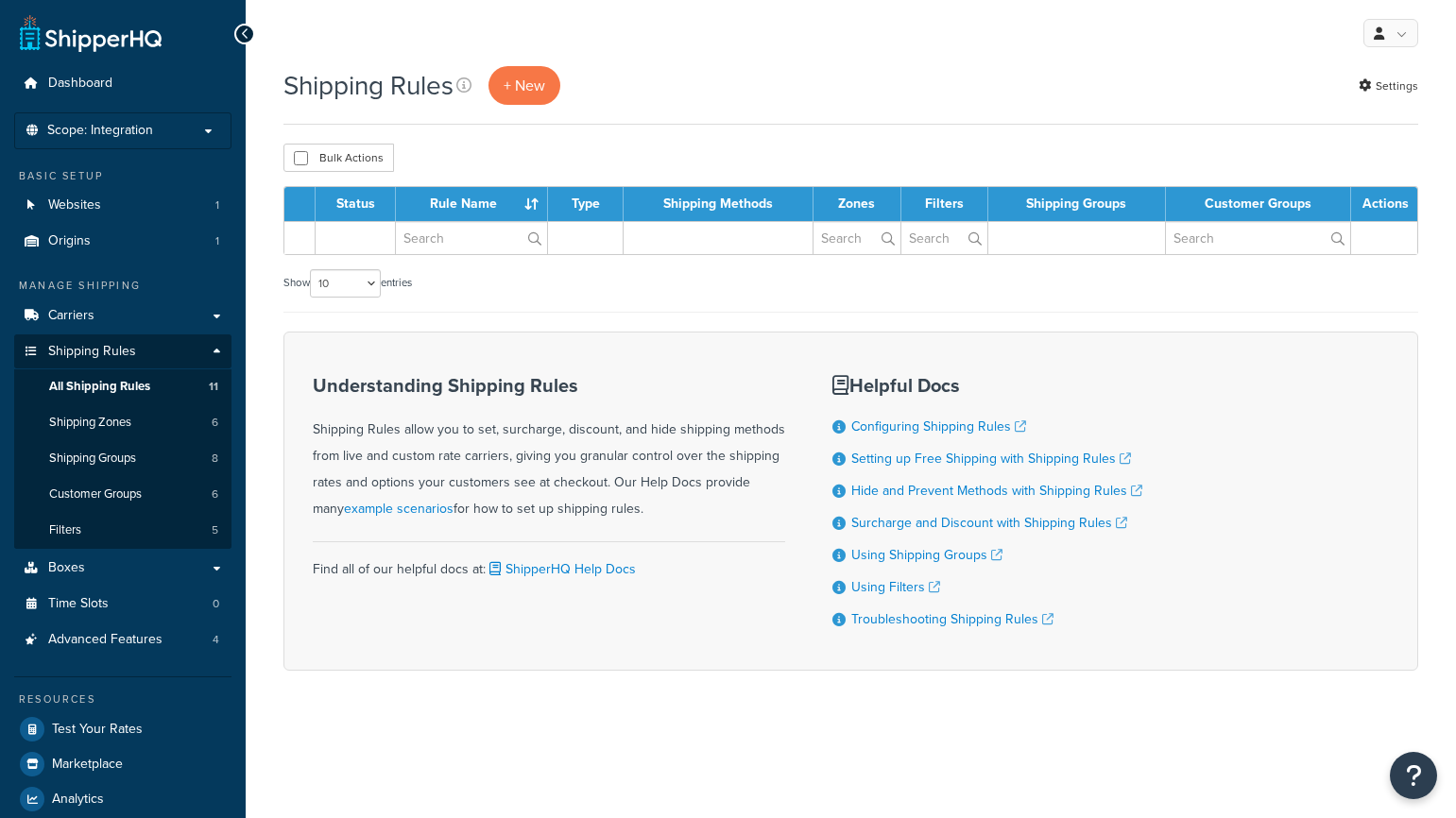 scroll, scrollTop: 0, scrollLeft: 0, axis: both 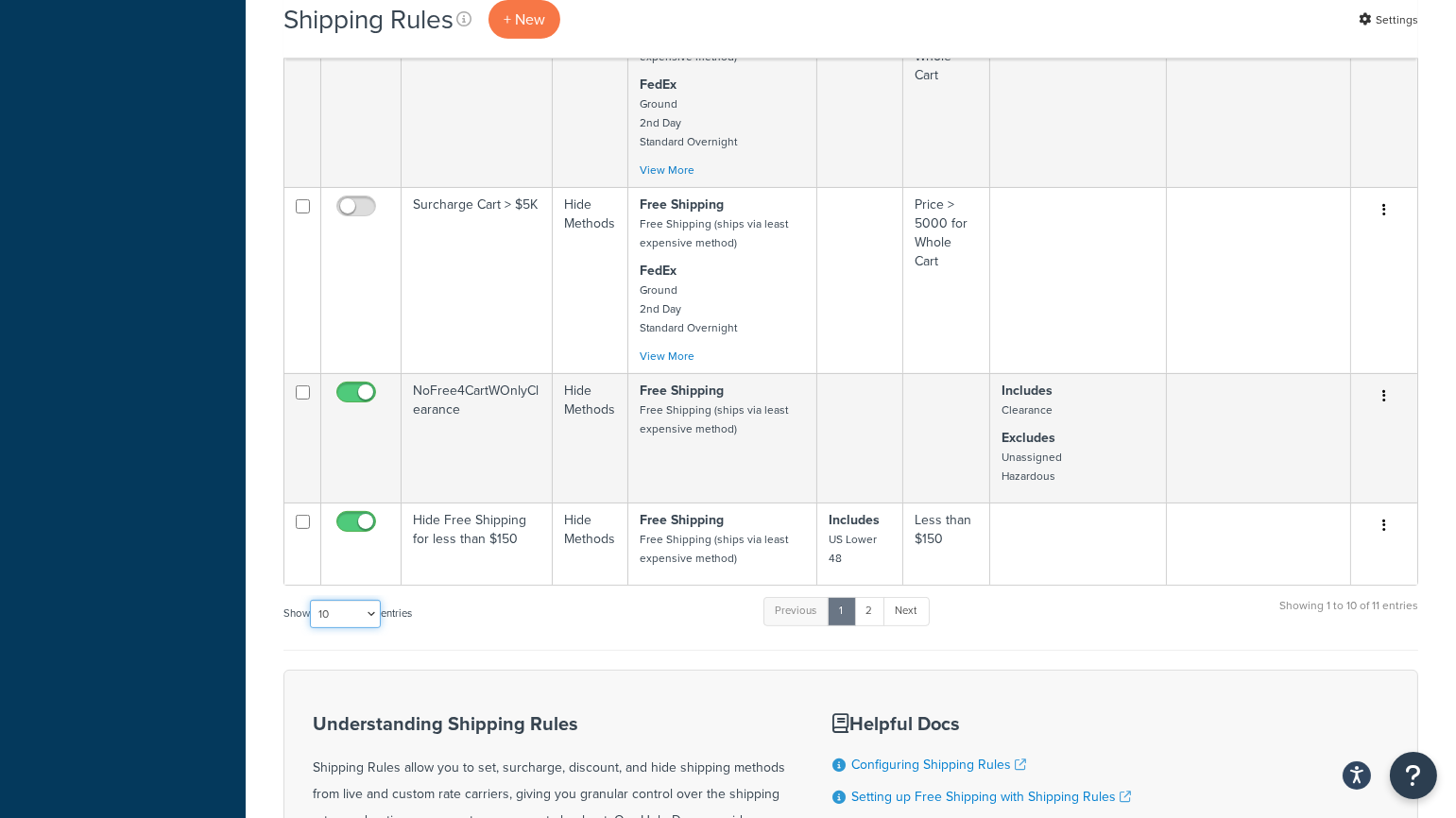 click on "10 15 25 50 100 1000" at bounding box center (345, 614) 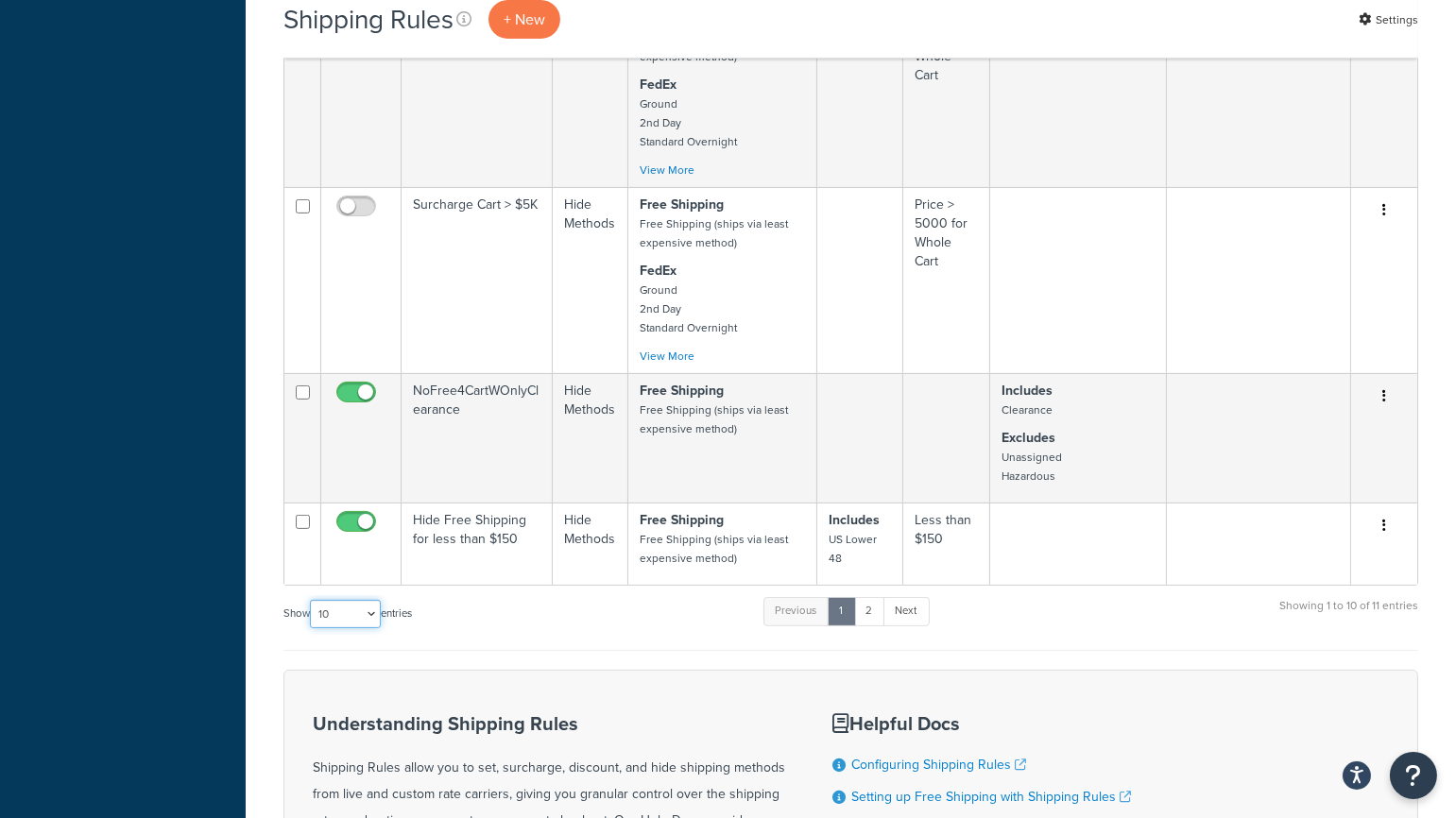 select on "15" 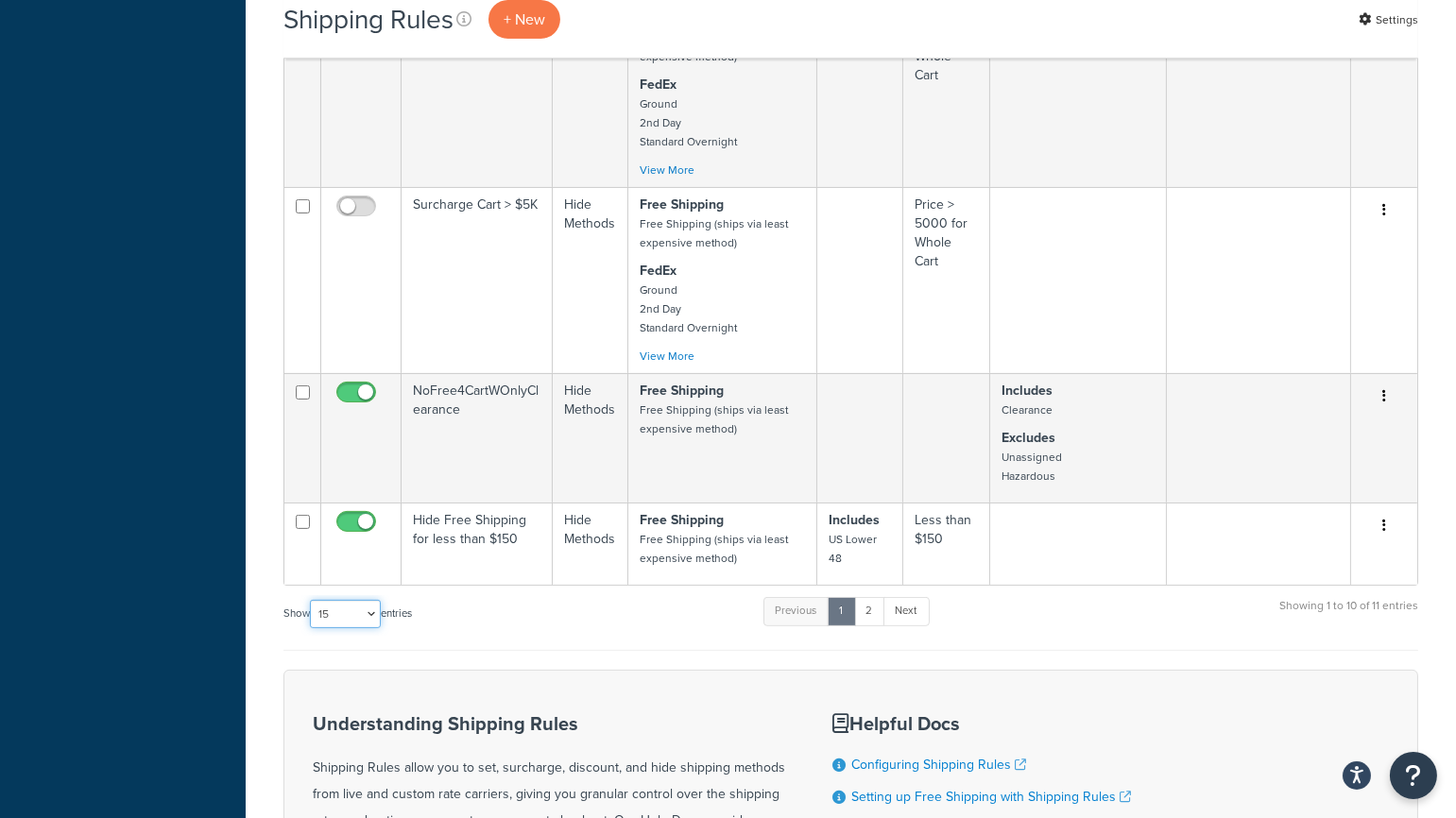 click on "10 15 25 50 100 1000" at bounding box center [345, 614] 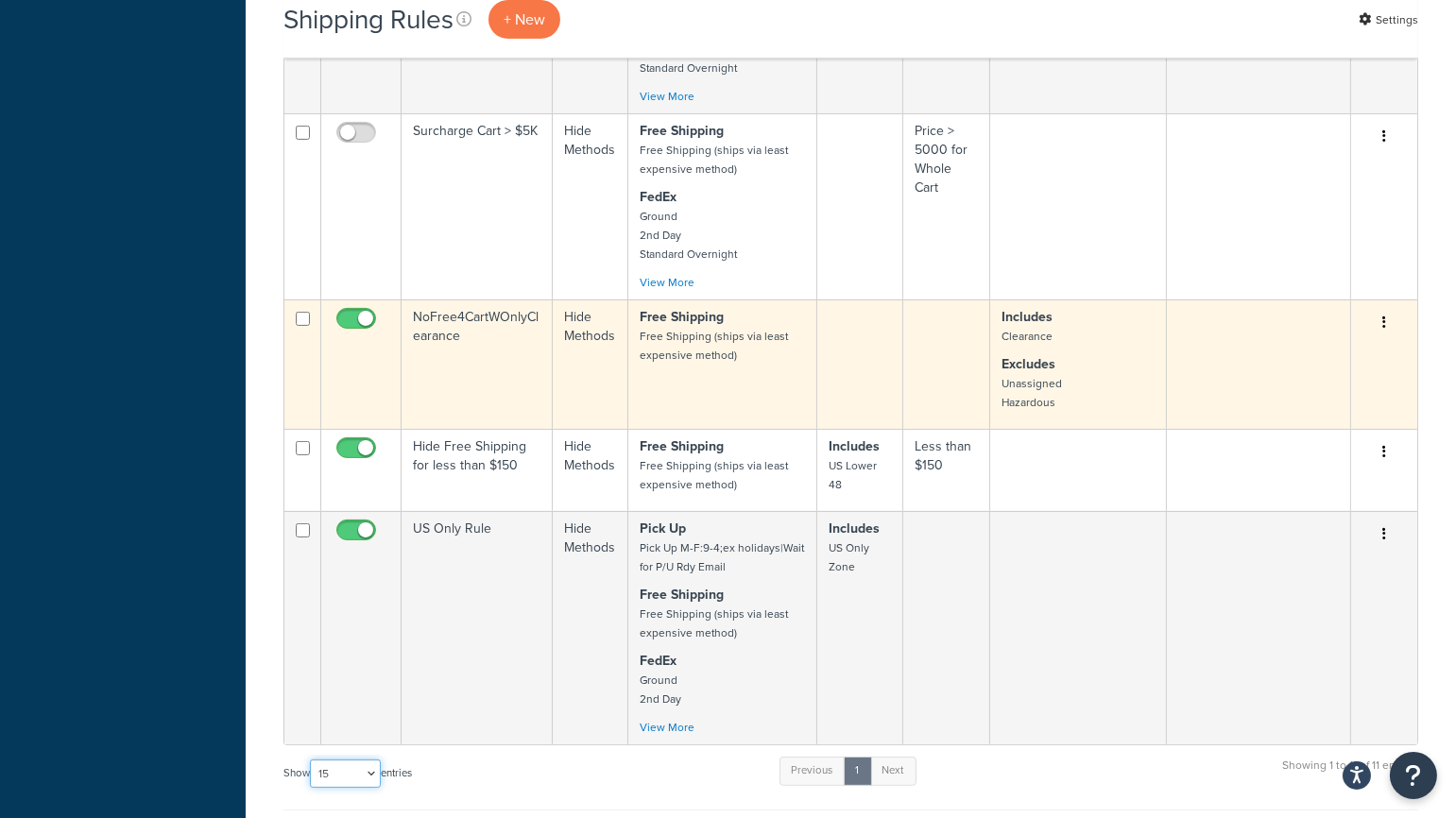 scroll, scrollTop: 1259, scrollLeft: 0, axis: vertical 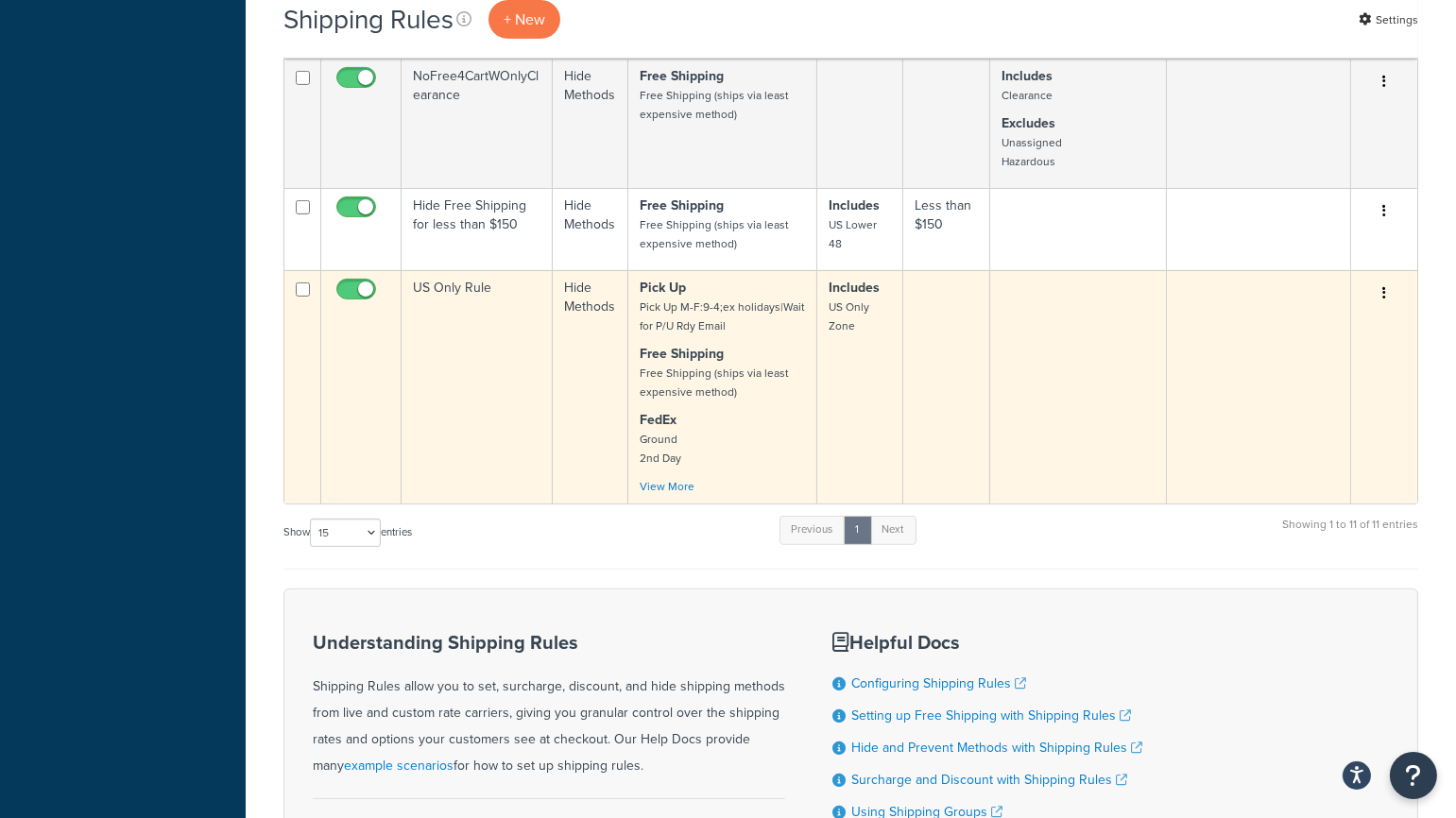click at bounding box center (1384, 293) 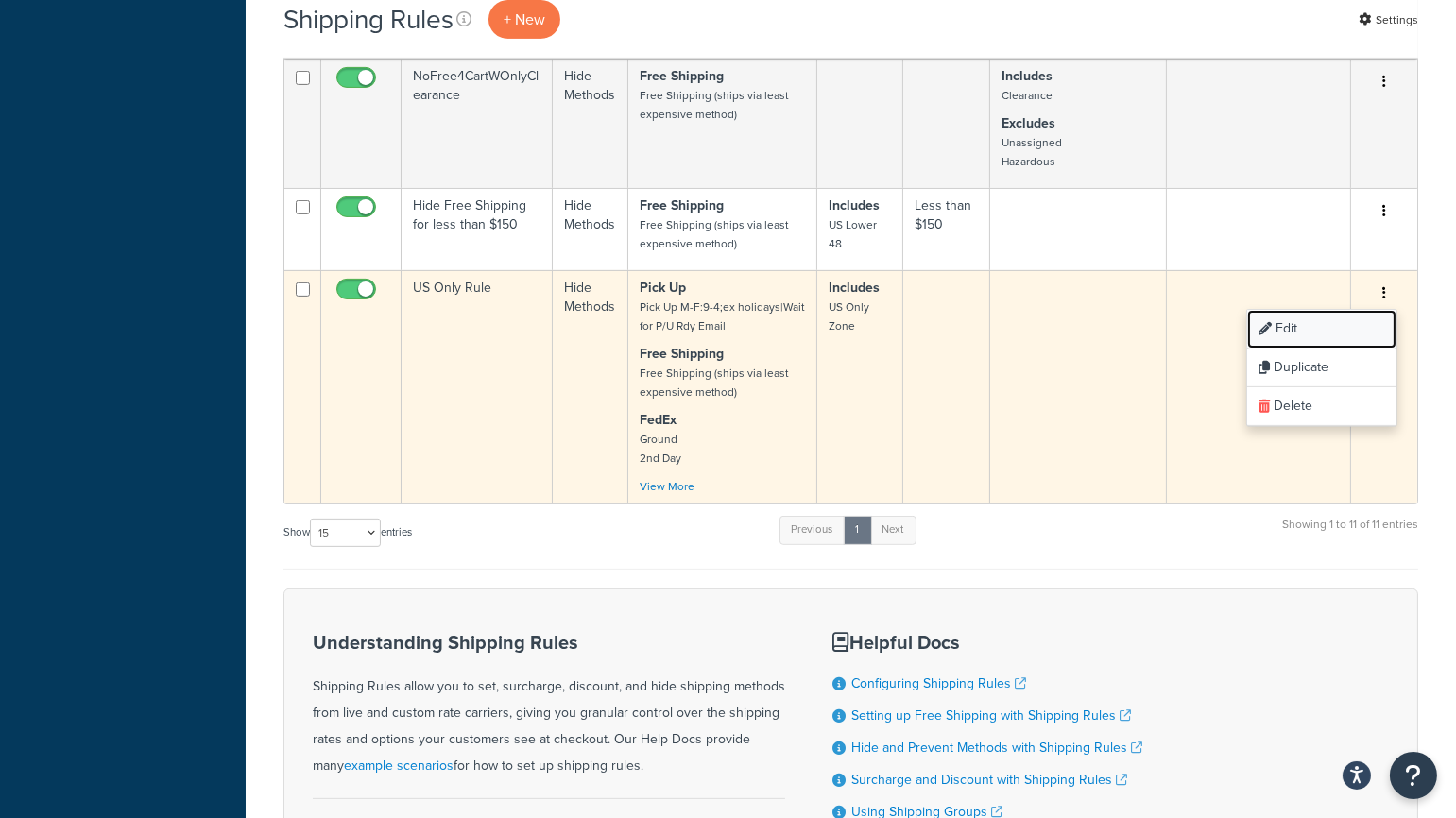 click on "Edit" at bounding box center [1322, 329] 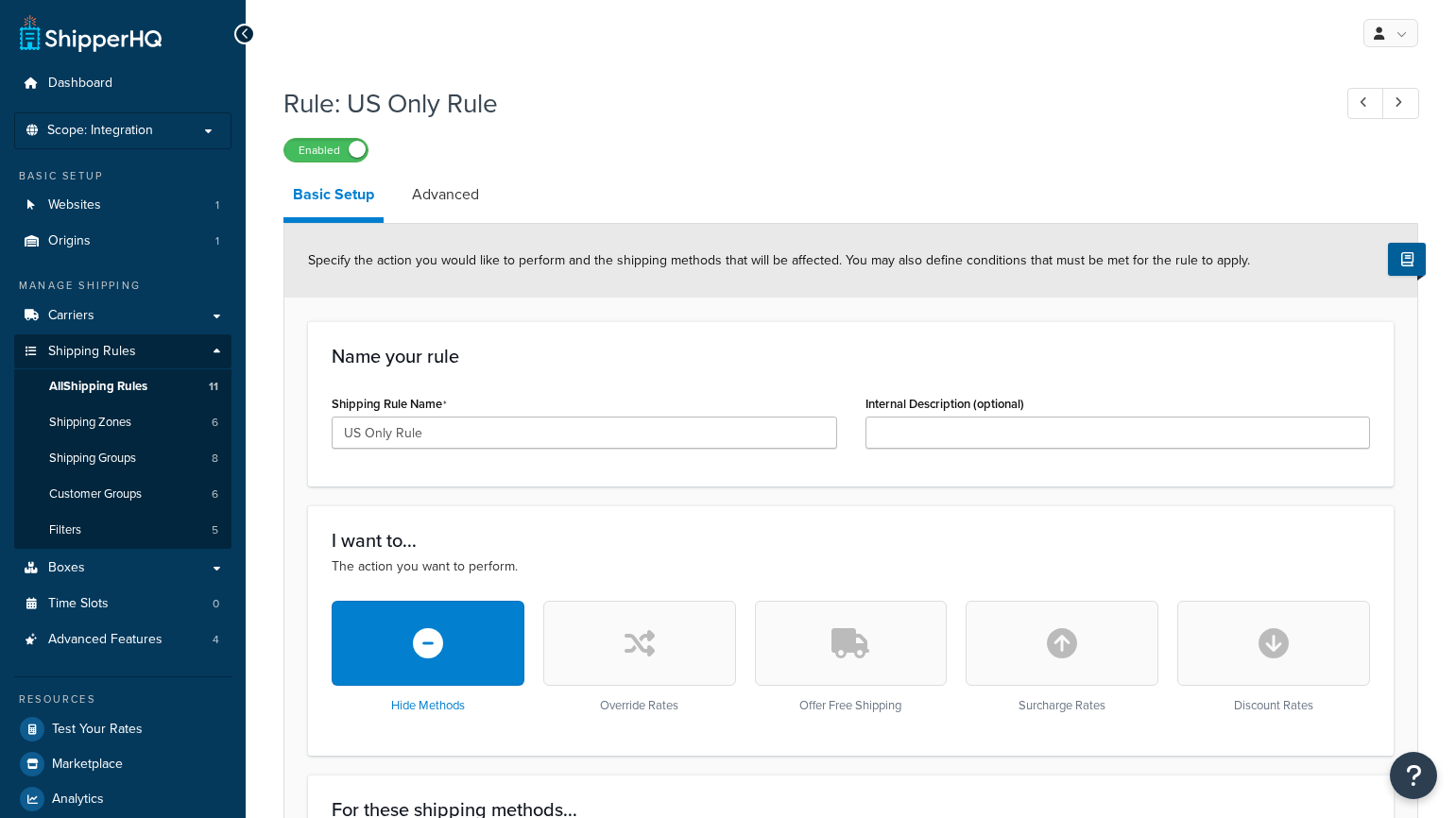 scroll, scrollTop: 0, scrollLeft: 0, axis: both 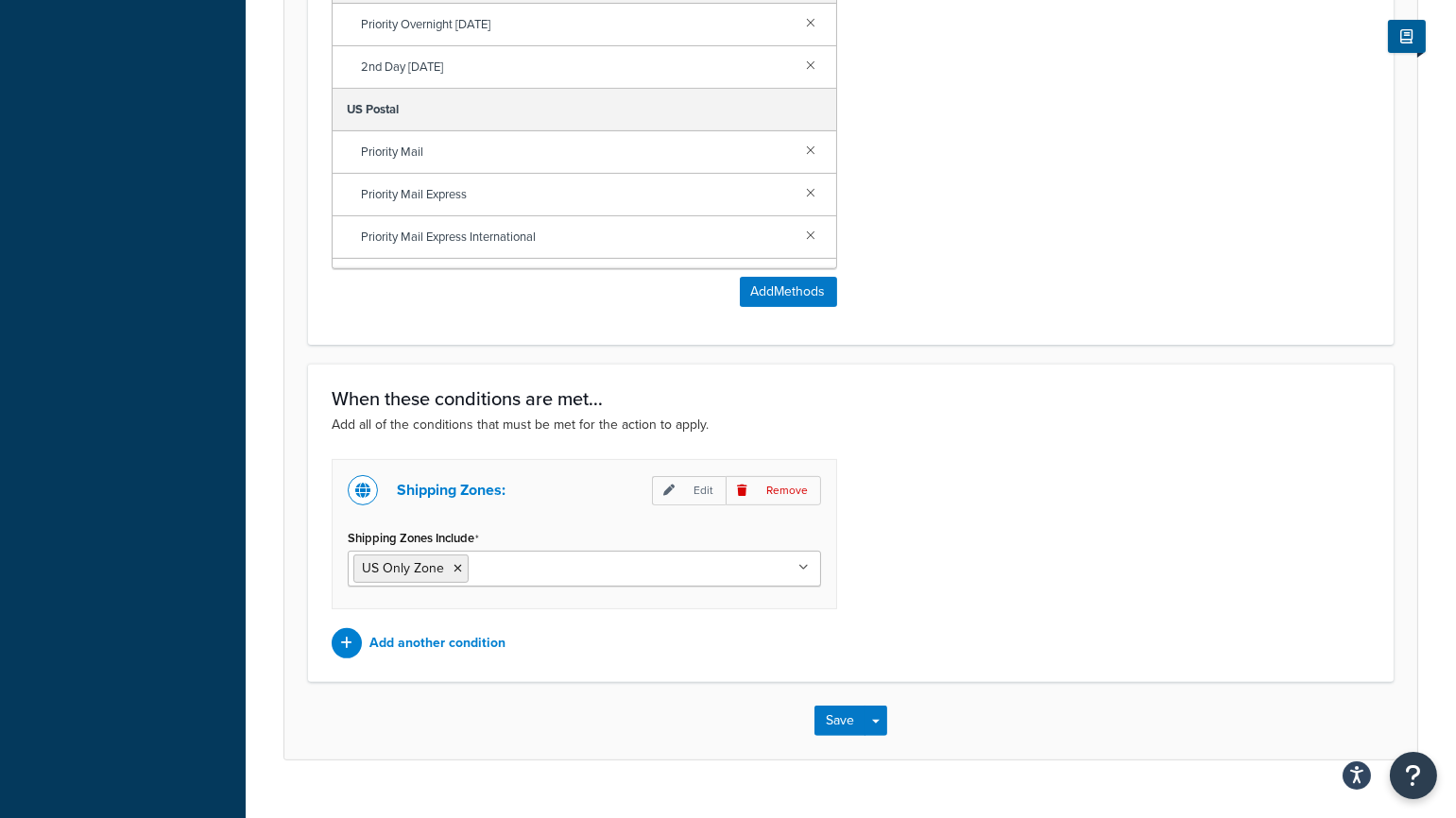 click on "Shipping Zones Include" at bounding box center (557, 568) 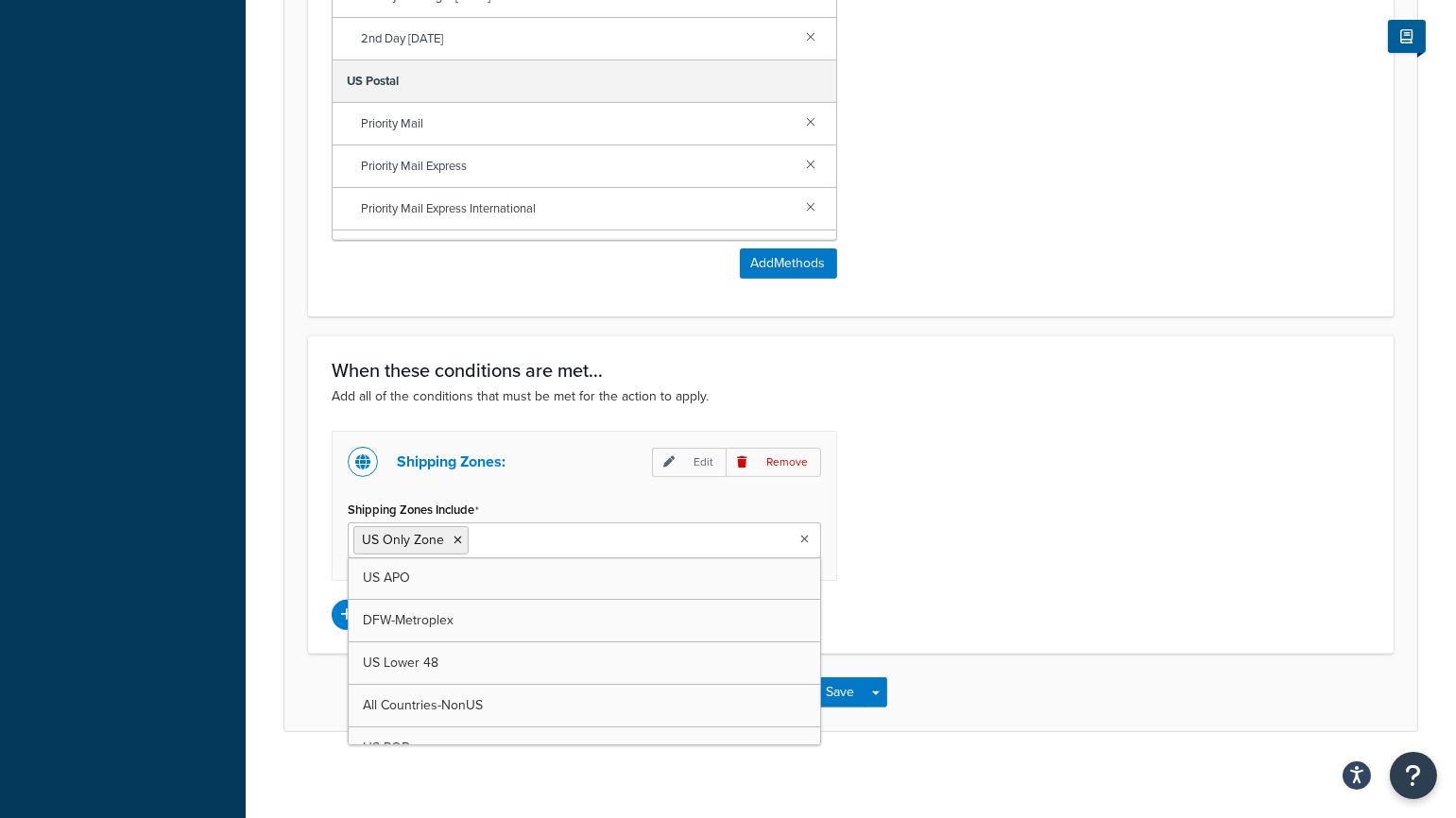 scroll, scrollTop: 1086, scrollLeft: 0, axis: vertical 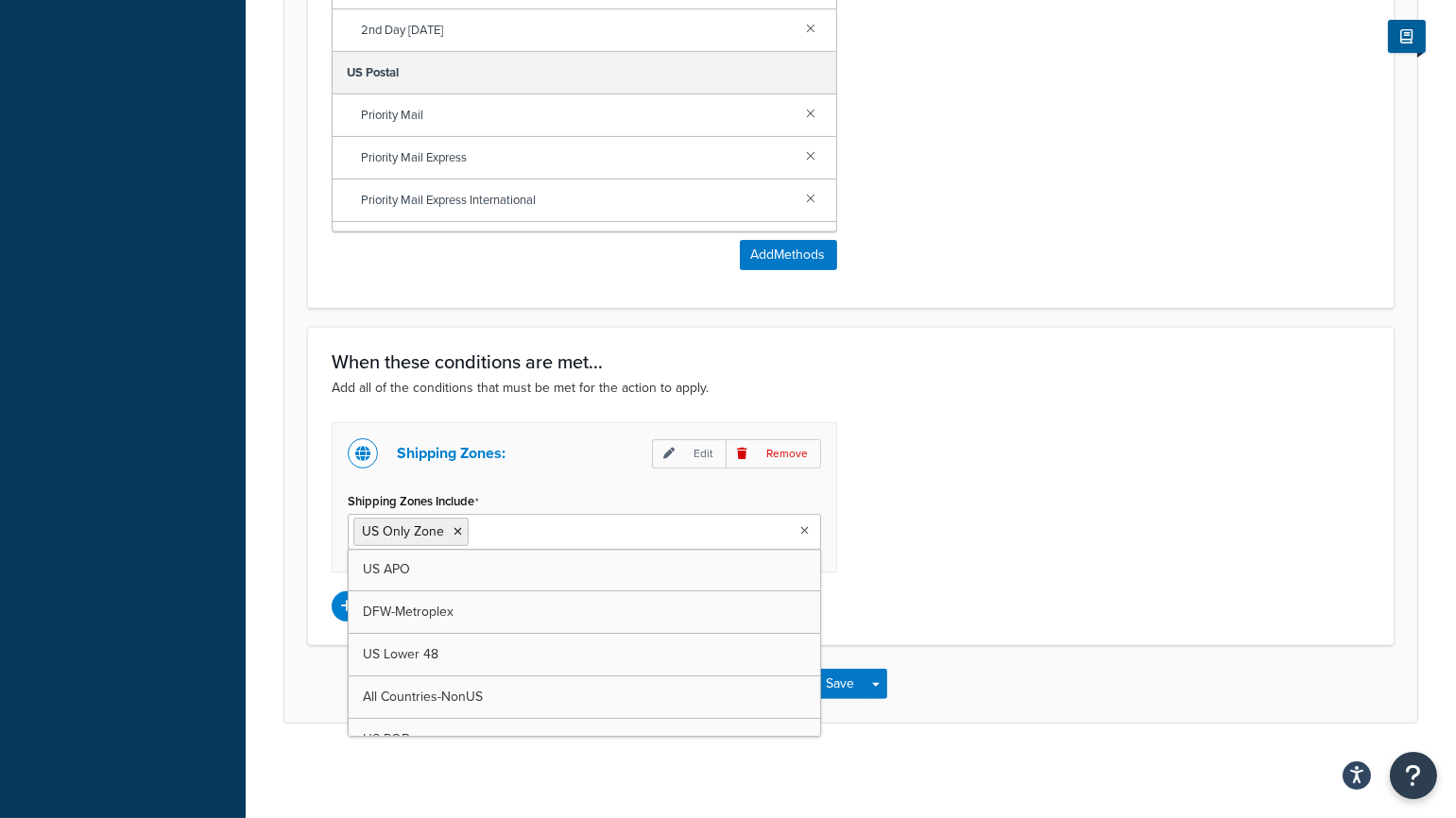 click on "Shipping Zones: Edit Remove Shipping Zones Include   US Only Zone   US APO DFW-Metroplex US Lower 48 All Countries-NonUS US POBox Add another condition" at bounding box center [850, 521] 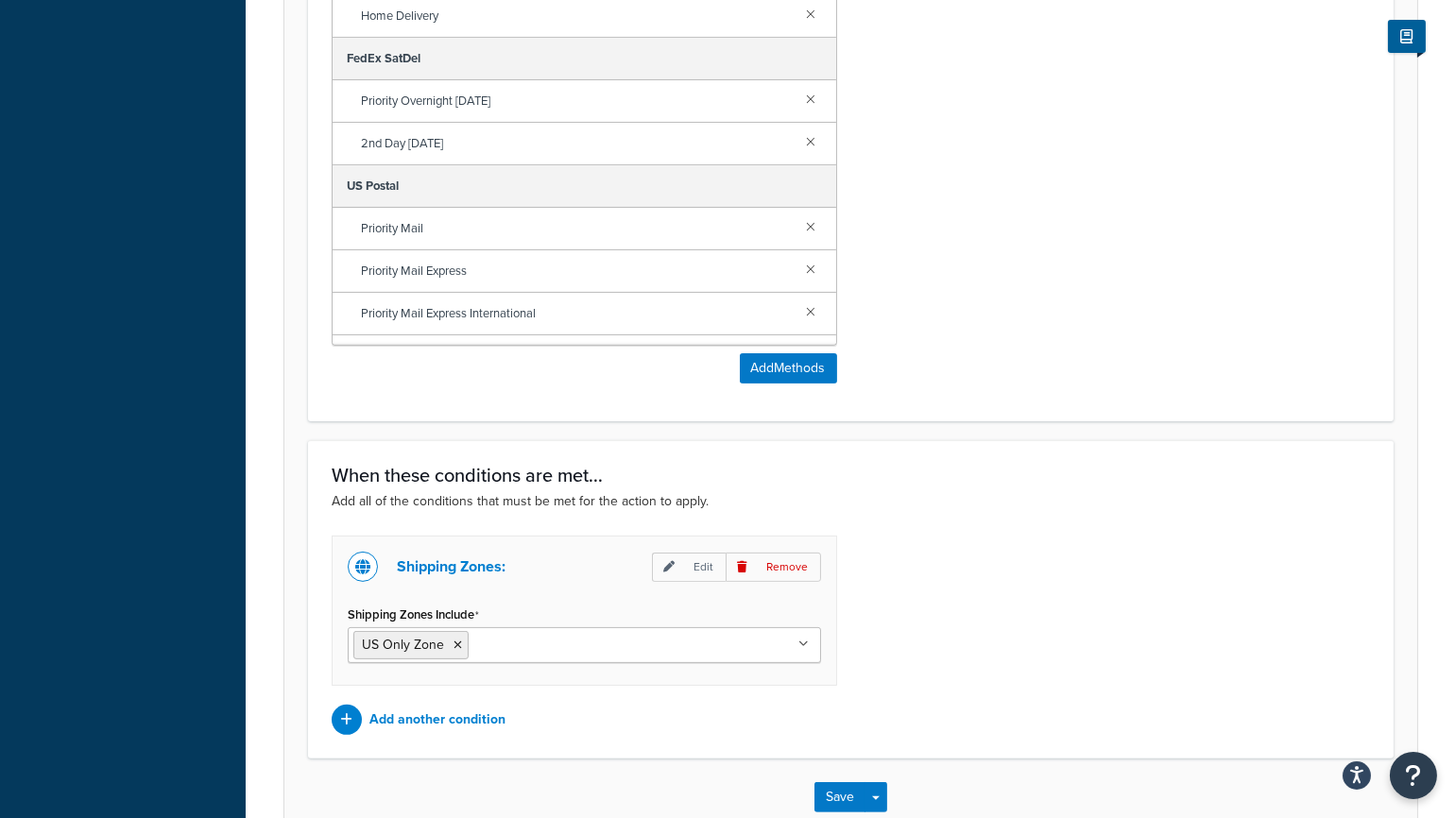 scroll, scrollTop: 771, scrollLeft: 0, axis: vertical 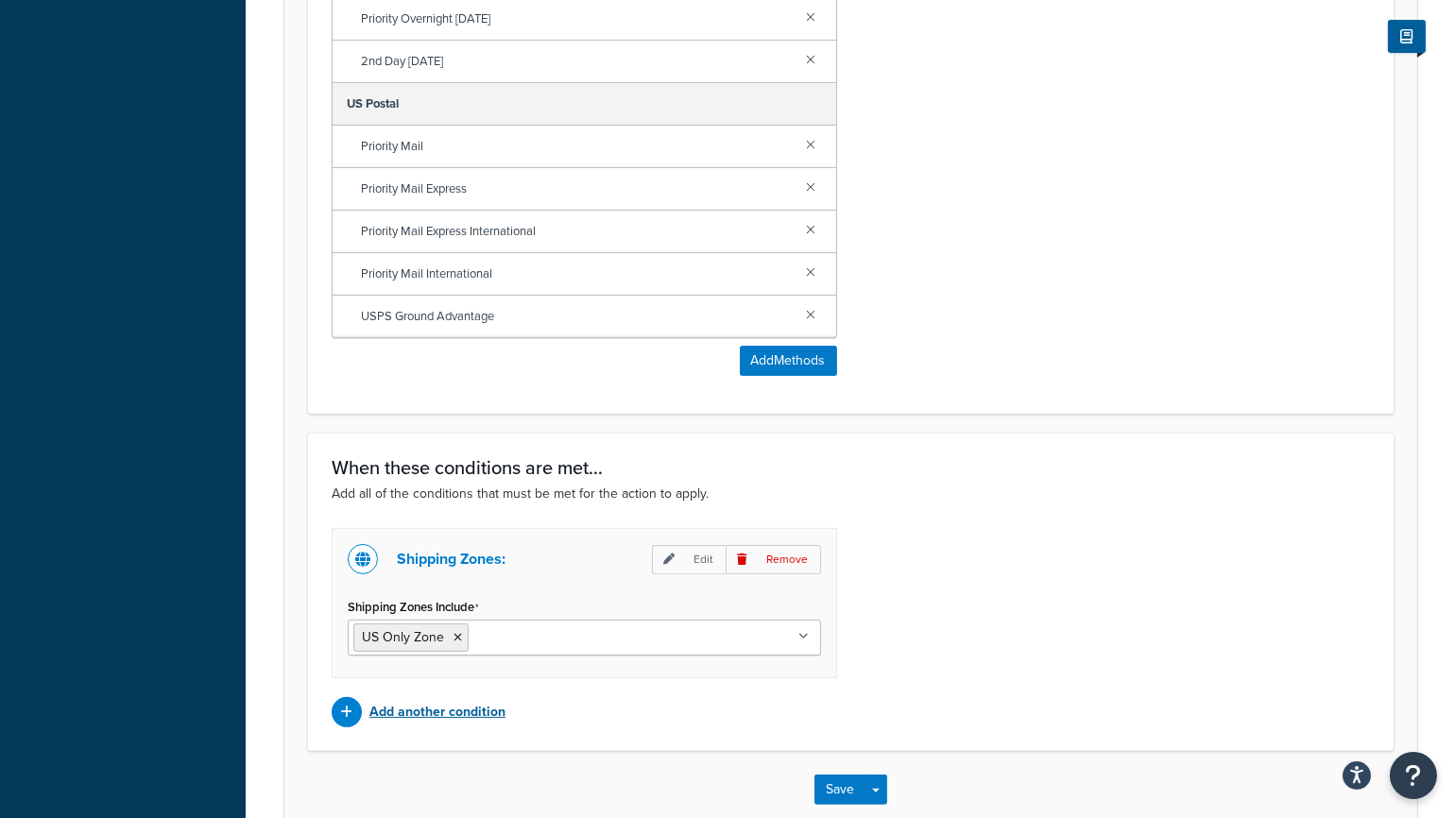 click on "Add another condition" at bounding box center (437, 712) 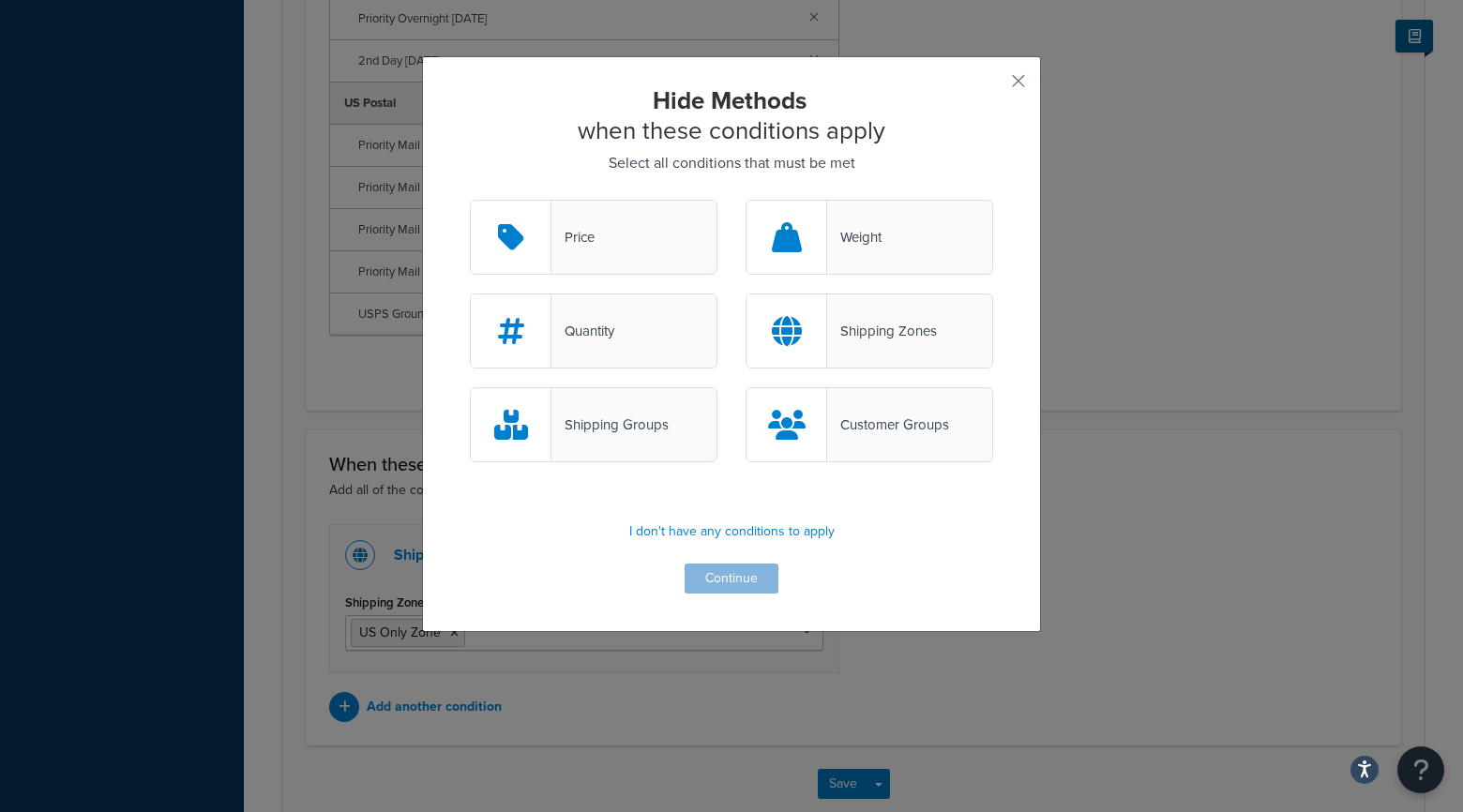 click on "Shipping Groups" at bounding box center [594, 425] 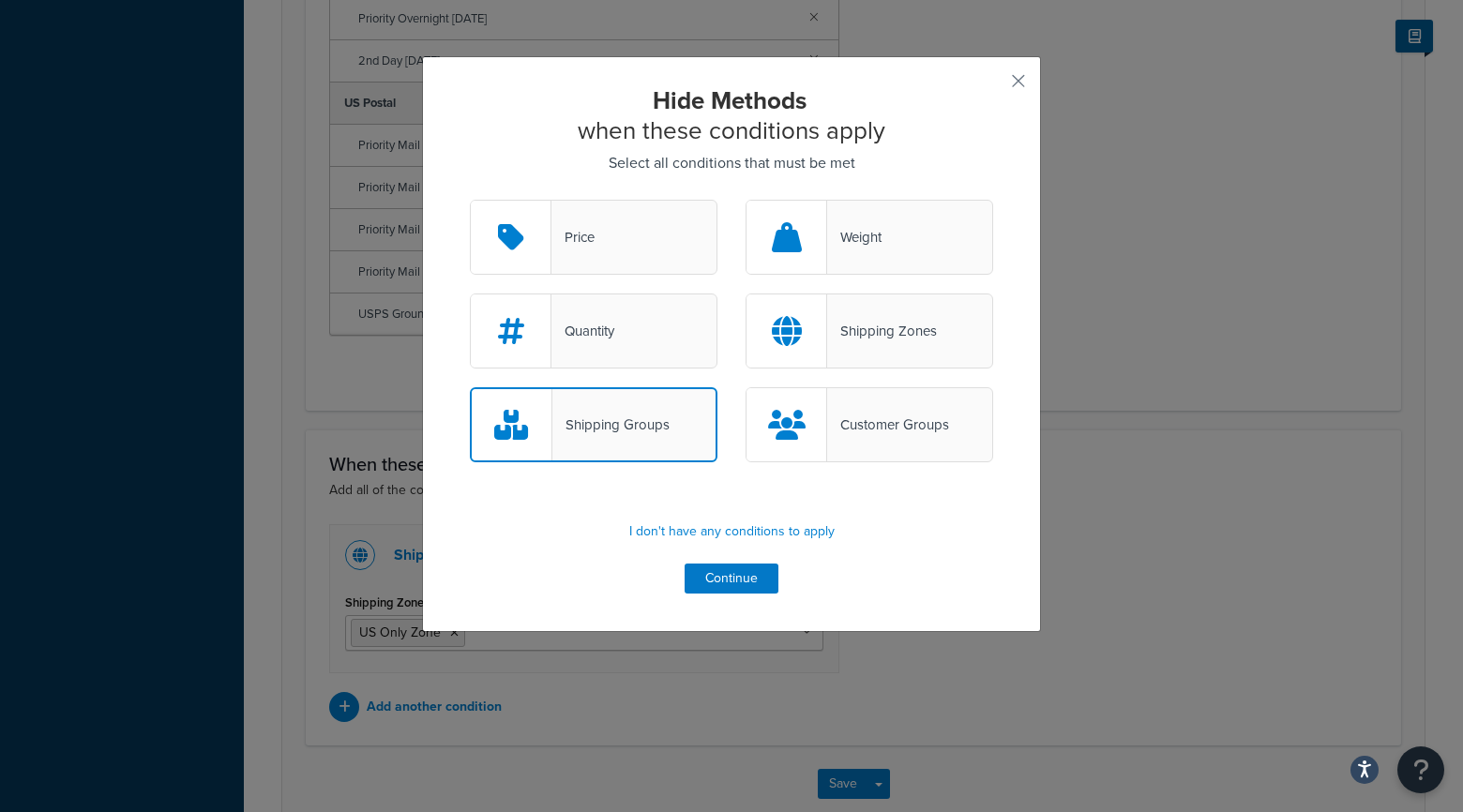 click on "Shipping Groups" at bounding box center (594, 425) 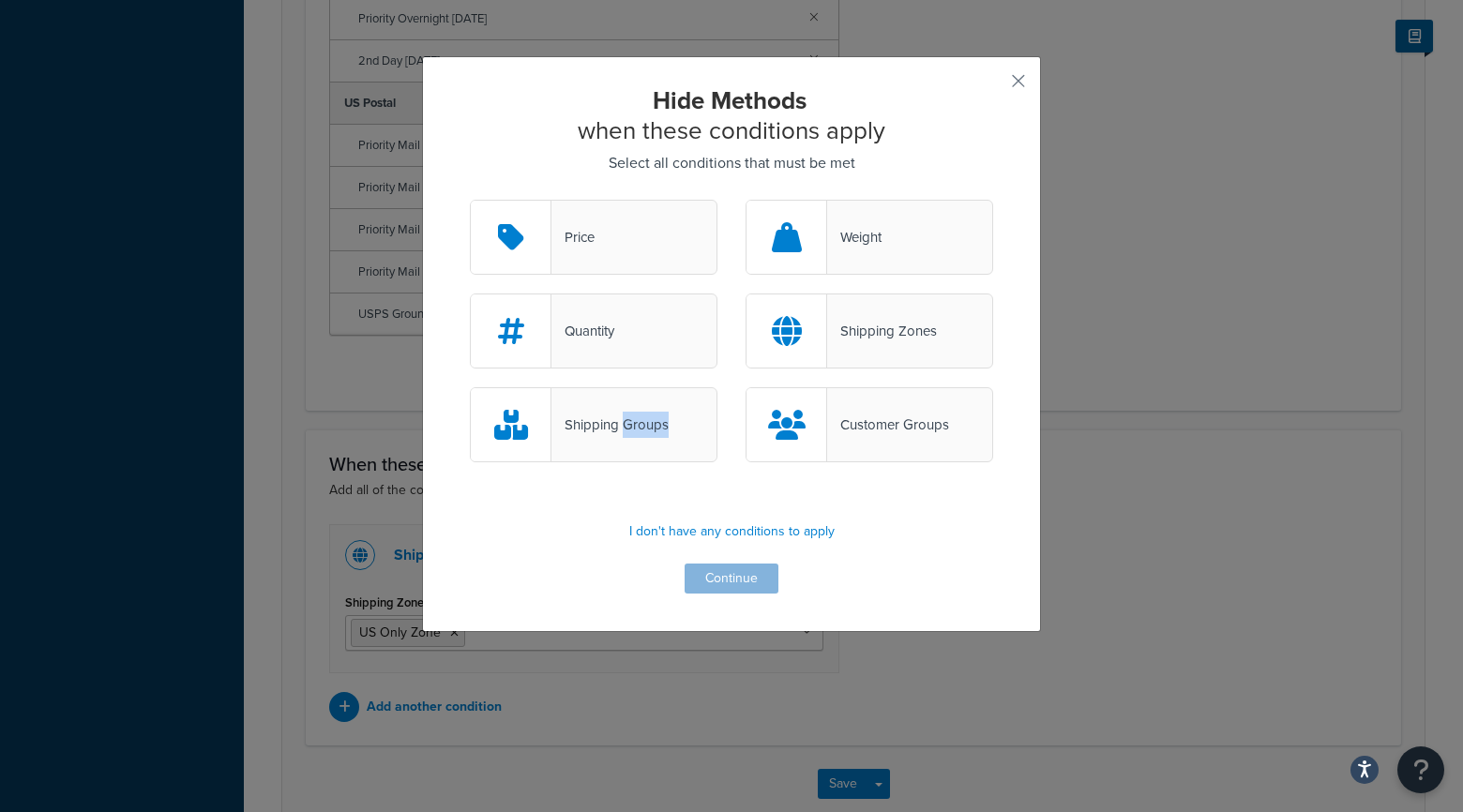 click on "Shipping Groups" at bounding box center (594, 425) 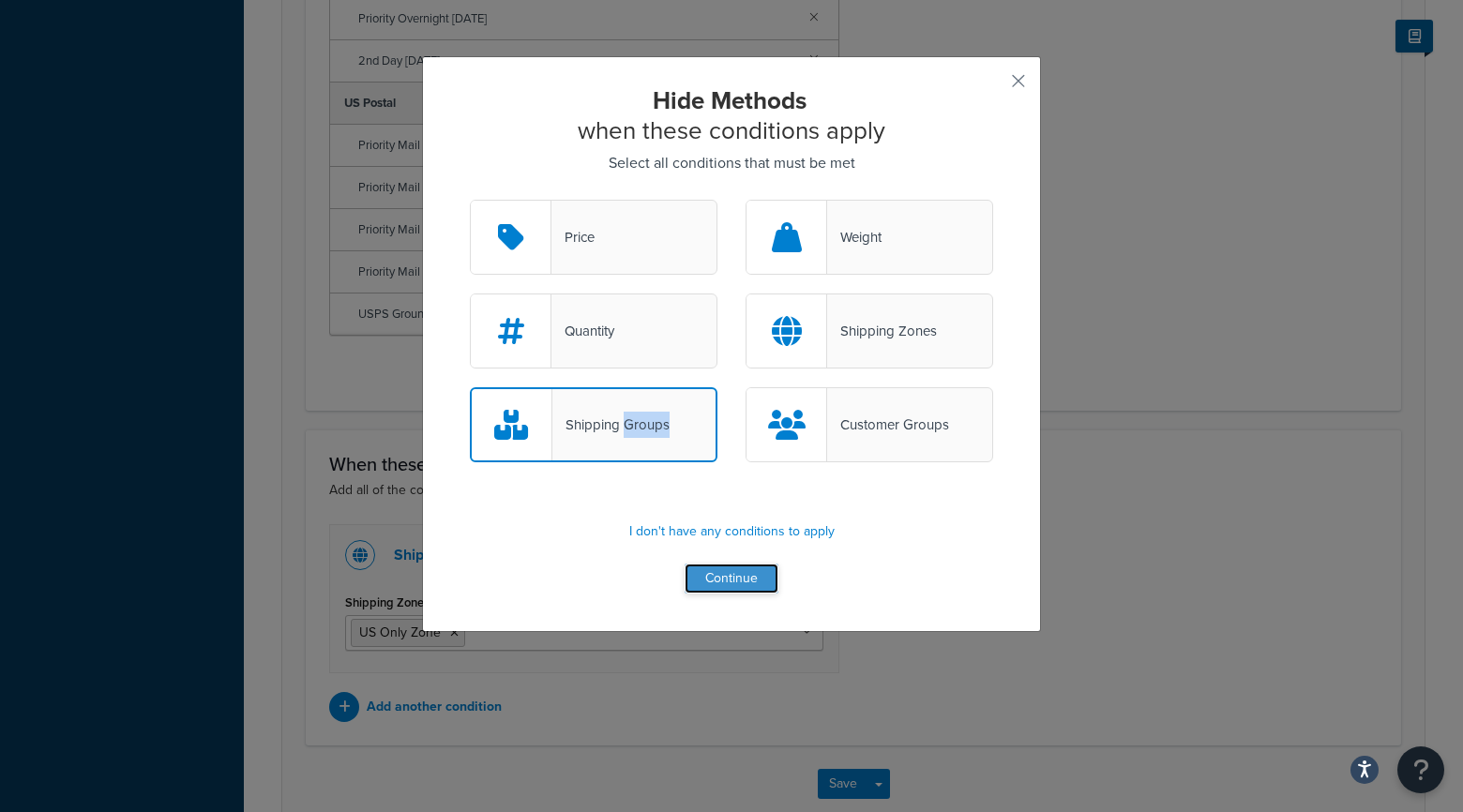 click on "Continue" at bounding box center [732, 579] 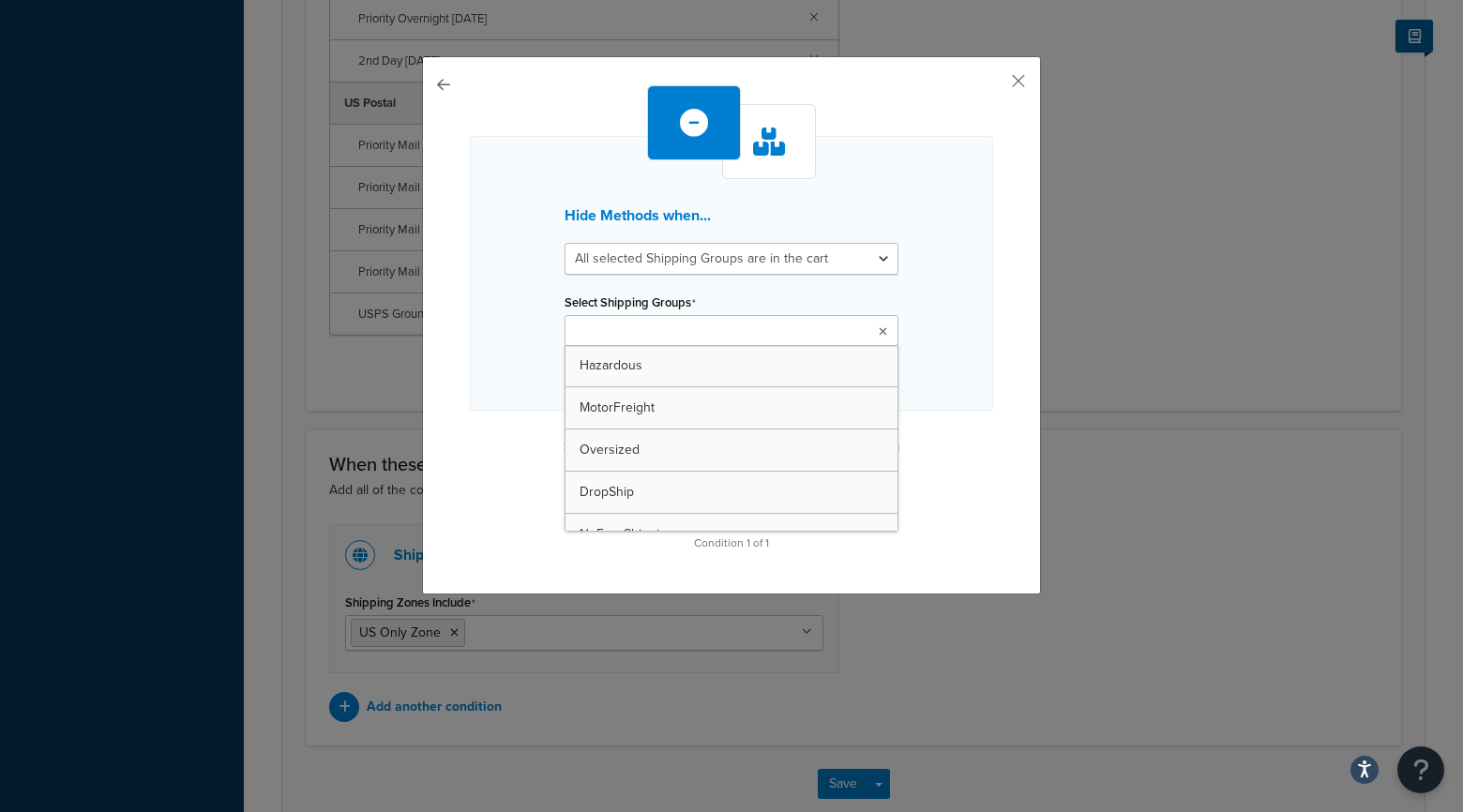 click at bounding box center (882, 332) 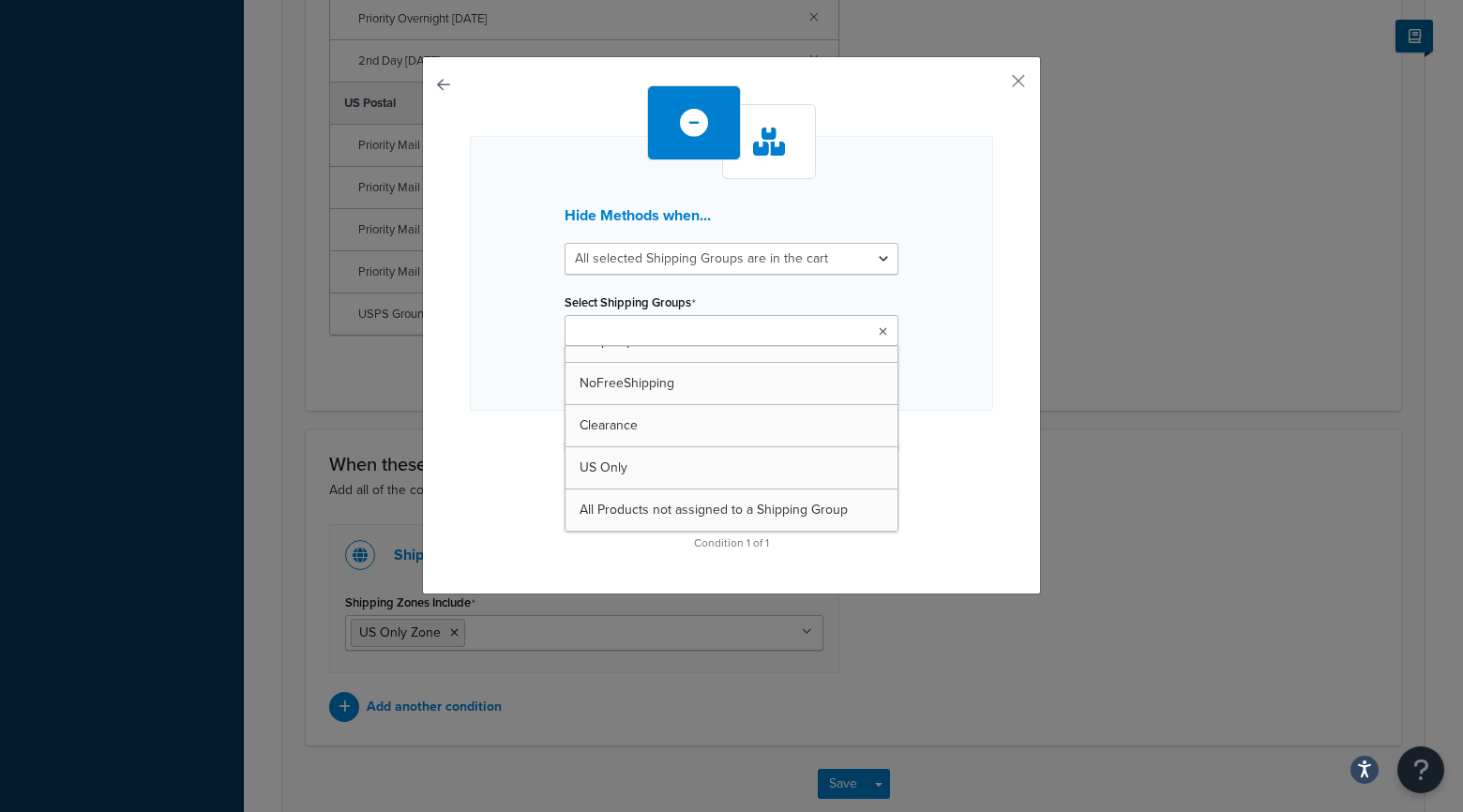 scroll, scrollTop: 152, scrollLeft: 0, axis: vertical 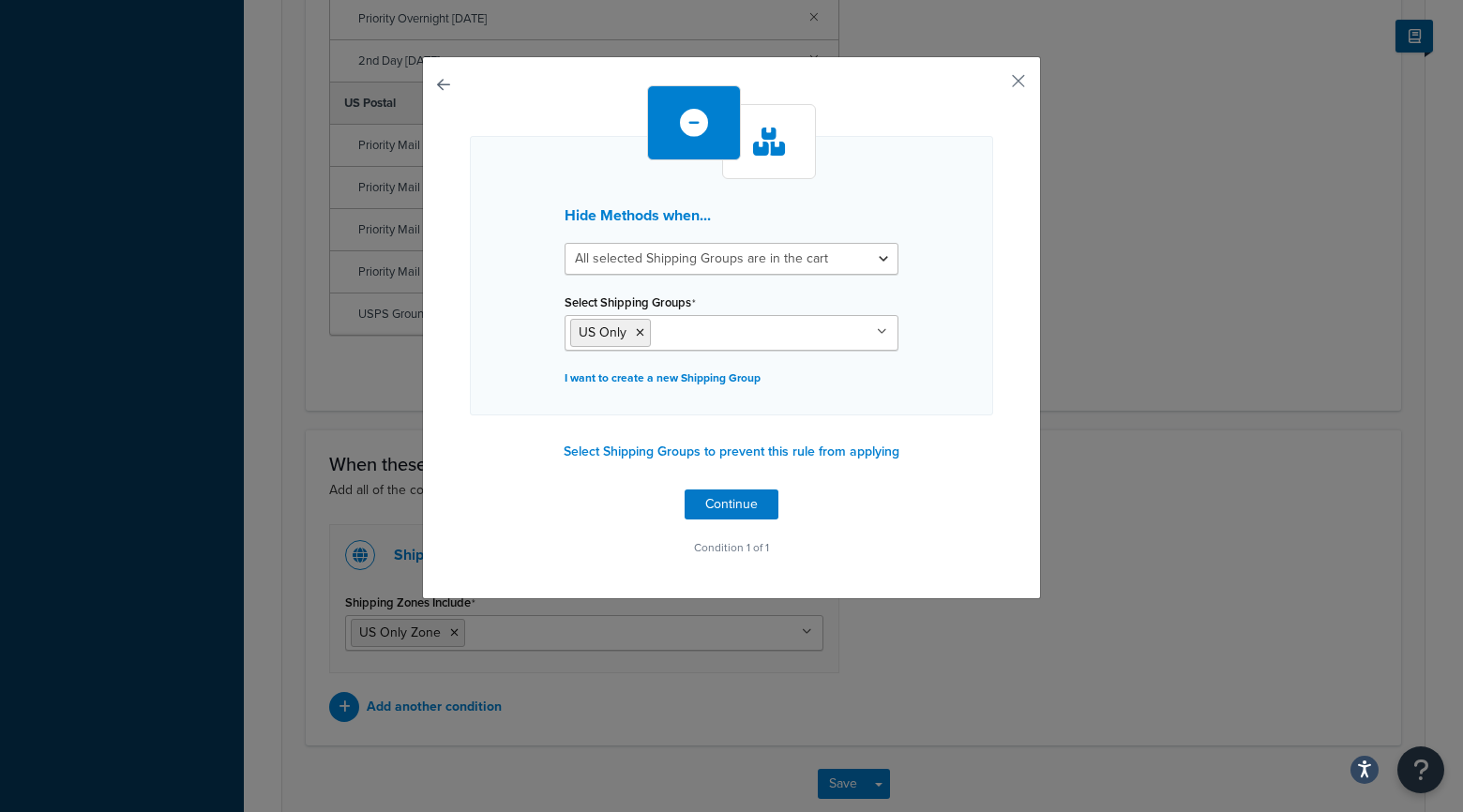 click on "Hide Methods when...   All selected Shipping Groups are in the cart  Any selected Shipping Groups are in the cart  Select Shipping Groups   US Only   Hazardous MotorFreight Oversized DropShip NoFreeShipping Clearance All Products not assigned to a Shipping Group I want to create a new Shipping Group Select Shipping Groups to prevent this rule from applying Continue Condition 1 of 1" at bounding box center [732, 323] 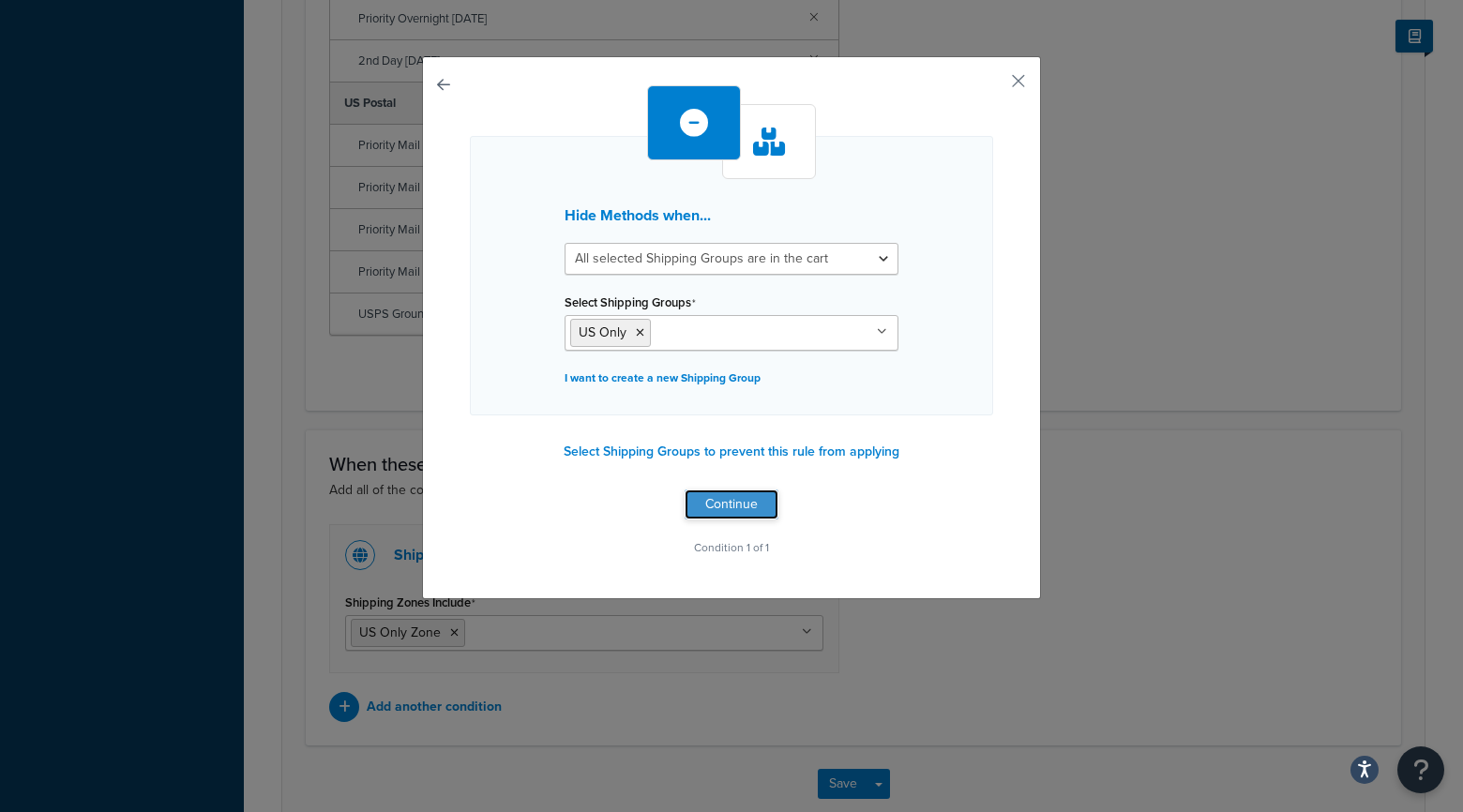 click on "Continue" at bounding box center (732, 504) 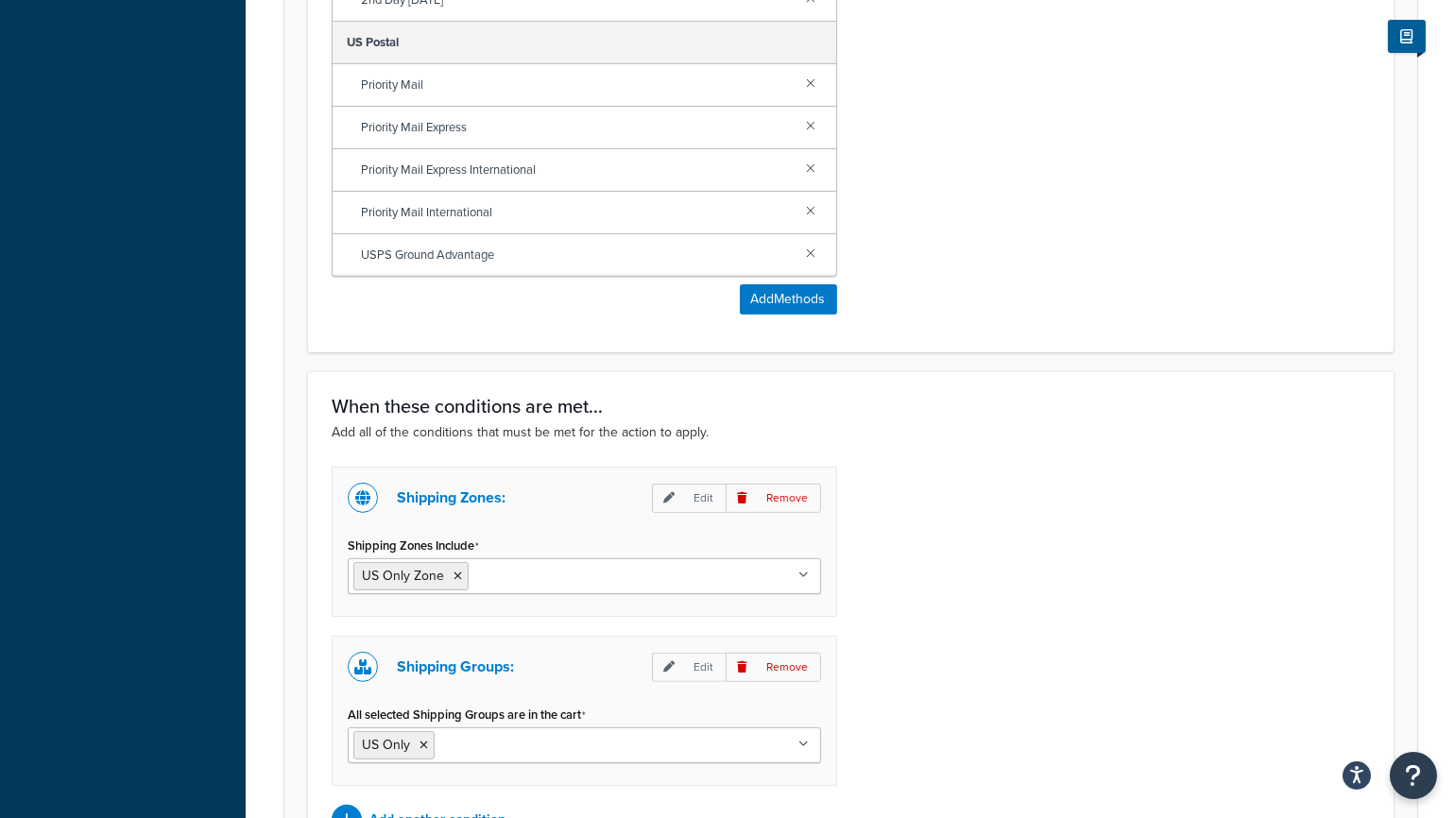 scroll, scrollTop: 1046, scrollLeft: 0, axis: vertical 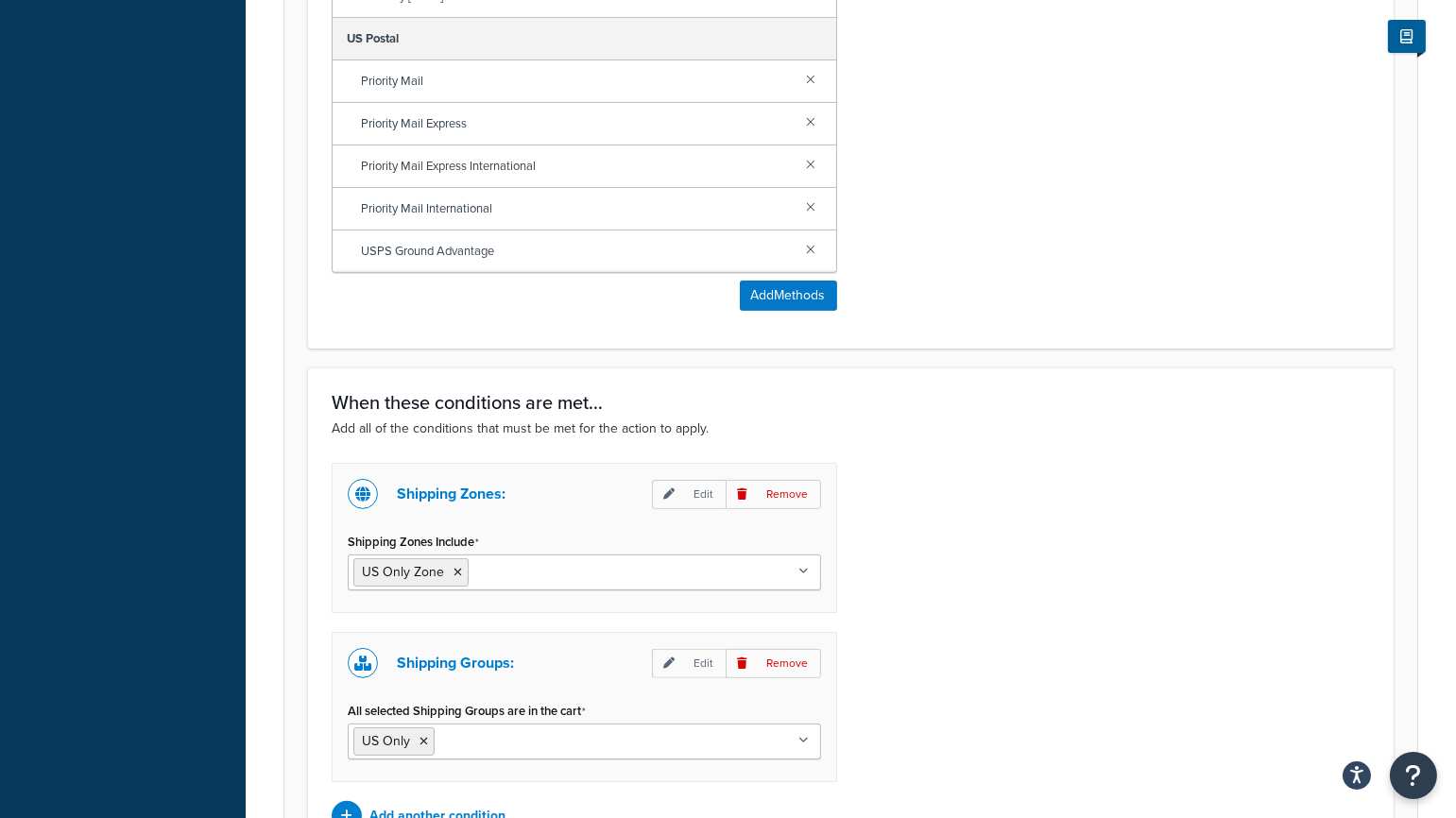 click at bounding box center [804, 571] 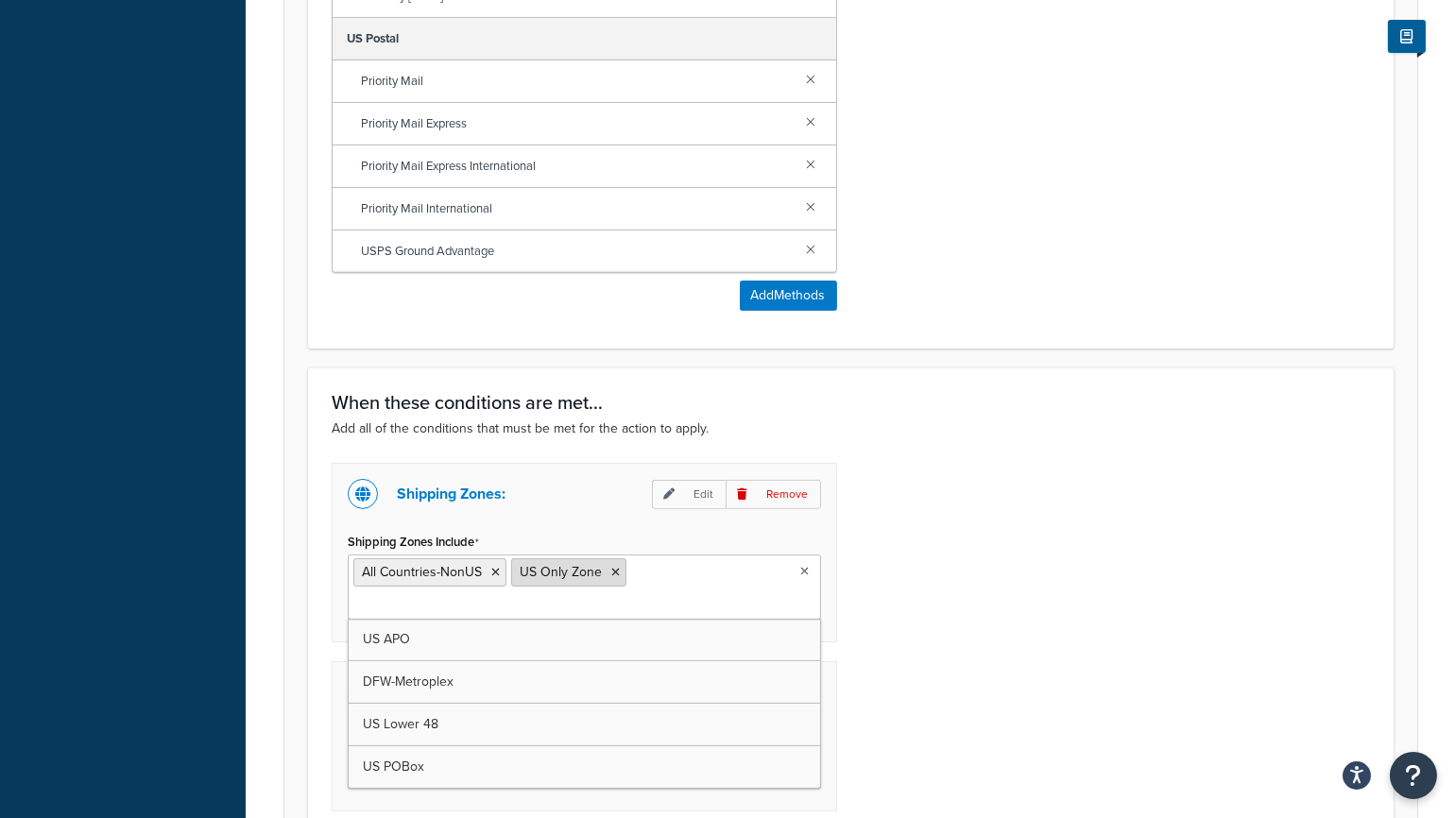 click on "US Only Zone" at bounding box center [569, 572] 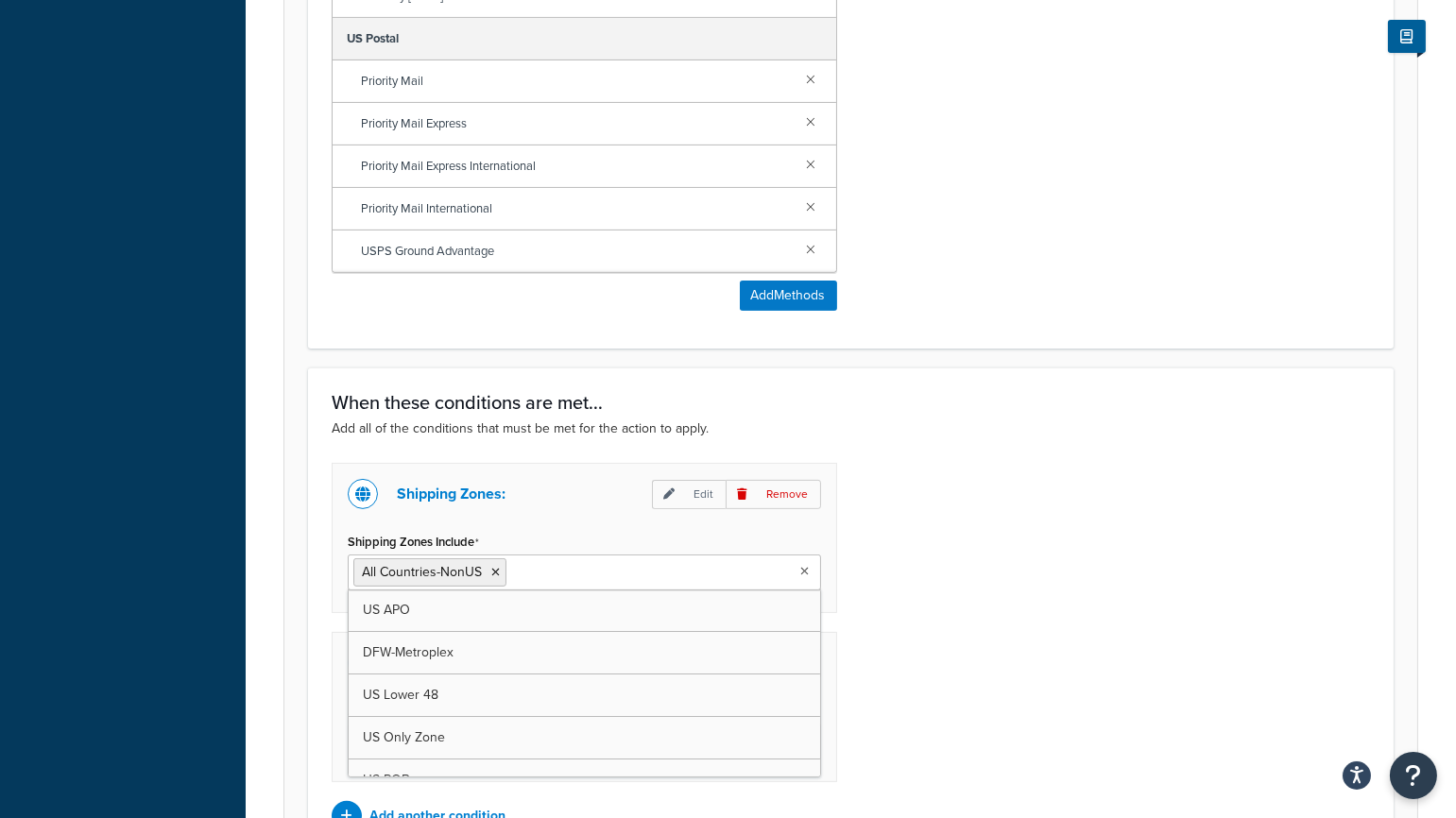 click on "Shipping Zones: Edit Remove Shipping Zones Include   All Countries-NonUS   US APO DFW-Metroplex [GEOGRAPHIC_DATA] Lower 48 US Only Zone [GEOGRAPHIC_DATA] POBox Shipping Groups: Edit Remove All selected Shipping Groups are in the cart   US Only   Hazardous MotorFreight Oversized DropShip NoFreeShipping Clearance All Products not assigned to a Shipping Group Add another condition" at bounding box center (850, 647) 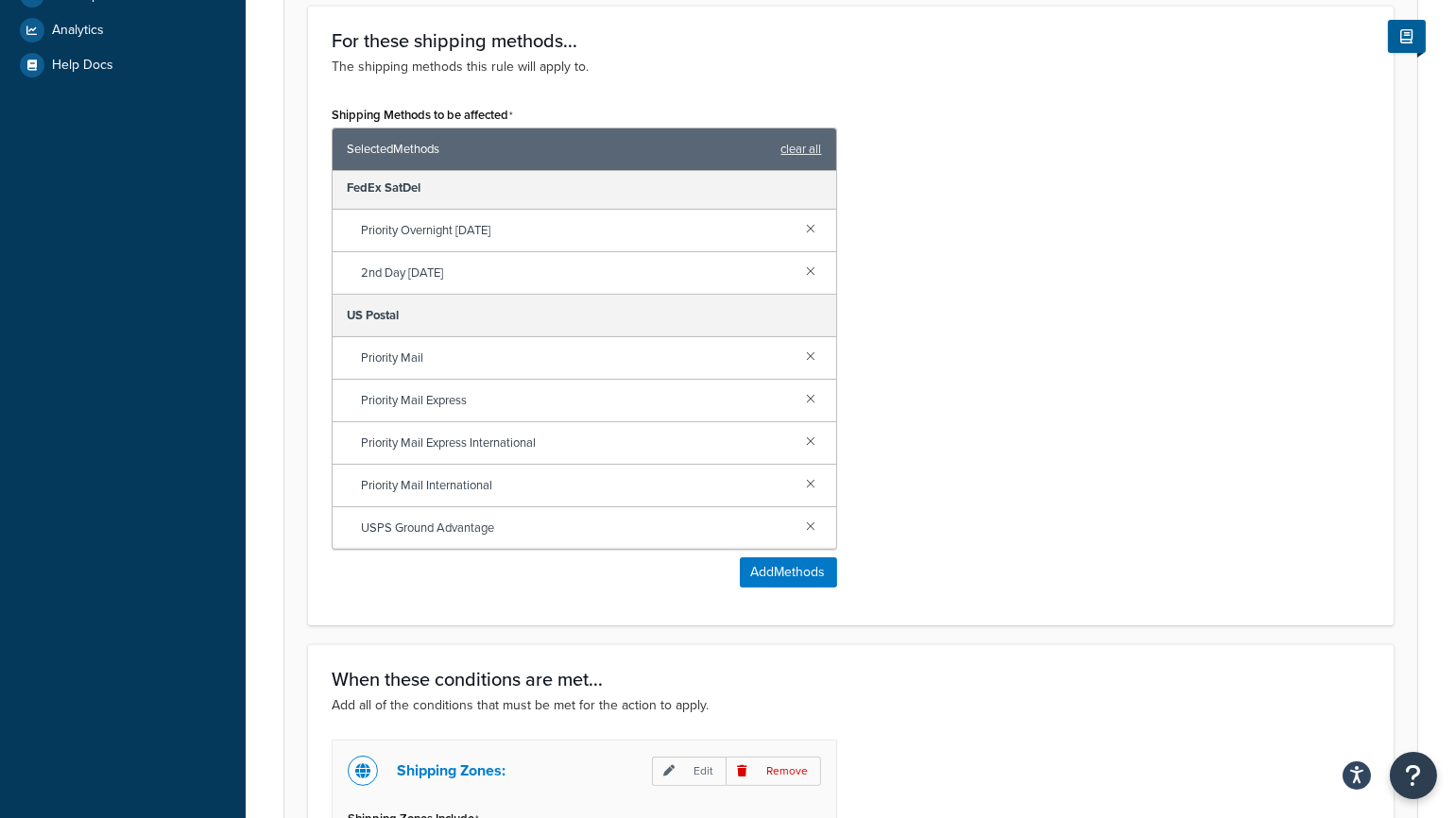 scroll, scrollTop: 521, scrollLeft: 0, axis: vertical 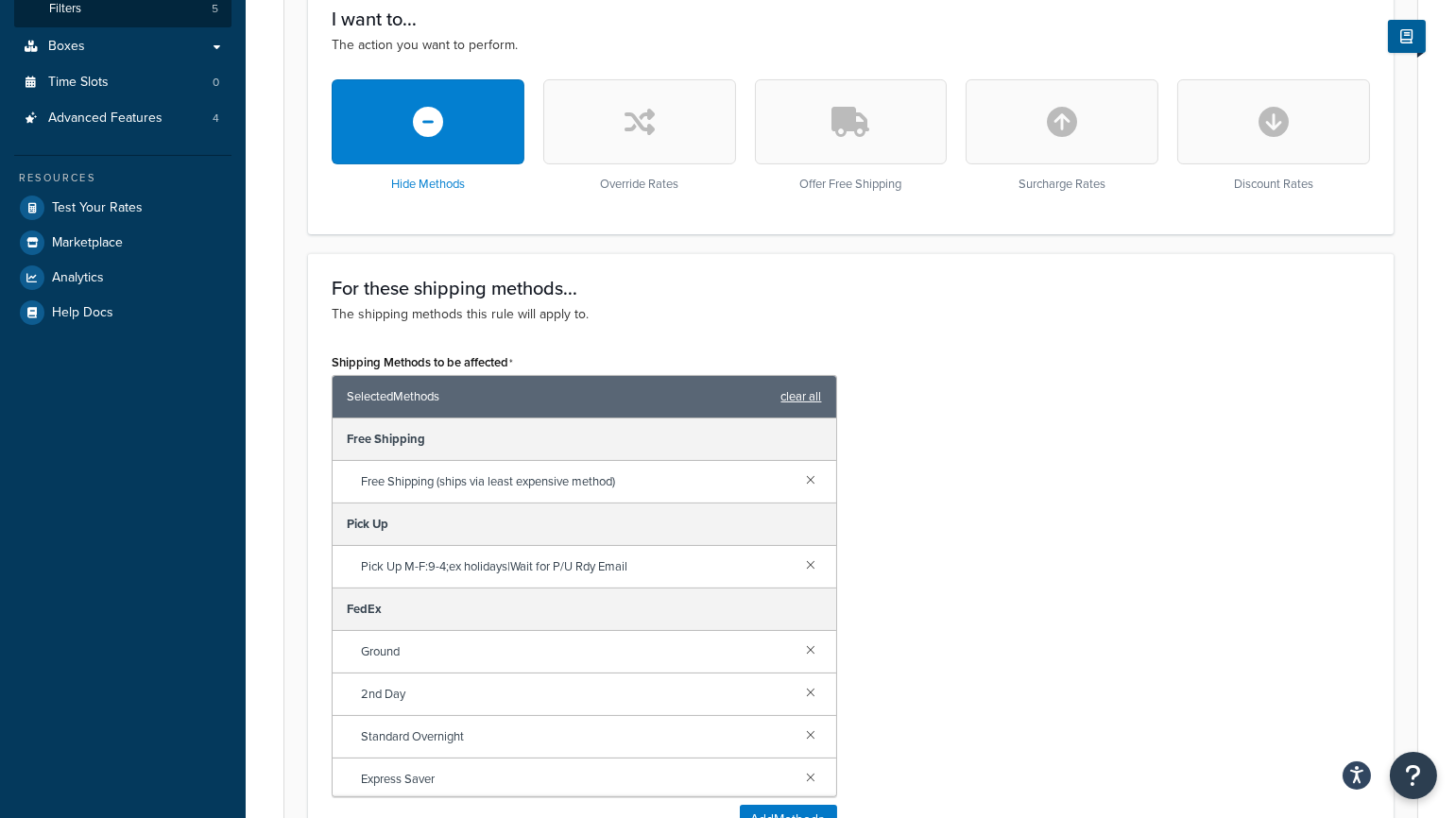 click on "clear all" at bounding box center [801, 397] 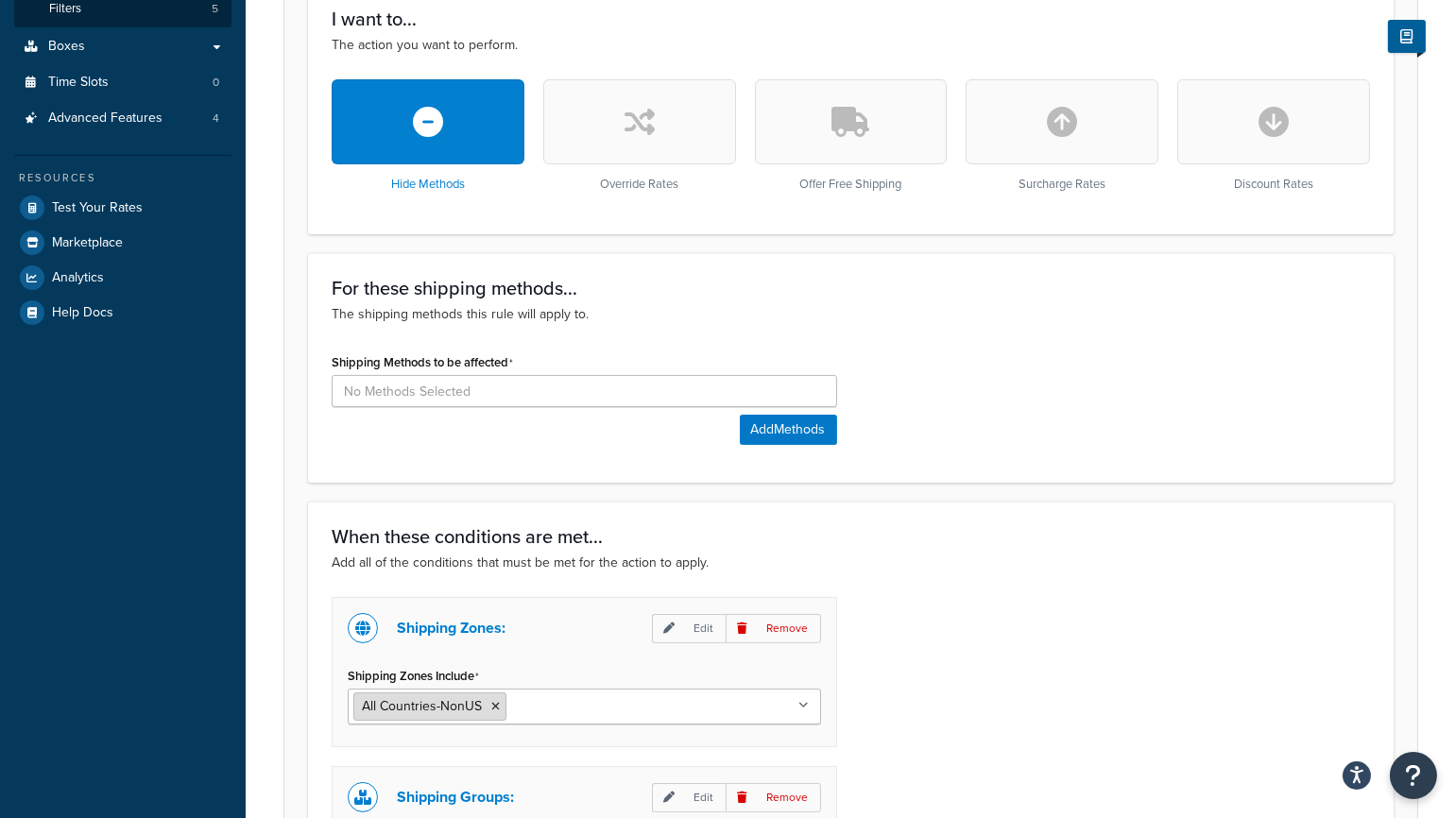 click at bounding box center [495, 707] 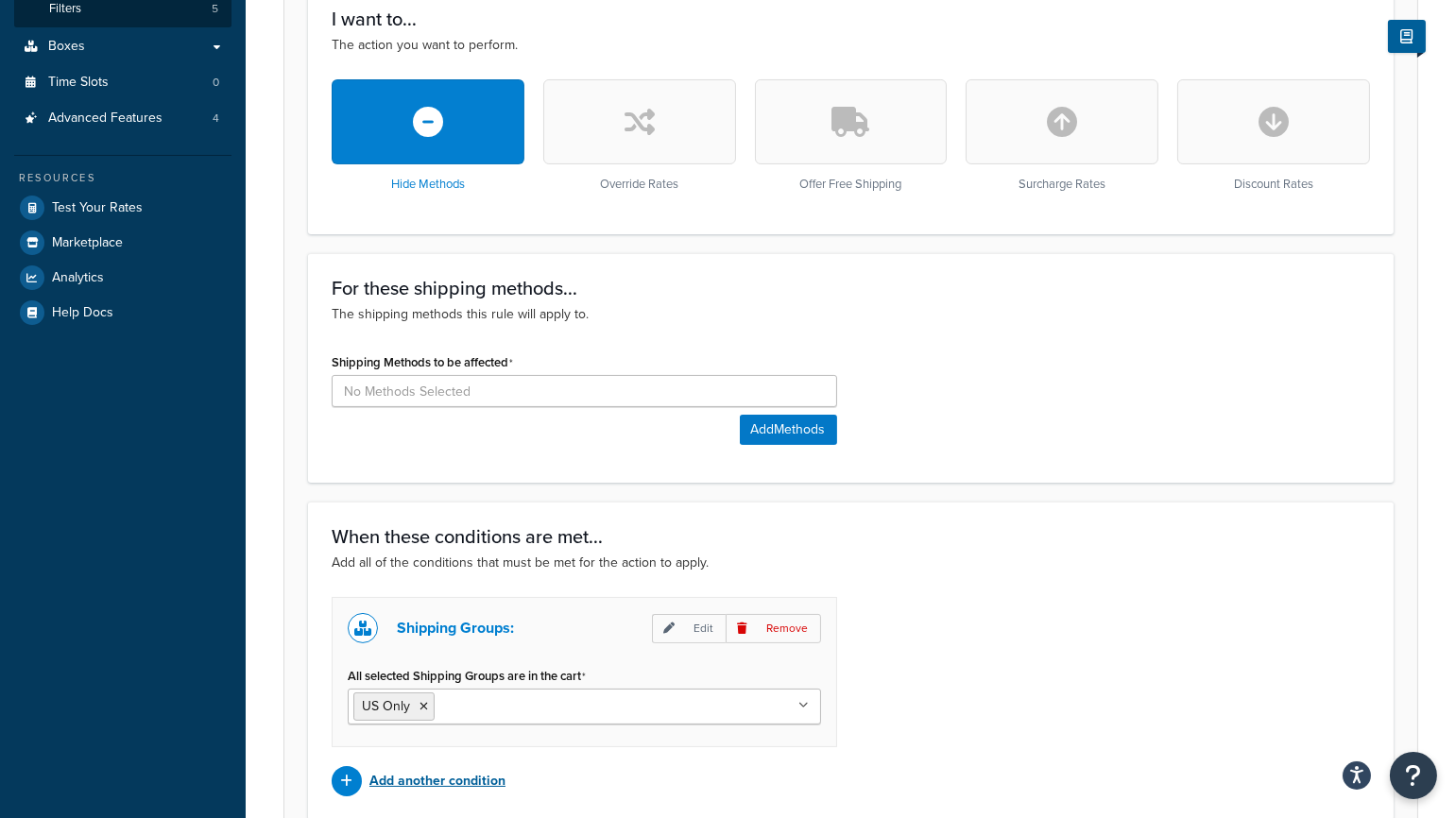 click on "Add another condition" at bounding box center [437, 781] 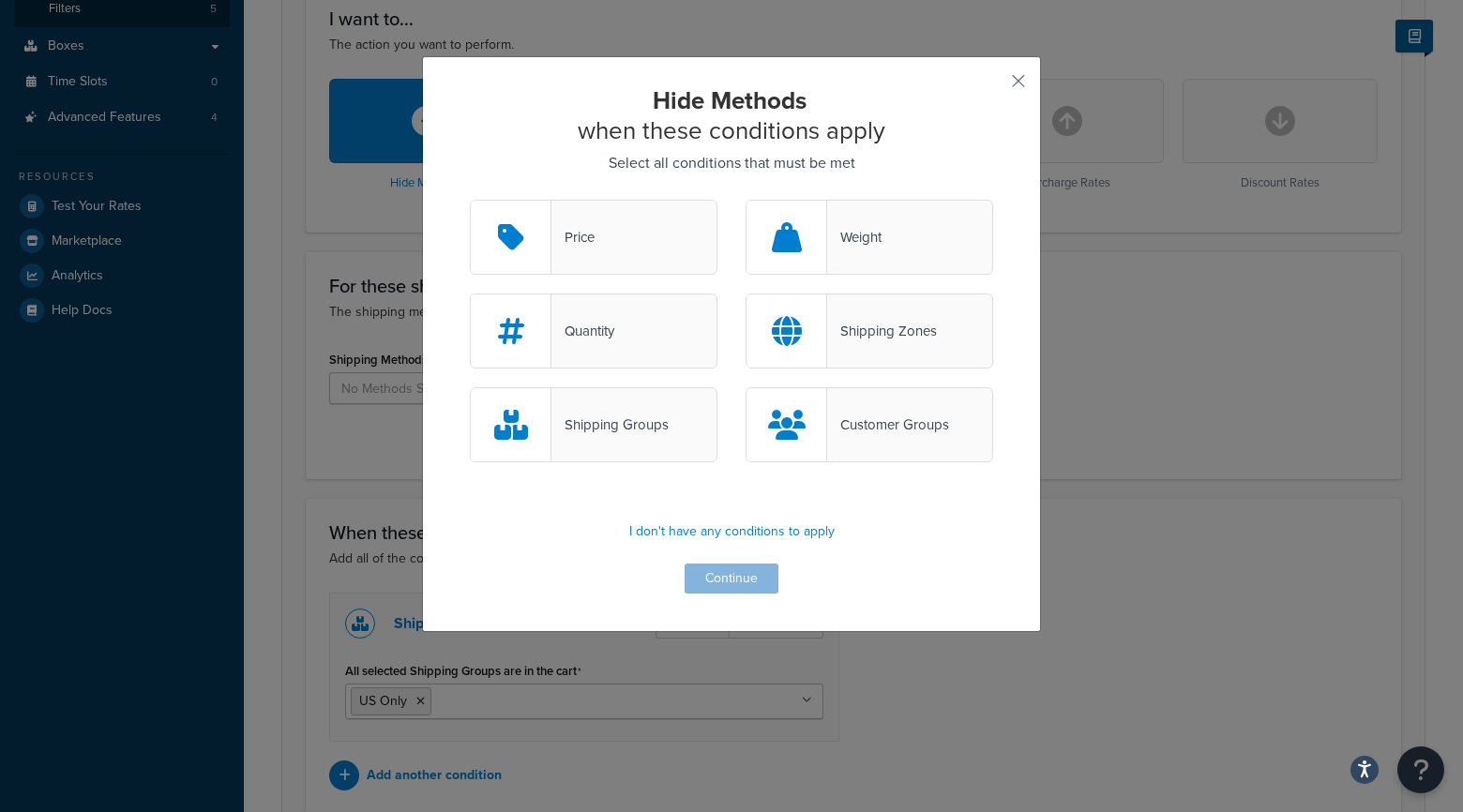 click on "Shipping Zones" at bounding box center (882, 331) 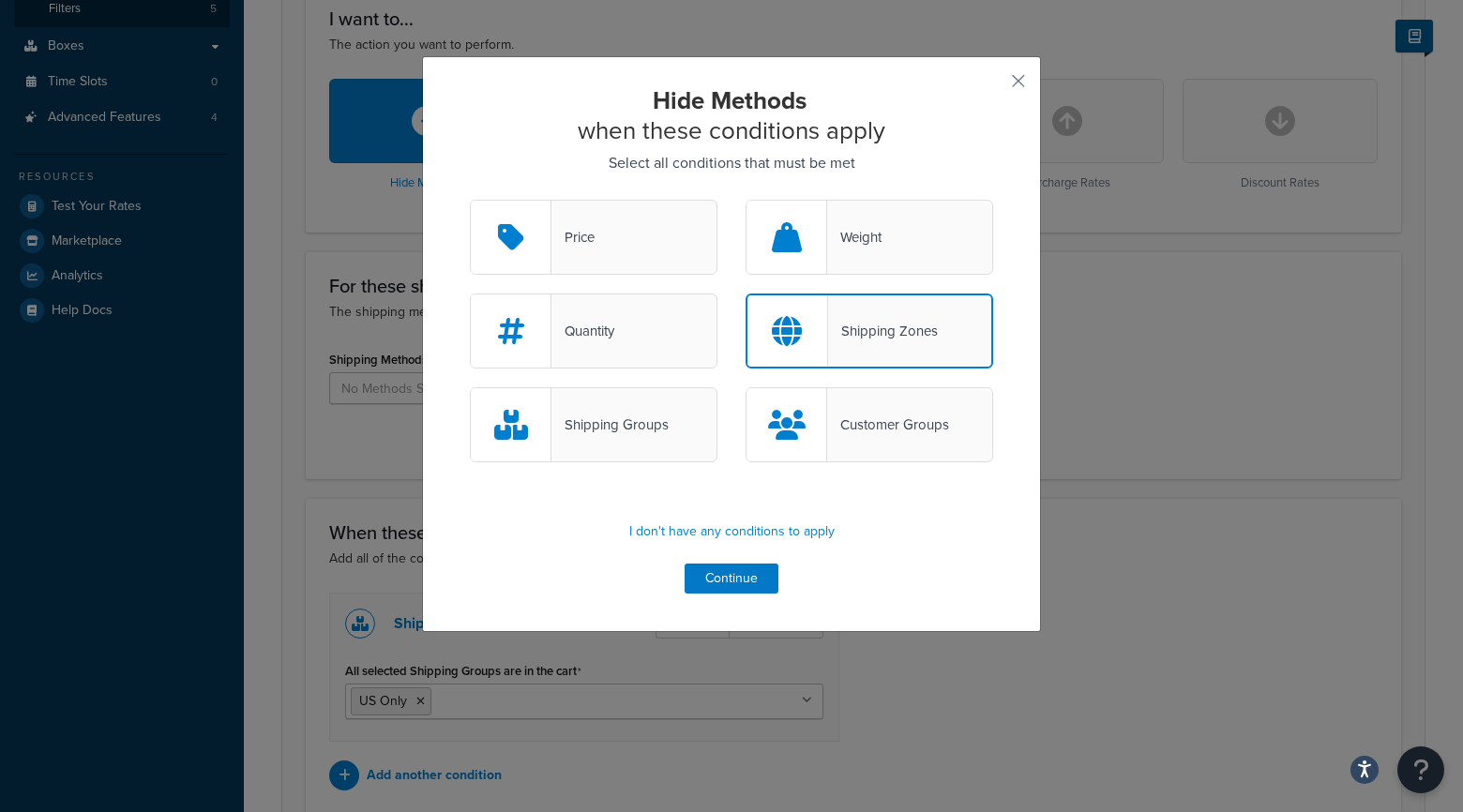 click on "Shipping Zones" at bounding box center [882, 331] 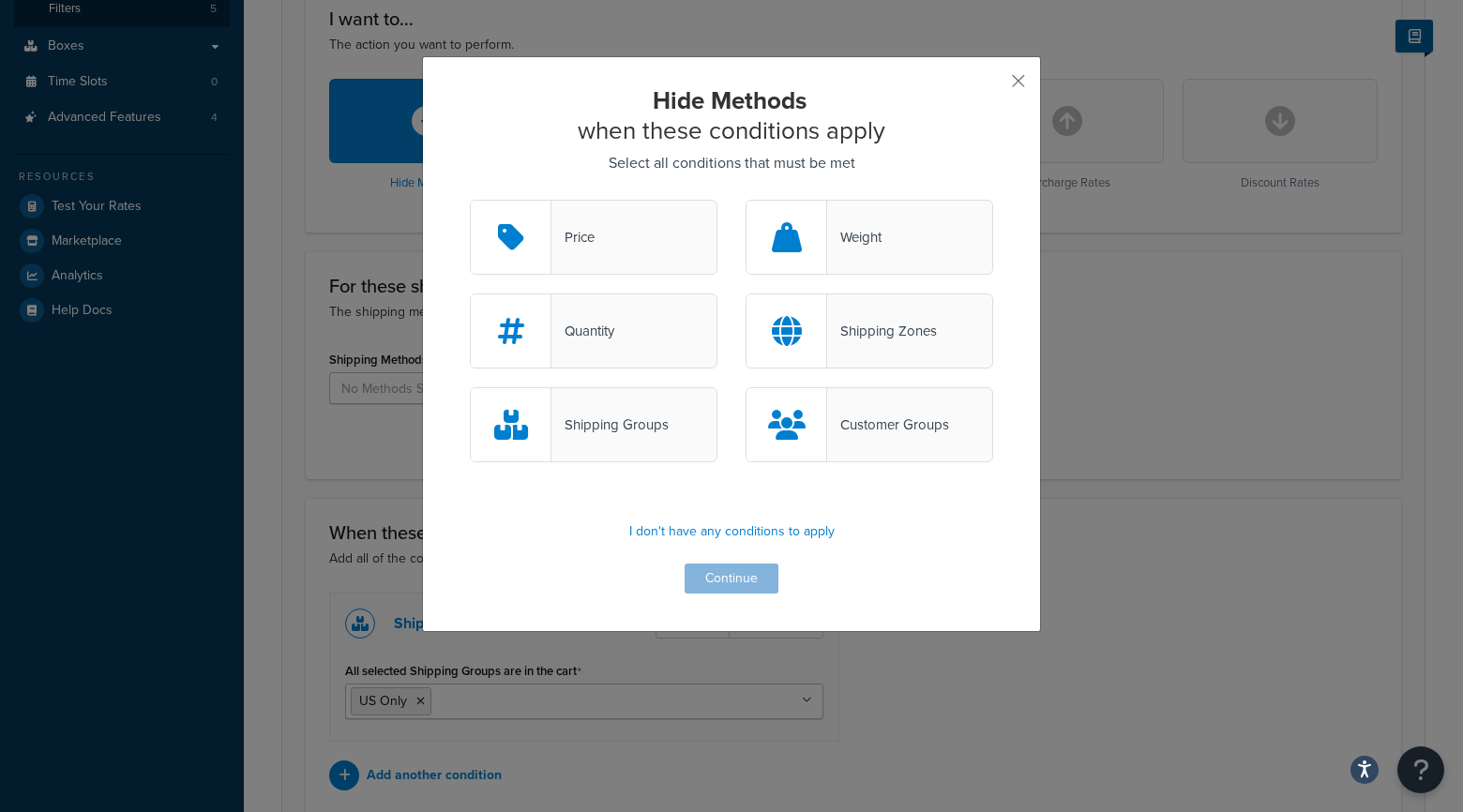 click on "Shipping Zones" at bounding box center [882, 331] 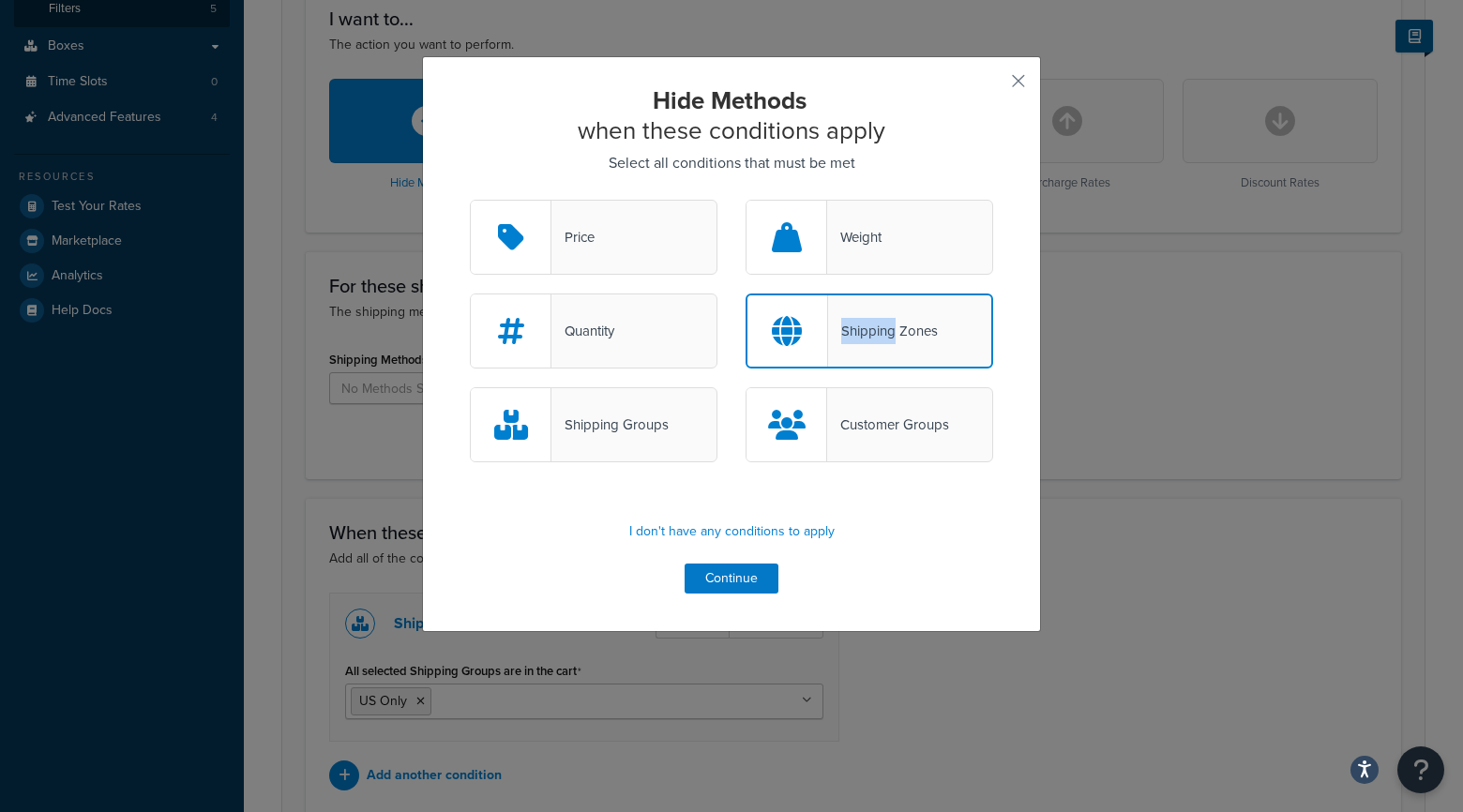 click on "Shipping Zones" at bounding box center (882, 331) 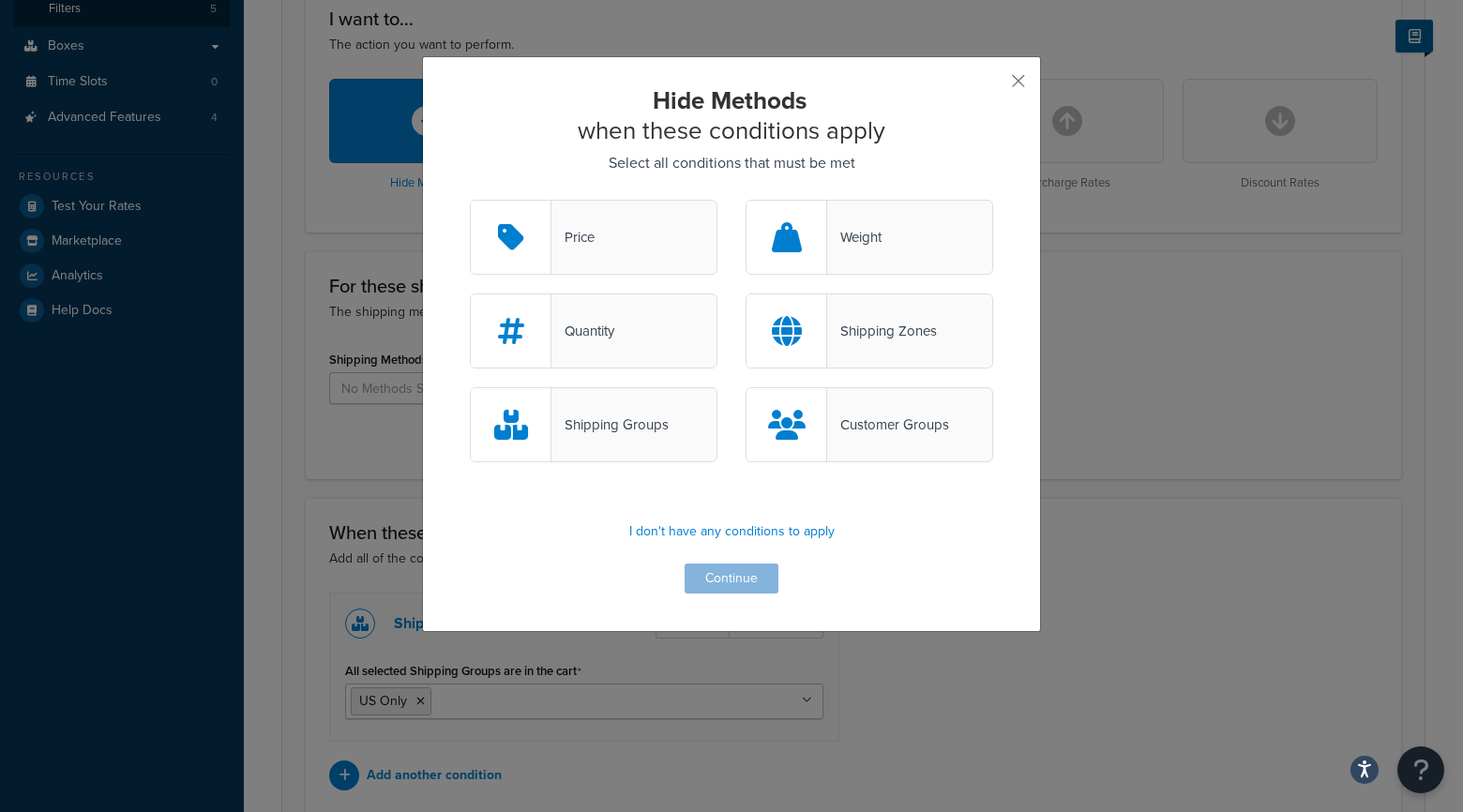click on "Shipping Zones" at bounding box center (882, 331) 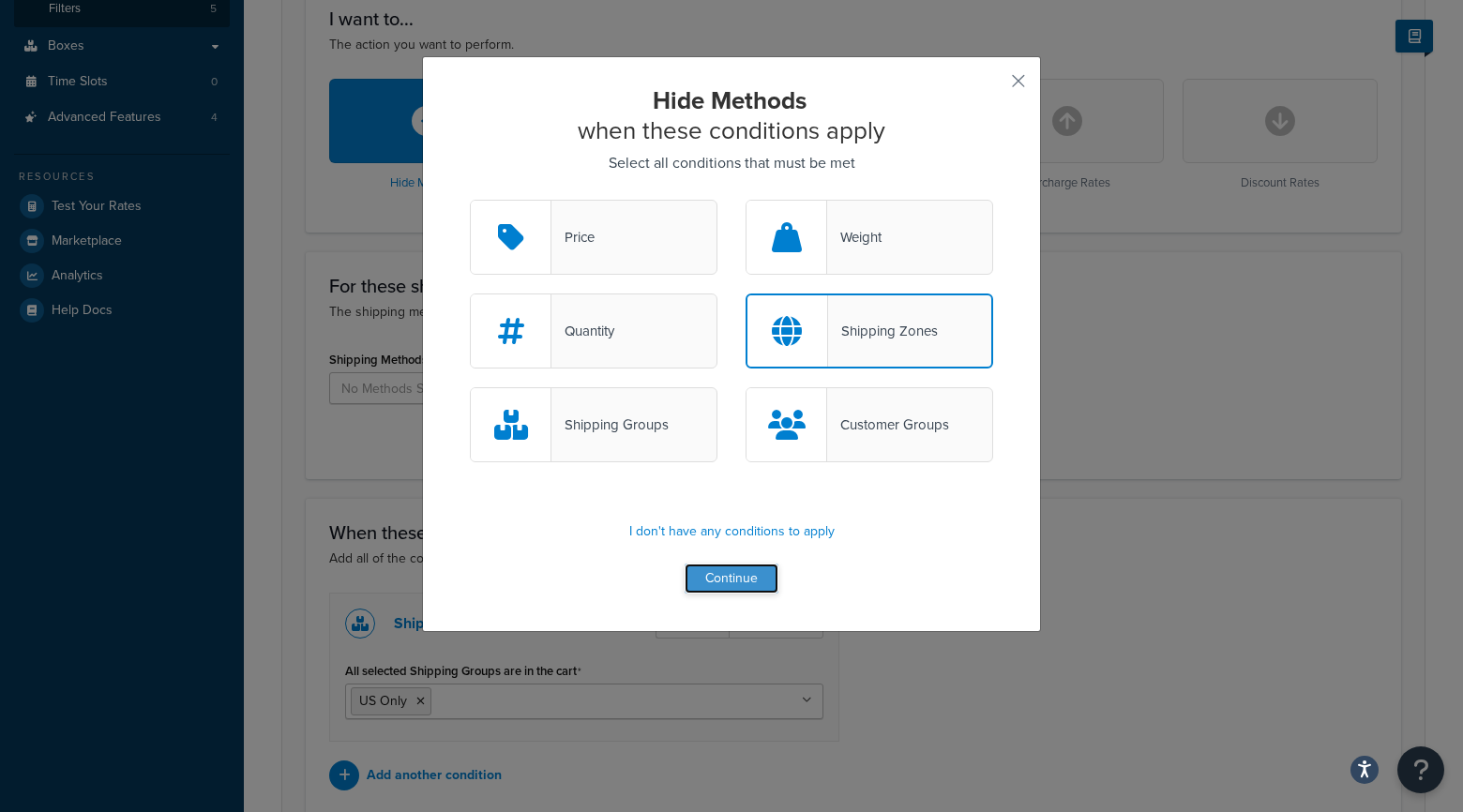 click on "Continue" at bounding box center (732, 579) 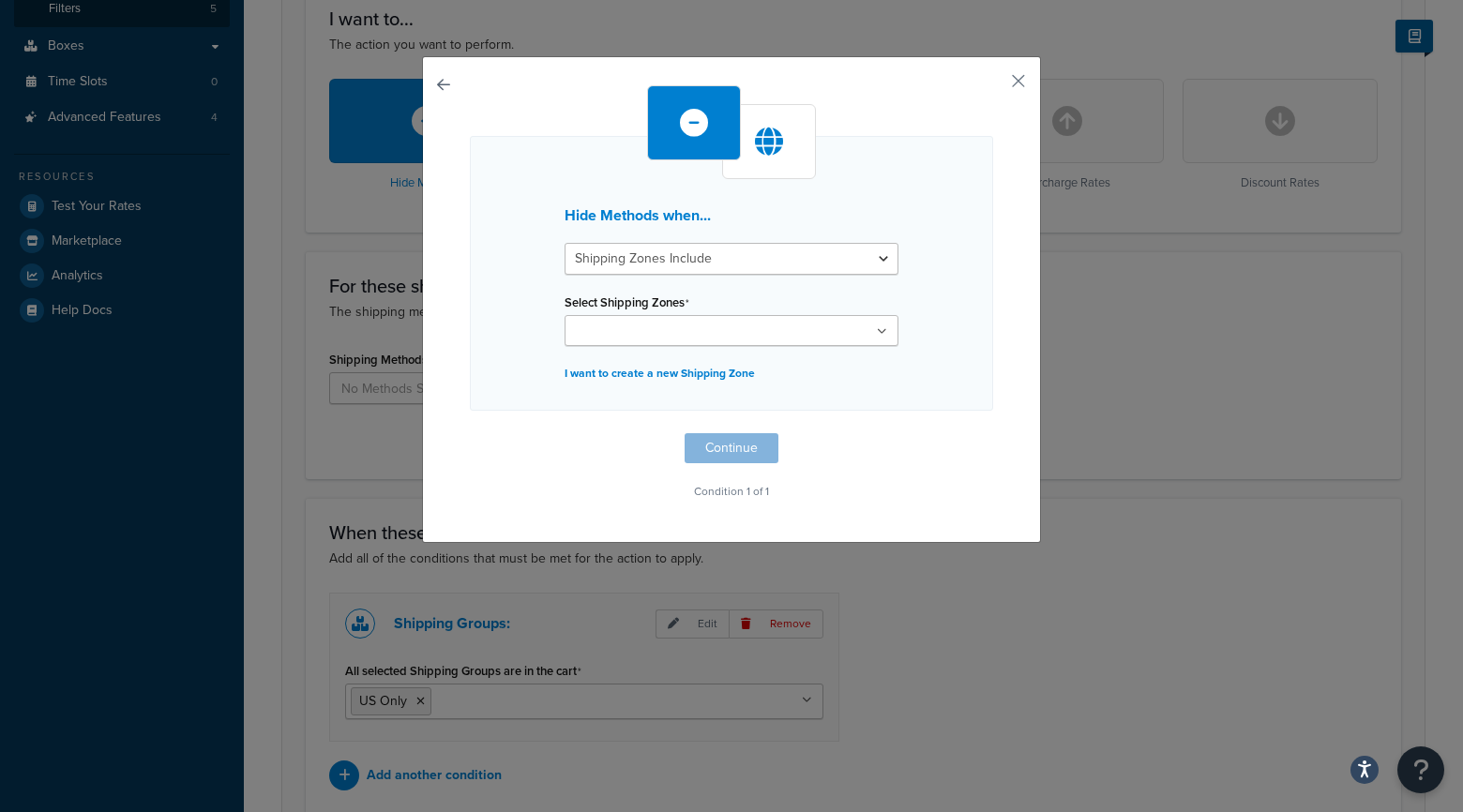 click at bounding box center [732, 330] 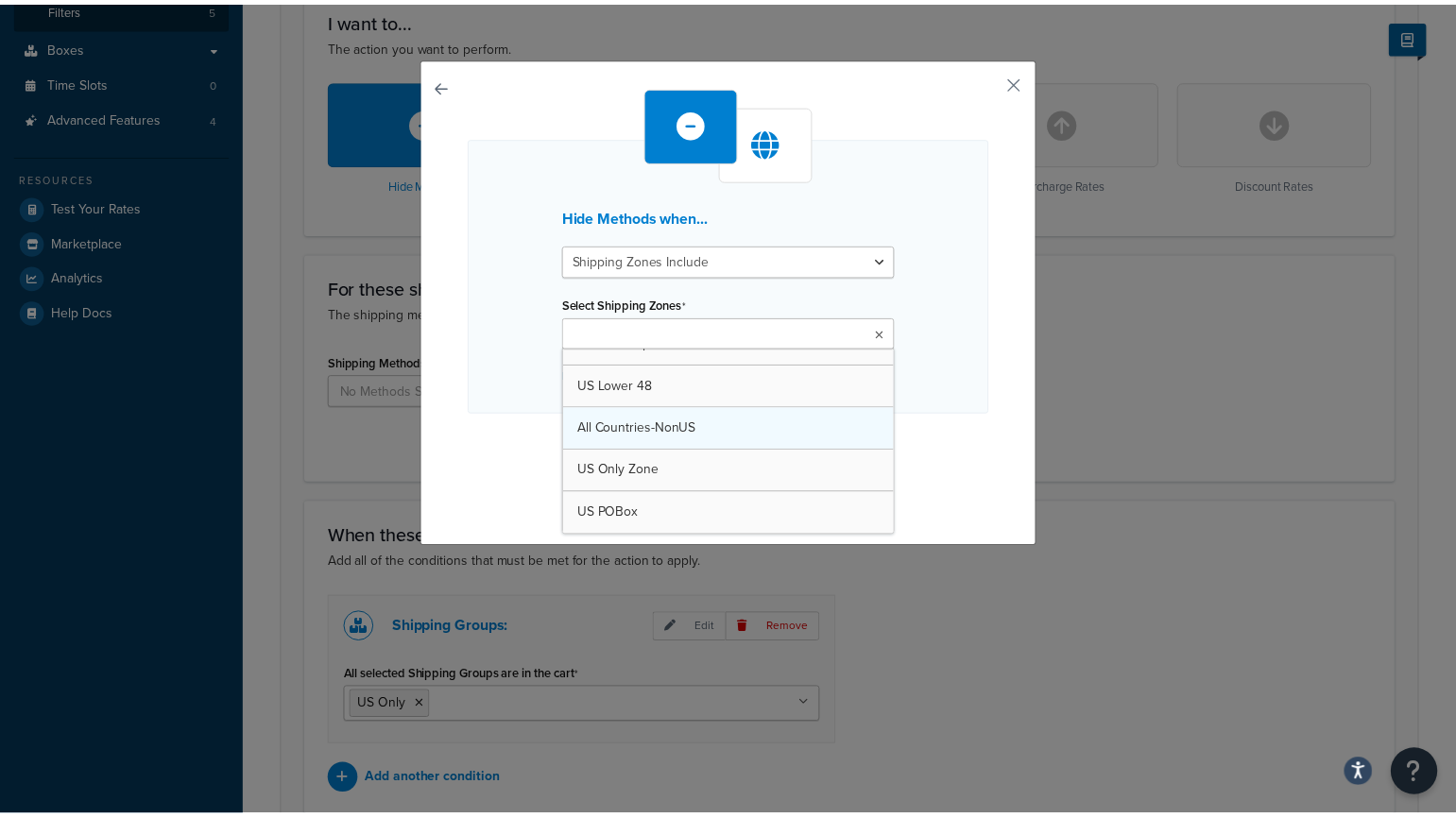 scroll, scrollTop: 25, scrollLeft: 0, axis: vertical 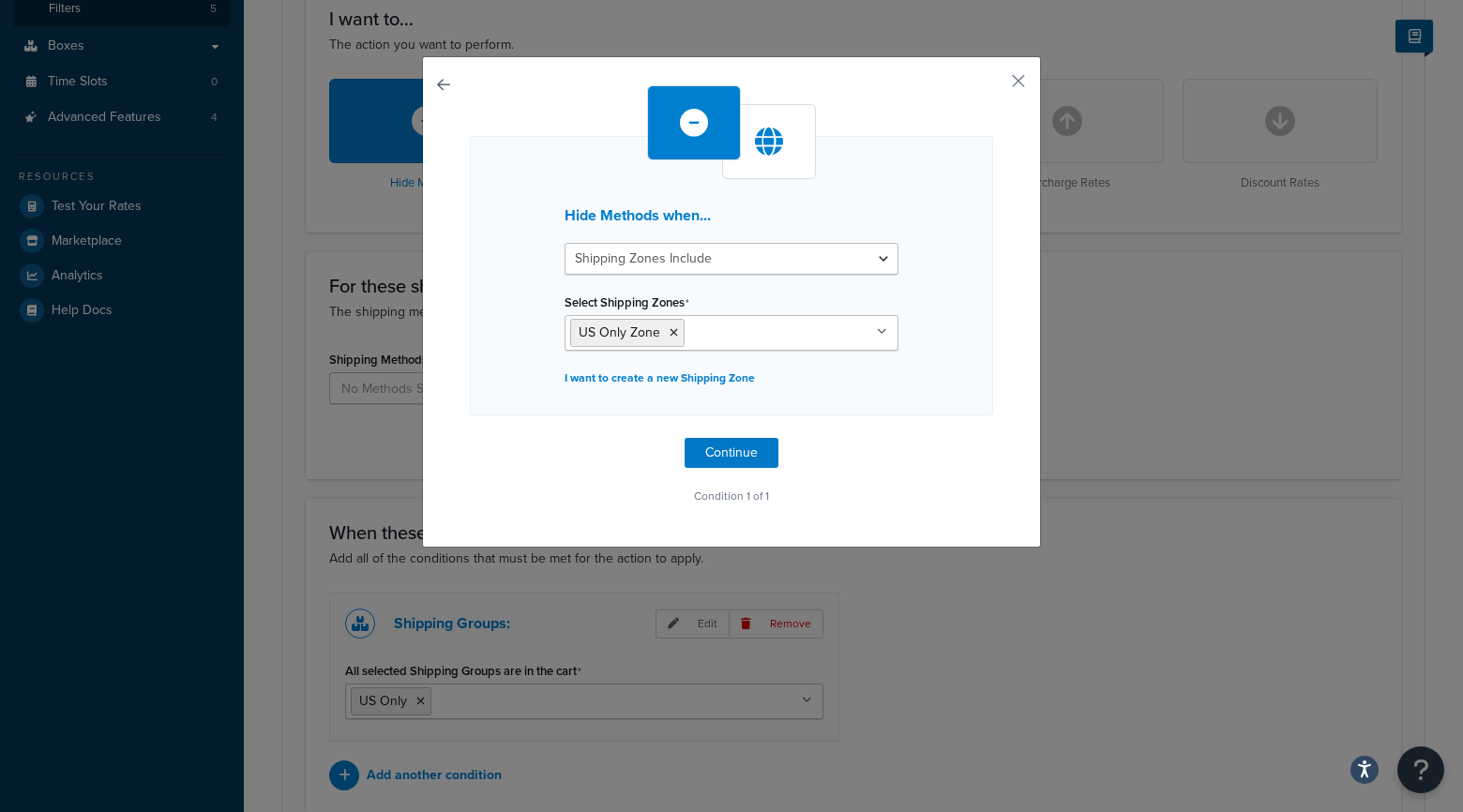 click on "Hide Methods when...   Shipping Zones Include  Shipping Zones Do Not Include  Select Shipping Zones   US Only Zone   US APO DFW-Metroplex US Lower 48 All Countries-NonUS US POBox I want to create a new Shipping Zone" at bounding box center (732, 276) 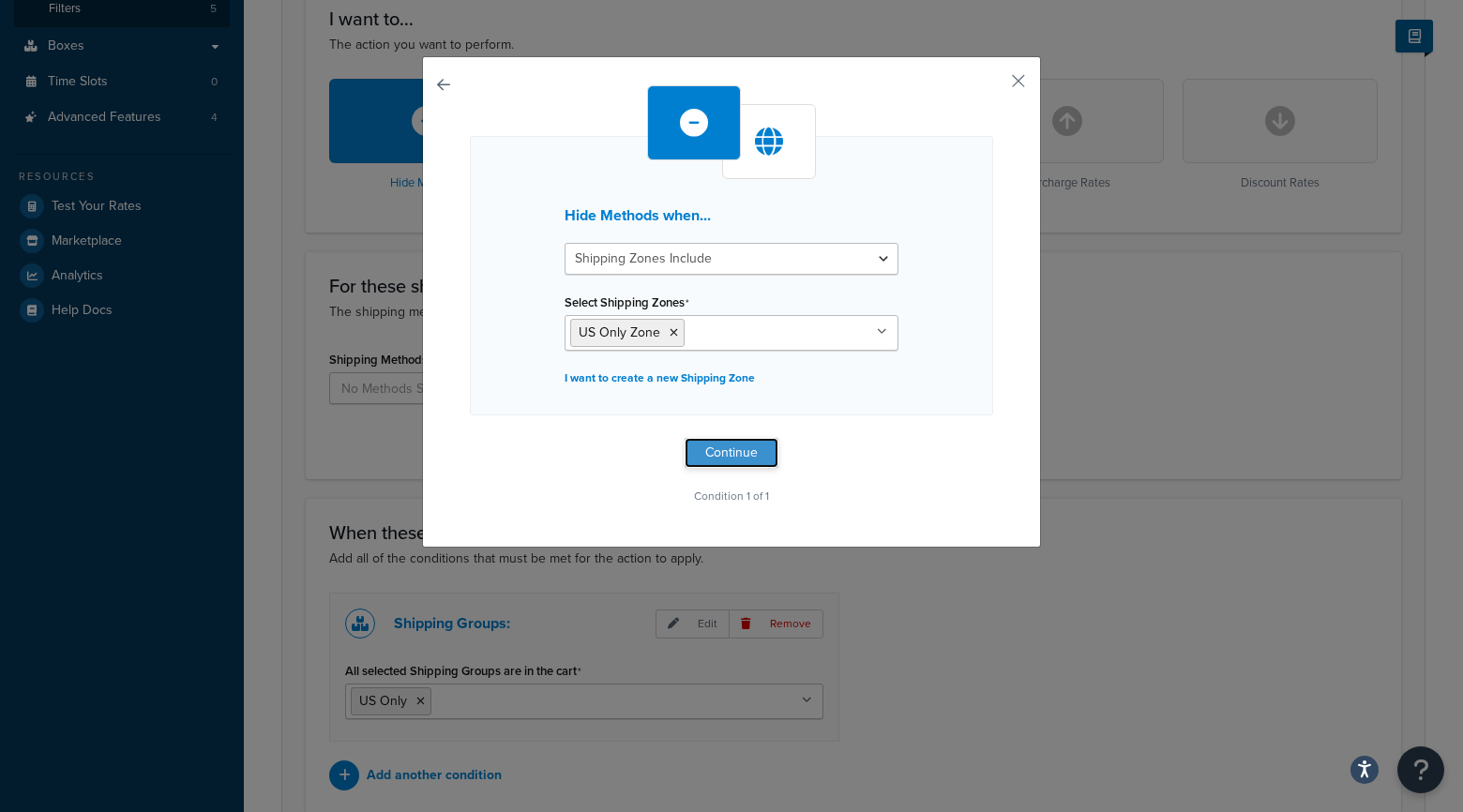 click on "Continue" at bounding box center [732, 453] 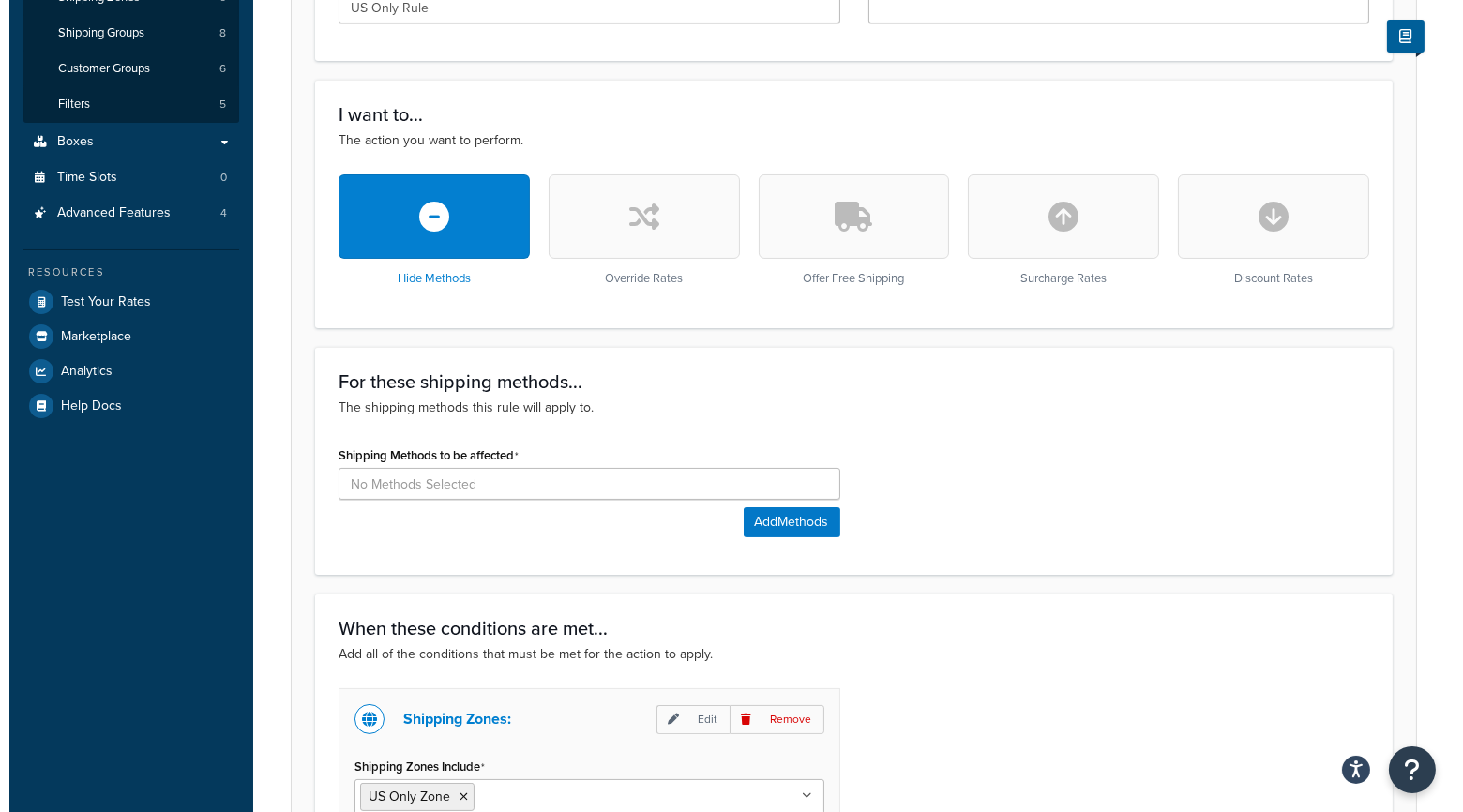 scroll, scrollTop: 651, scrollLeft: 0, axis: vertical 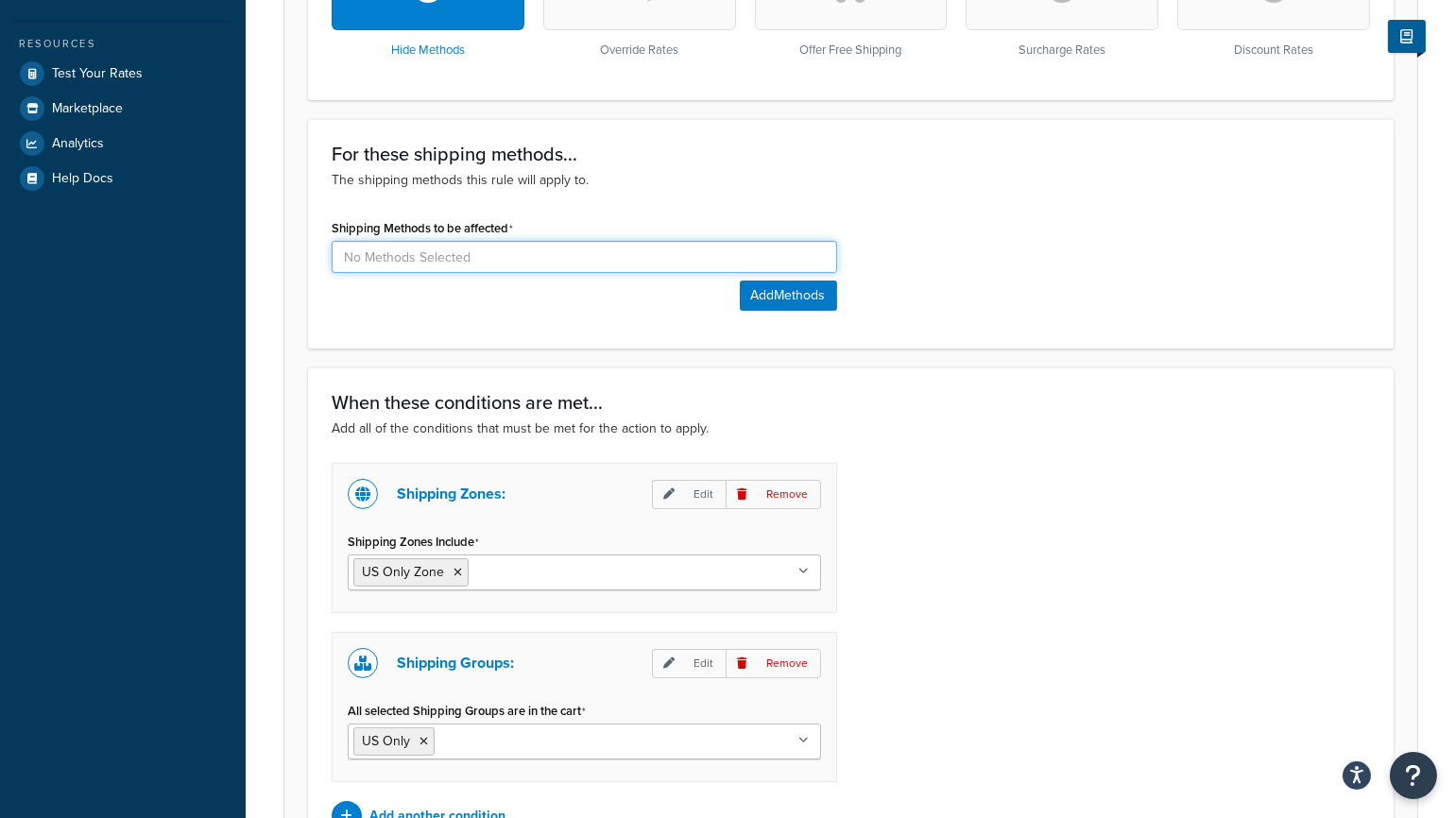 click at bounding box center [584, 257] 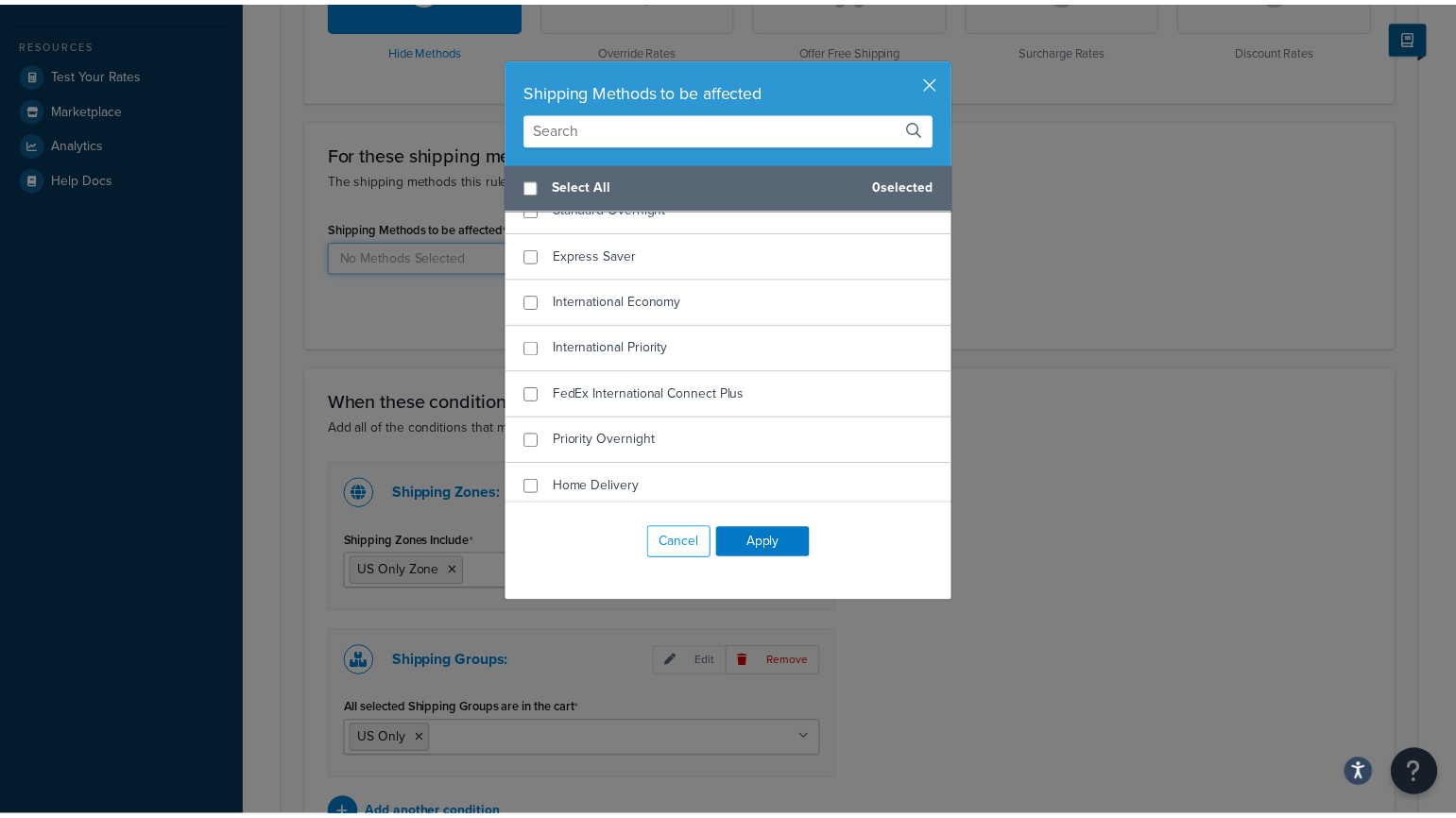 scroll, scrollTop: 0, scrollLeft: 0, axis: both 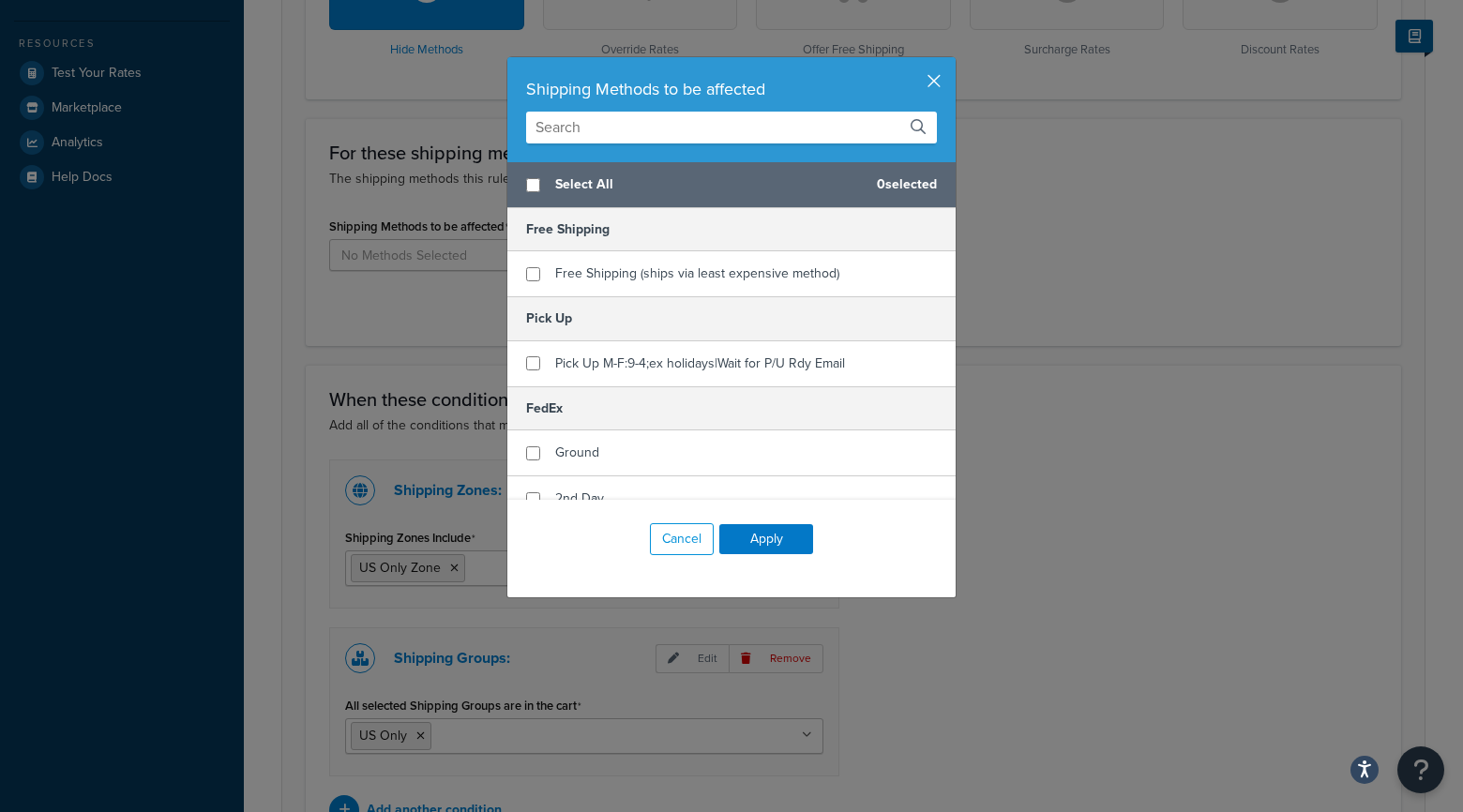 click at bounding box center (953, 59) 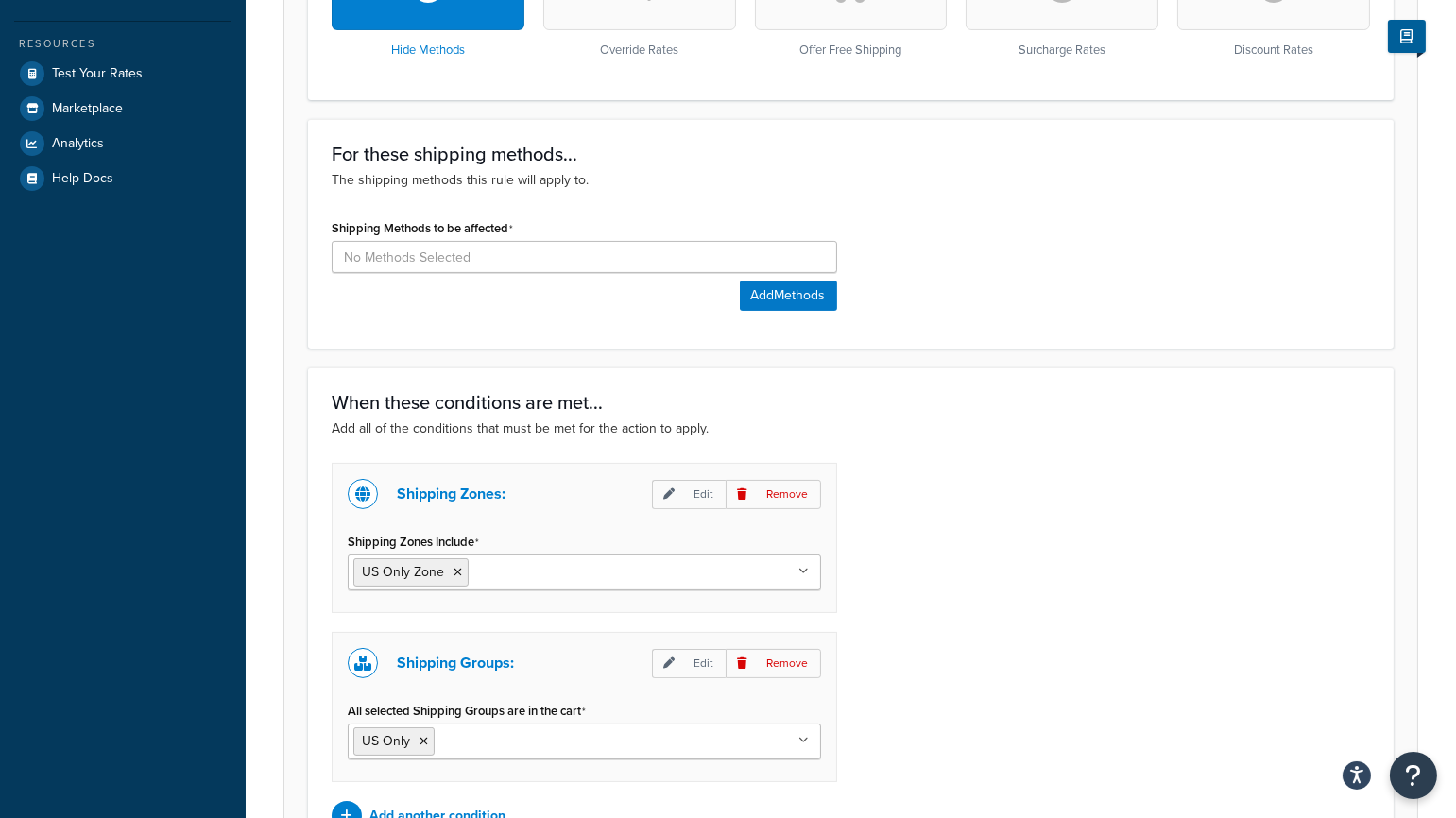 click at bounding box center [804, 571] 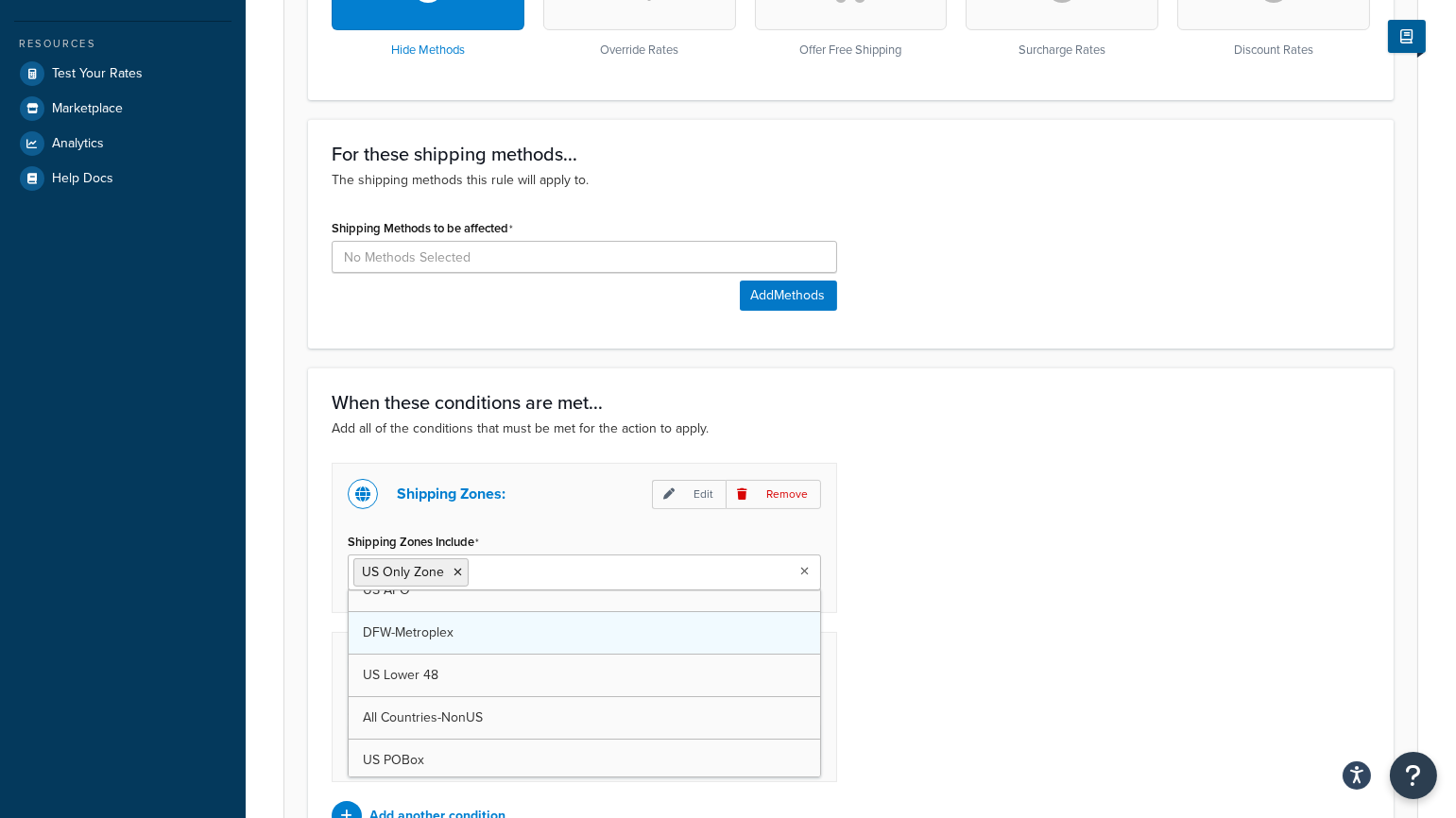 scroll, scrollTop: 25, scrollLeft: 0, axis: vertical 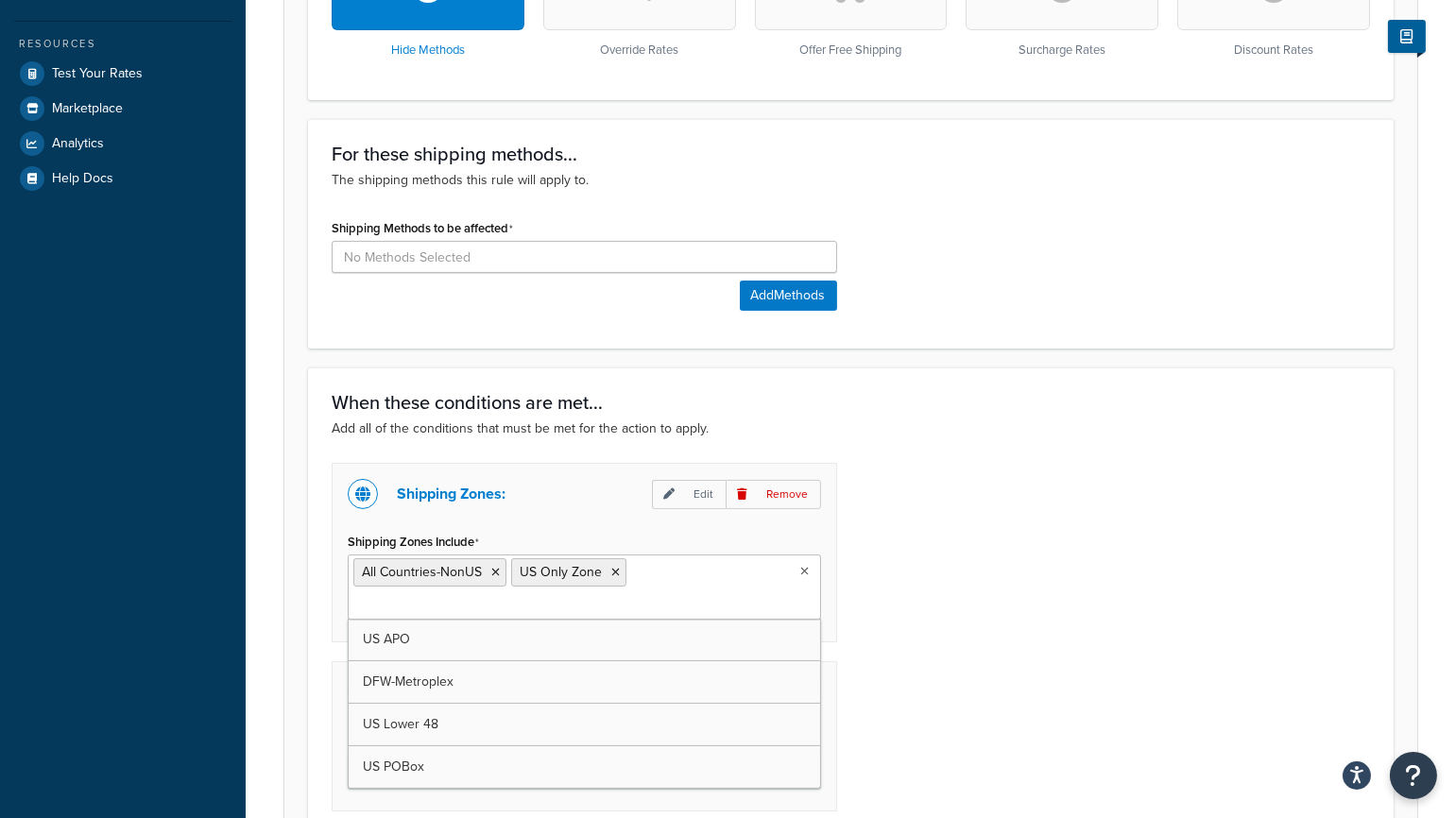 click on "Shipping Zones: Edit Remove Shipping Zones Include   All Countries-NonUS   US Only Zone   US APO DFW-Metroplex US Lower 48 US POBox Shipping Groups: Edit Remove All selected Shipping Groups are in the cart   US Only   Hazardous MotorFreight Oversized DropShip NoFreeShipping Clearance All Products not assigned to a Shipping Group Add another condition" at bounding box center [850, 661] 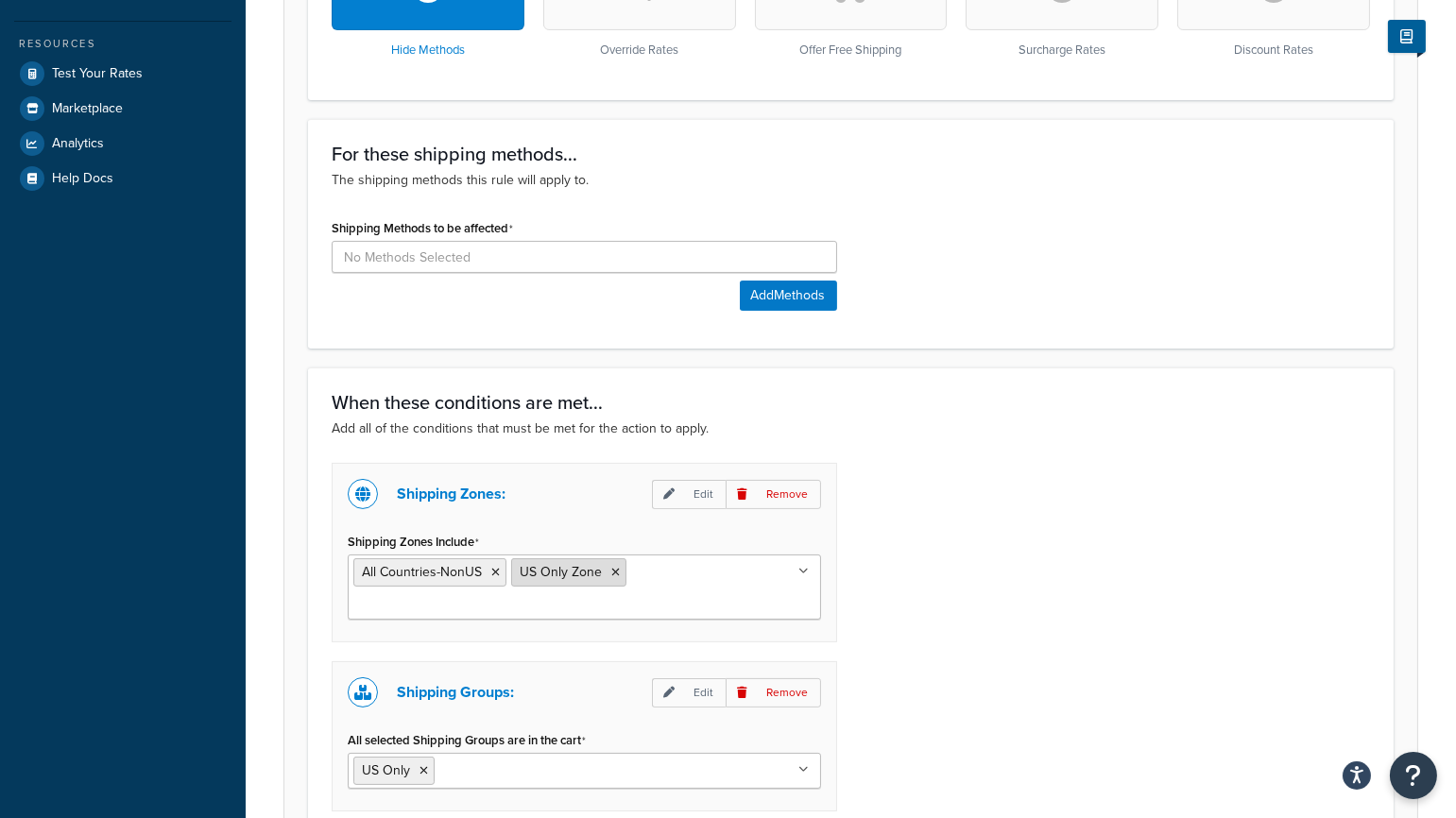 click at bounding box center [615, 572] 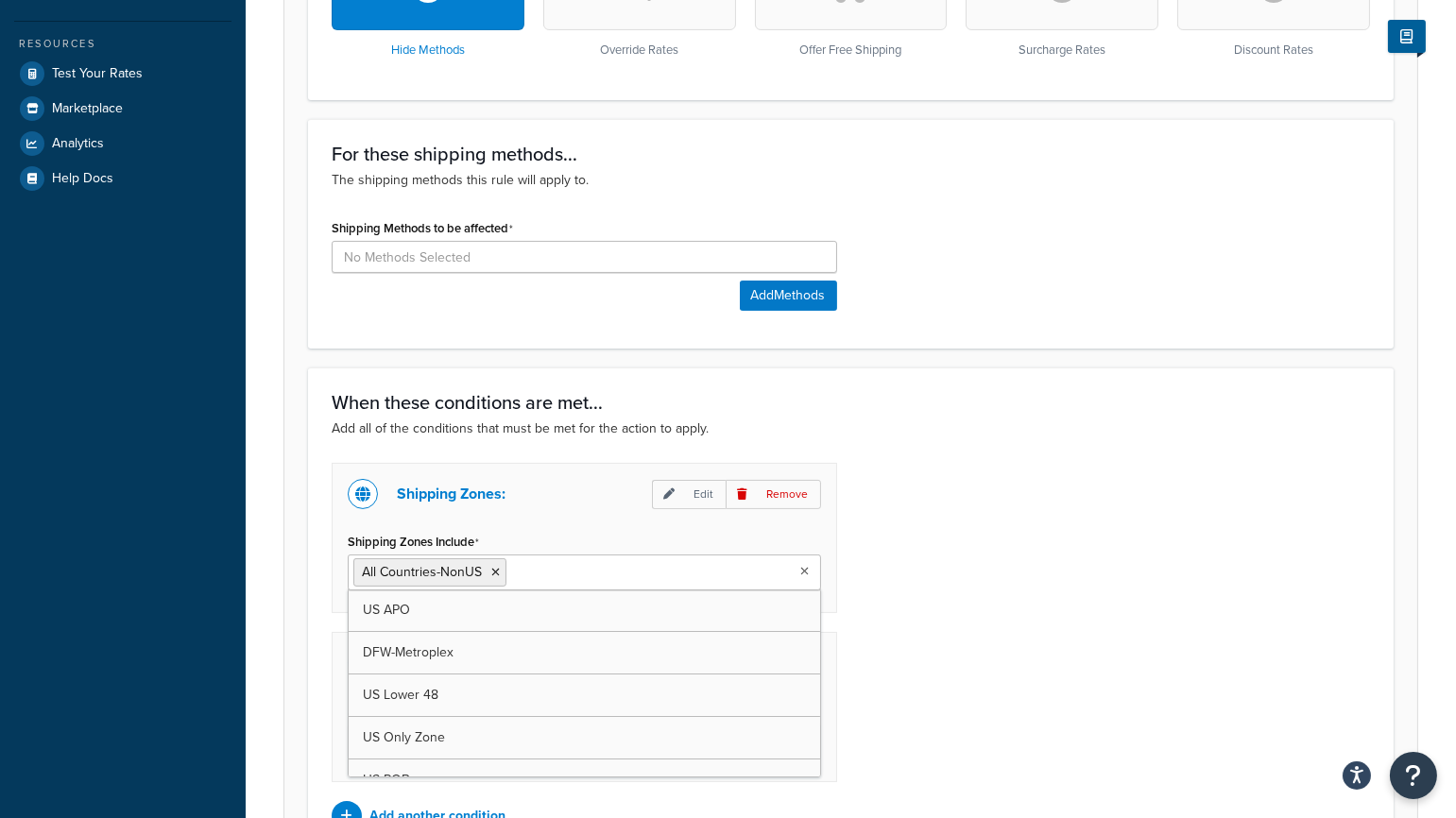 click on "Shipping Zones: Edit Remove Shipping Zones Include   All Countries-NonUS   US APO DFW-Metroplex US Lower 48 US Only Zone US POBox Shipping Groups: Edit Remove All selected Shipping Groups are in the cart   US Only   Hazardous MotorFreight Oversized DropShip NoFreeShipping Clearance All Products not assigned to a Shipping Group Add another condition" at bounding box center (850, 647) 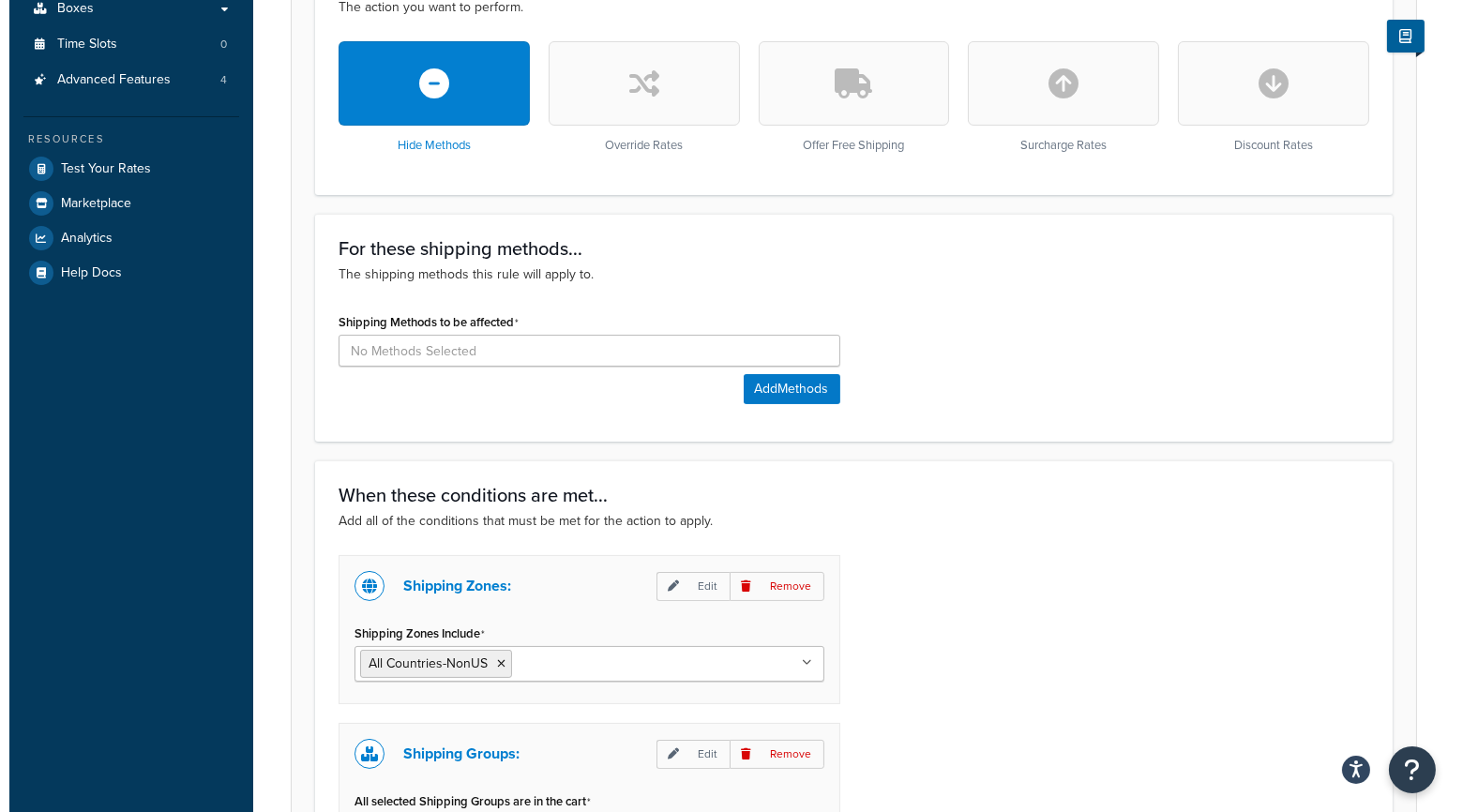 scroll, scrollTop: 755, scrollLeft: 0, axis: vertical 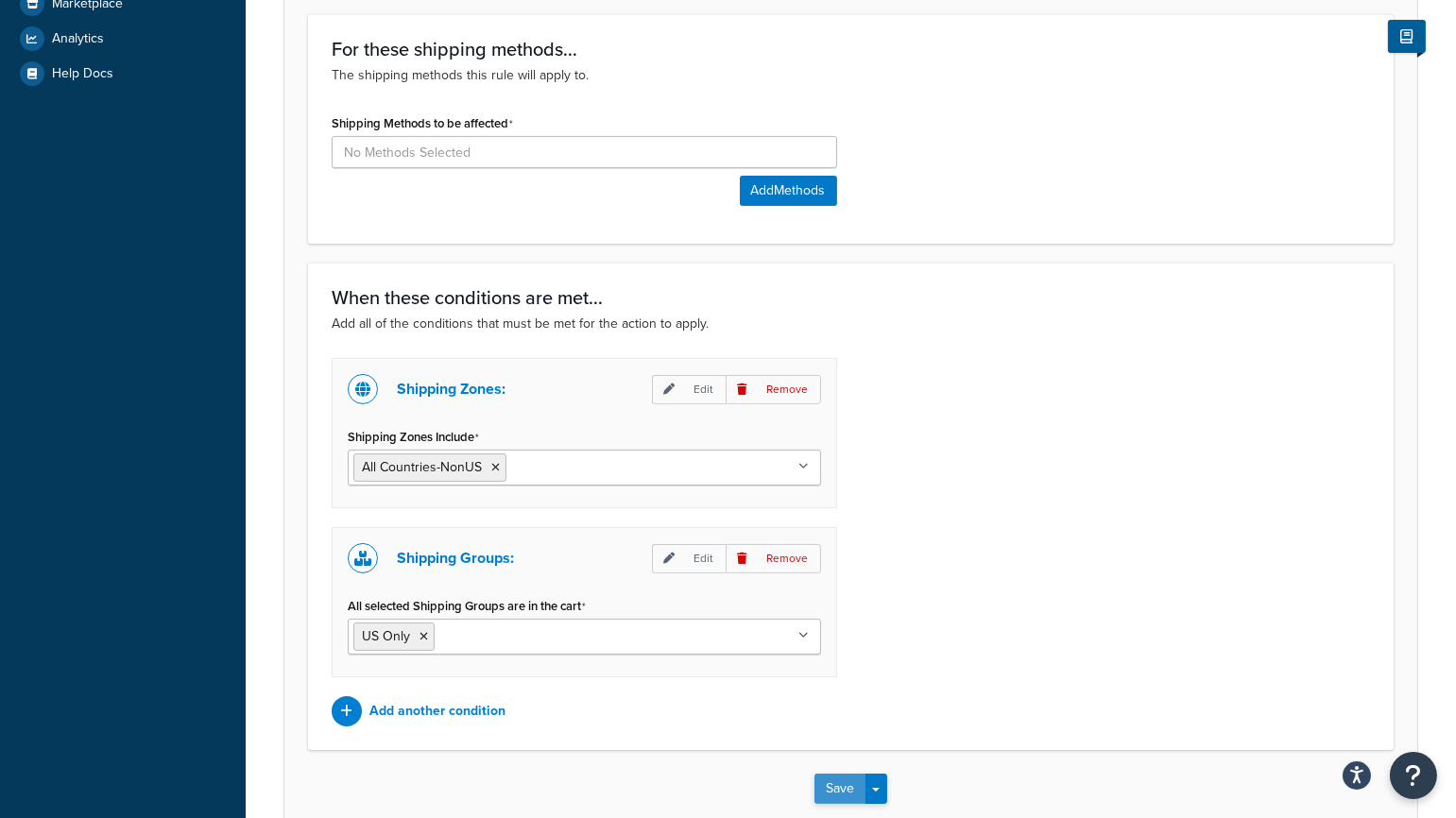 click on "Save" at bounding box center (840, 789) 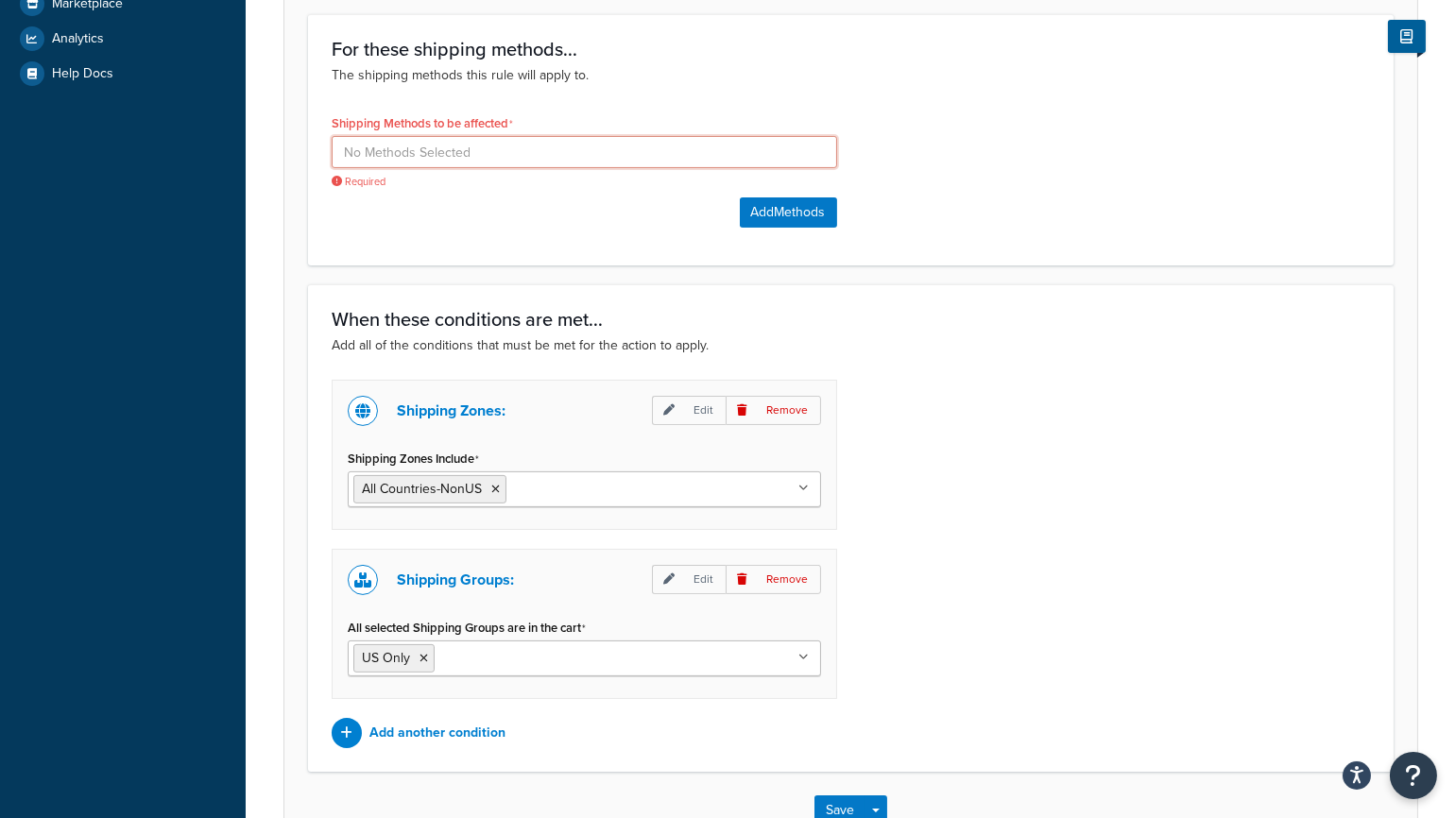 click at bounding box center (584, 152) 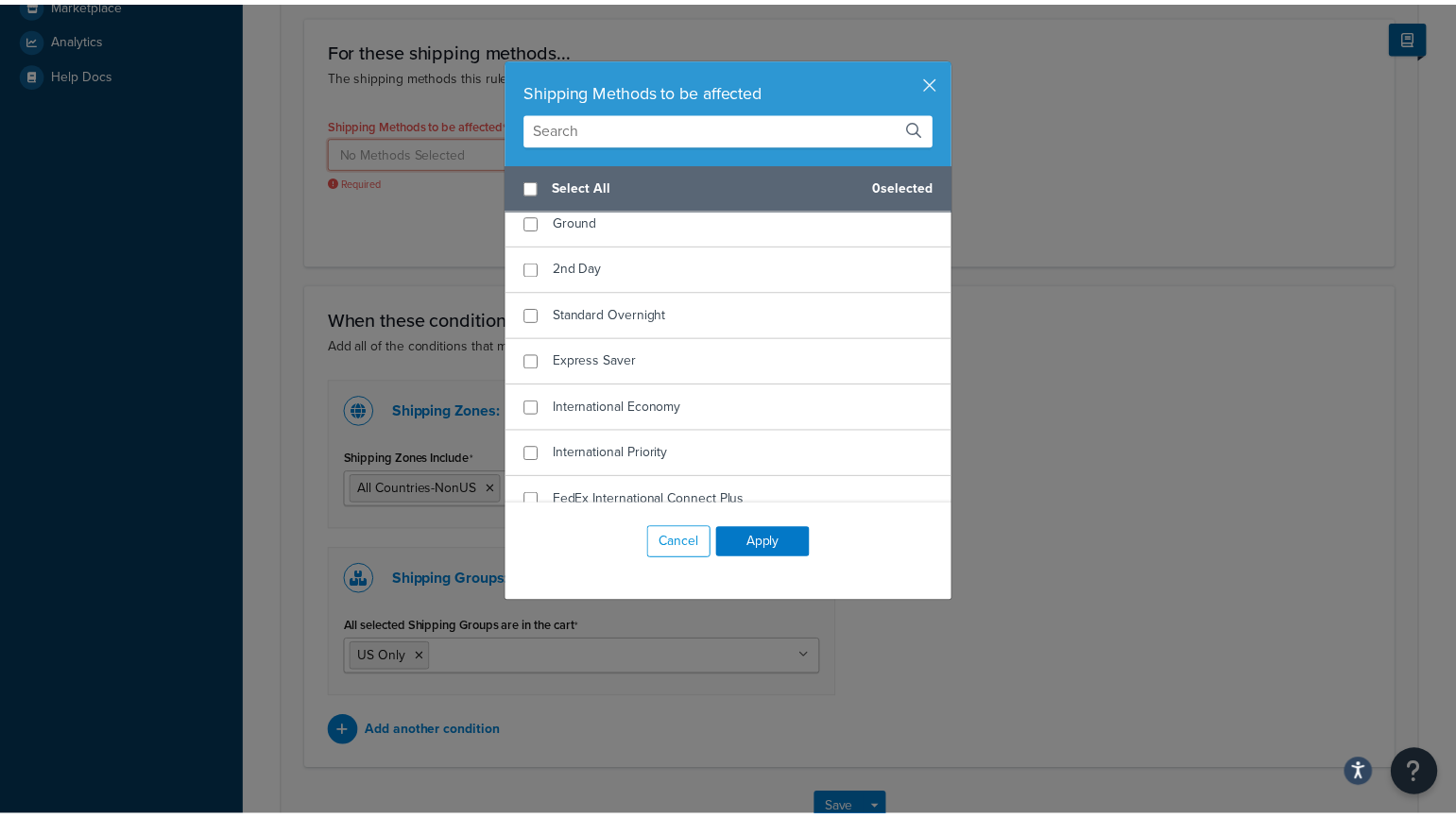 scroll, scrollTop: 0, scrollLeft: 0, axis: both 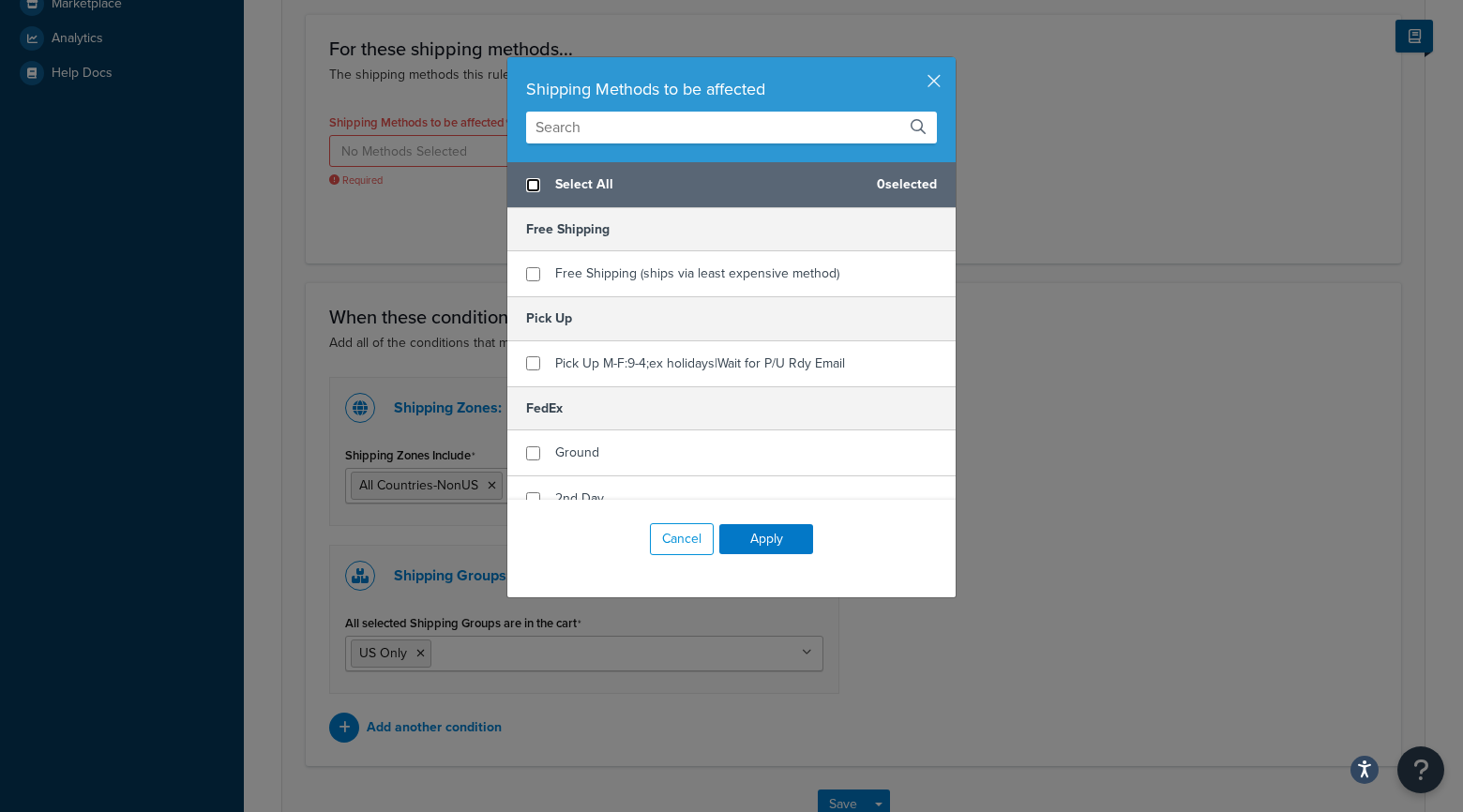 click at bounding box center [533, 185] 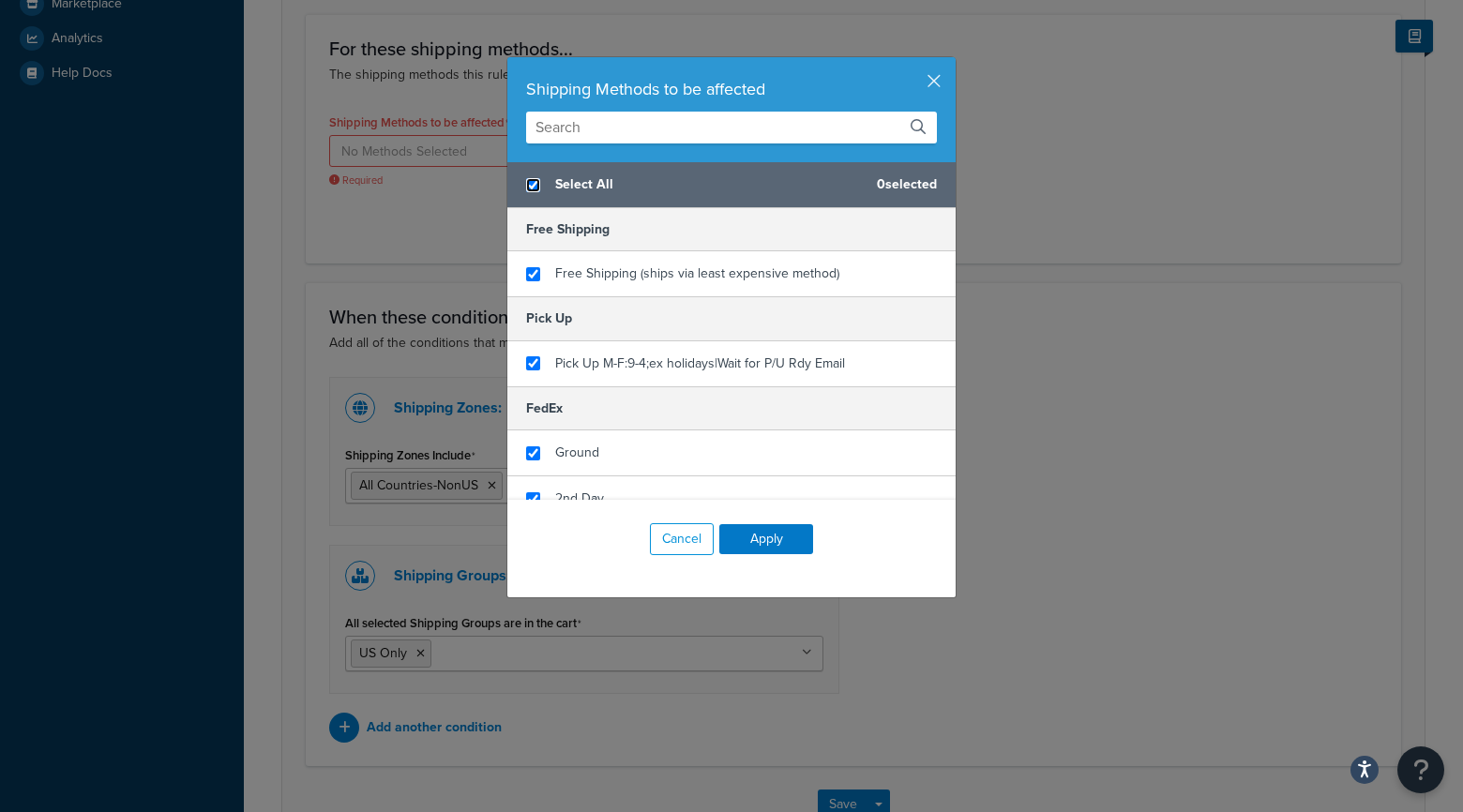 checkbox on "true" 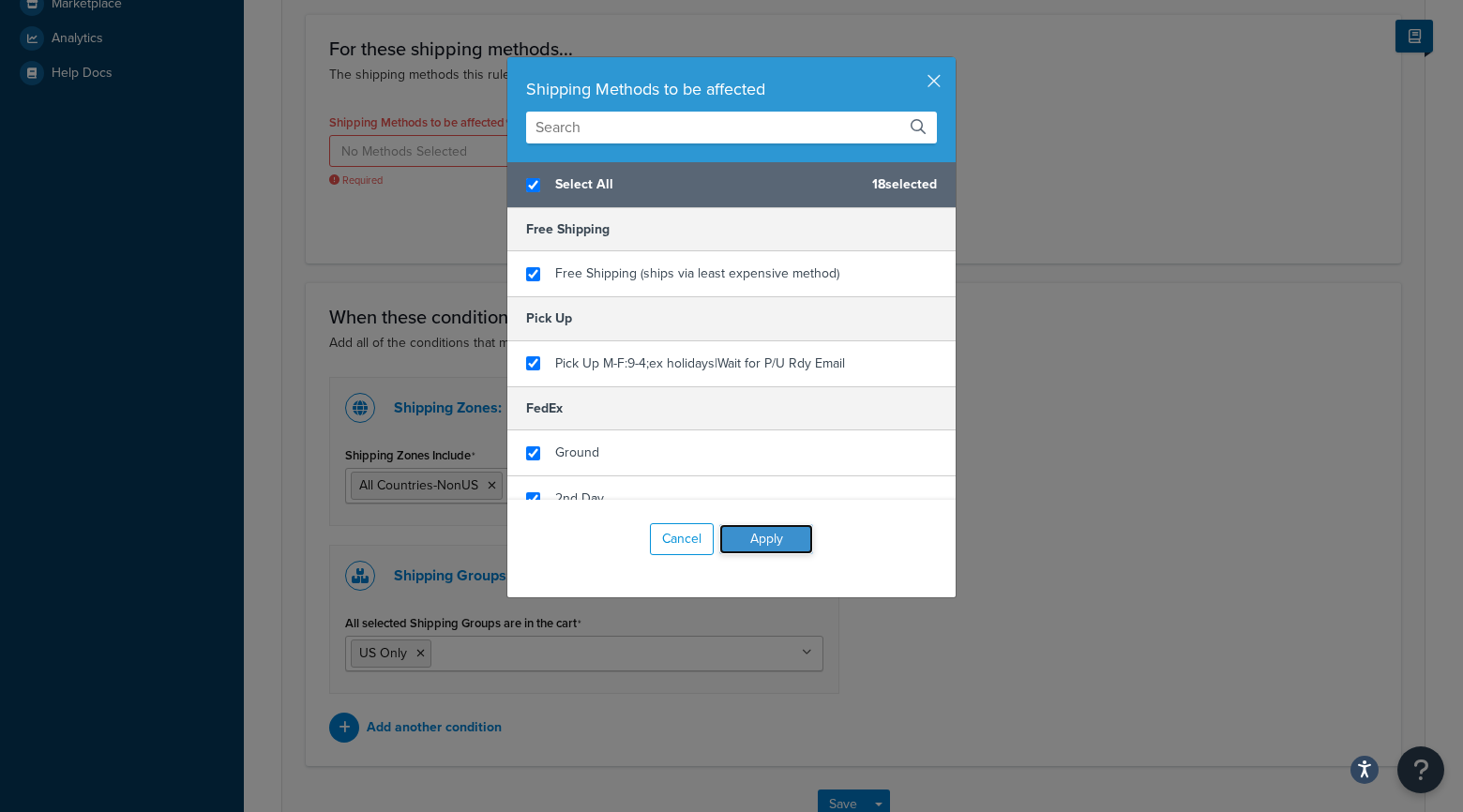 click on "Apply" at bounding box center [766, 539] 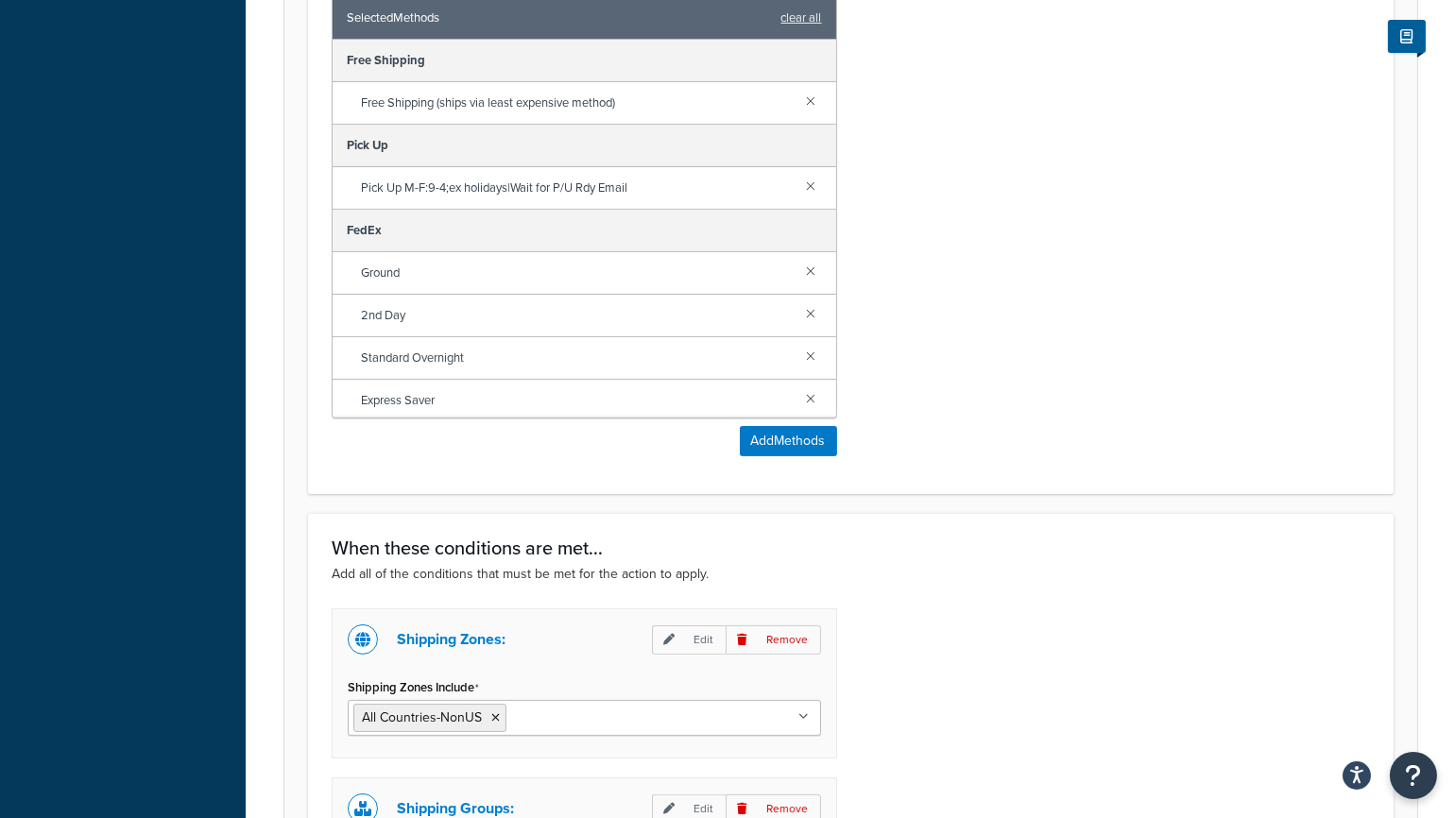 scroll, scrollTop: 1075, scrollLeft: 0, axis: vertical 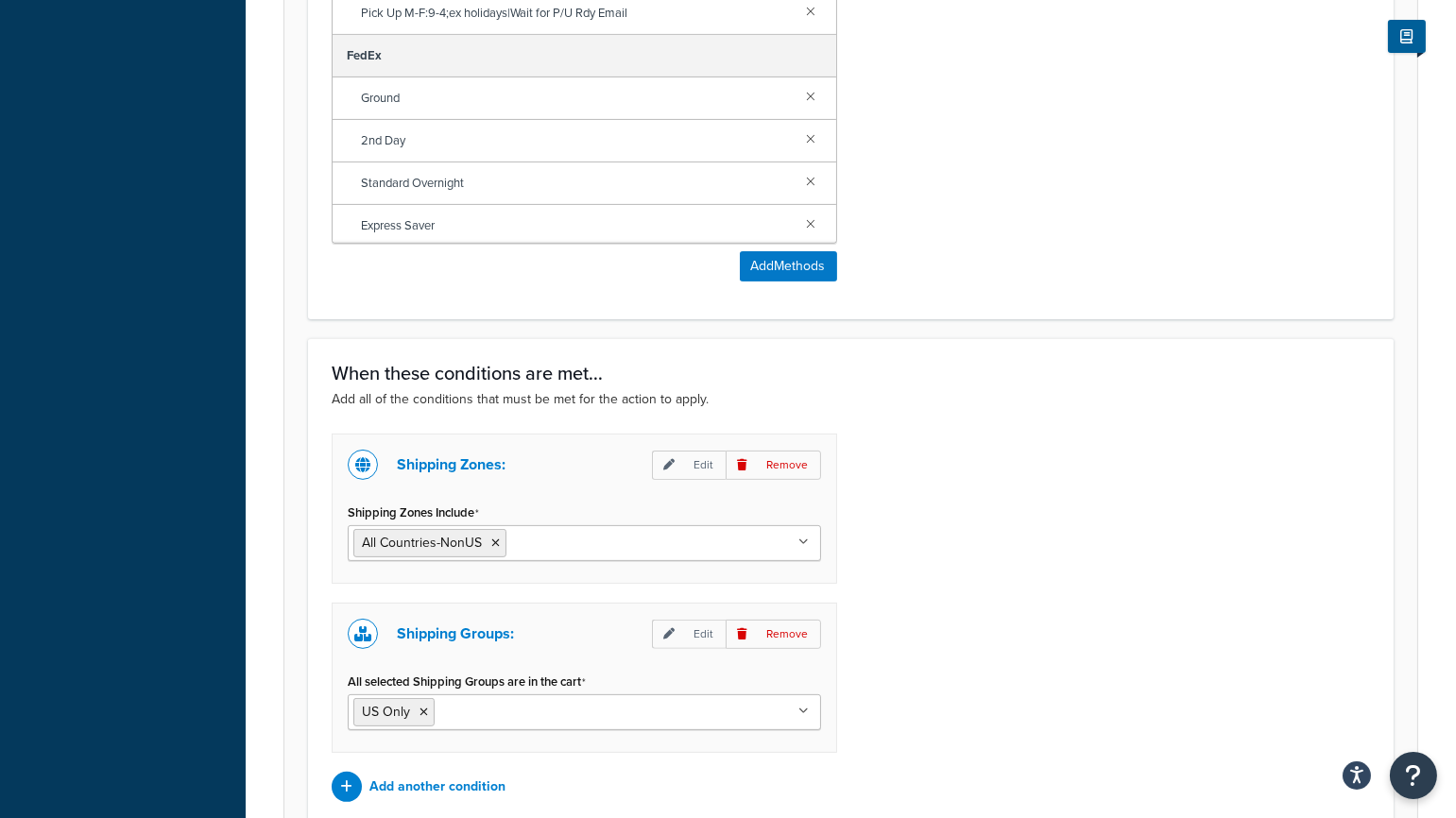 click on "Shipping Zones Include" at bounding box center (594, 542) 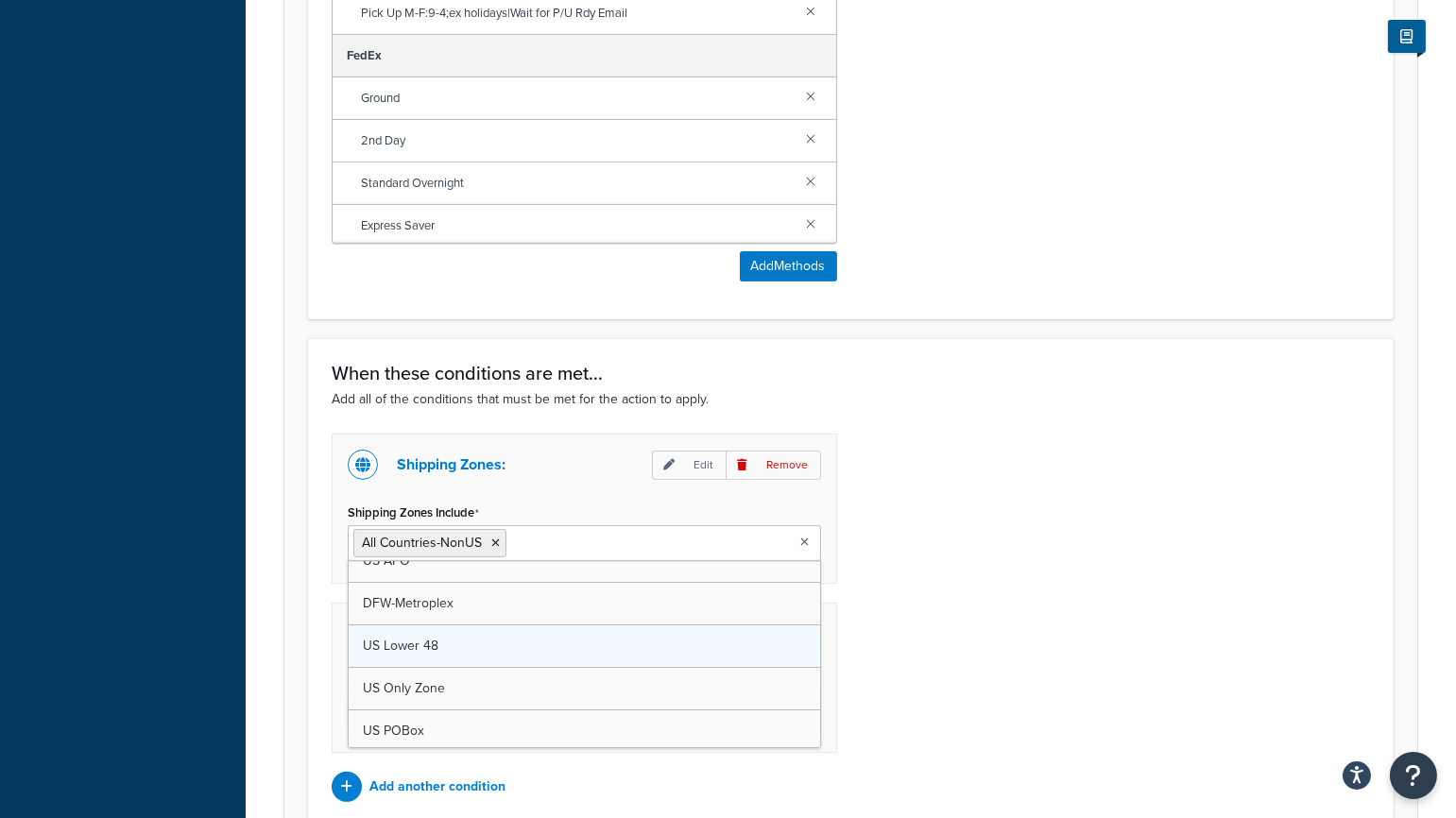 scroll, scrollTop: 25, scrollLeft: 0, axis: vertical 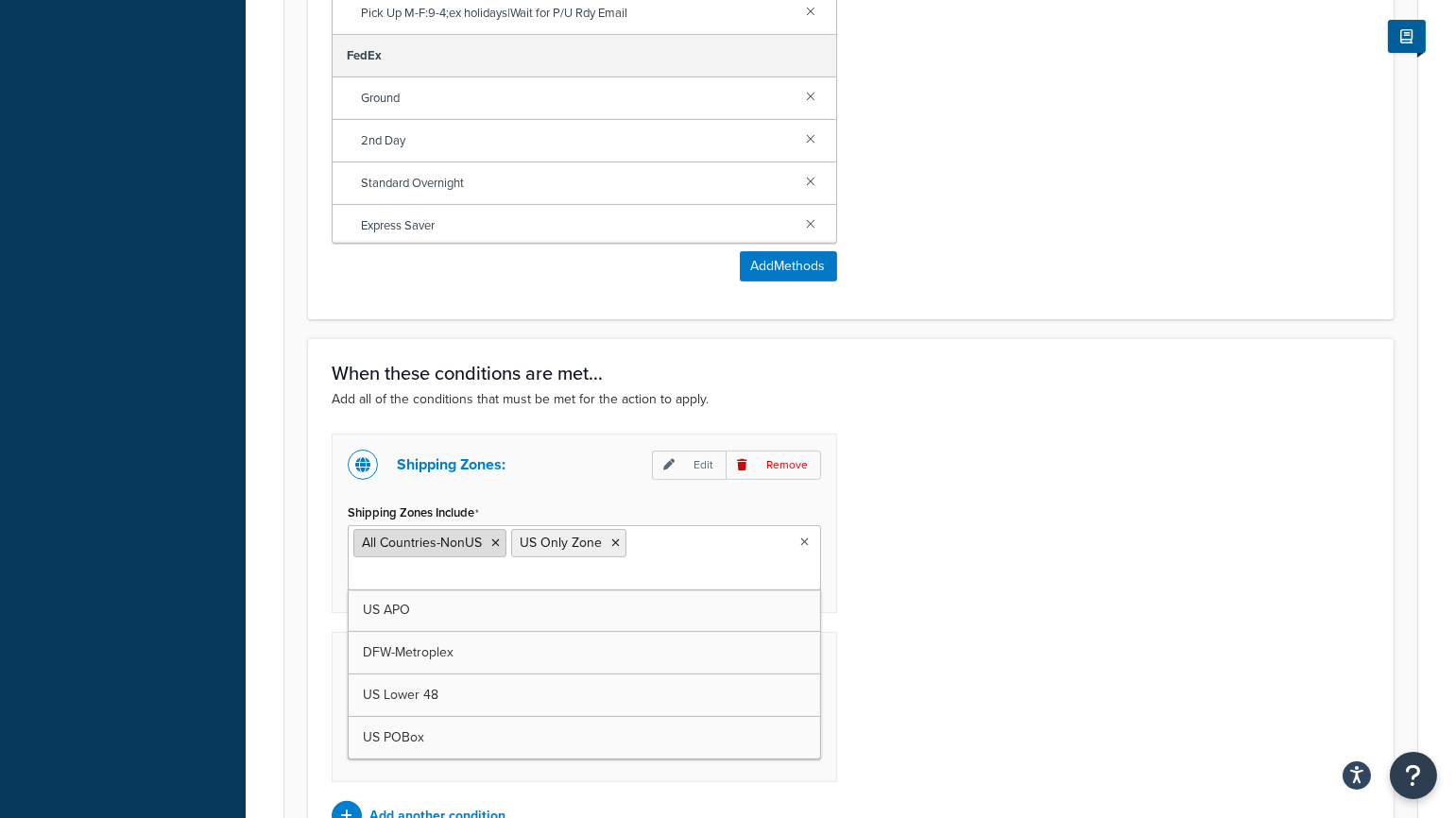 click at bounding box center [495, 543] 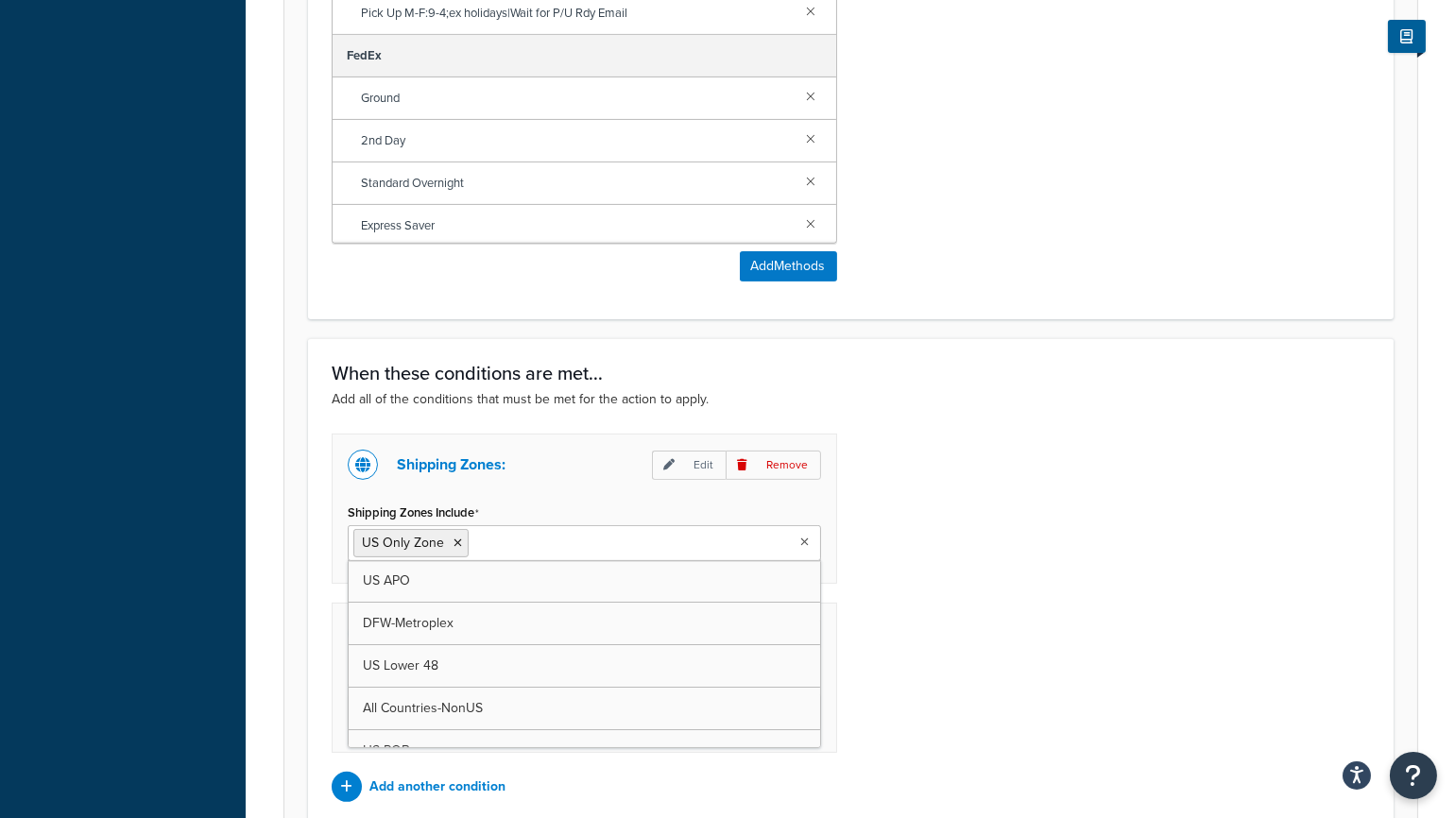 scroll, scrollTop: 1256, scrollLeft: 0, axis: vertical 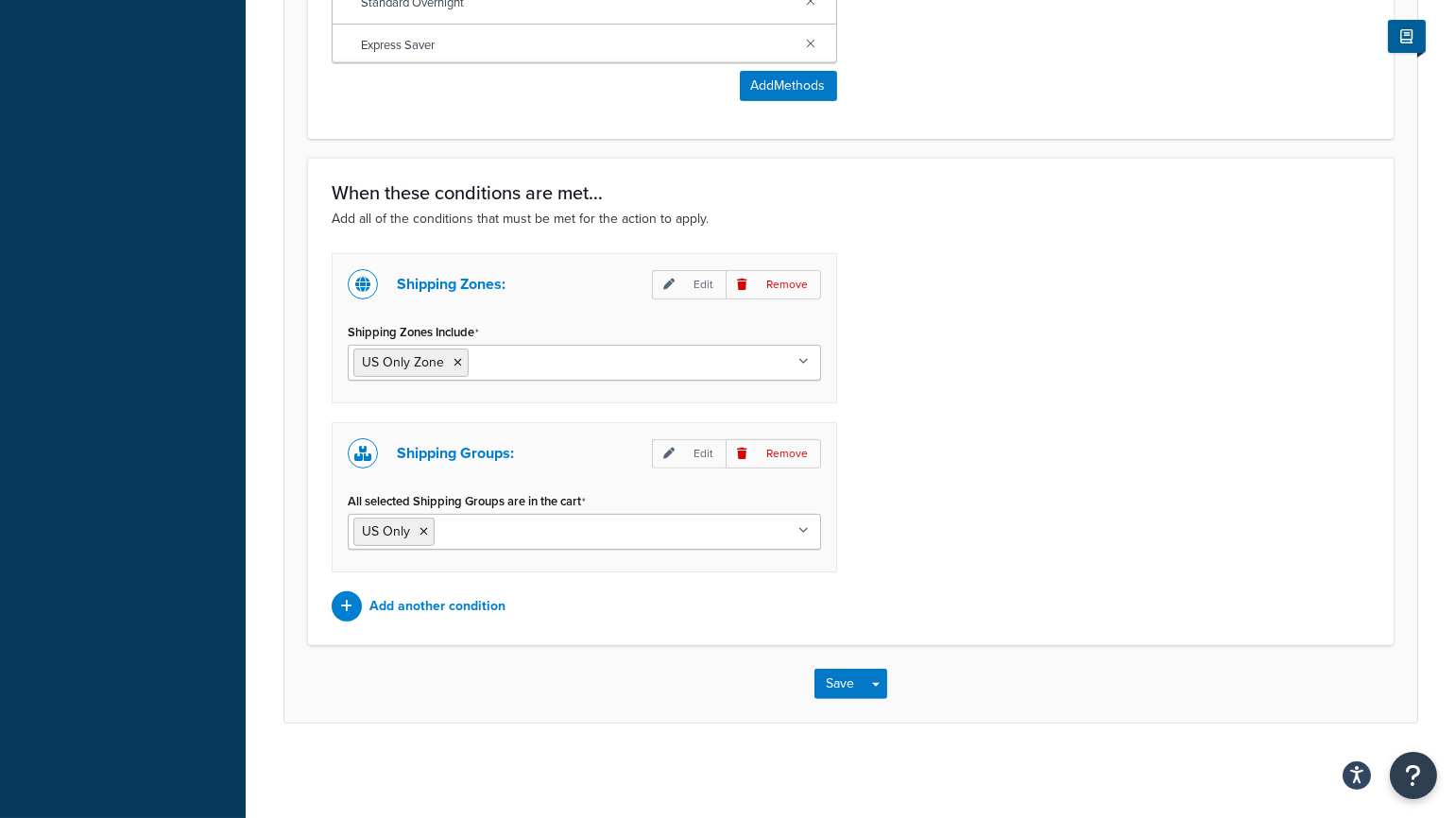 click on "Shipping Zones: Edit Remove Shipping Zones Include   US Only Zone   US APO DFW-Metroplex US Lower 48 All Countries-NonUS US POBox Shipping Groups: Edit Remove All selected Shipping Groups are in the cart   US Only   Hazardous MotorFreight Oversized DropShip NoFreeShipping Clearance All Products not assigned to a Shipping Group Add another condition" at bounding box center (850, 437) 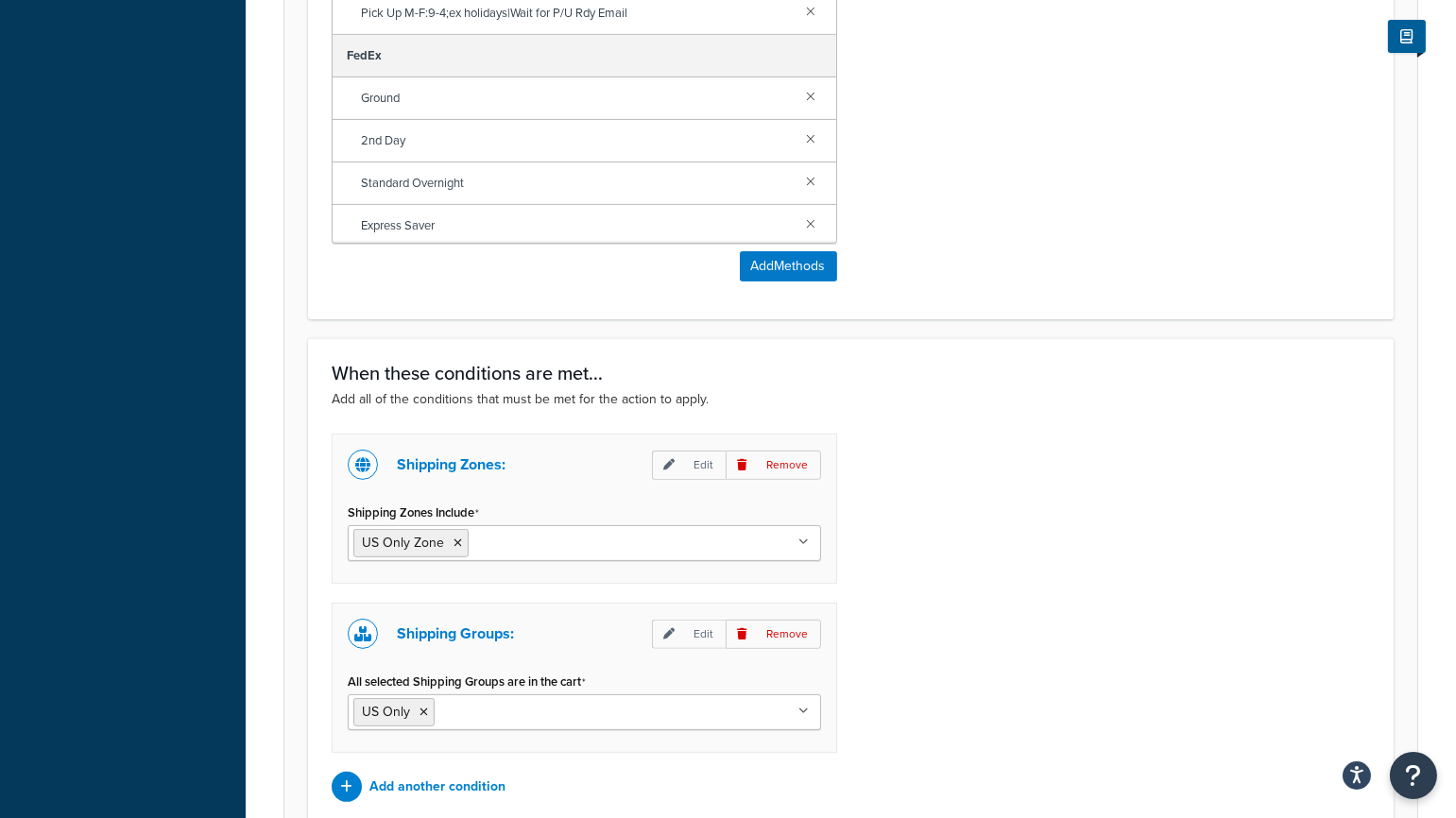 scroll, scrollTop: 836, scrollLeft: 0, axis: vertical 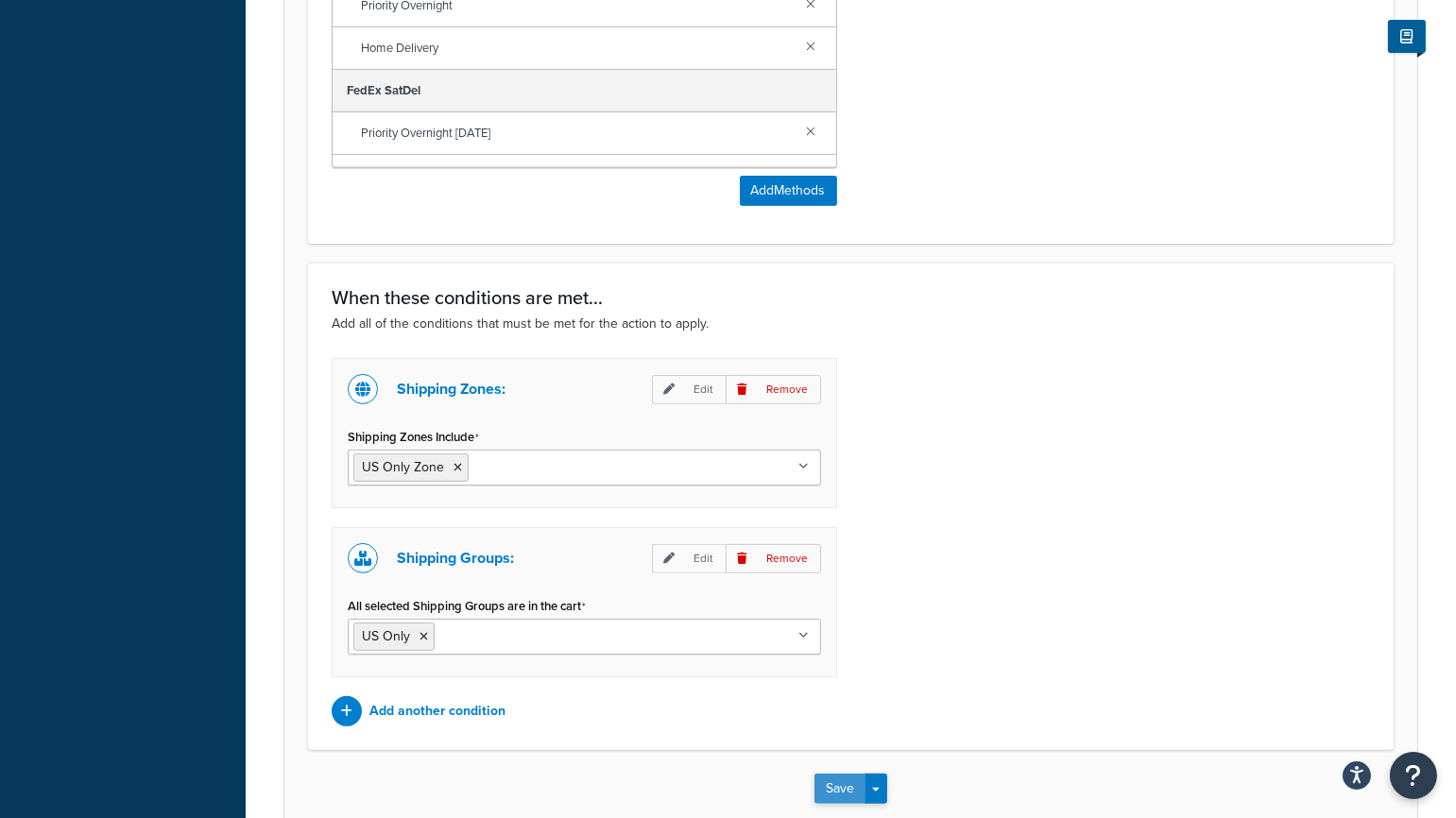 click on "Save" at bounding box center [840, 789] 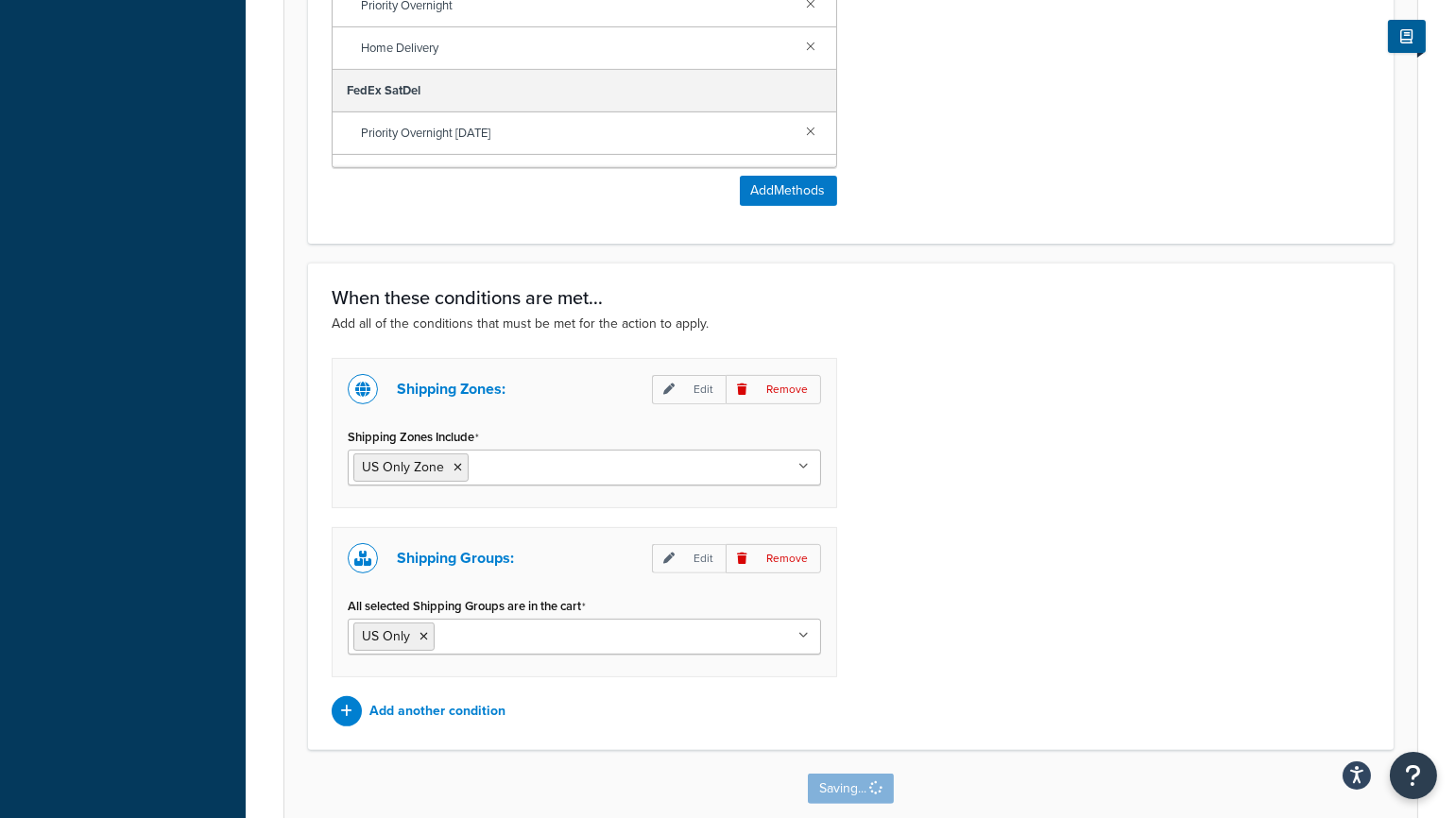 scroll, scrollTop: 0, scrollLeft: 0, axis: both 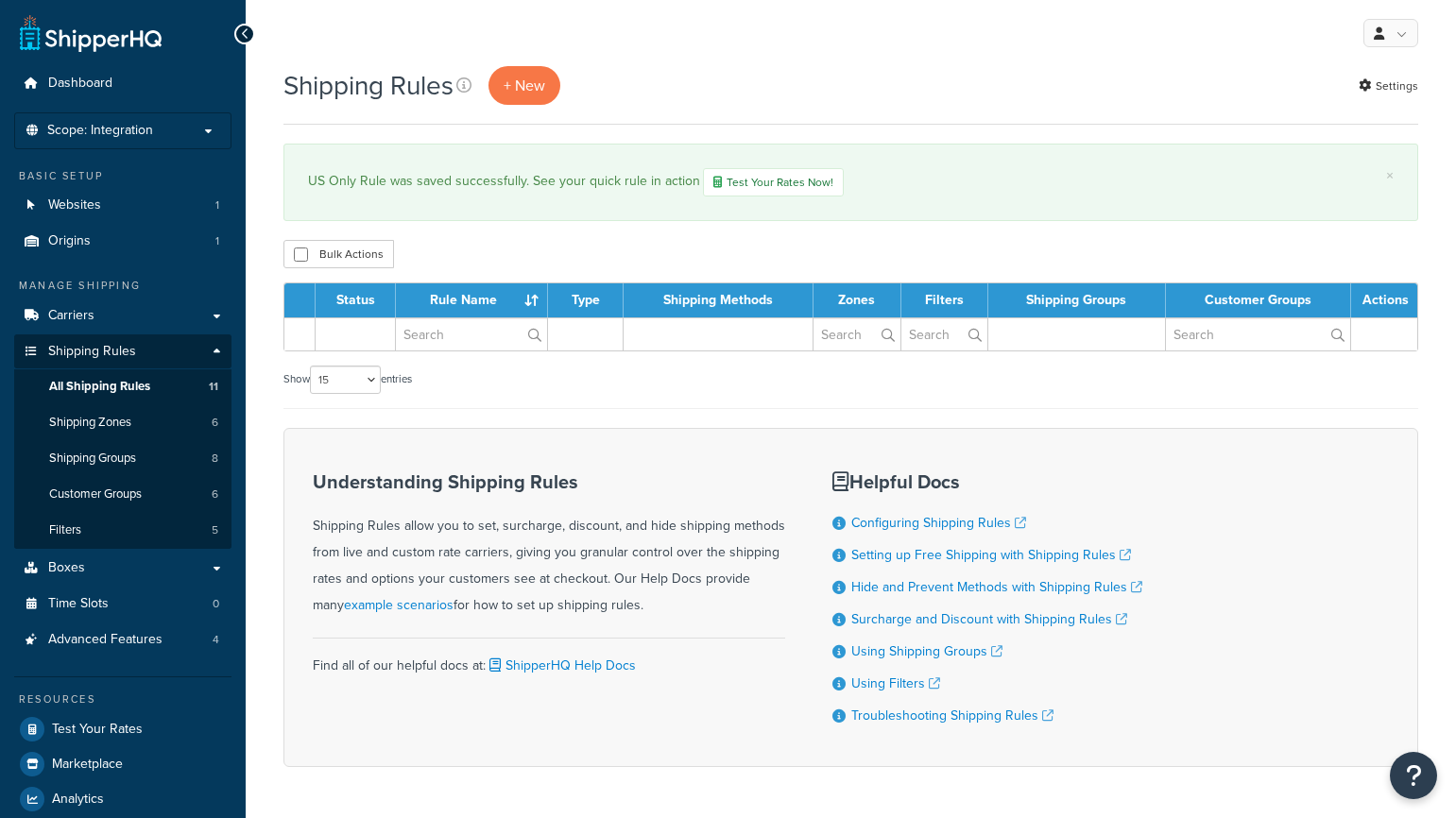 select on "15" 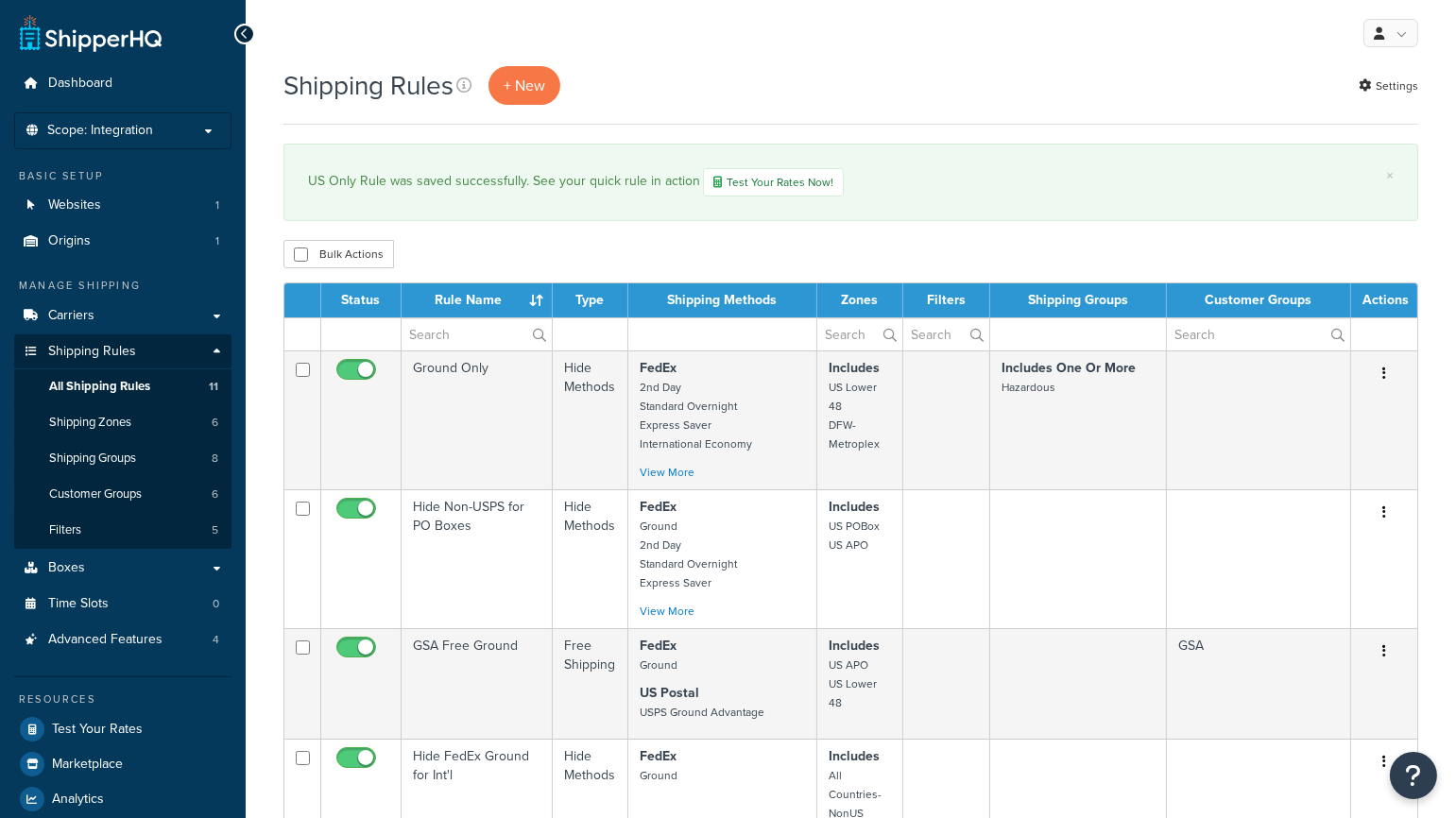 scroll, scrollTop: 0, scrollLeft: 0, axis: both 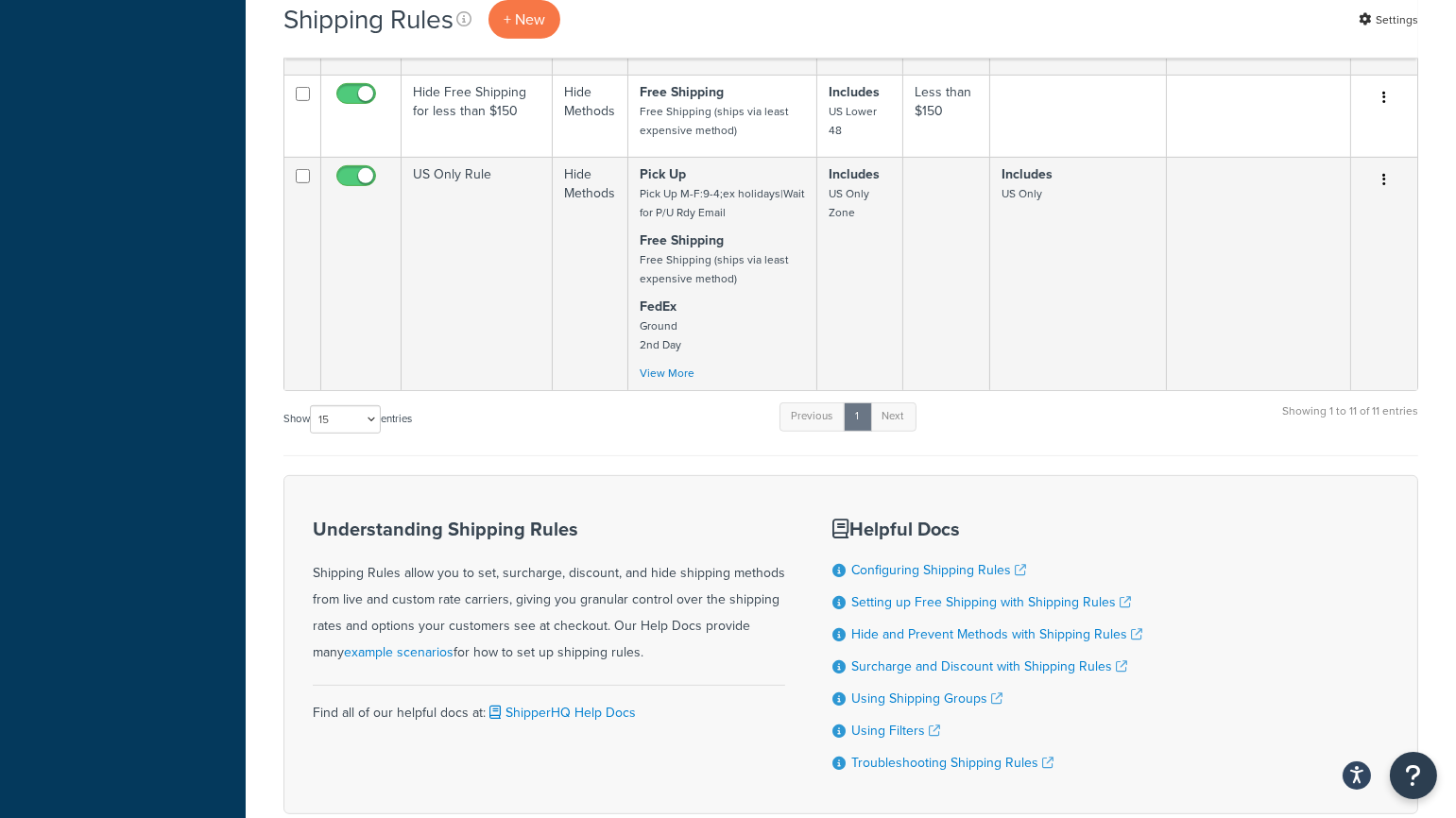 click on "Shipping Rules
+ New
Settings
×
US Only Rule was saved successfully. See your quick rule in action   Test Your Rates Now!
Bulk Actions
Duplicate
Delete
Contact Us
Send Us A Message" at bounding box center [850, -262] 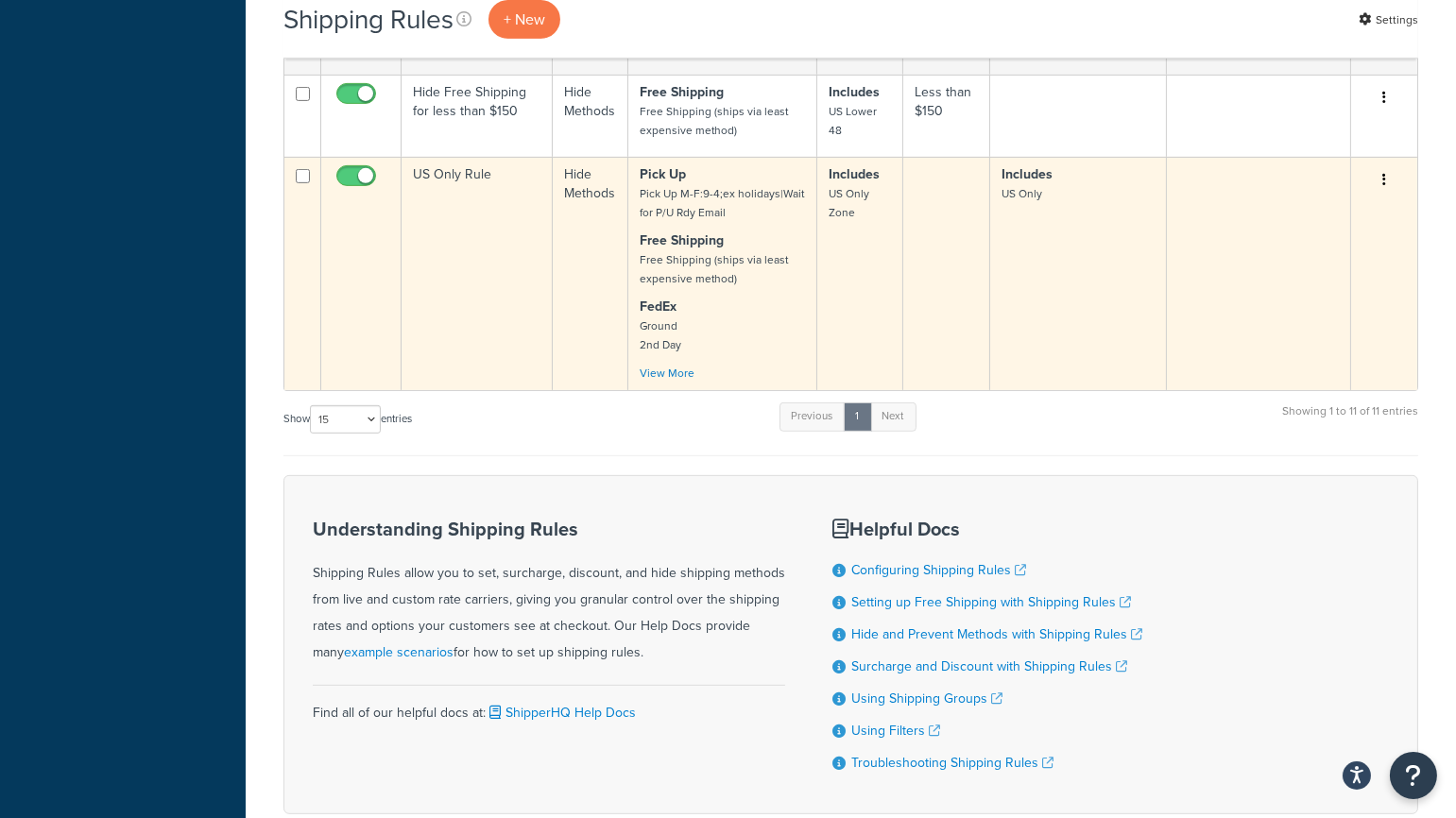 click at bounding box center (1384, 179) 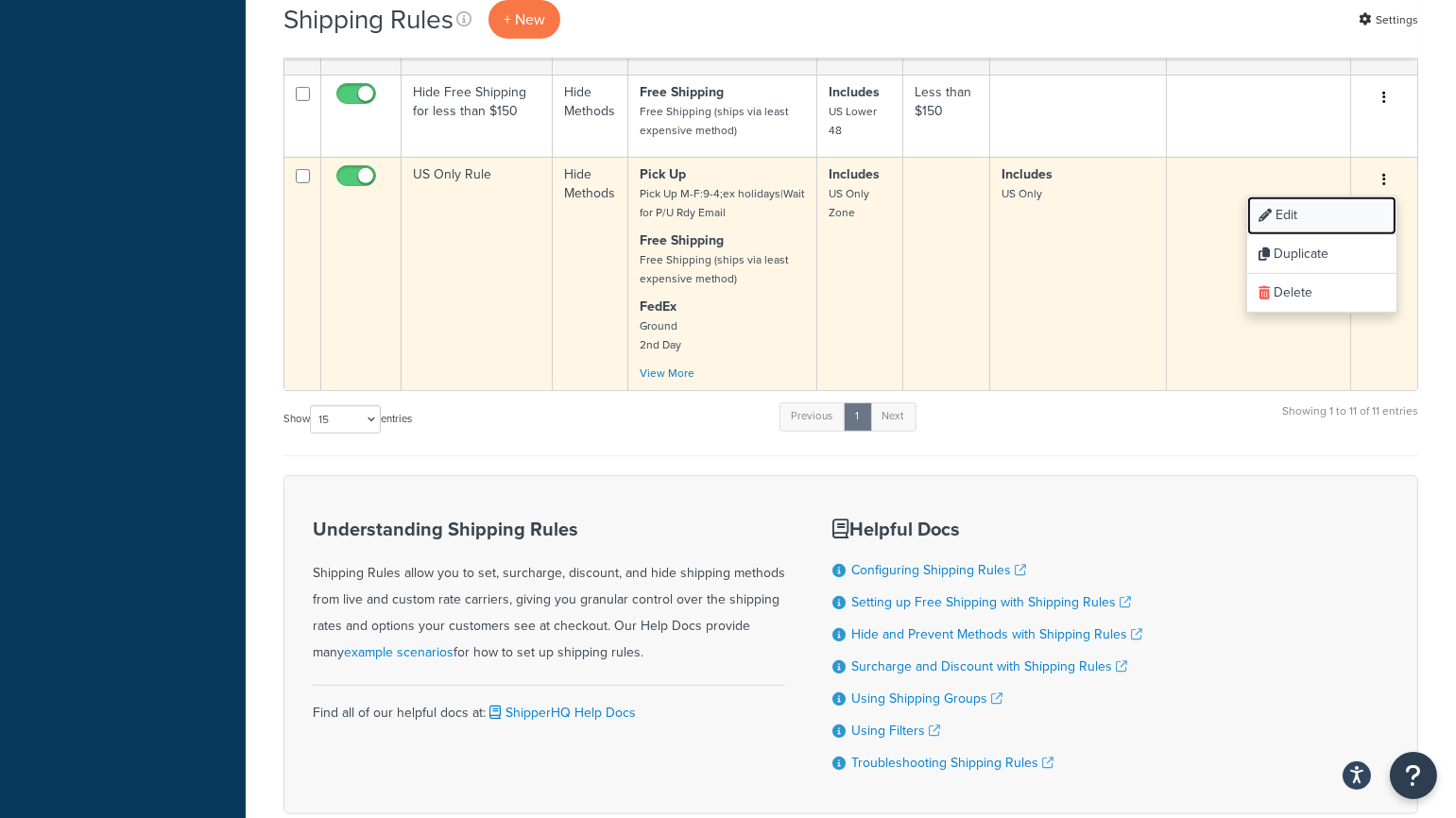 click on "Edit" at bounding box center [1322, 215] 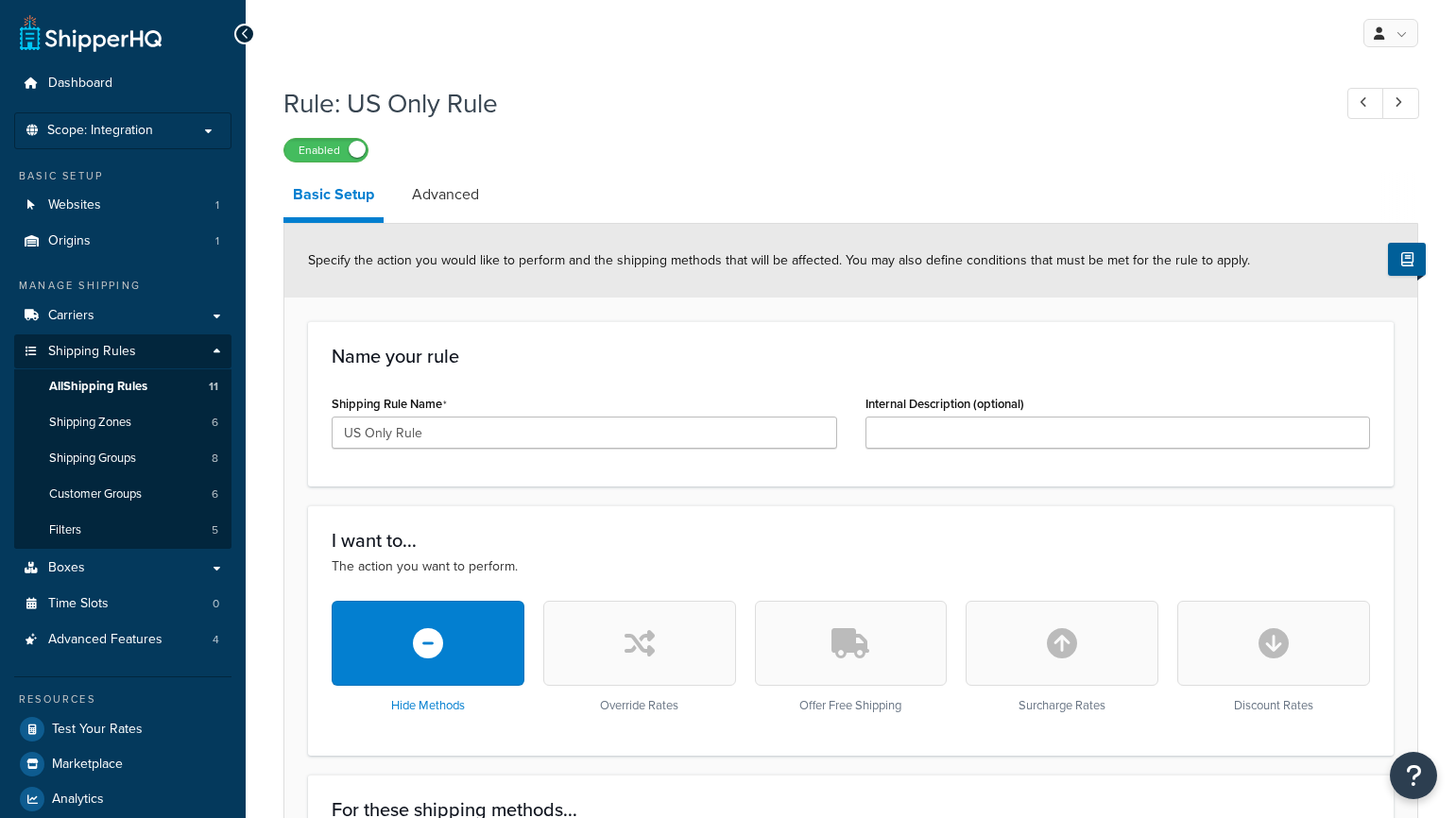 scroll, scrollTop: 0, scrollLeft: 0, axis: both 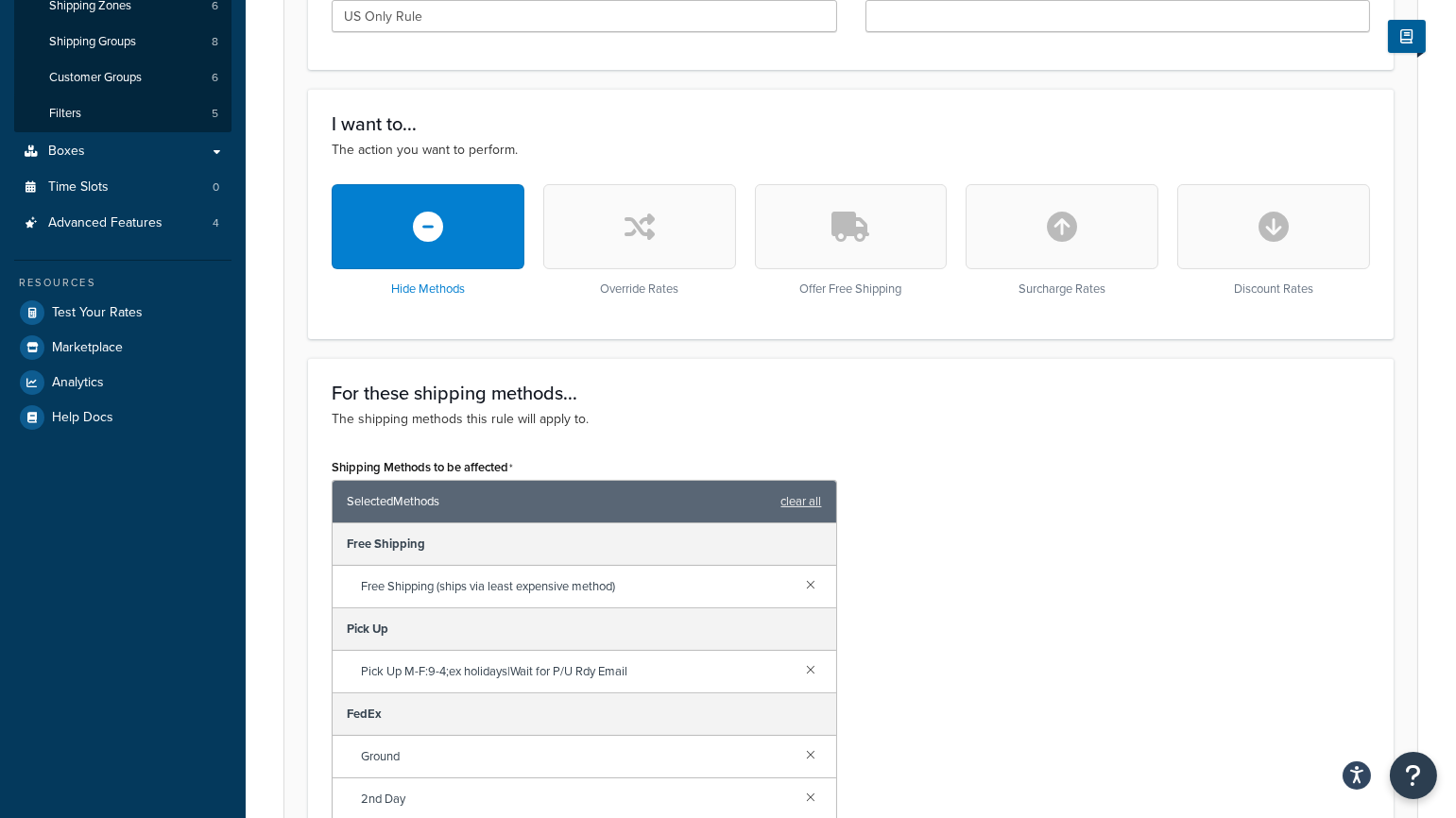 click at bounding box center (428, 227) 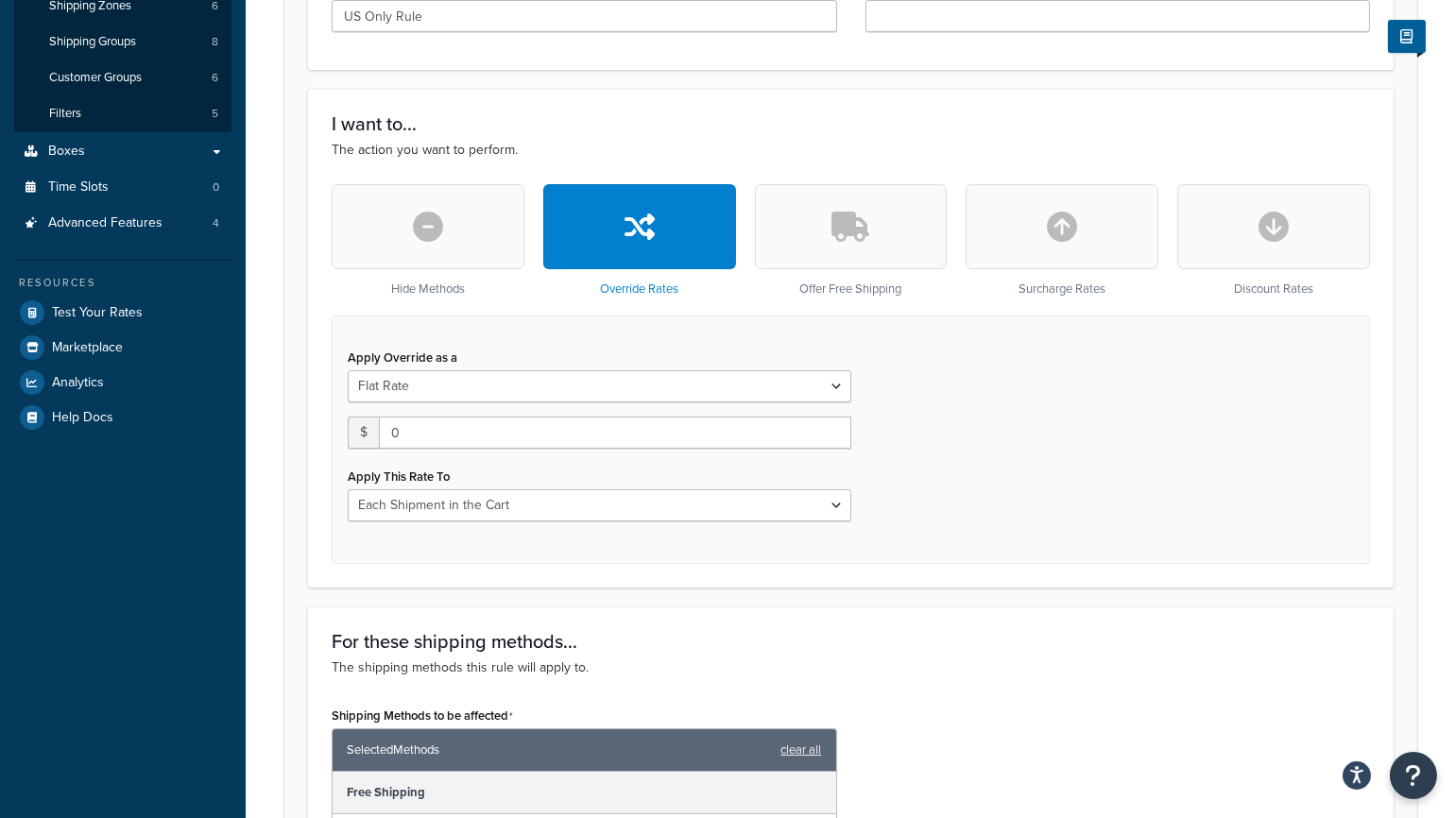 click at bounding box center [428, 227] 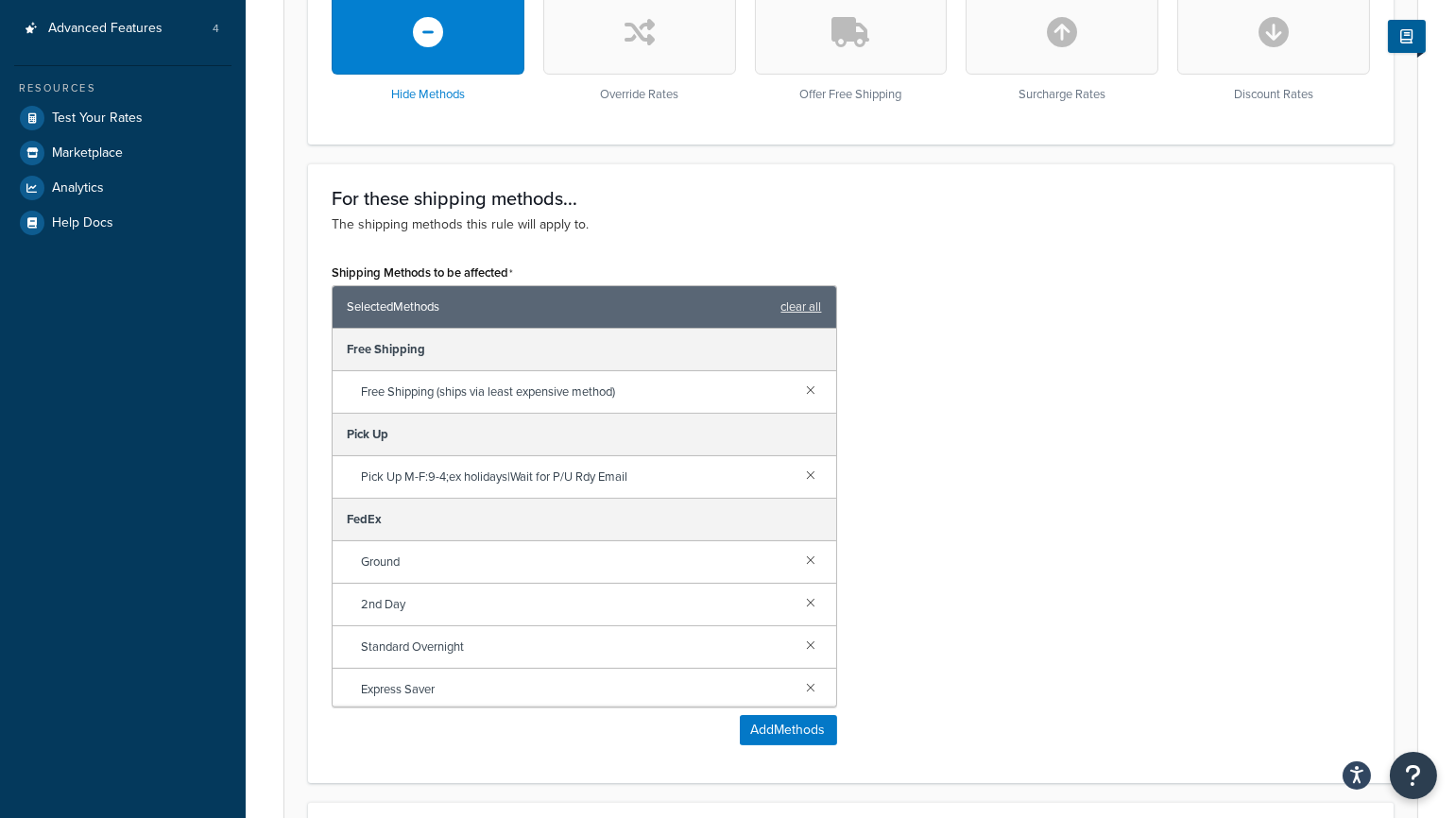 scroll, scrollTop: 731, scrollLeft: 0, axis: vertical 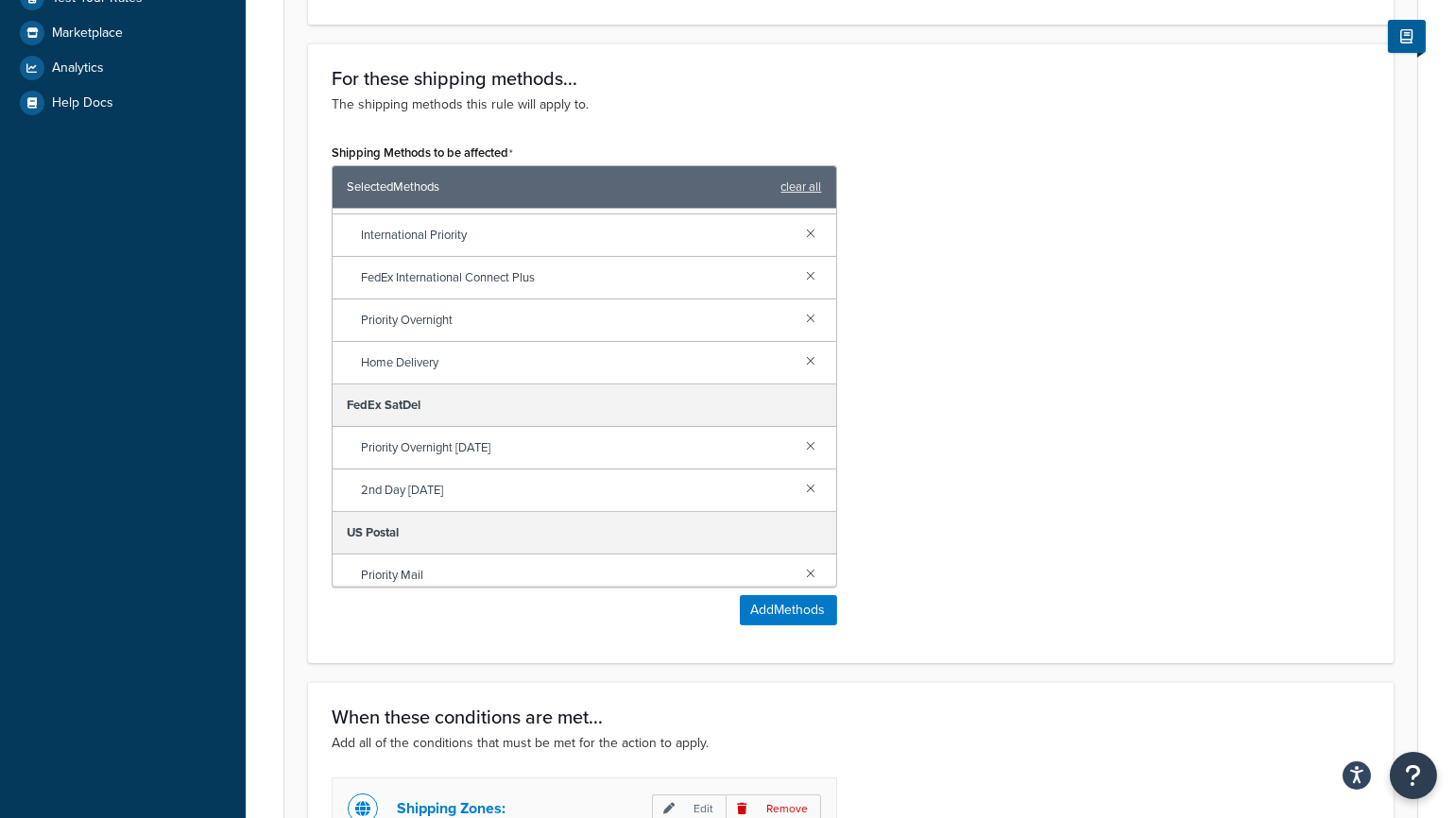 click on "Shipping Methods to be affected Selected  Methods clear all Free Shipping Free Shipping (ships via least expensive method) Pick Up Pick Up M-F:9-4;ex holidays|Wait for P/U Rdy Email FedEx Ground 2nd Day Standard Overnight Express Saver International Economy International Priority FedEx International Connect Plus Priority Overnight Home Delivery FedEx SatDel Priority Overnight [DATE] 2nd Day [DATE] US Postal Priority Mail Priority Mail Express Priority Mail Express International Priority Mail International USPS Ground Advantage Add  Methods" at bounding box center [850, 389] 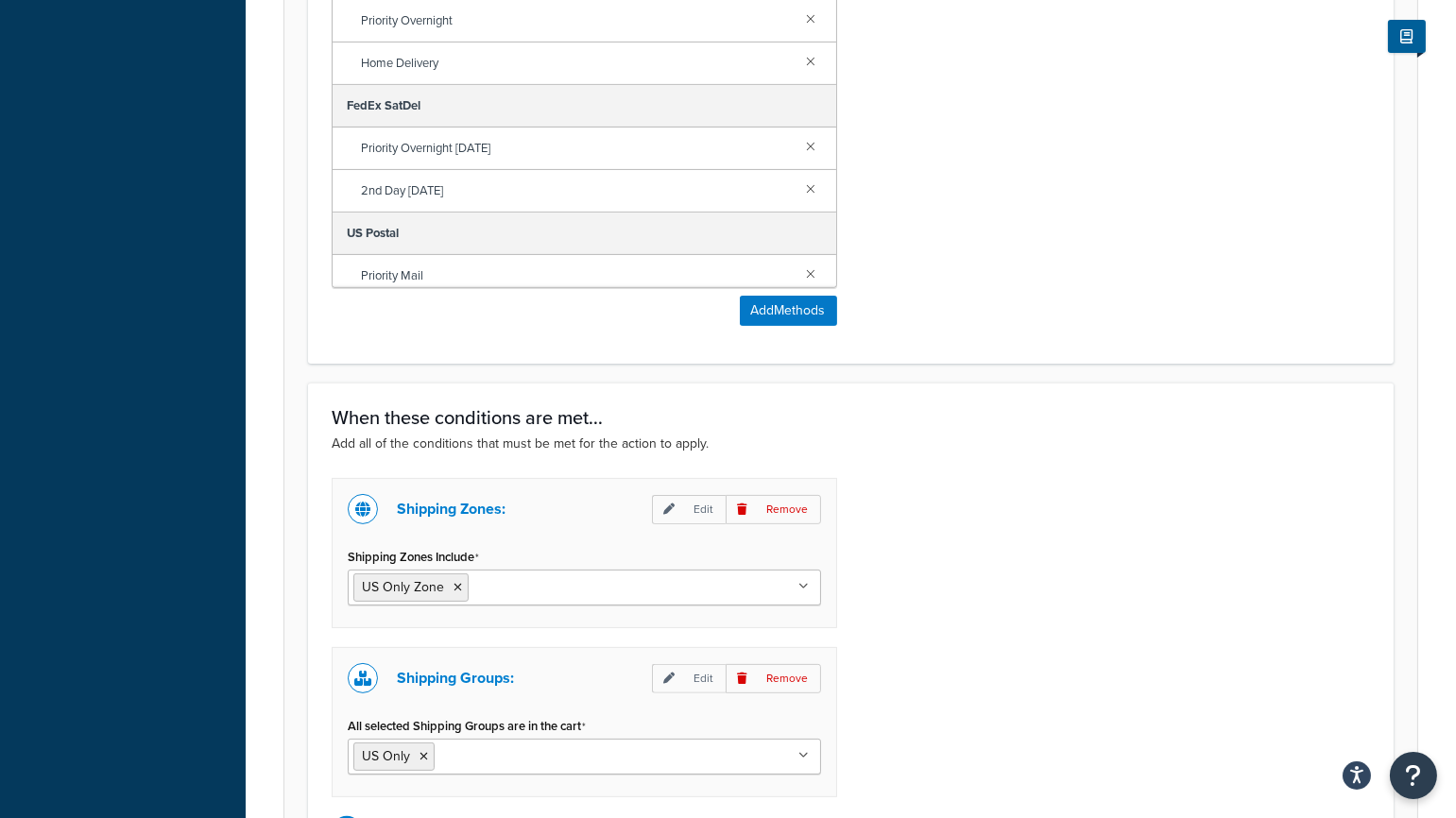 scroll, scrollTop: 1256, scrollLeft: 0, axis: vertical 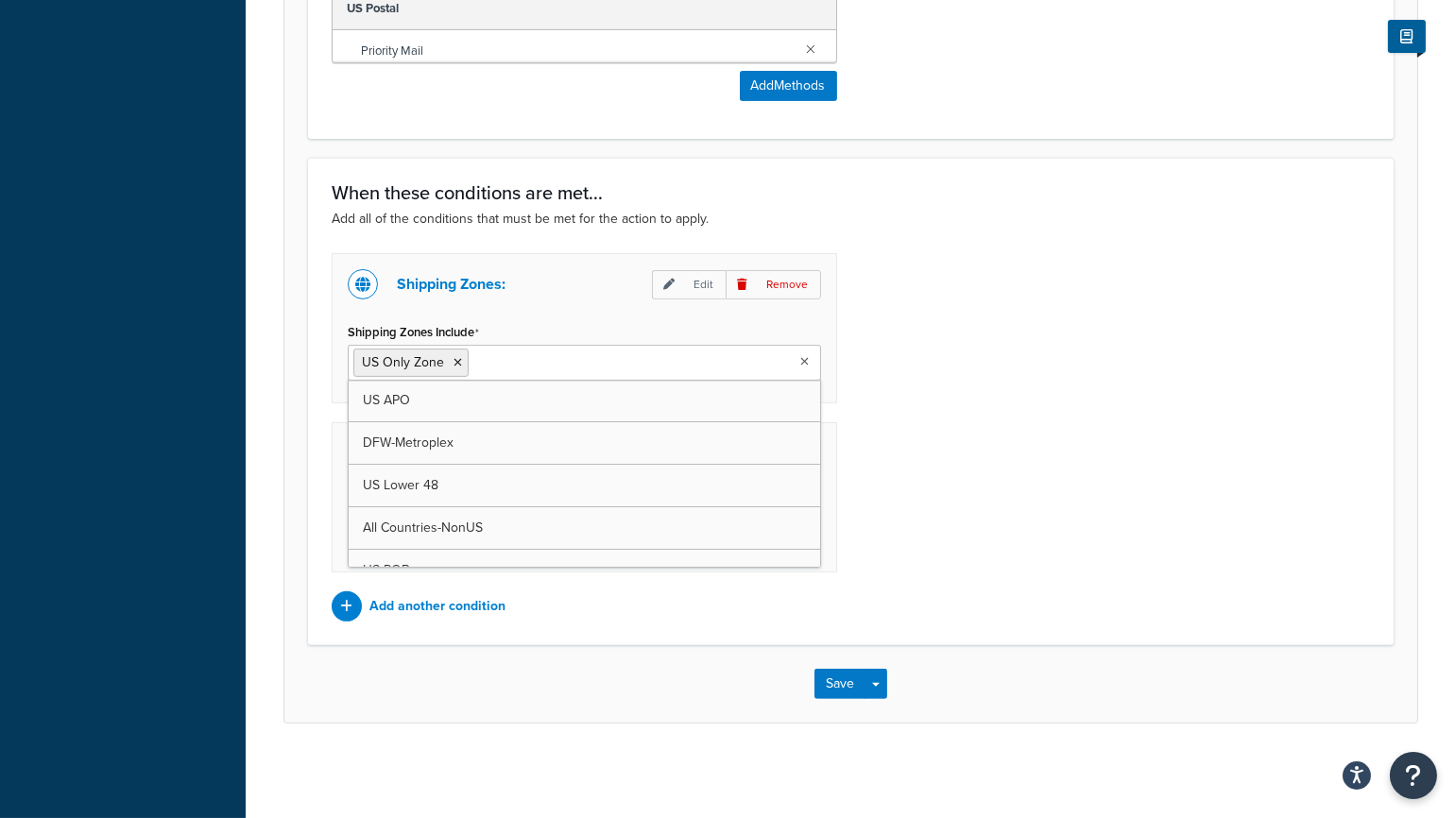 click at bounding box center (805, 362) 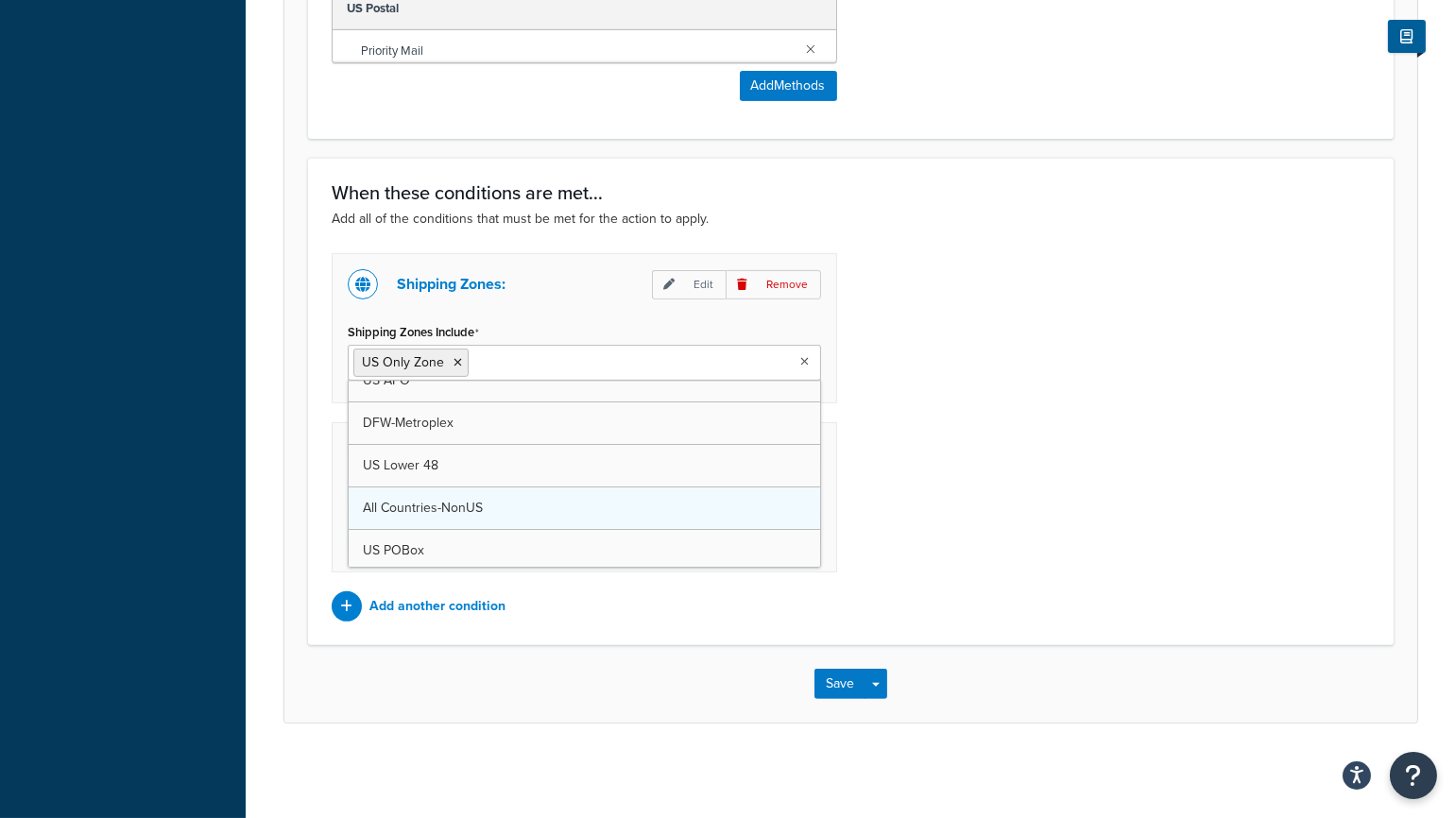 scroll, scrollTop: 25, scrollLeft: 0, axis: vertical 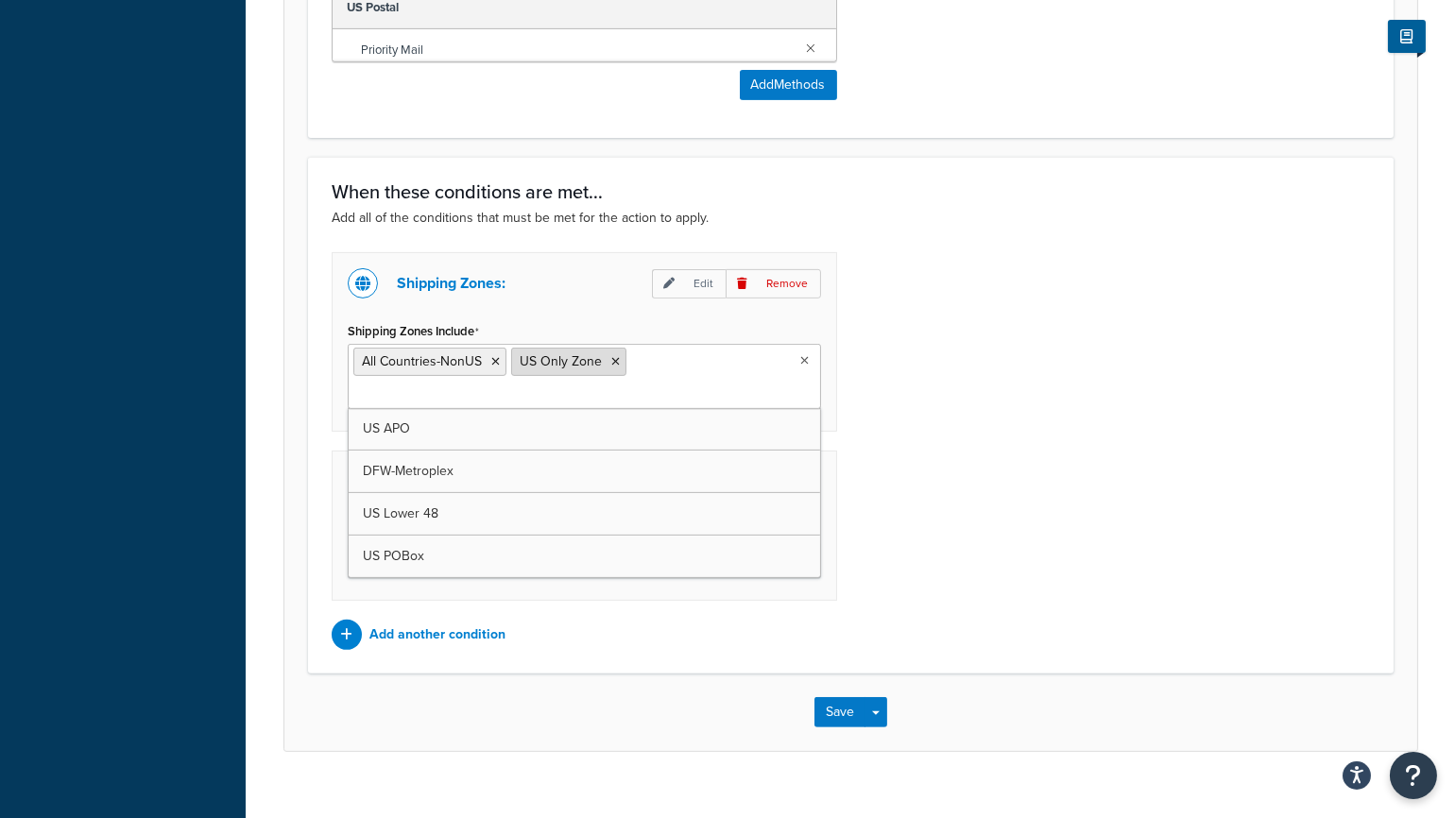 click at bounding box center [615, 362] 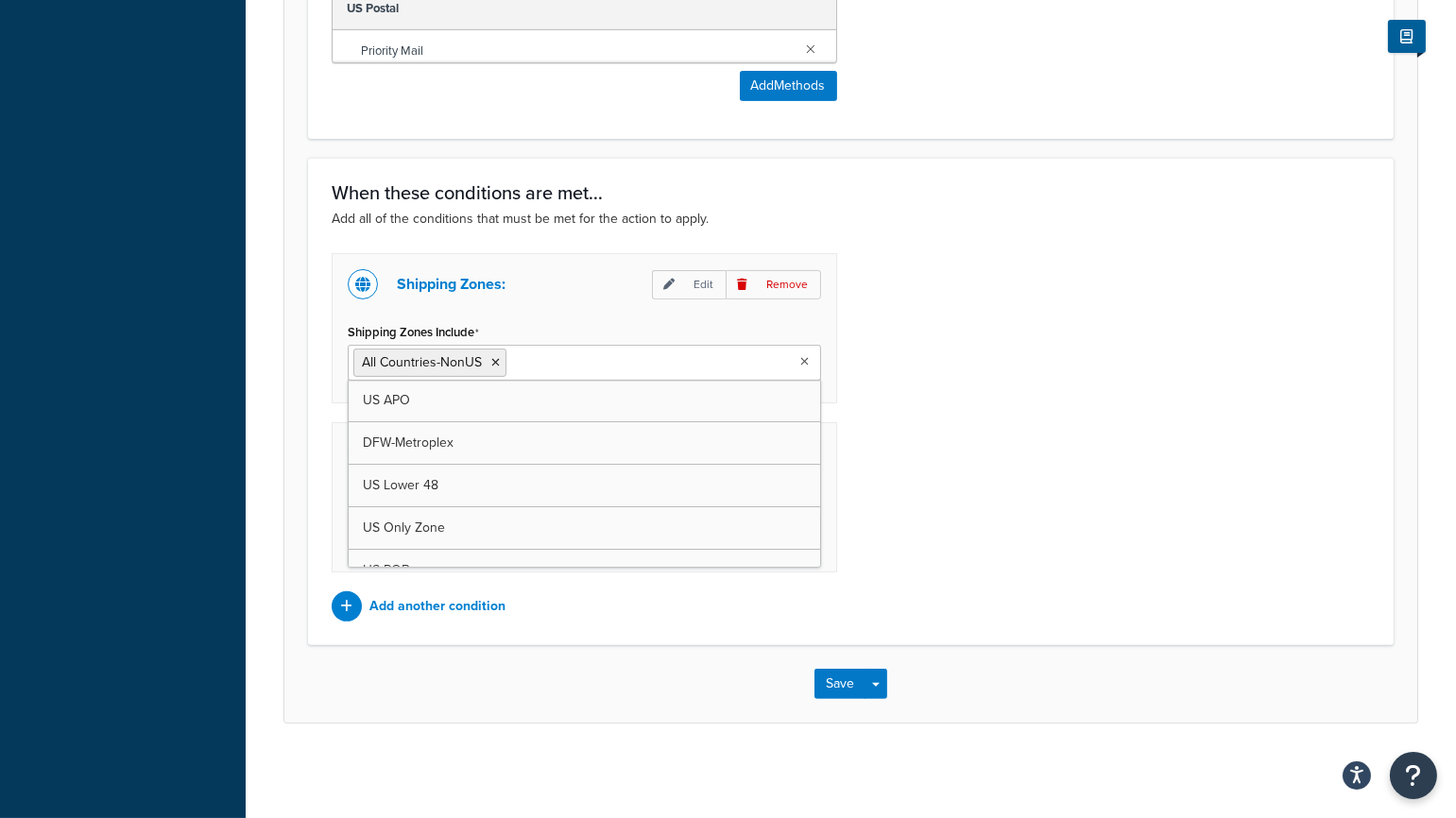 click on "Shipping Zones: Edit Remove Shipping Zones Include   All Countries-NonUS   US APO DFW-Metroplex US Lower 48 US Only Zone US POBox Shipping Groups: Edit Remove All selected Shipping Groups are in the cart   US Only   Hazardous MotorFreight Oversized DropShip NoFreeShipping Clearance All Products not assigned to a Shipping Group Add another condition" at bounding box center (850, 437) 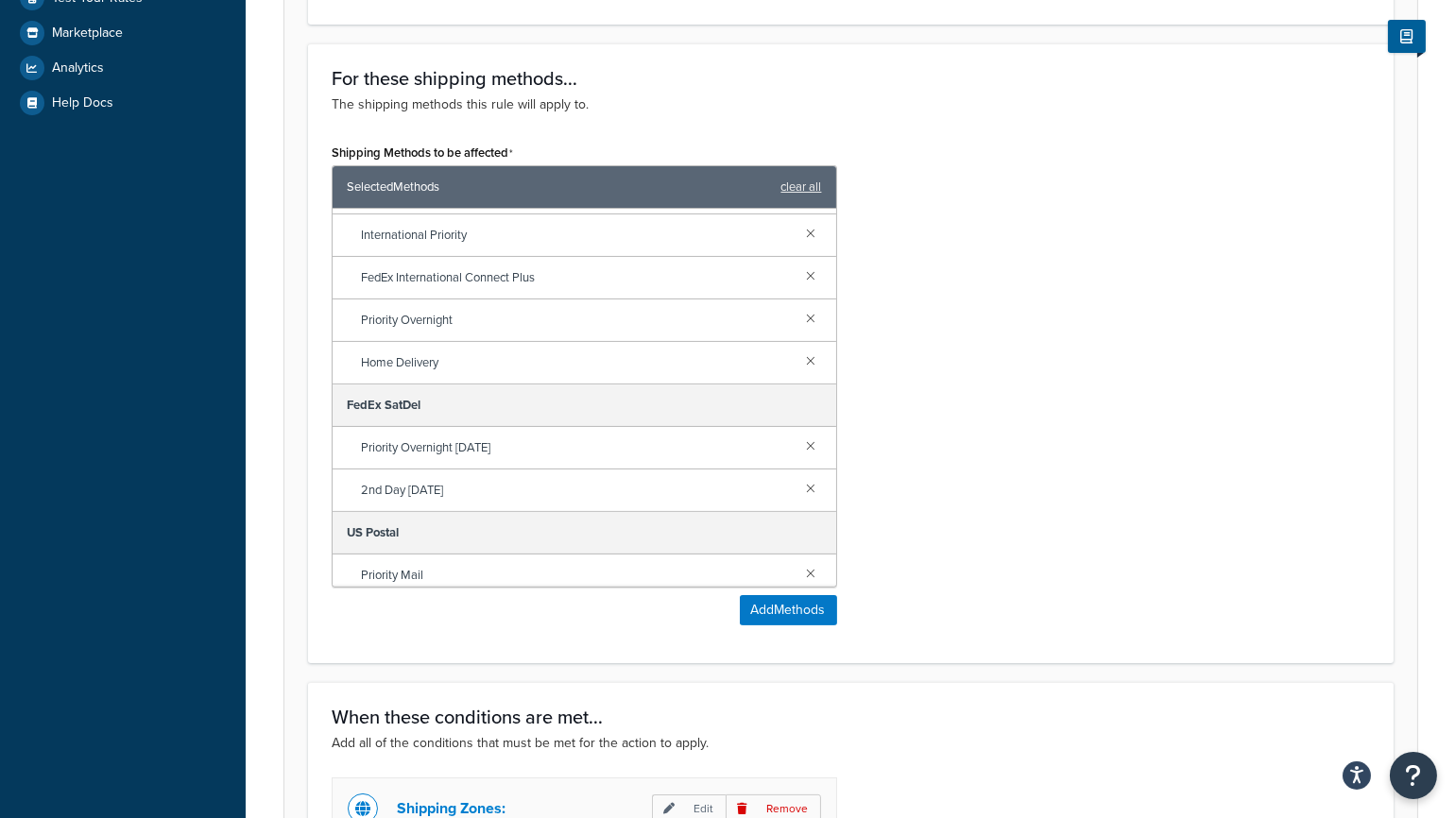 scroll, scrollTop: 1256, scrollLeft: 0, axis: vertical 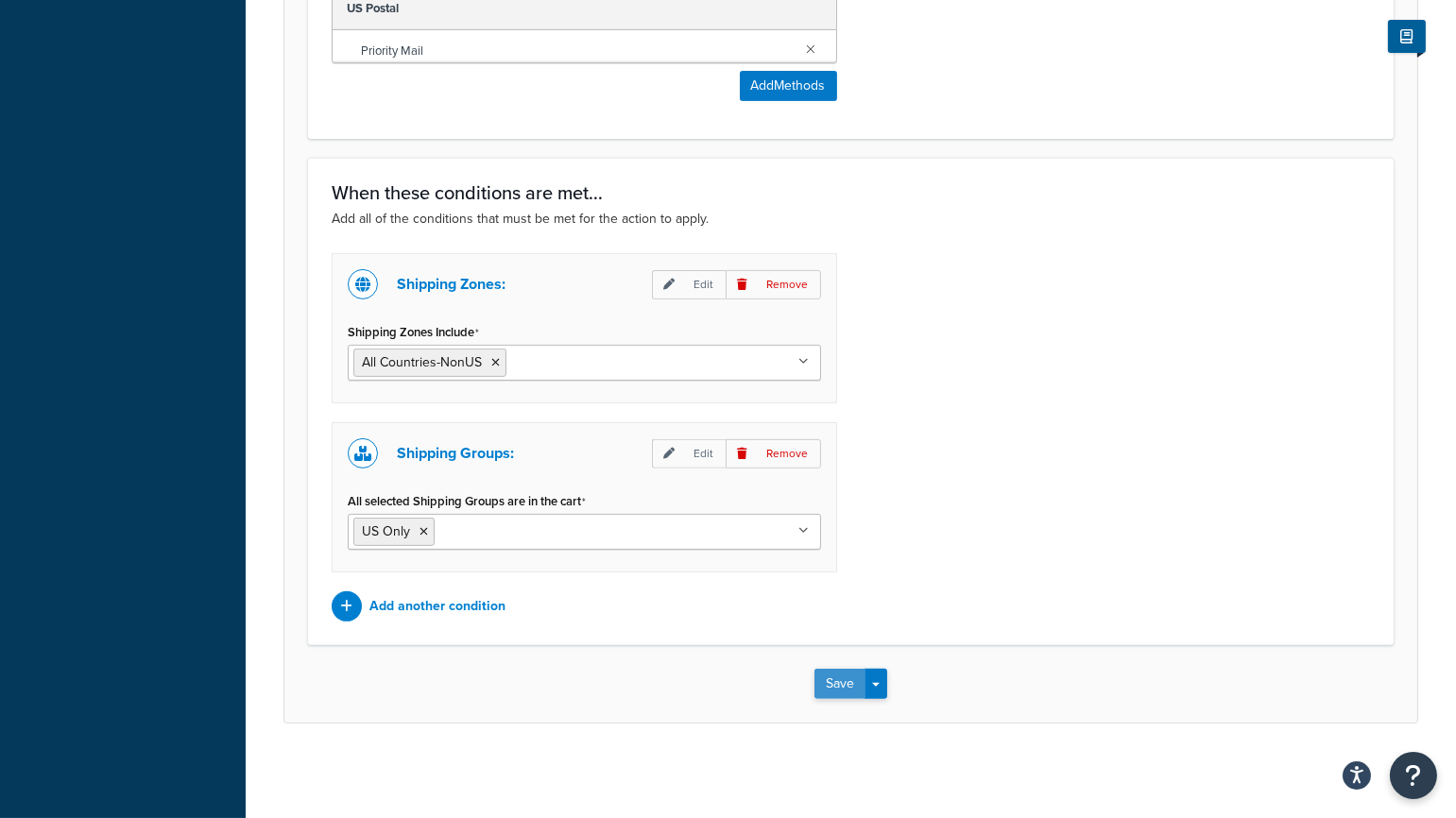 click on "Save" at bounding box center (840, 684) 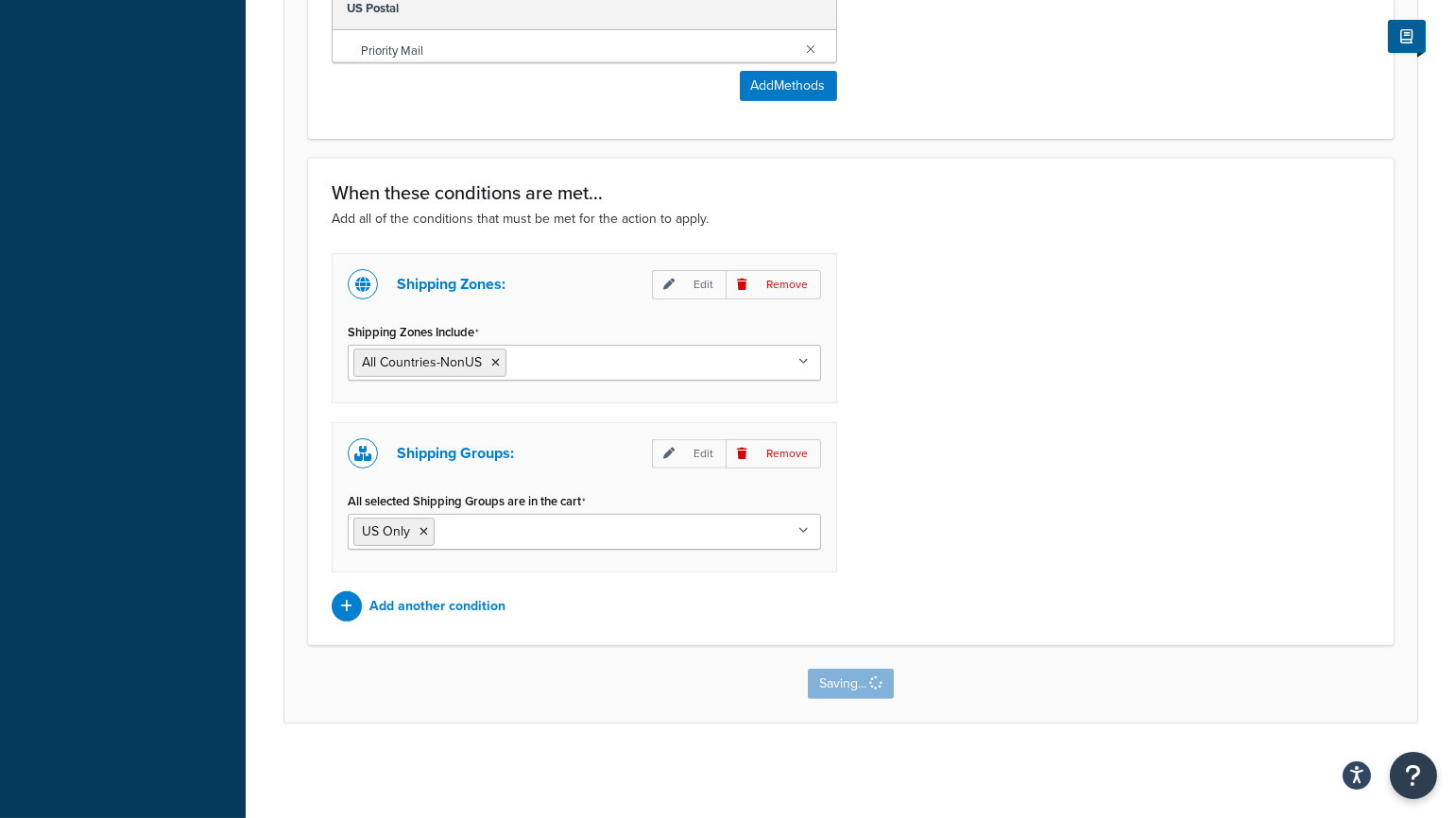 scroll, scrollTop: 0, scrollLeft: 0, axis: both 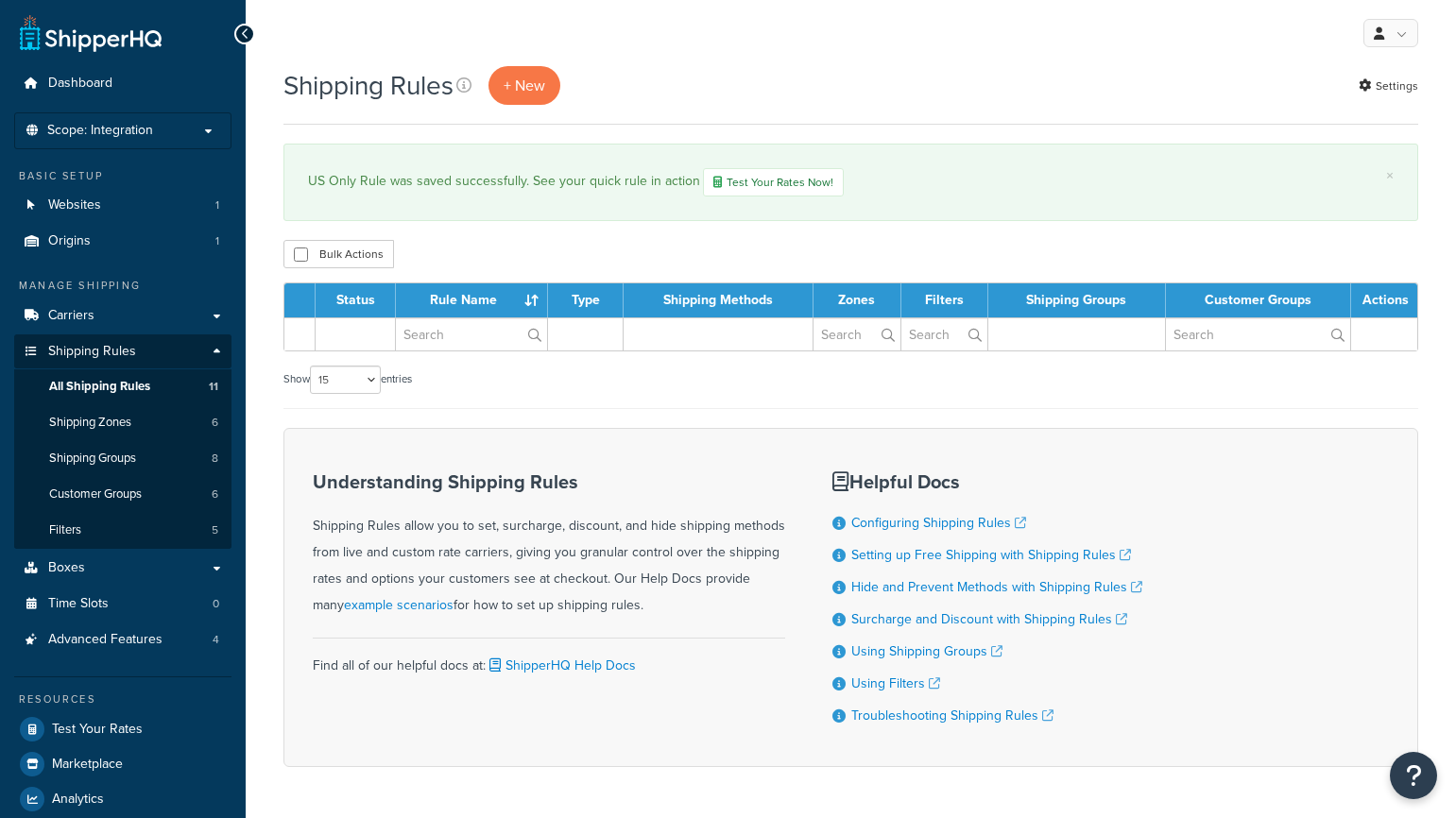 select on "15" 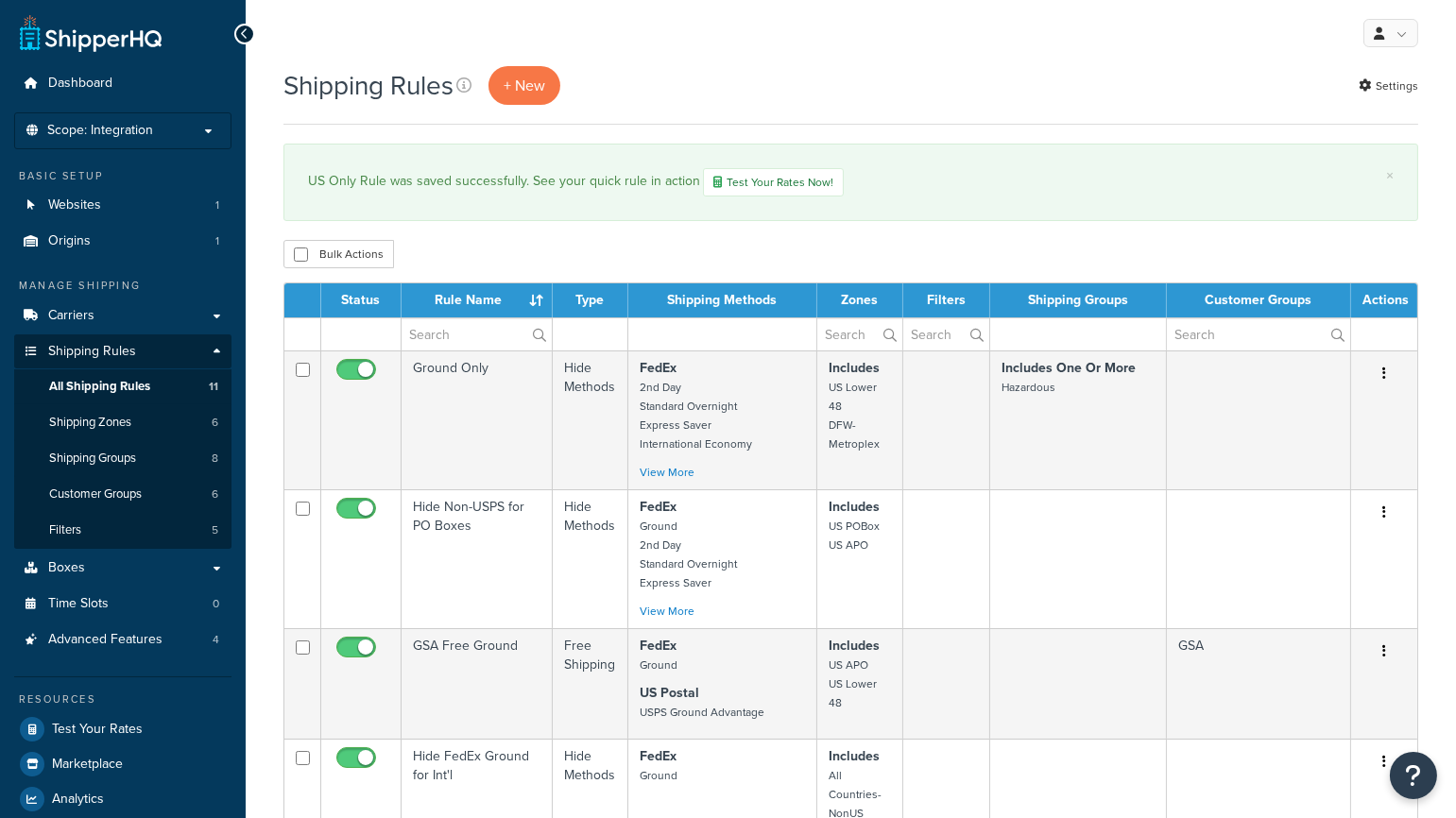 scroll, scrollTop: 0, scrollLeft: 0, axis: both 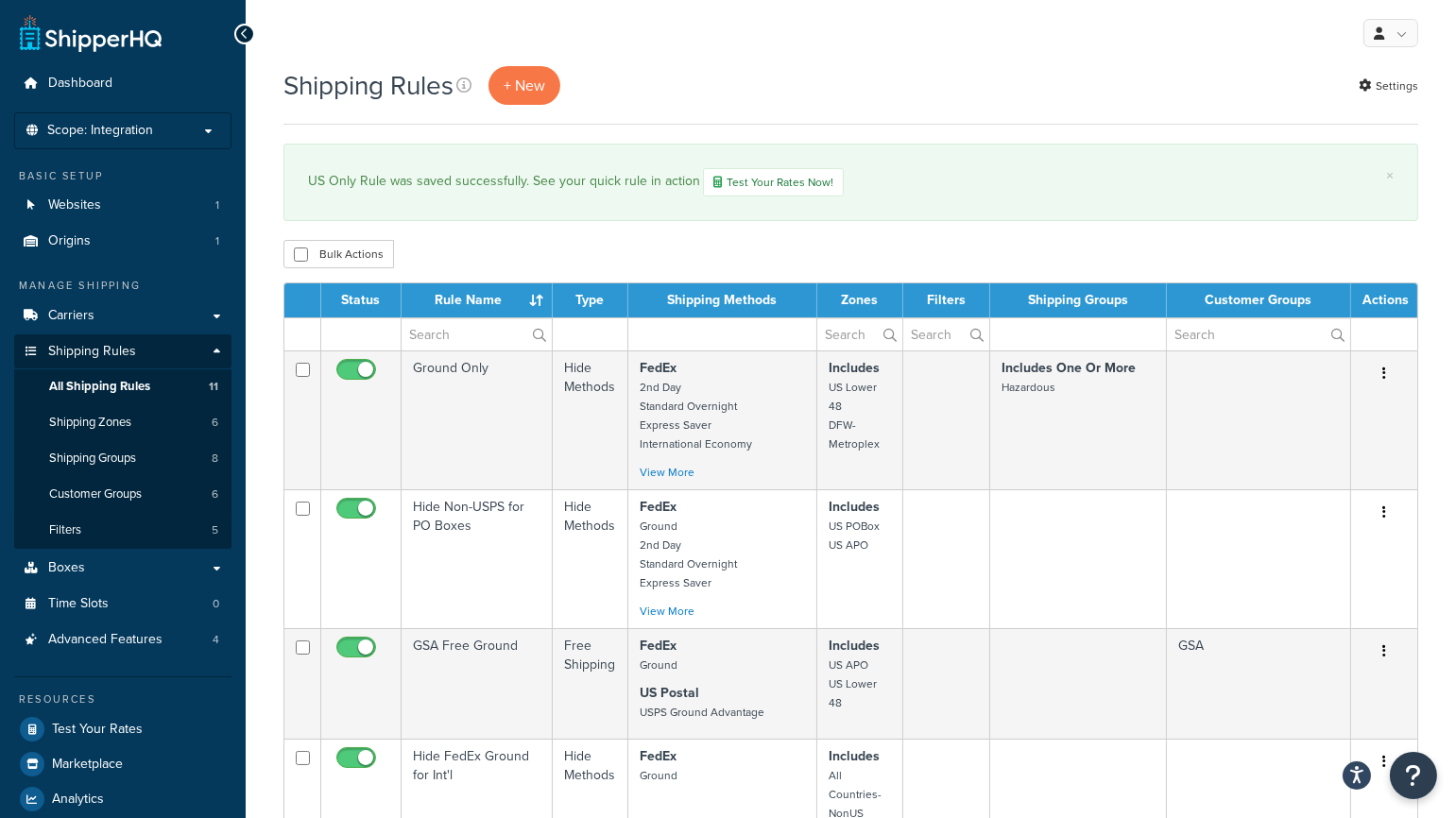click on "Shipping Rules
+ New
Settings
×
US Only Rule was saved successfully. See your quick rule in action   Test Your Rates Now!
Bulk Actions
Duplicate
[GEOGRAPHIC_DATA]
Contact Us
Send Us A Message" at bounding box center [850, 1207] 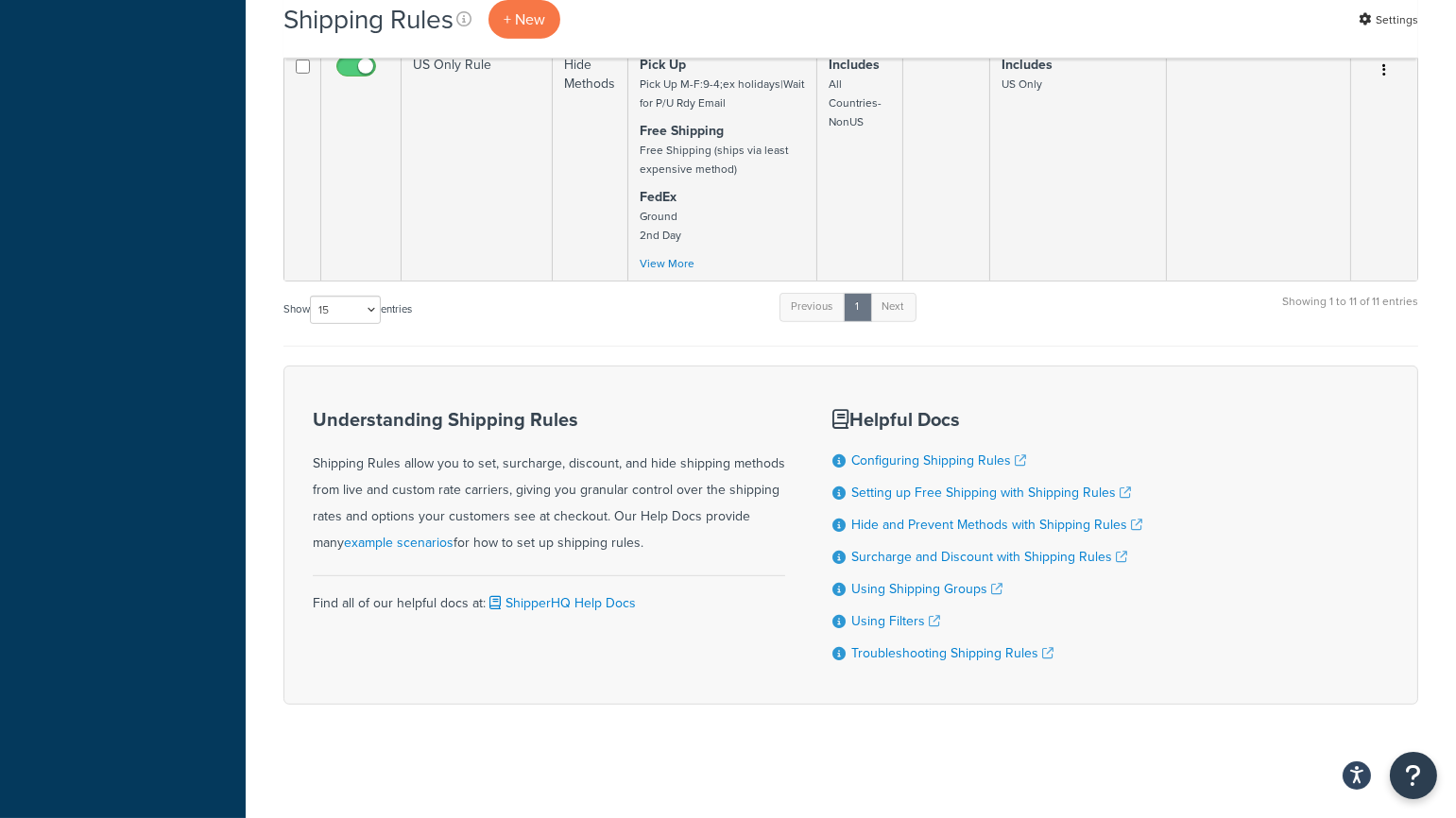scroll, scrollTop: 1166, scrollLeft: 0, axis: vertical 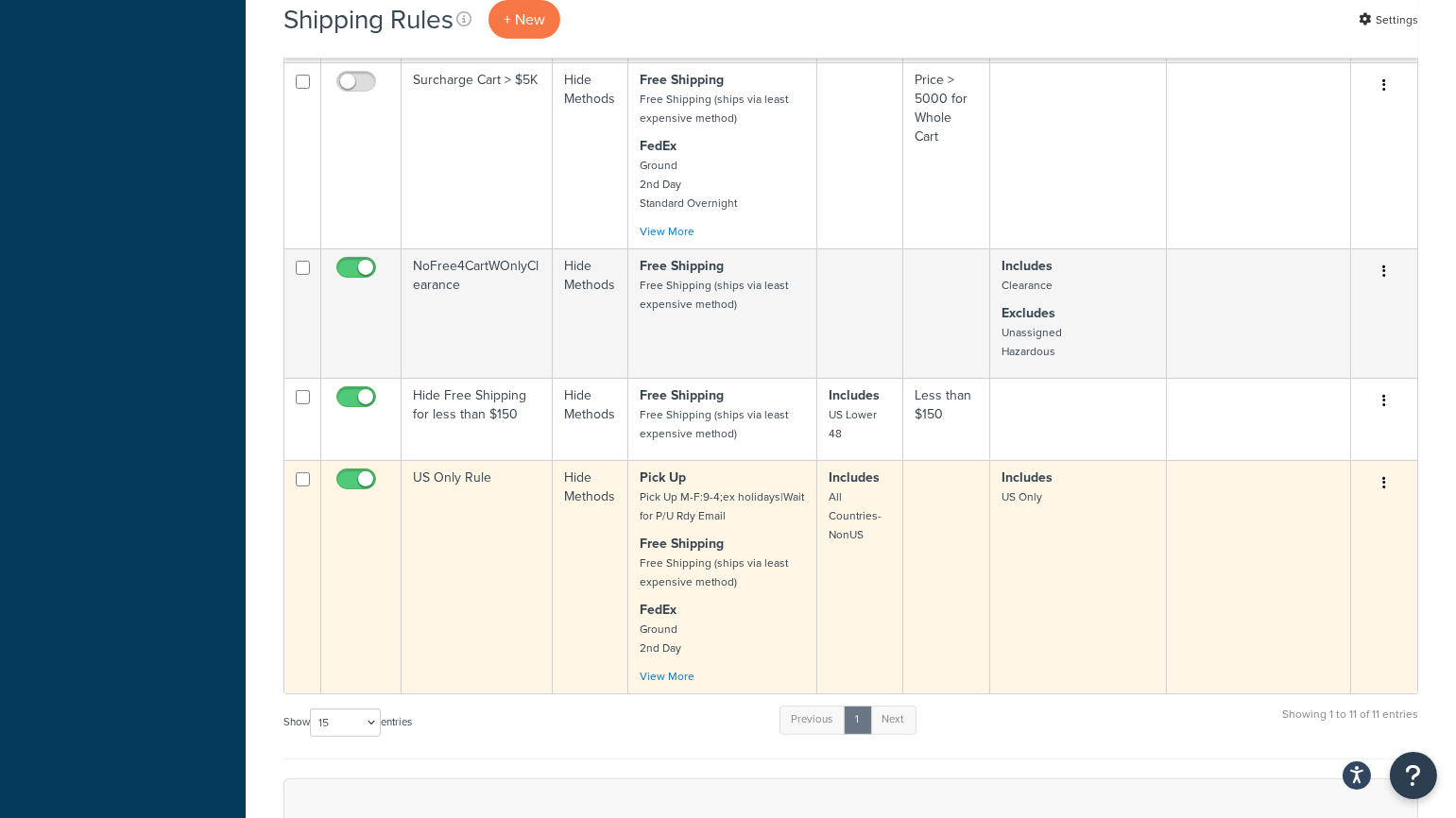 click at bounding box center (1384, 484) 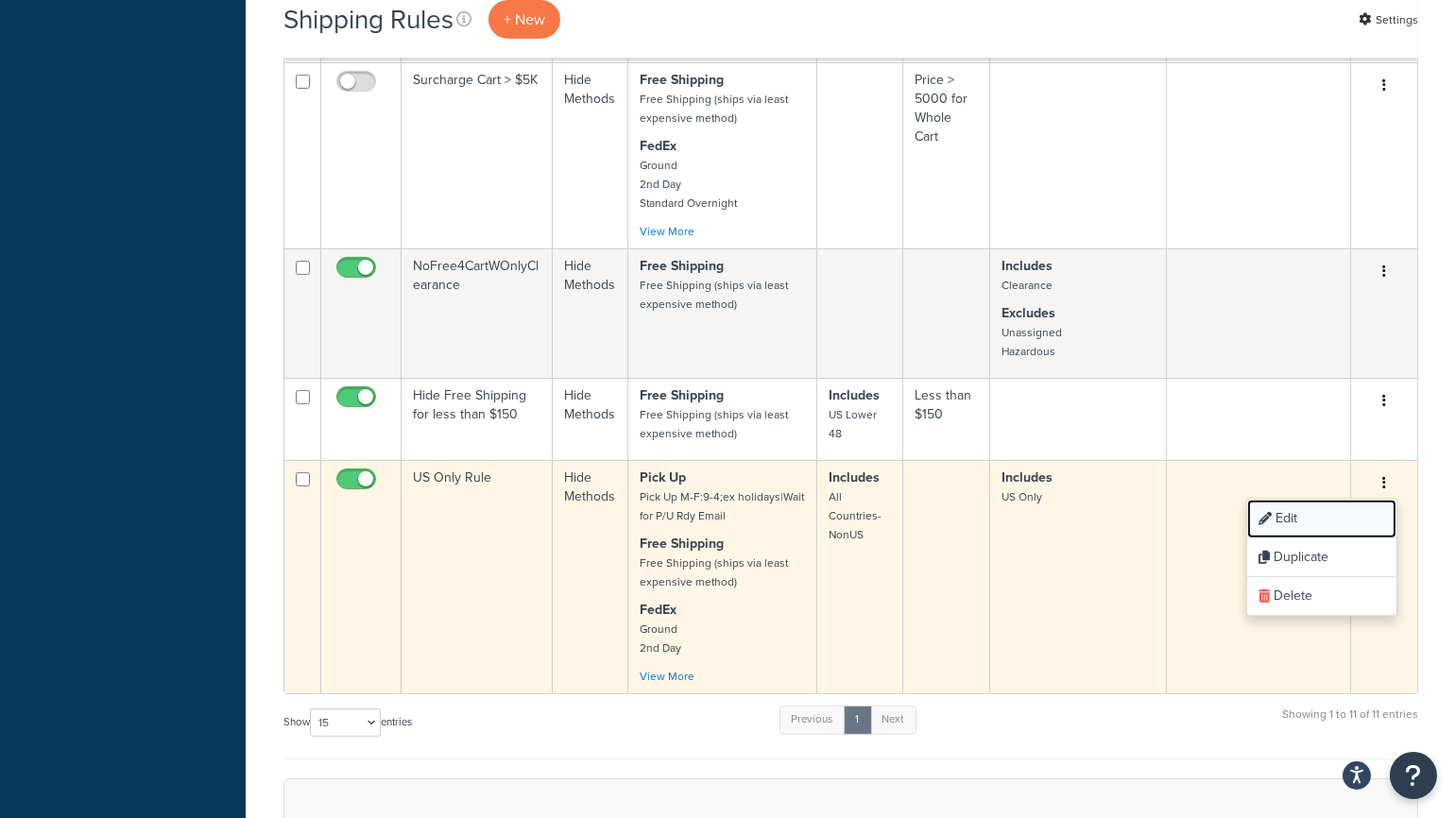 click on "Edit" at bounding box center (1322, 519) 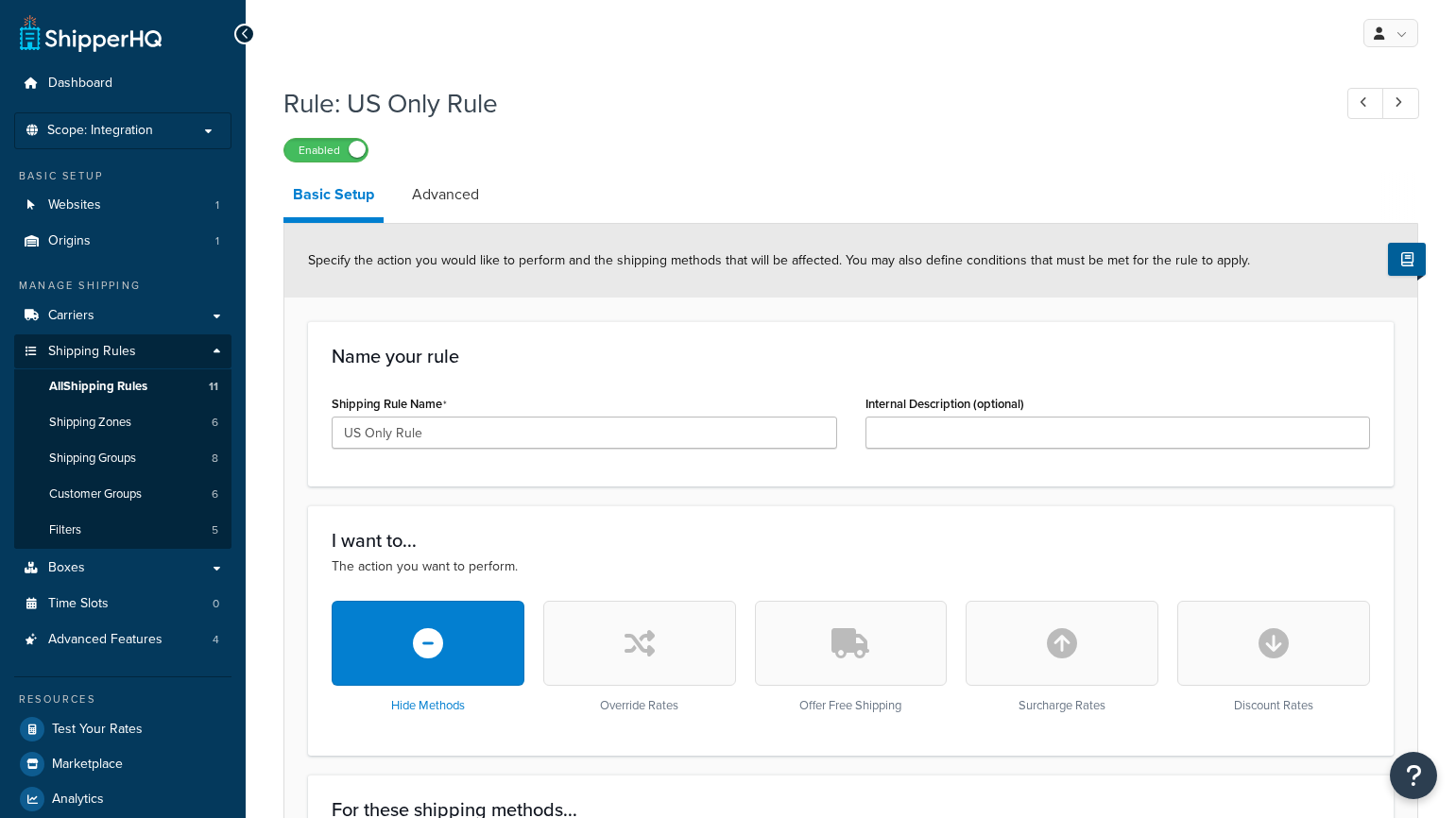 scroll, scrollTop: 0, scrollLeft: 0, axis: both 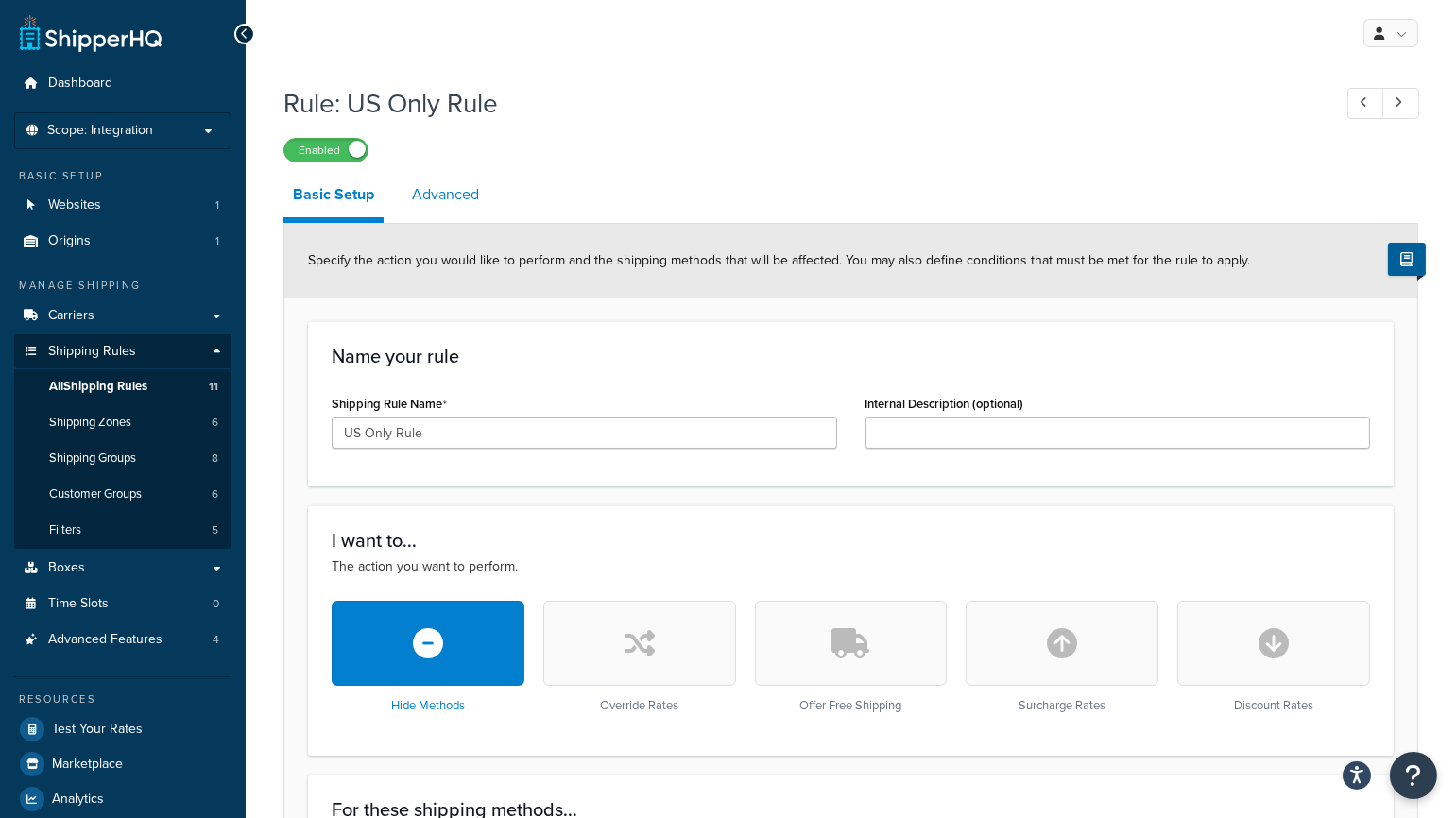 click on "Advanced" at bounding box center [445, 195] 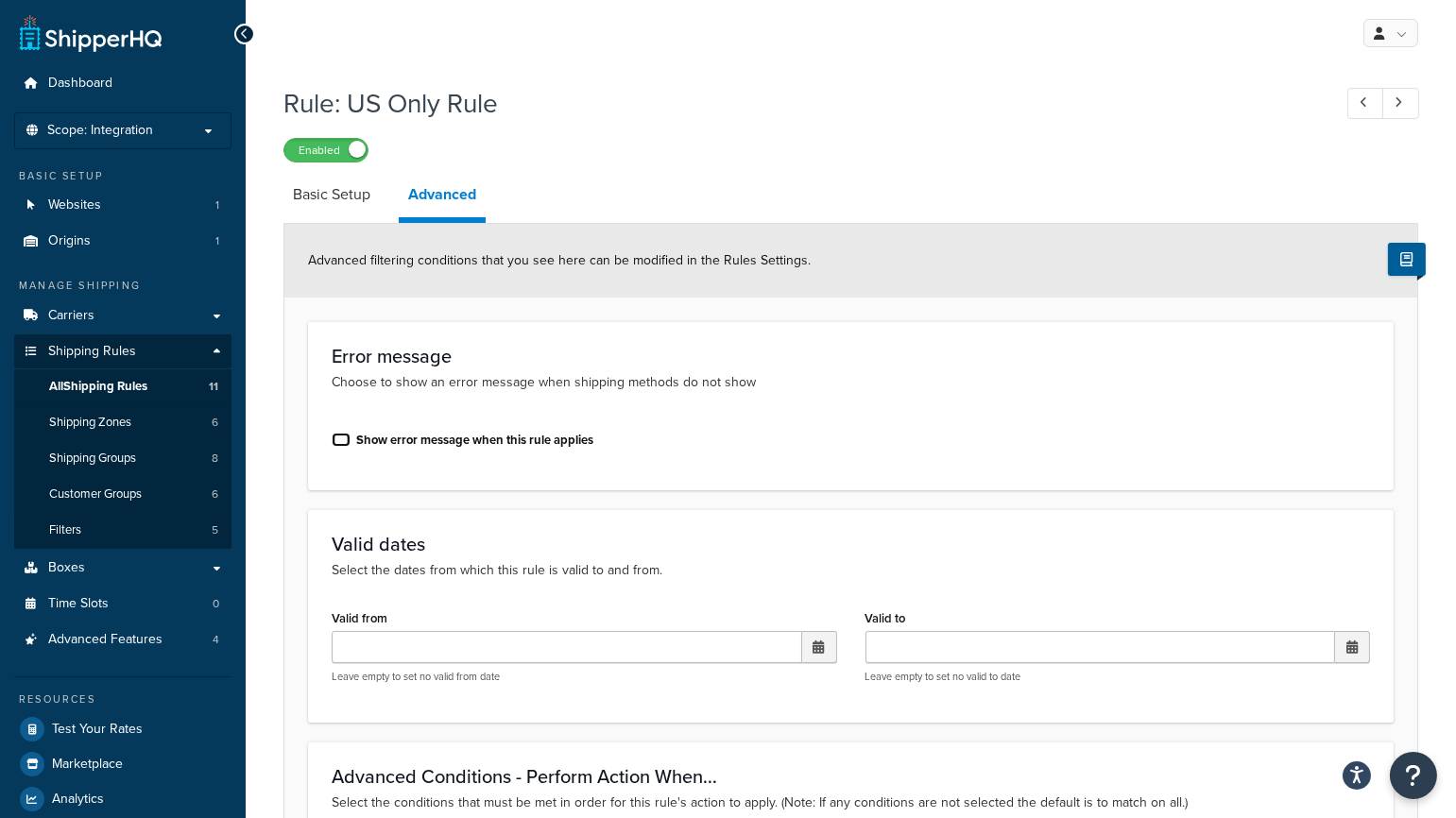 click on "Show error message when this rule applies" at bounding box center [341, 439] 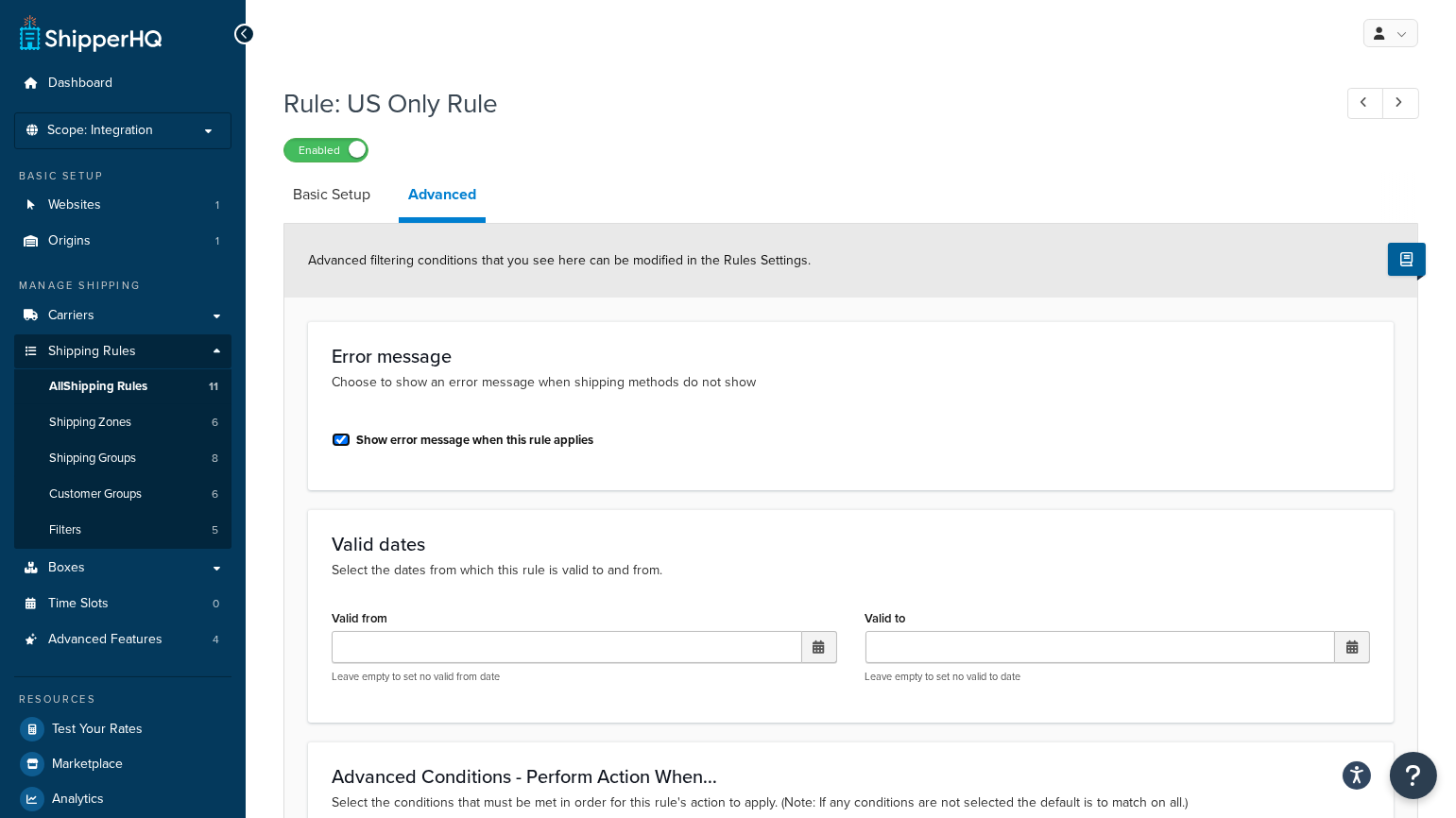 checkbox on "true" 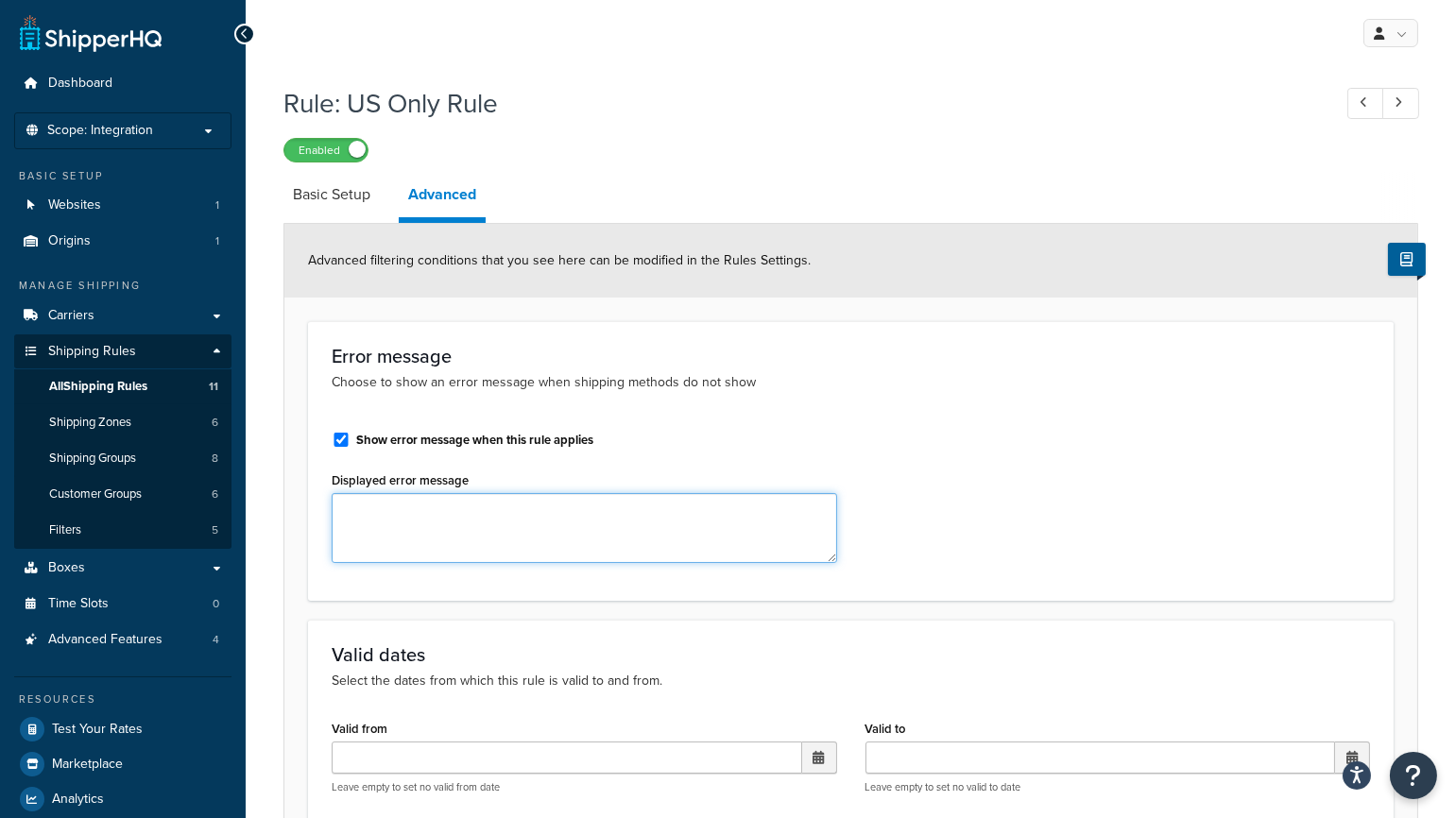 click on "Displayed error message" at bounding box center (584, 528) 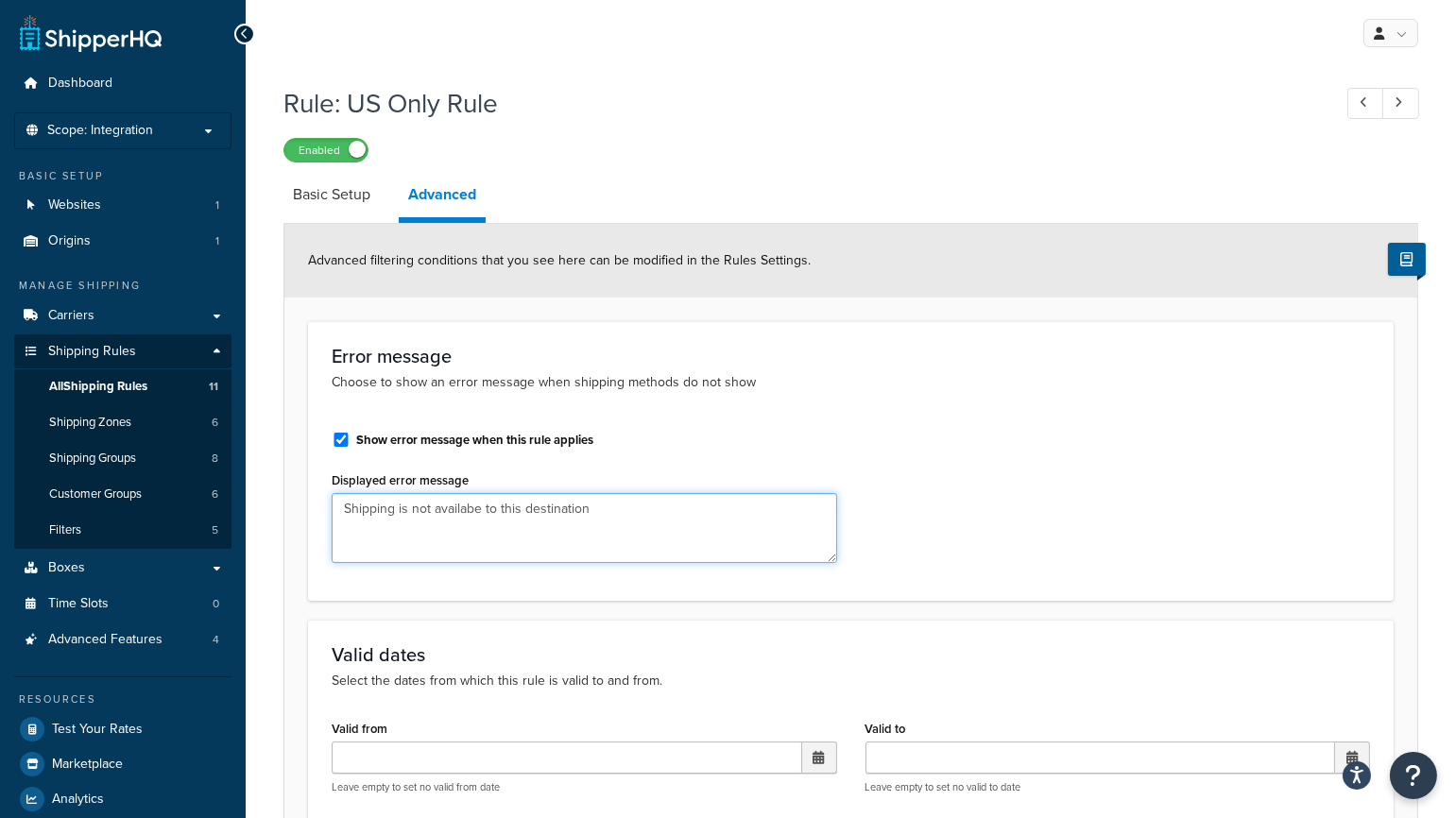 click on "Shipping is not availabe to this destination" at bounding box center (584, 528) 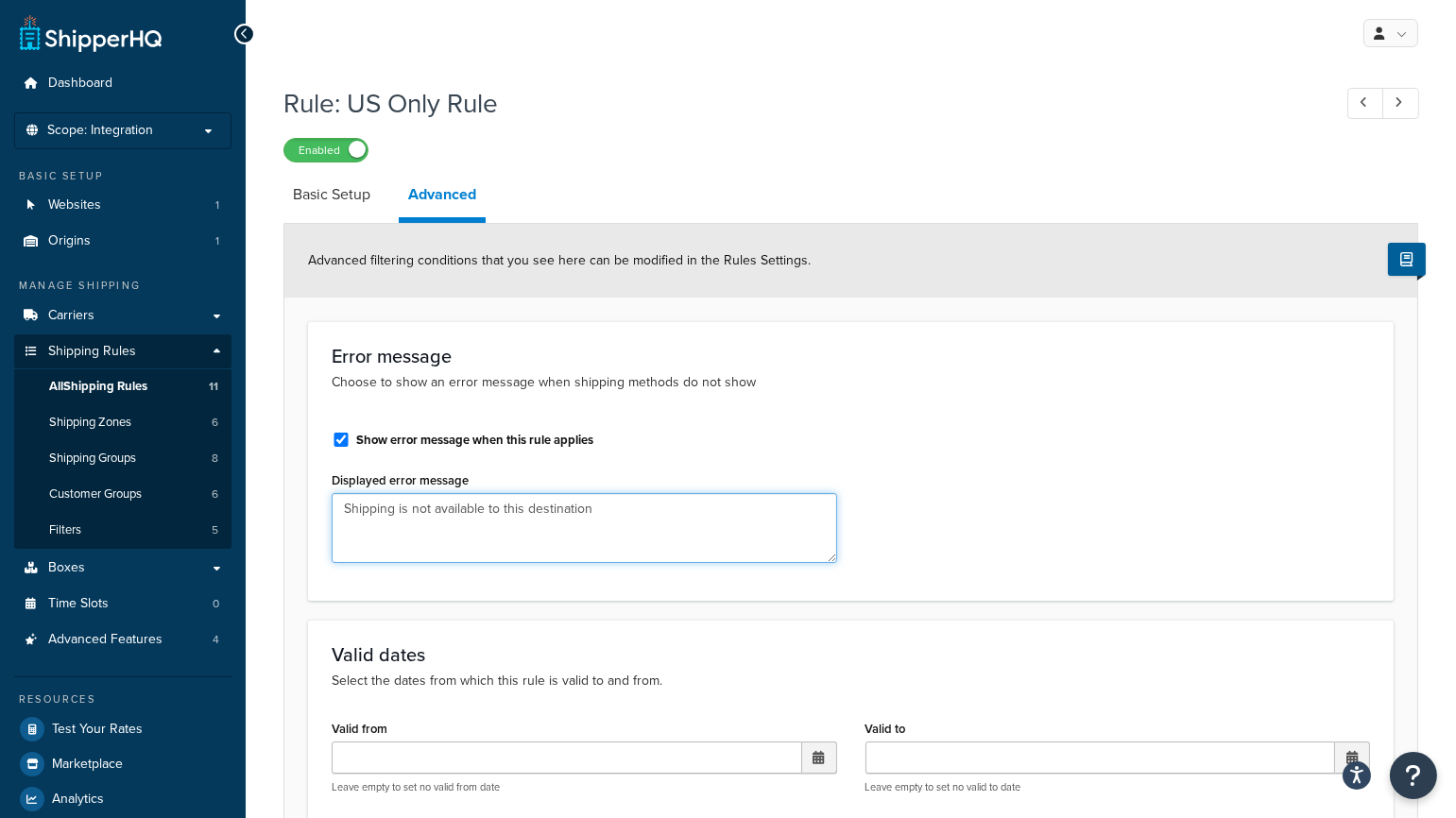 click on "Shipping is not available to this destination" at bounding box center (584, 528) 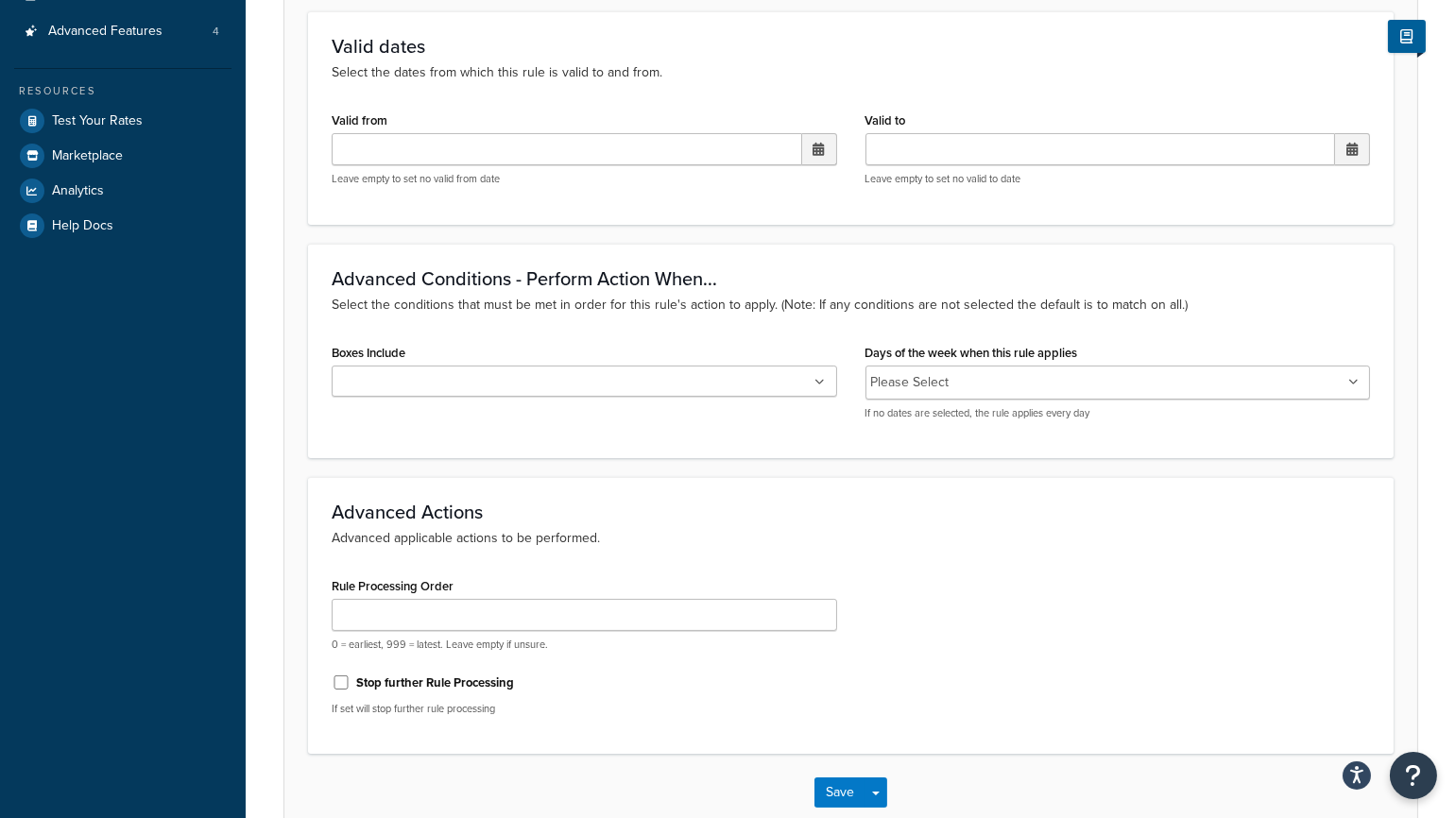 scroll, scrollTop: 716, scrollLeft: 0, axis: vertical 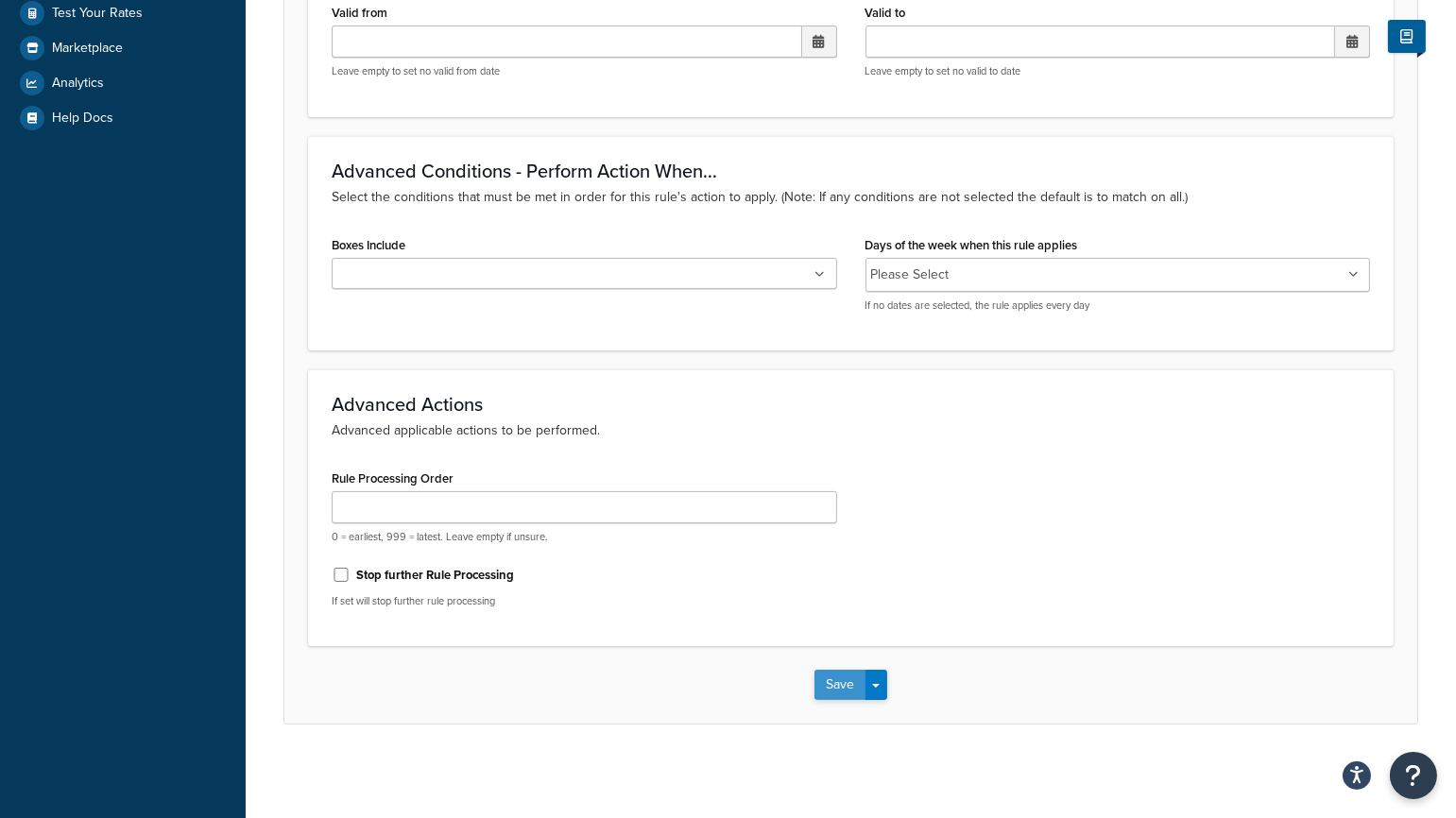 type on "Shipping is not available to this destination." 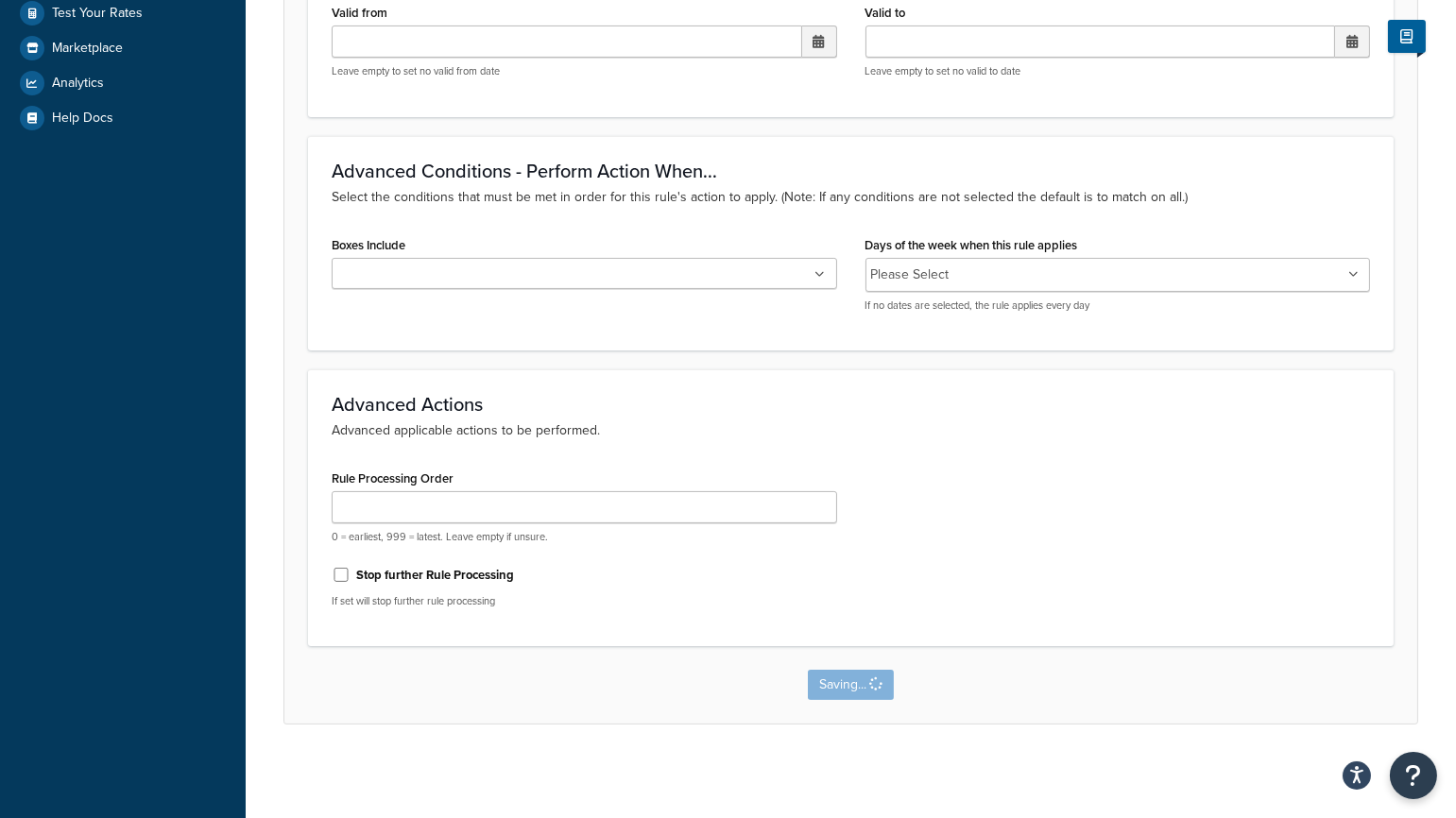 scroll, scrollTop: 0, scrollLeft: 0, axis: both 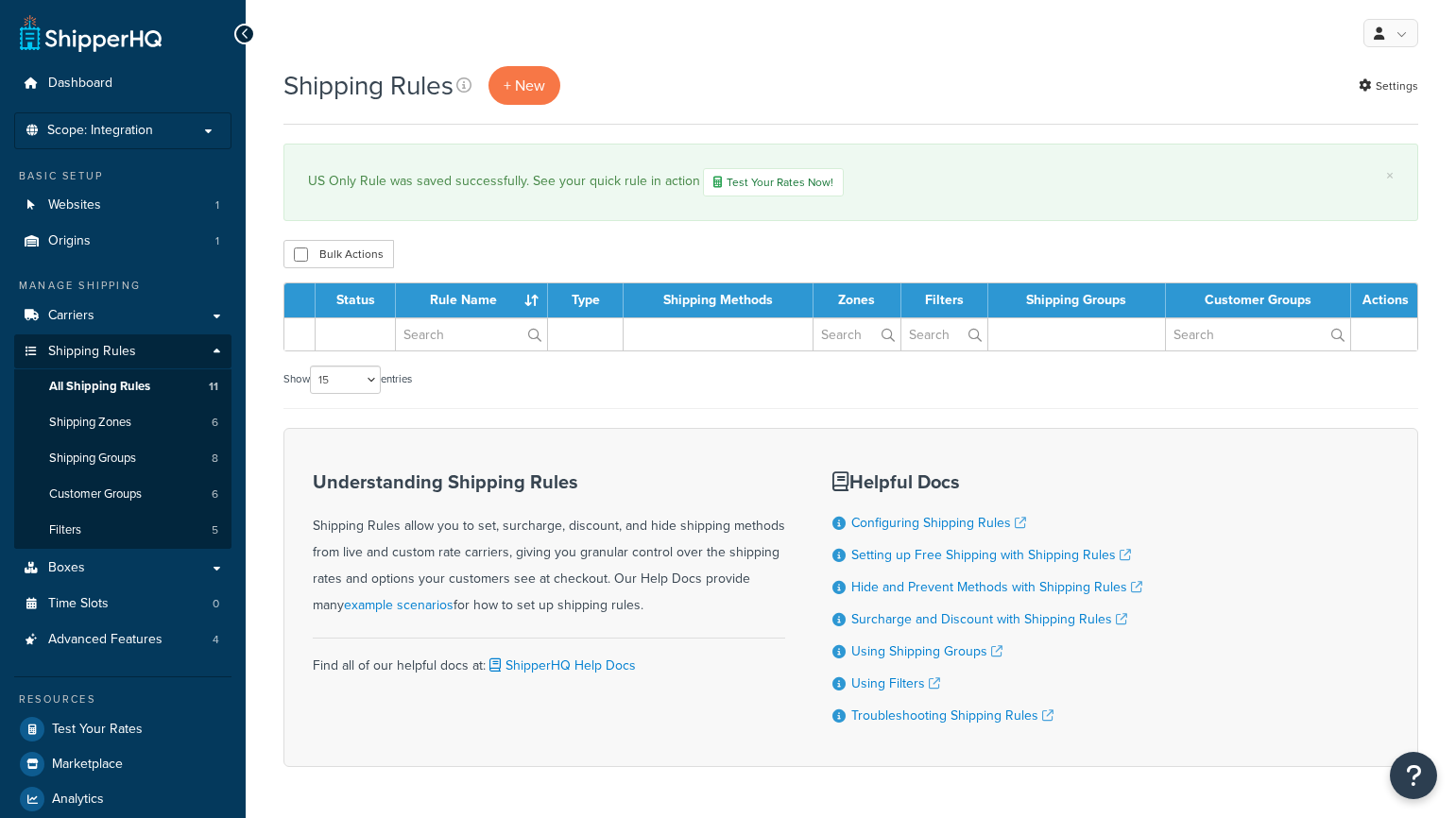 select on "15" 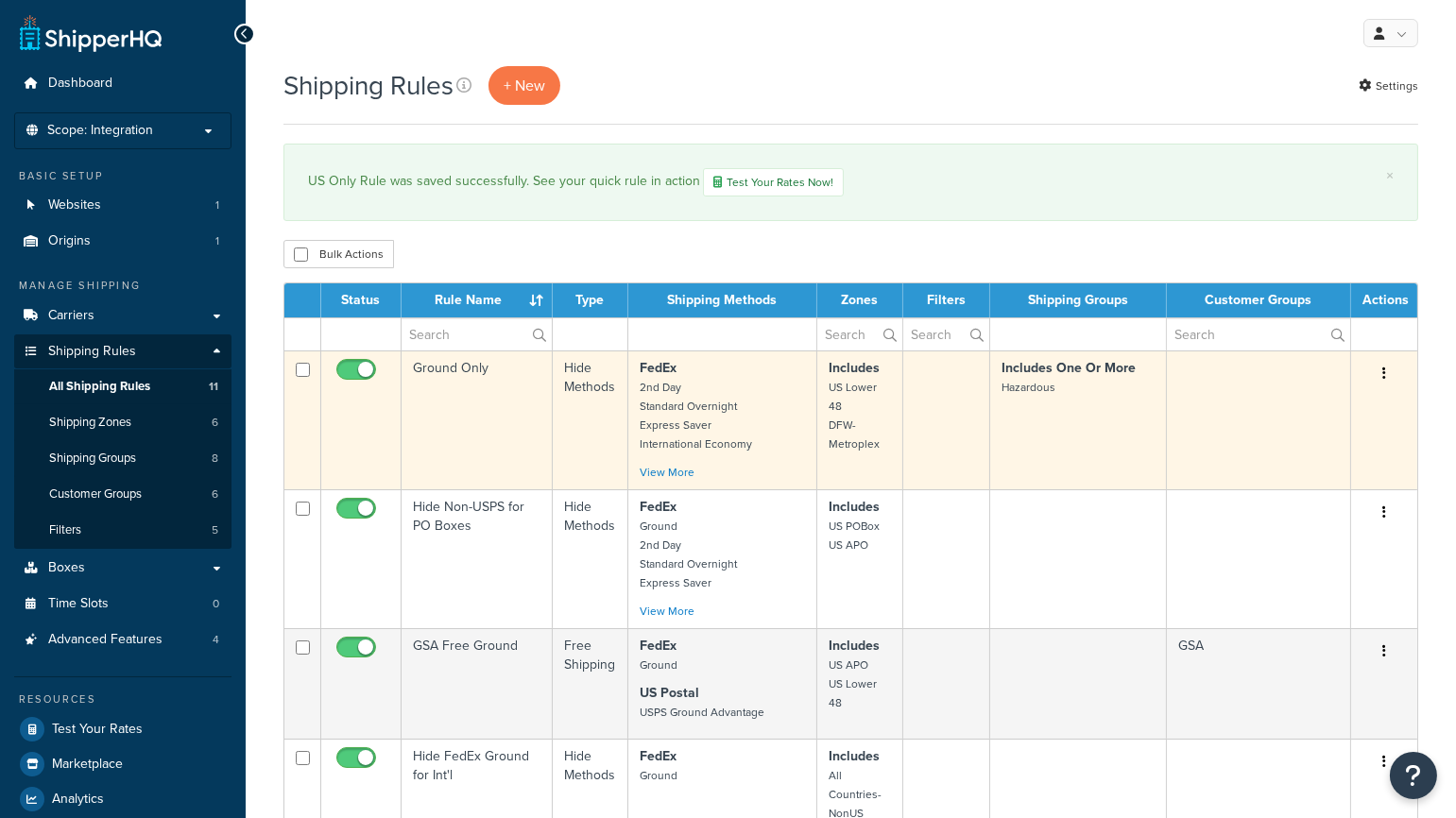 scroll, scrollTop: 0, scrollLeft: 0, axis: both 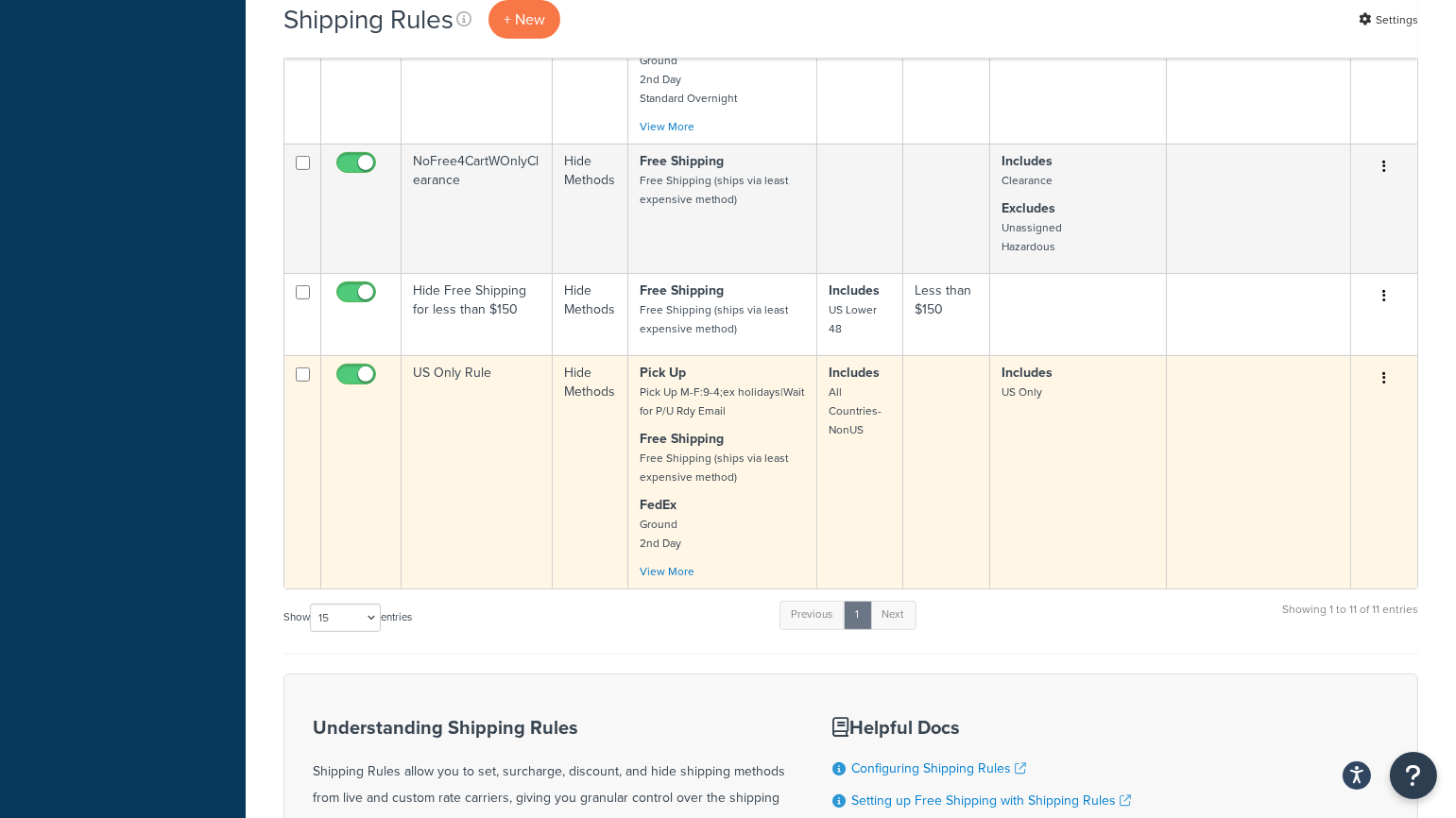 click at bounding box center (1384, 378) 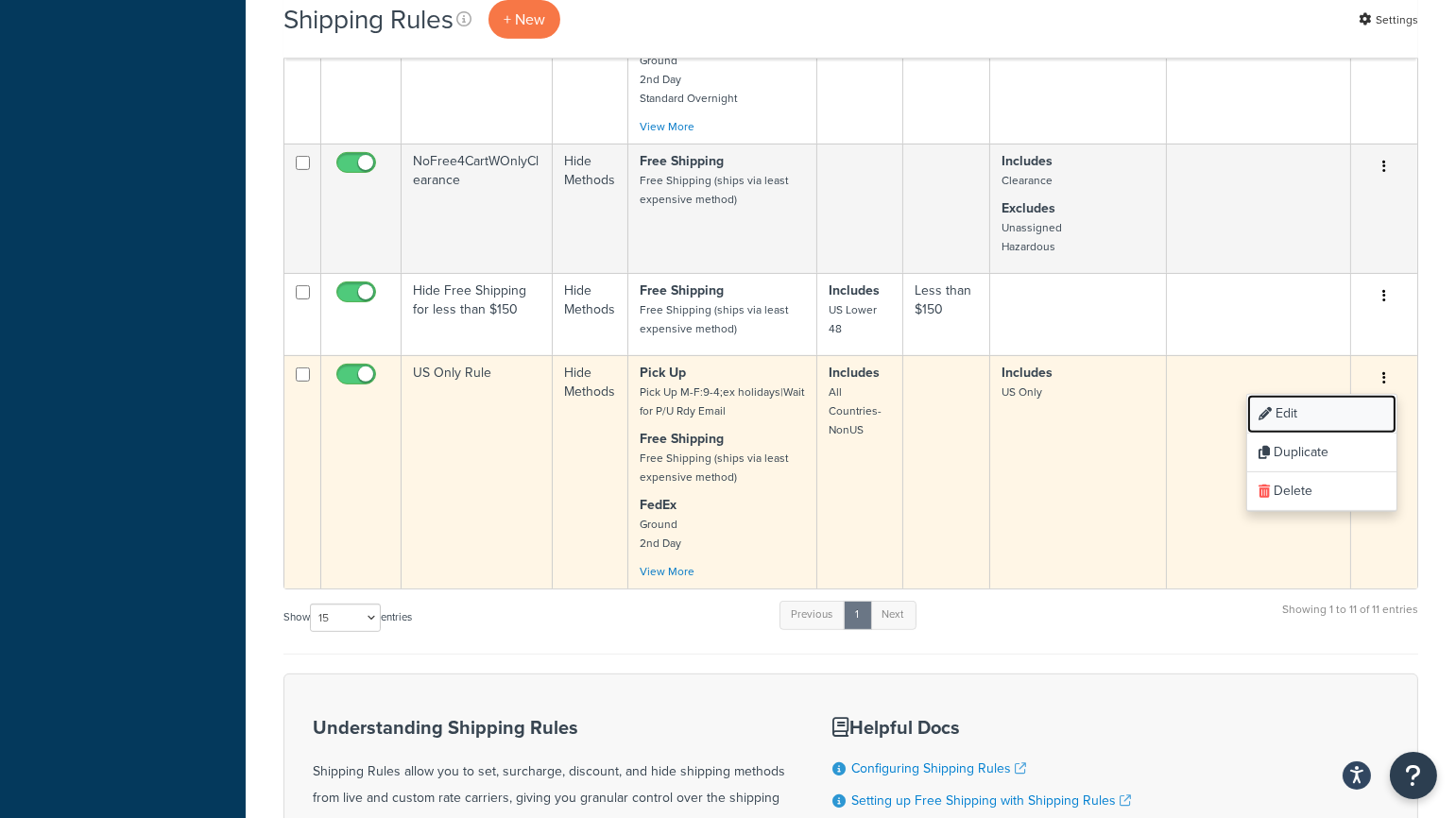 click on "Edit" at bounding box center [1322, 414] 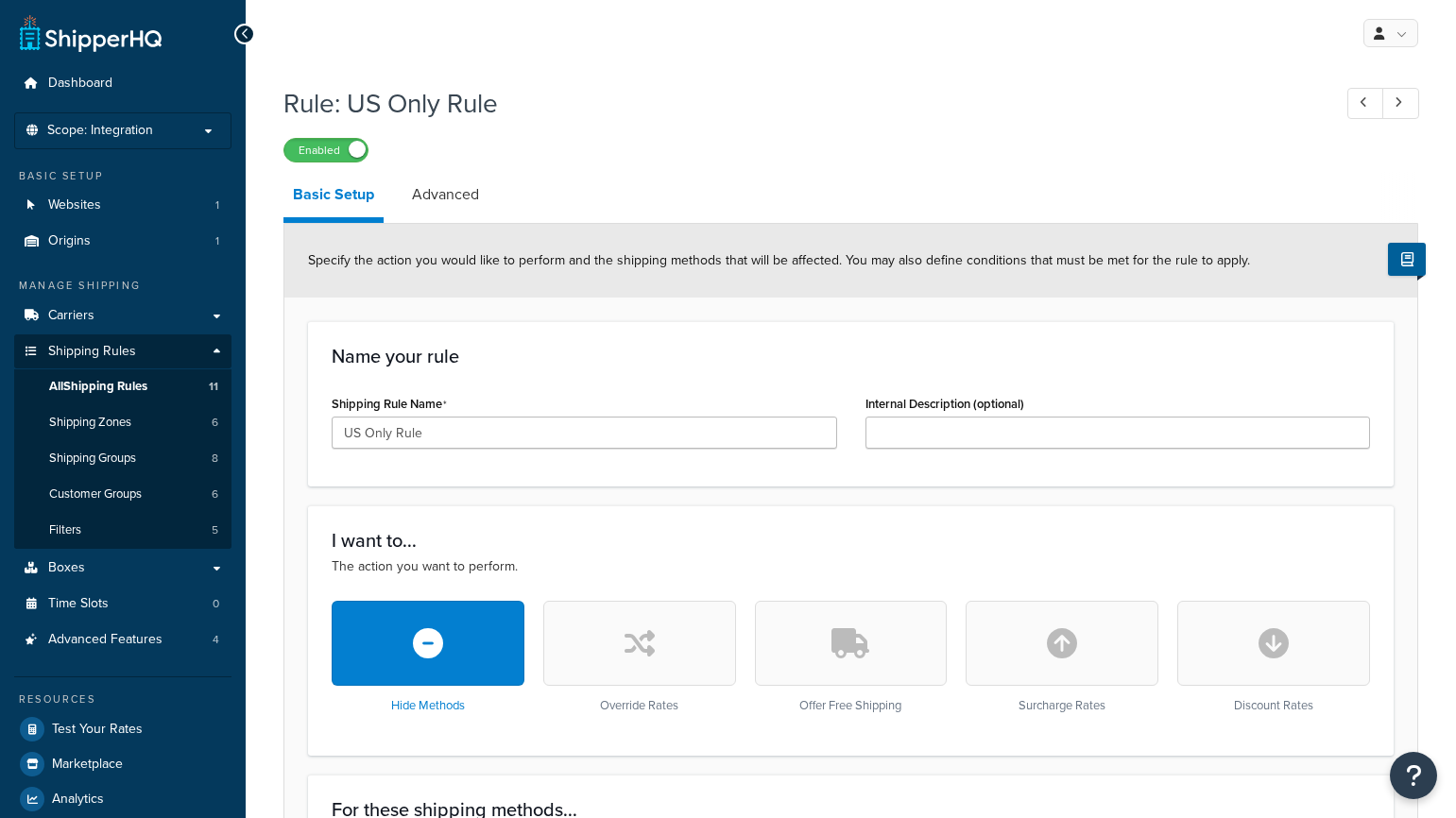 scroll, scrollTop: 0, scrollLeft: 0, axis: both 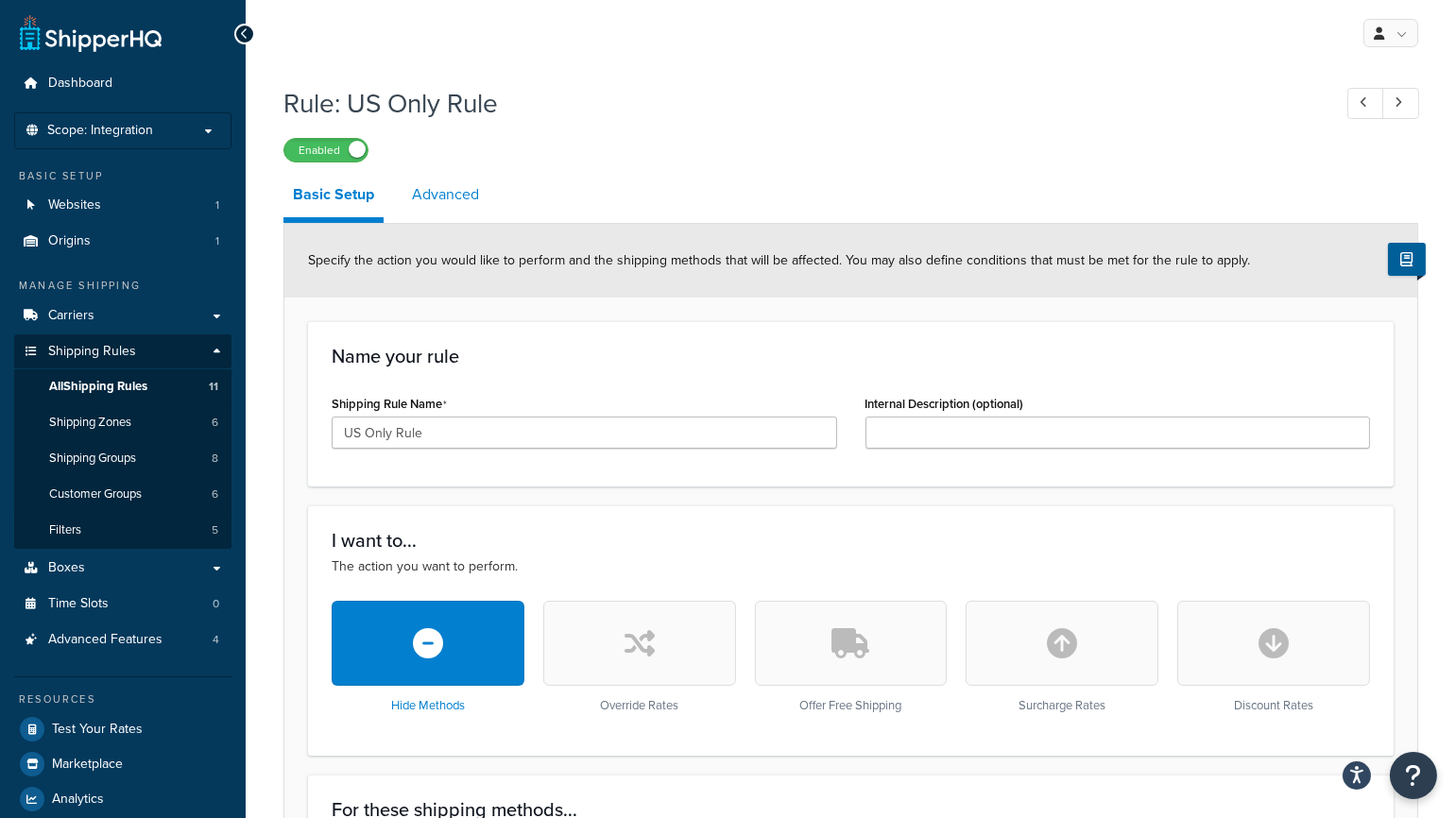 click on "Advanced" at bounding box center (445, 195) 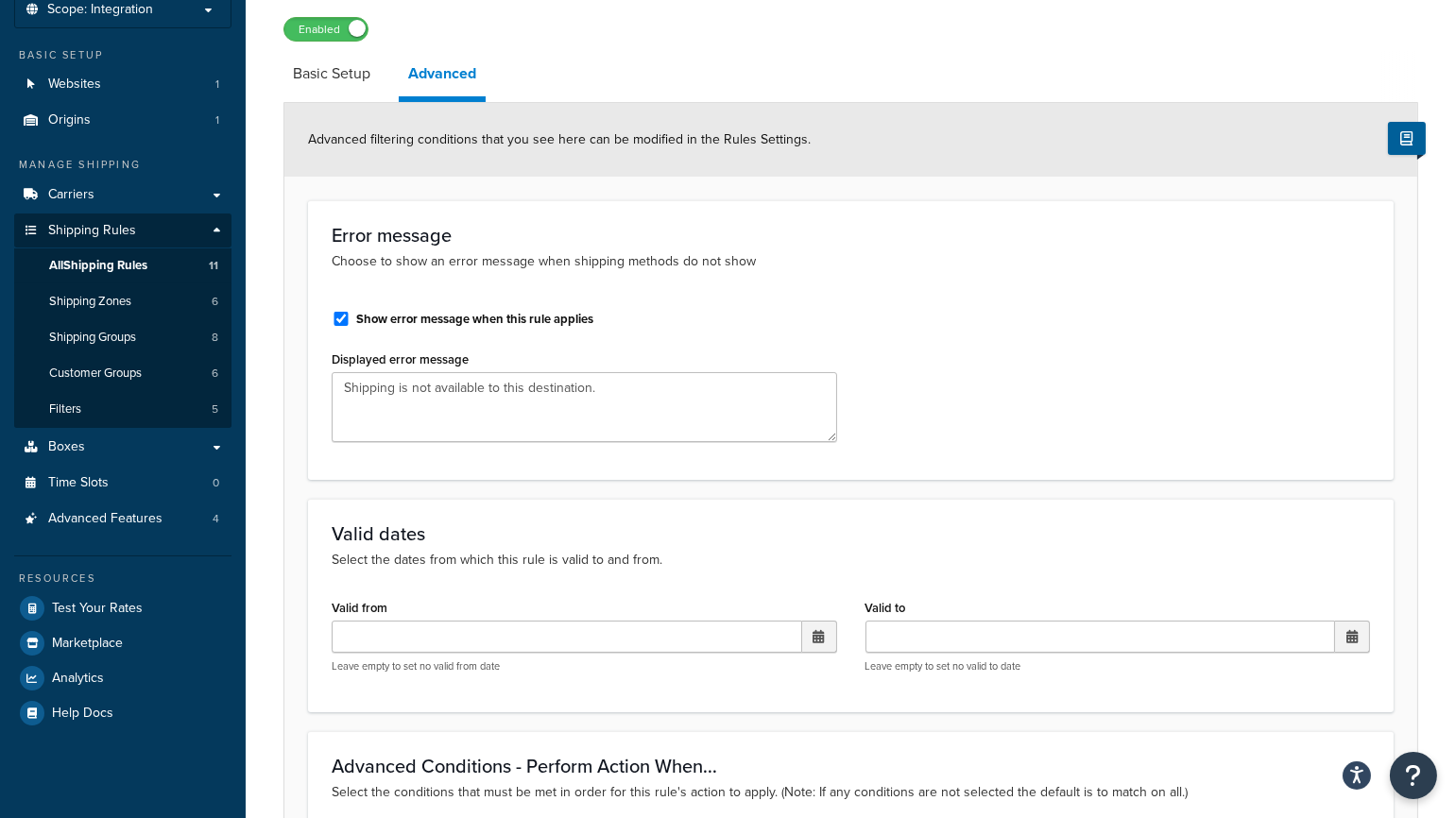 scroll, scrollTop: 0, scrollLeft: 0, axis: both 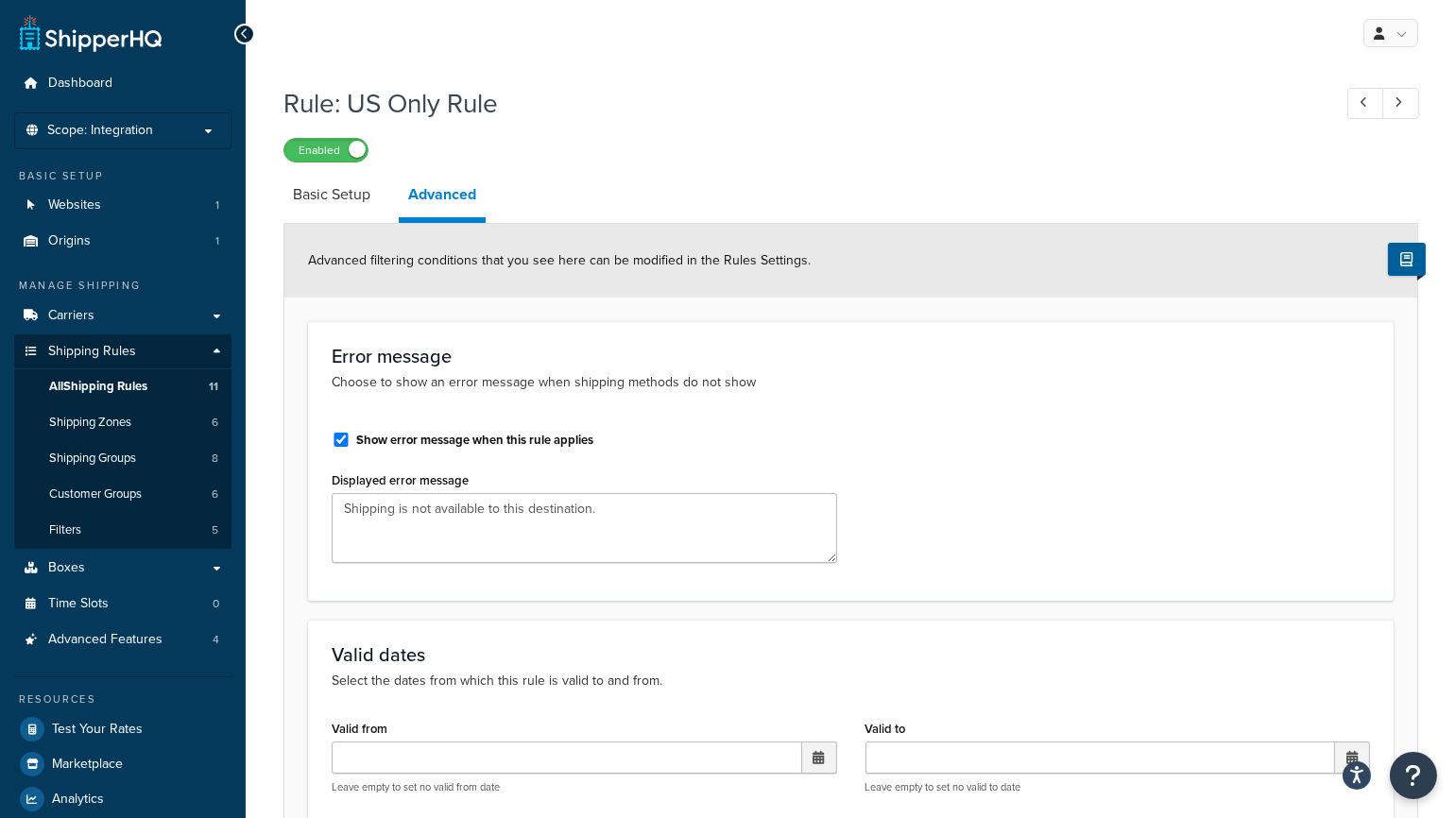 click on "Show error message when this rule applies Displayed error message   Shipping is not available to this destination." at bounding box center [850, 497] 